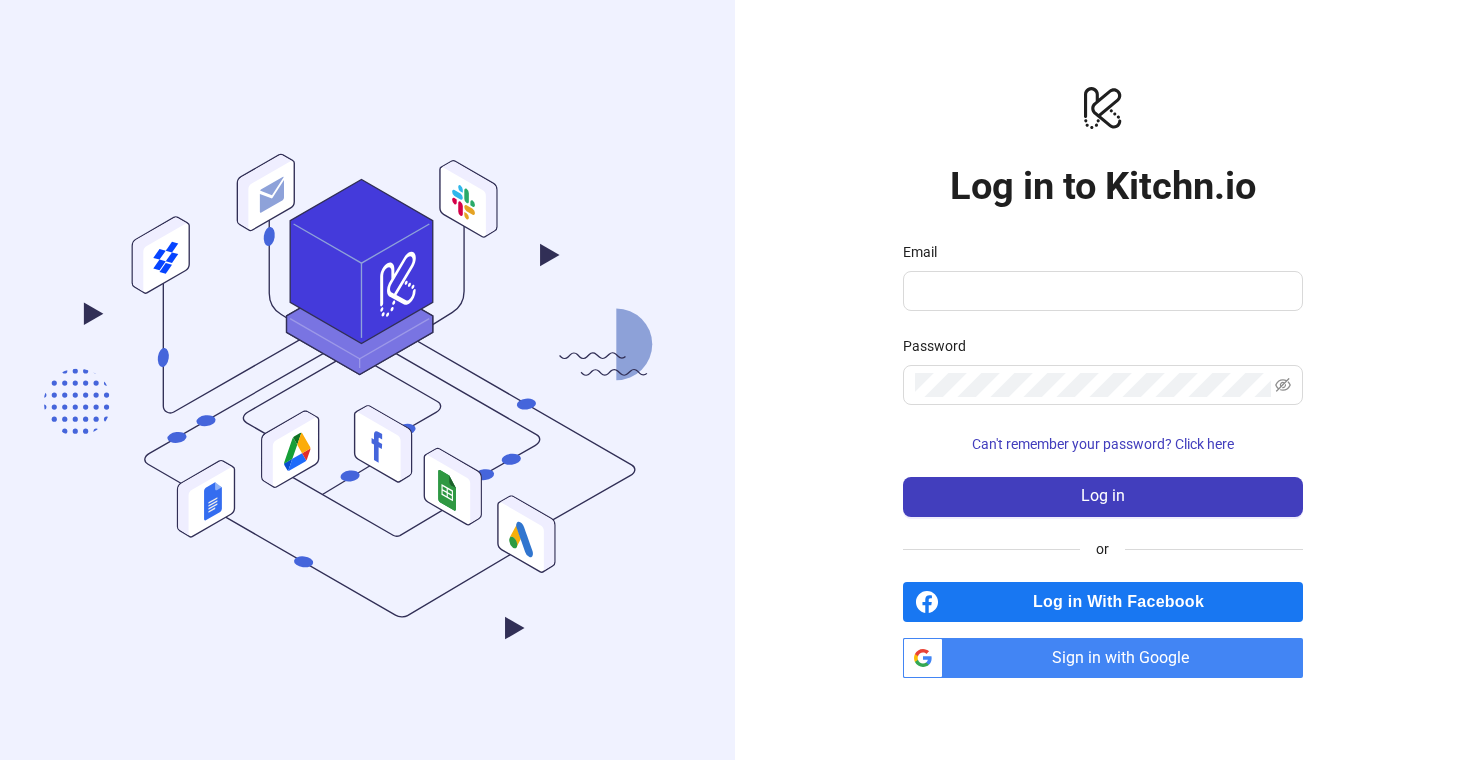 click on "Sign in with Google" at bounding box center (1127, 658) 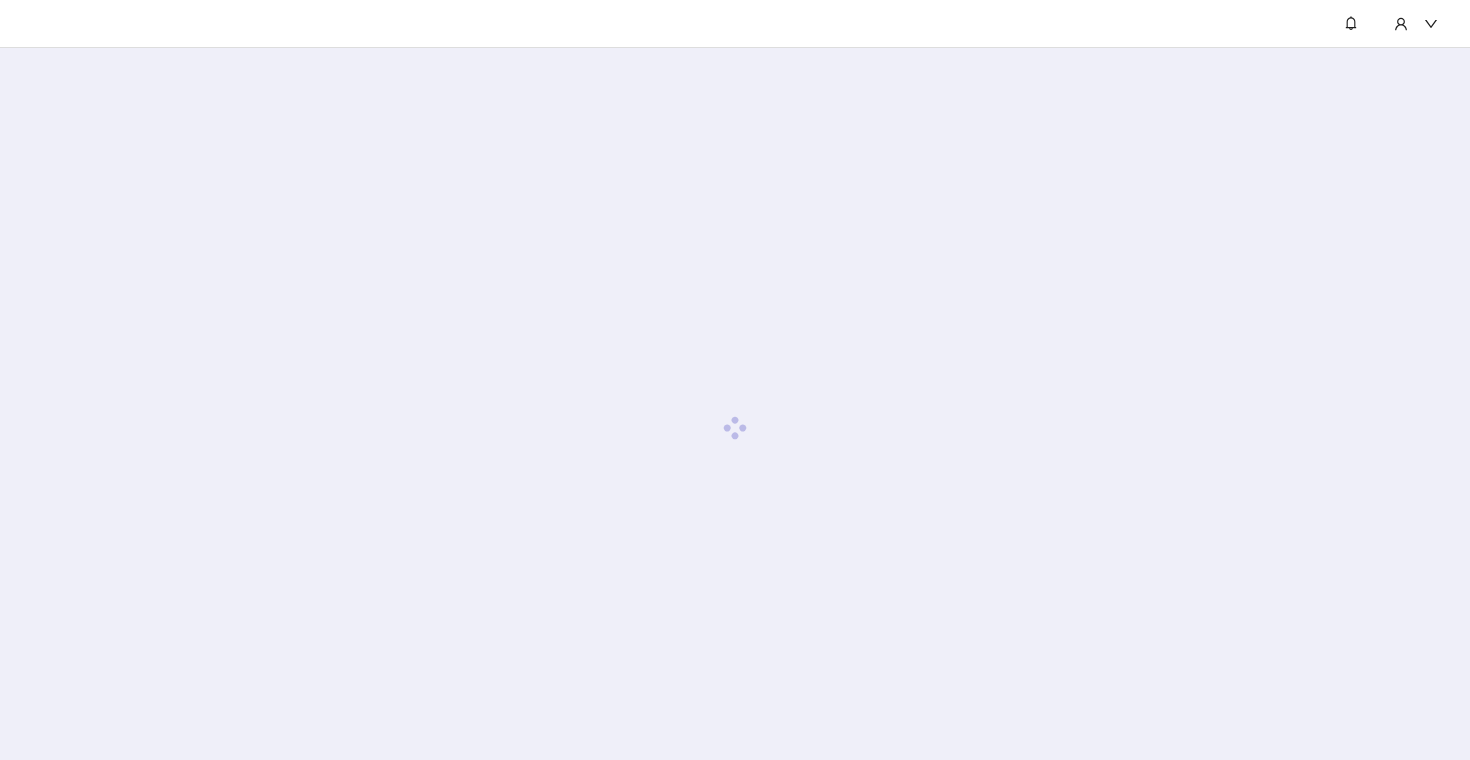 scroll, scrollTop: 0, scrollLeft: 0, axis: both 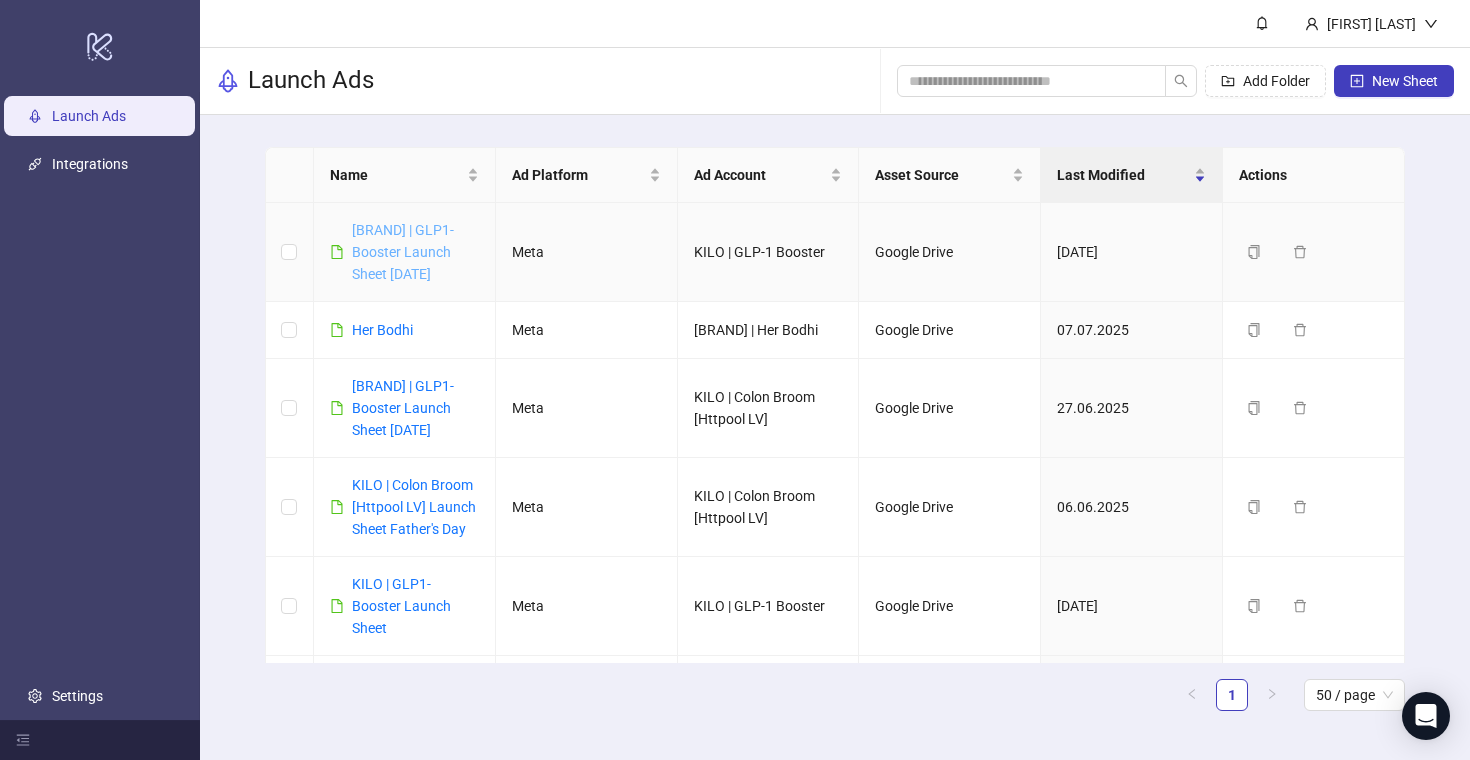click on "[BRAND] | GLP1-Booster Launch Sheet  [DATE]" at bounding box center (403, 252) 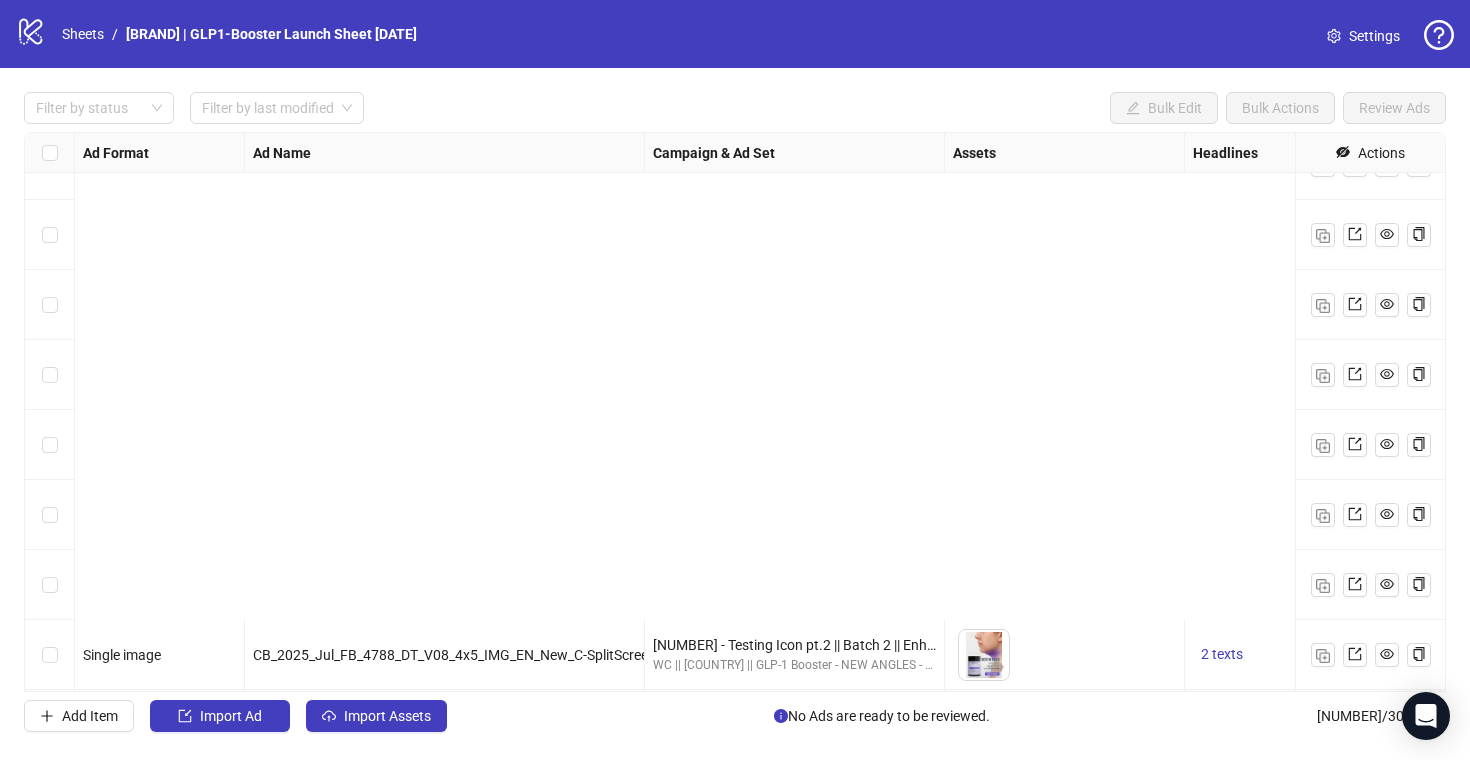 scroll, scrollTop: 4719, scrollLeft: 0, axis: vertical 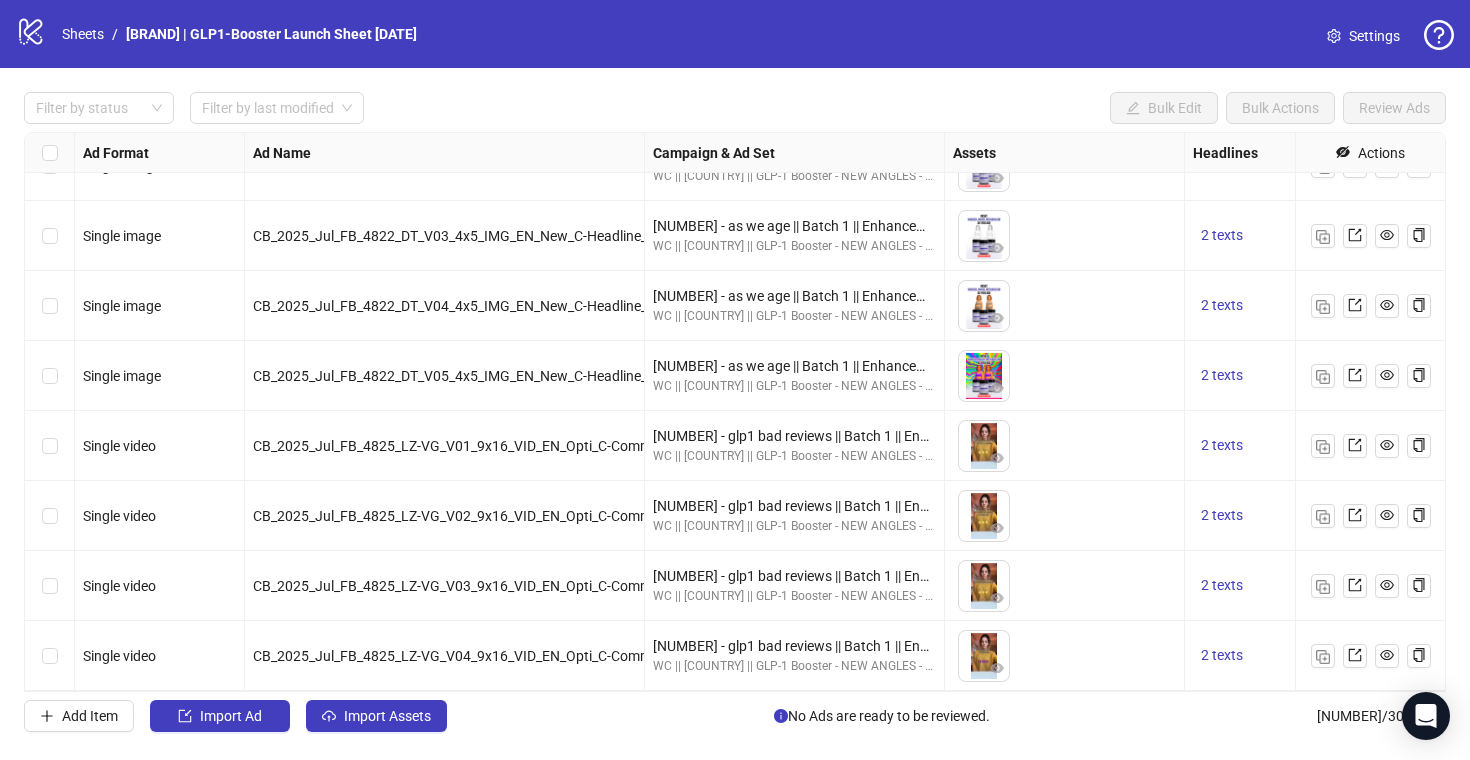 click on "Campaign & Ad Set" at bounding box center (714, 153) 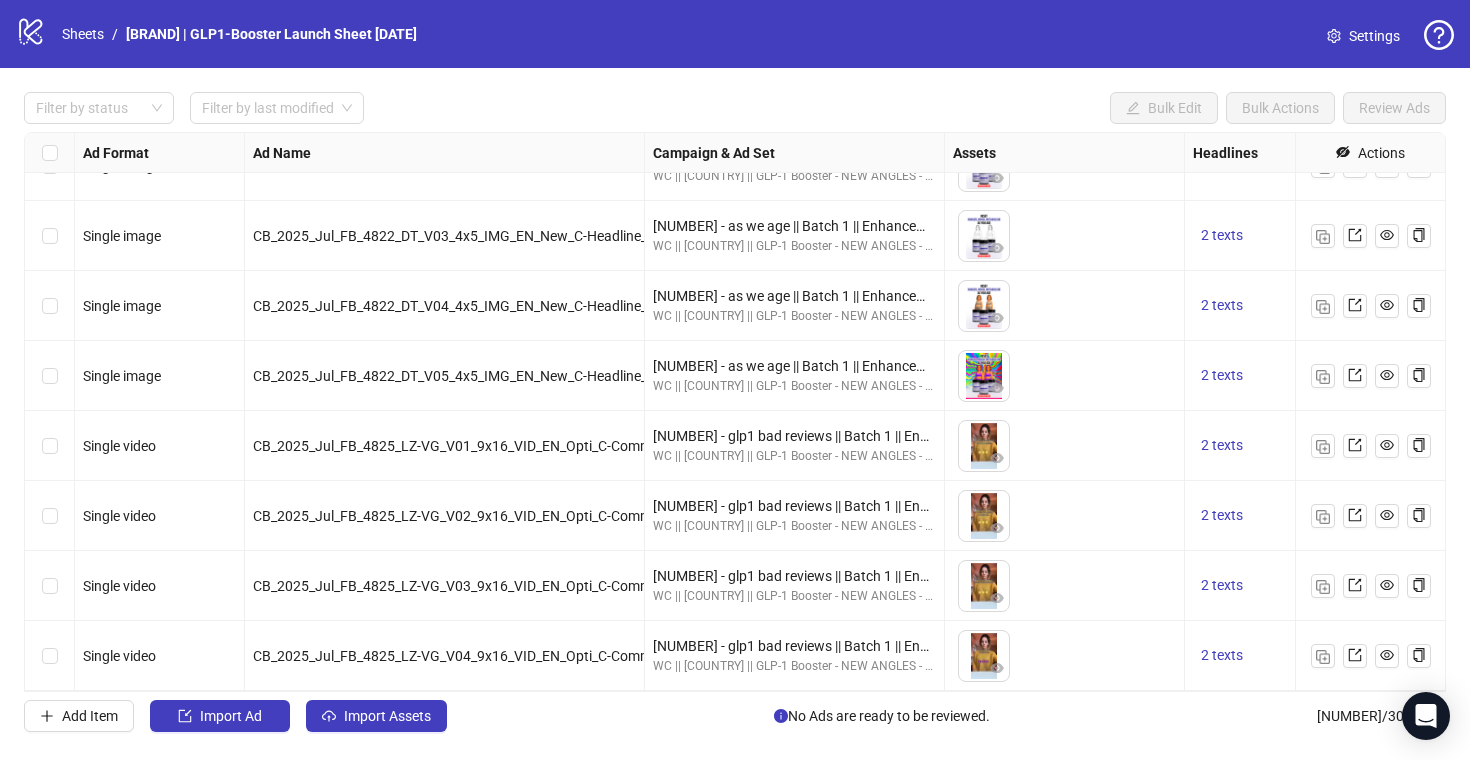 click on "Filter by status Filter by last modified Bulk Edit Bulk Actions Review Ads" at bounding box center [735, 108] 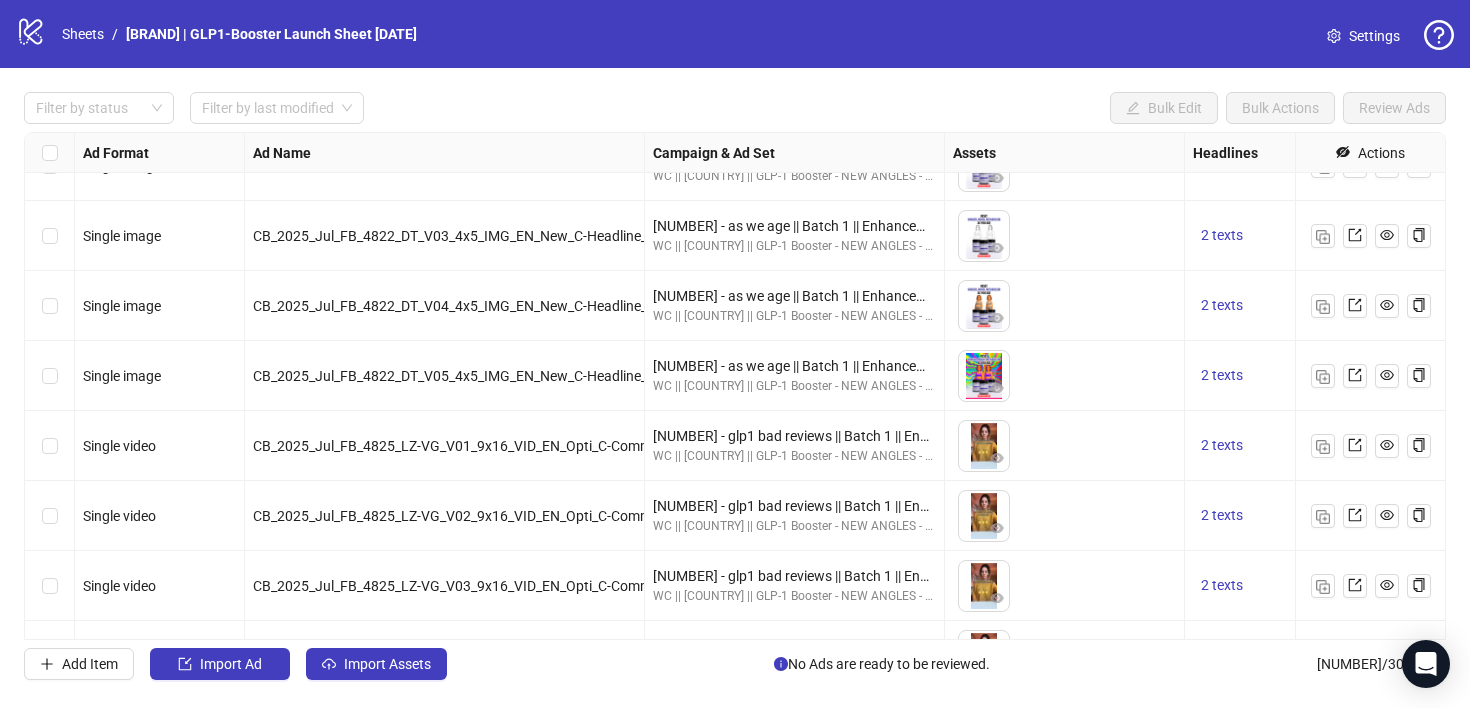 click on "logo/logo-mobile" 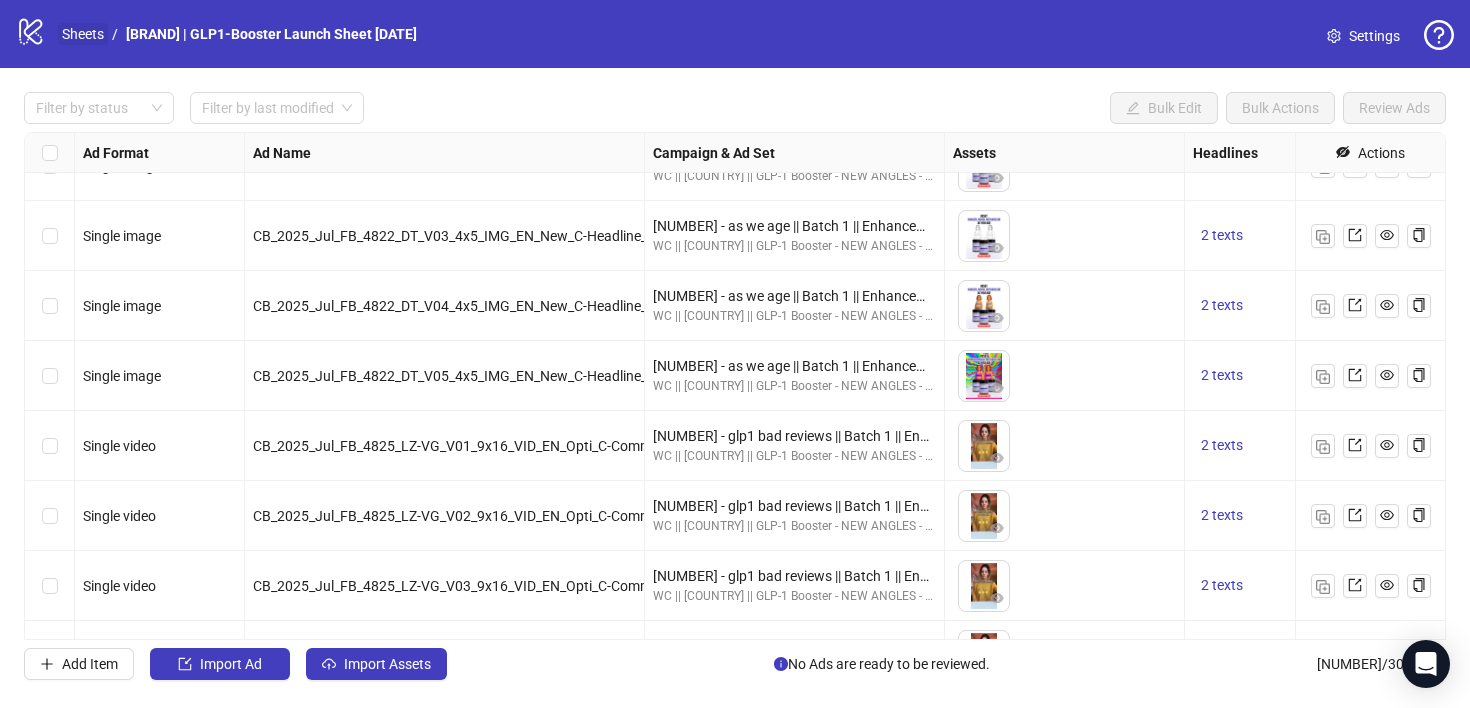 click on "Sheets" at bounding box center [83, 34] 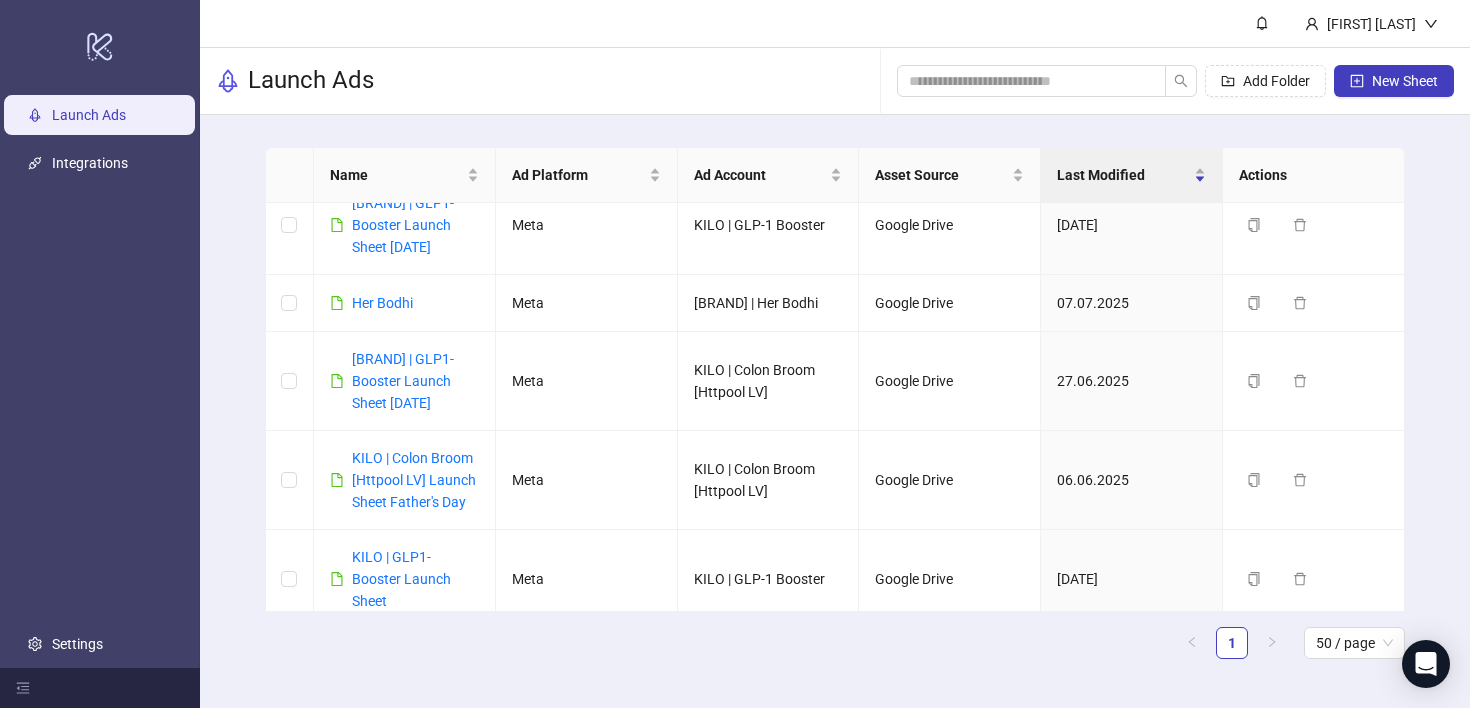 scroll, scrollTop: 0, scrollLeft: 0, axis: both 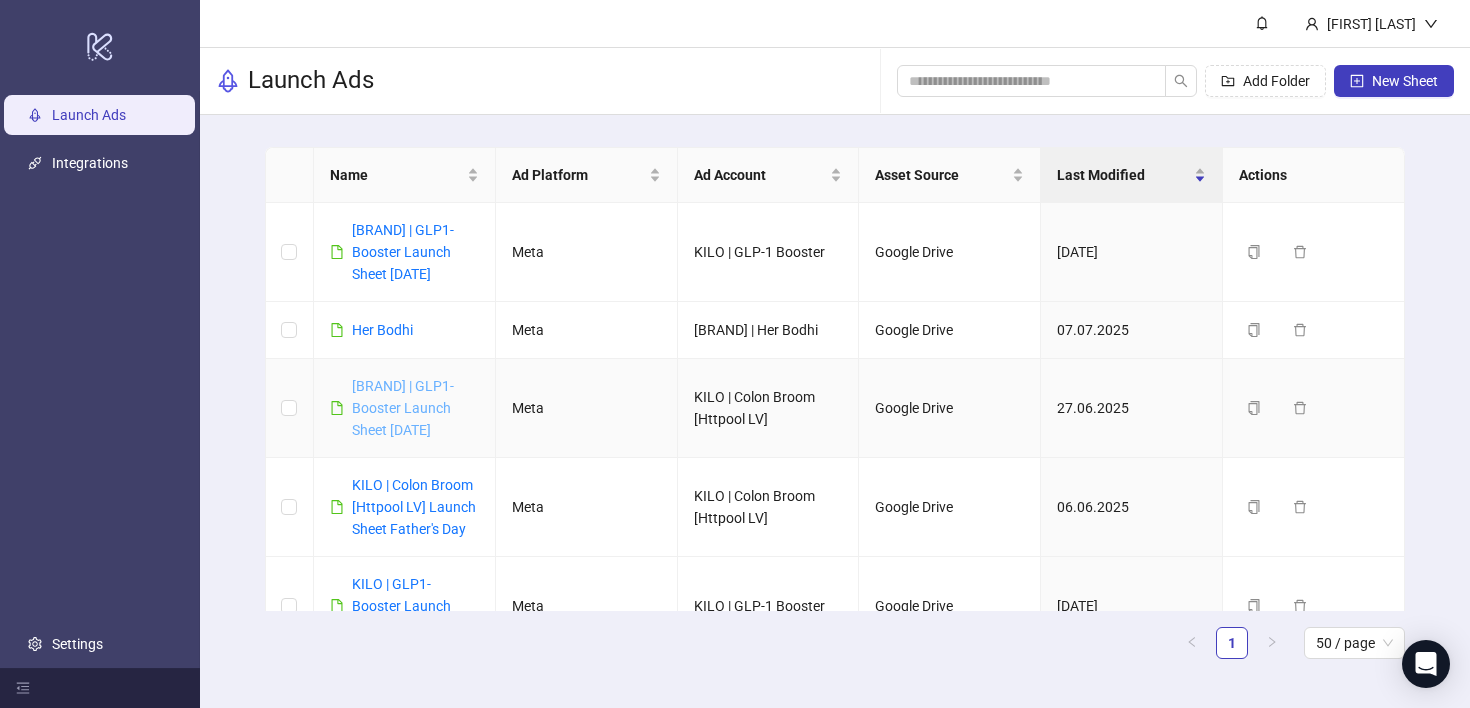 click on "KILO | Colon Broom [Httpool LV] Launch Sheet 27/06/2025" at bounding box center (403, 408) 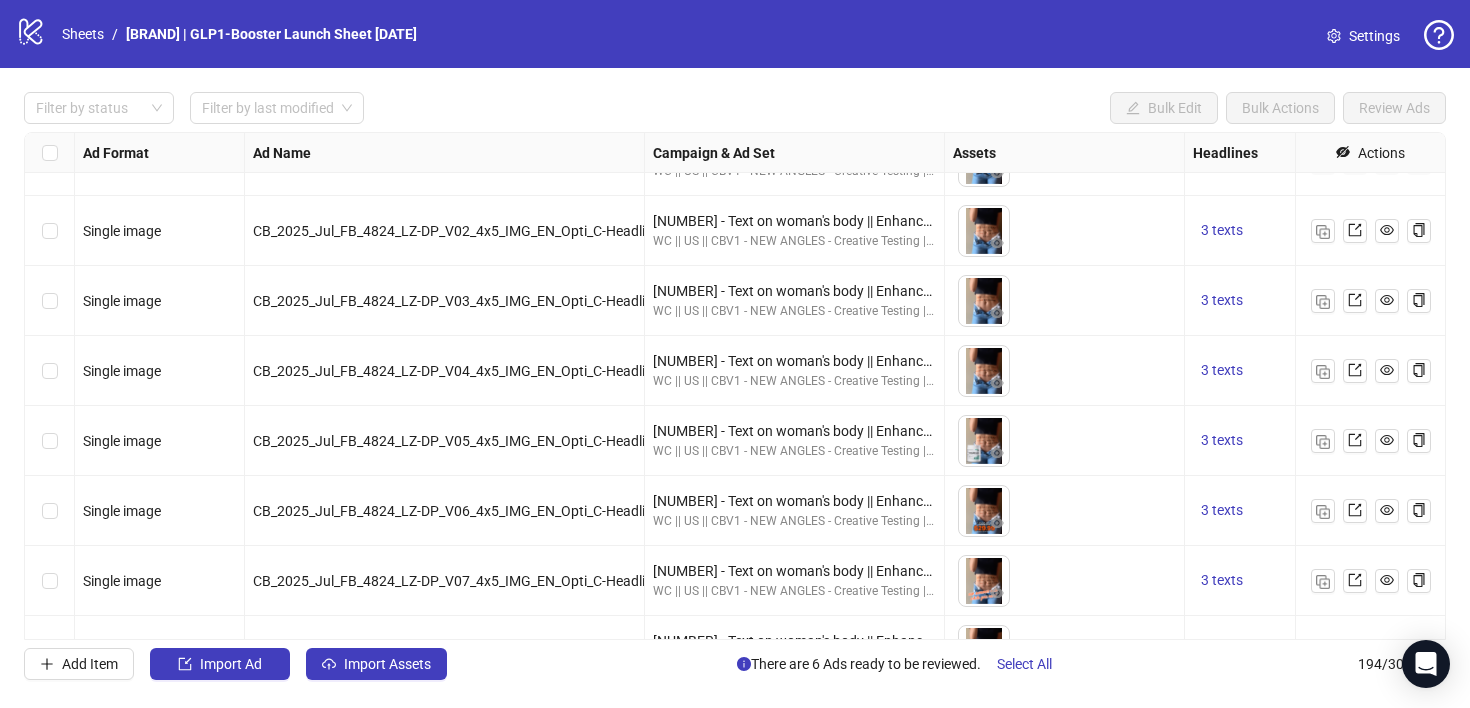 scroll, scrollTop: 13114, scrollLeft: 0, axis: vertical 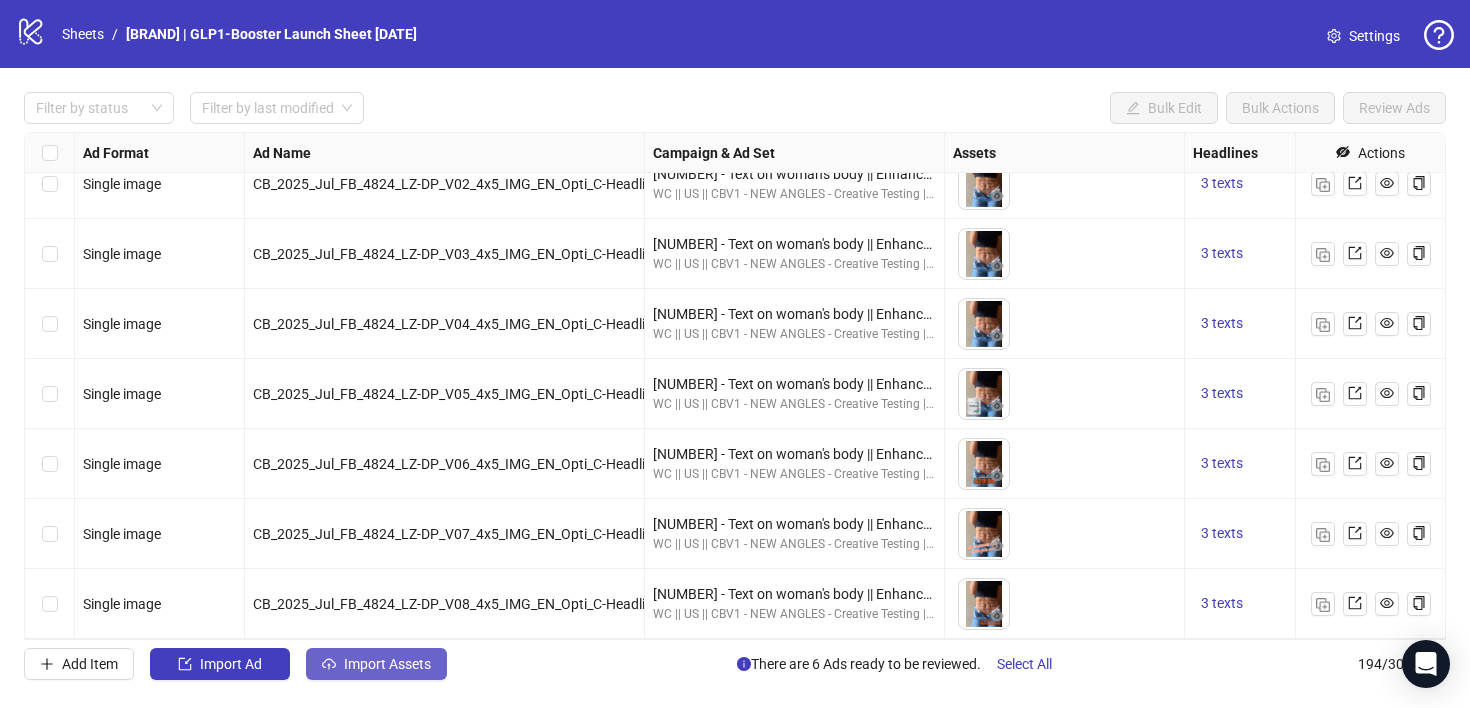 click on "Import Assets" at bounding box center (387, 664) 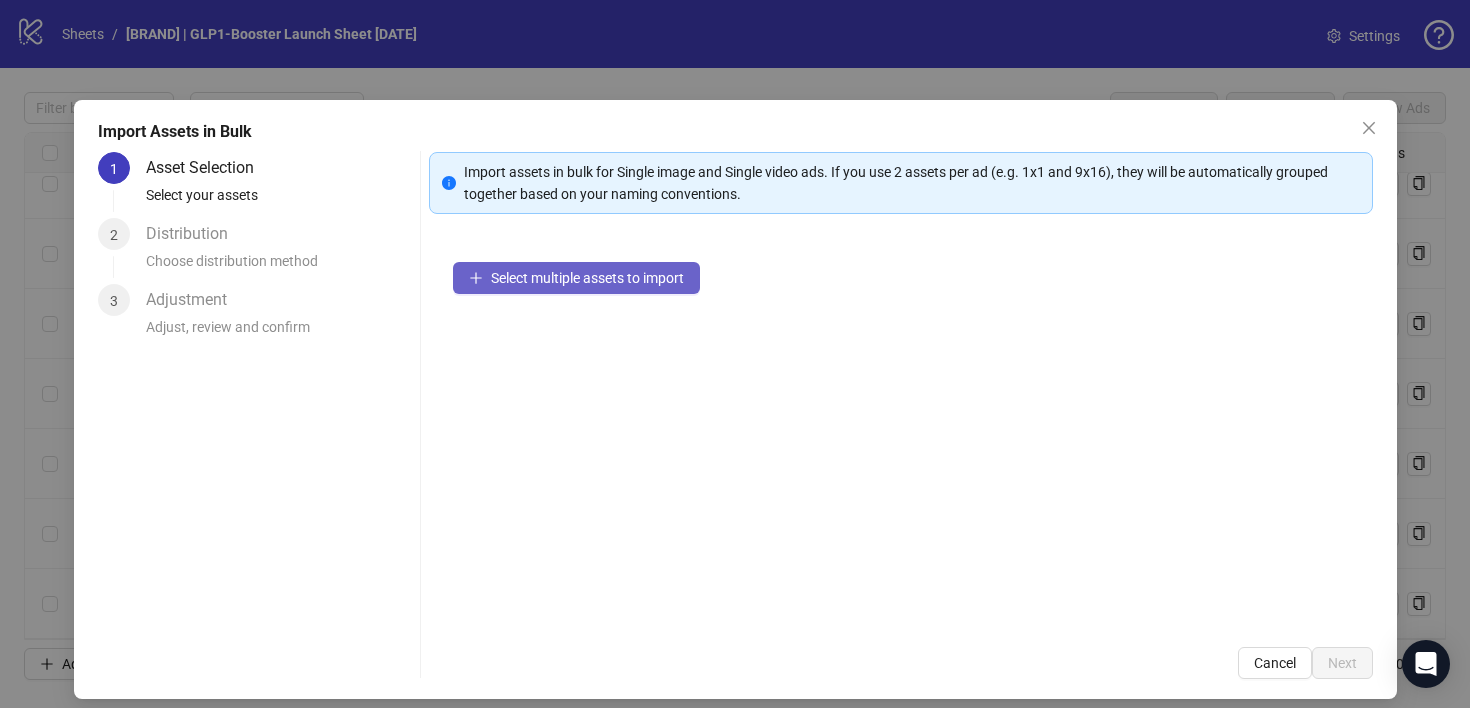 click on "Select multiple assets to import" at bounding box center (576, 278) 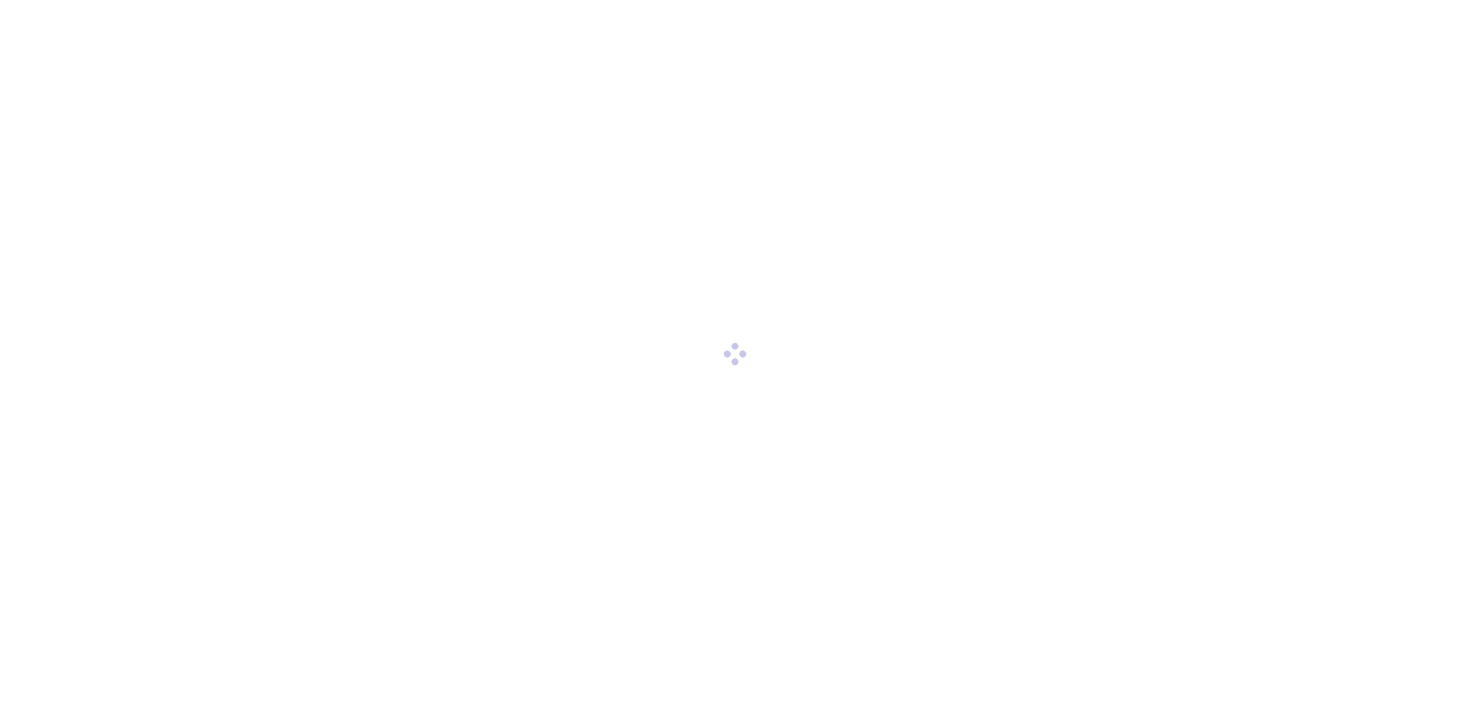 scroll, scrollTop: 0, scrollLeft: 0, axis: both 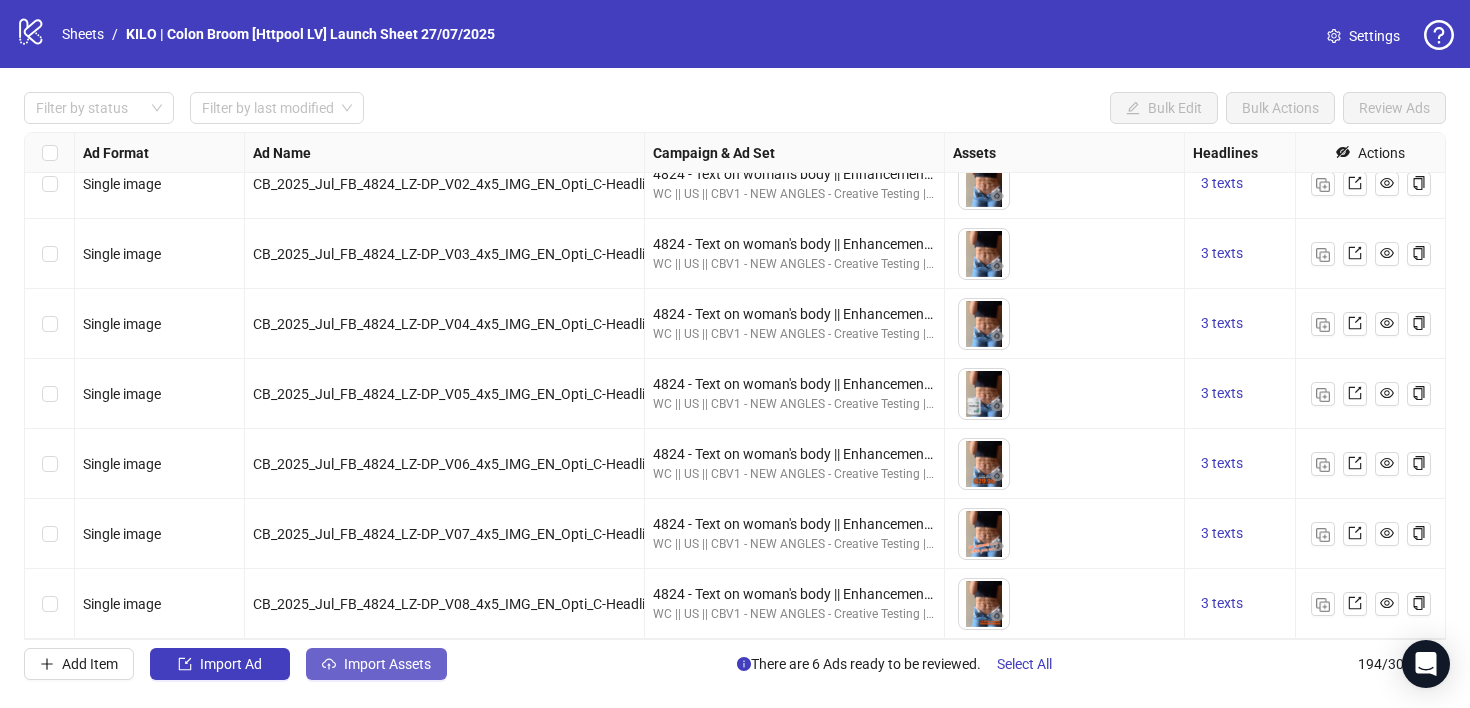 click on "Import Assets" at bounding box center [376, 664] 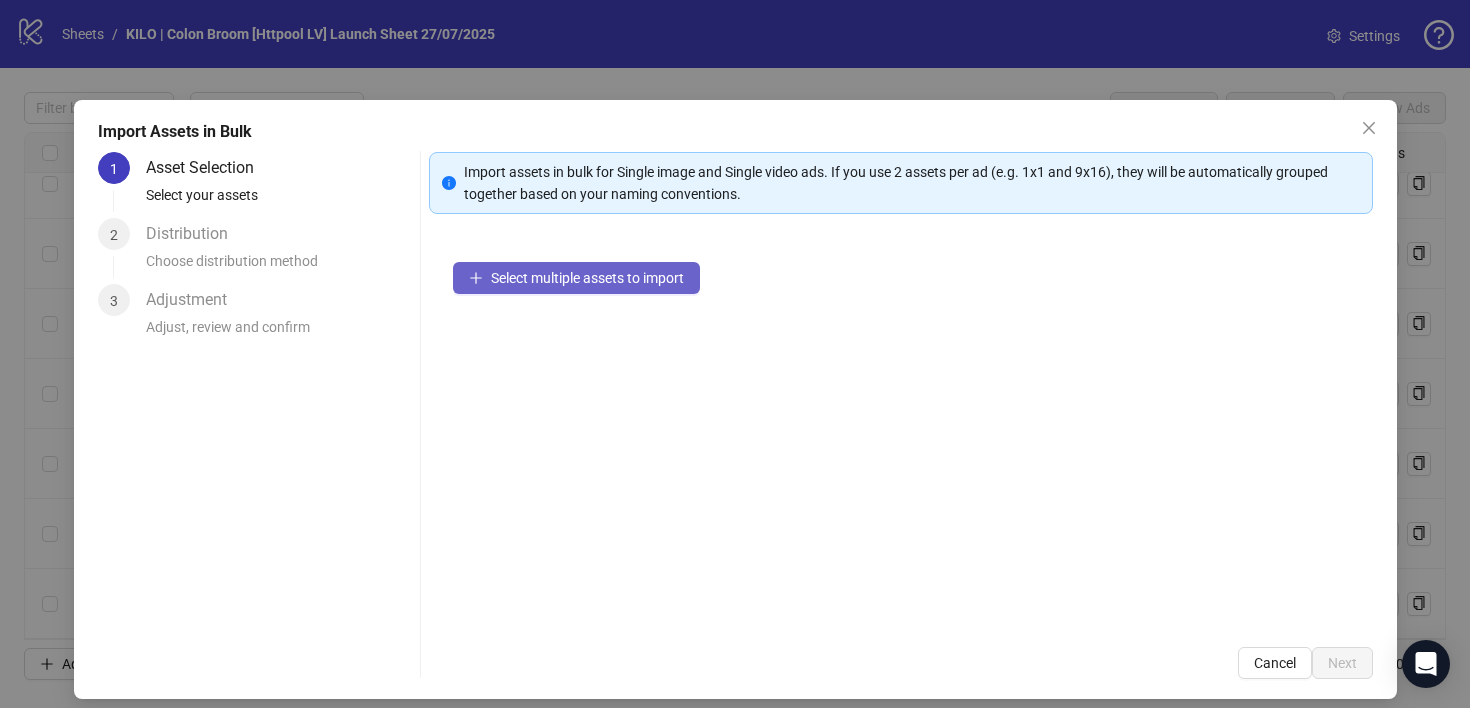 click on "Select multiple assets to import" at bounding box center (587, 278) 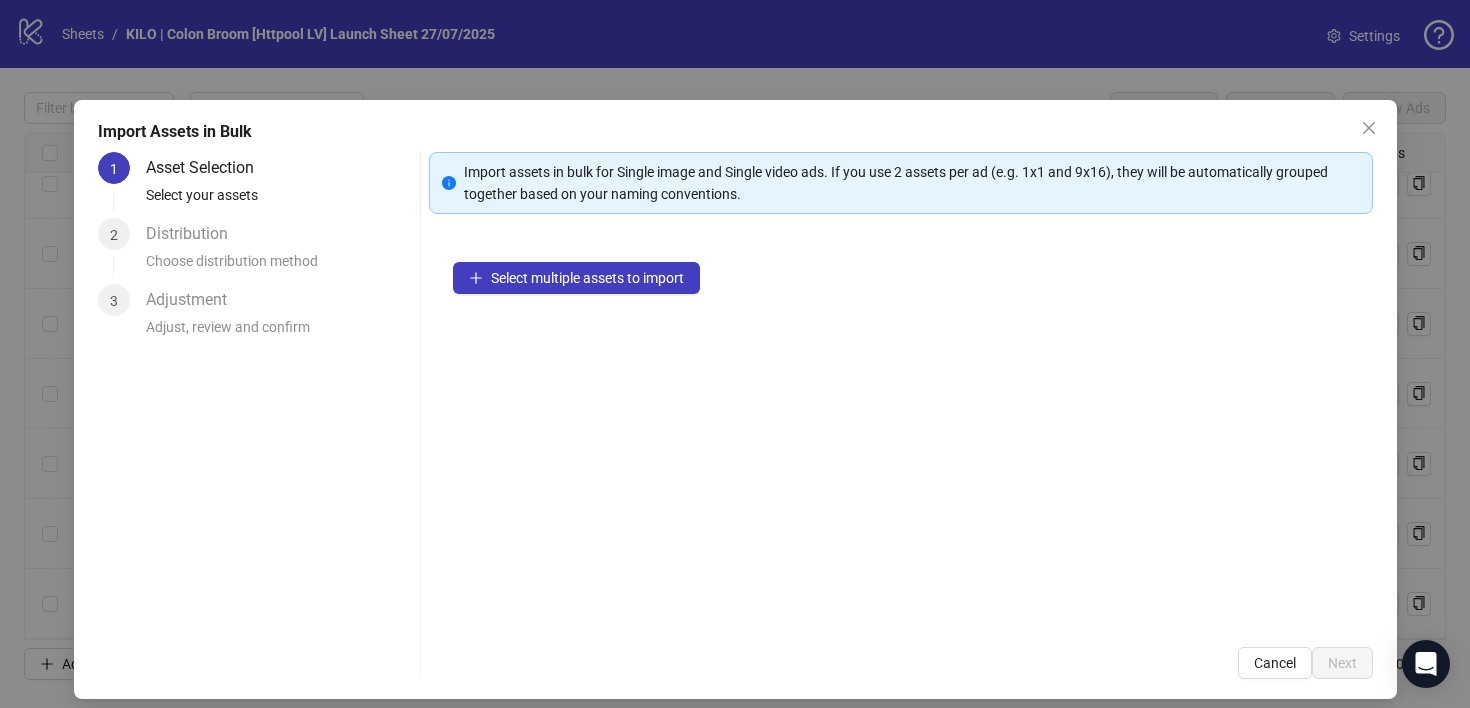 click on "Select multiple assets to import" at bounding box center [901, 430] 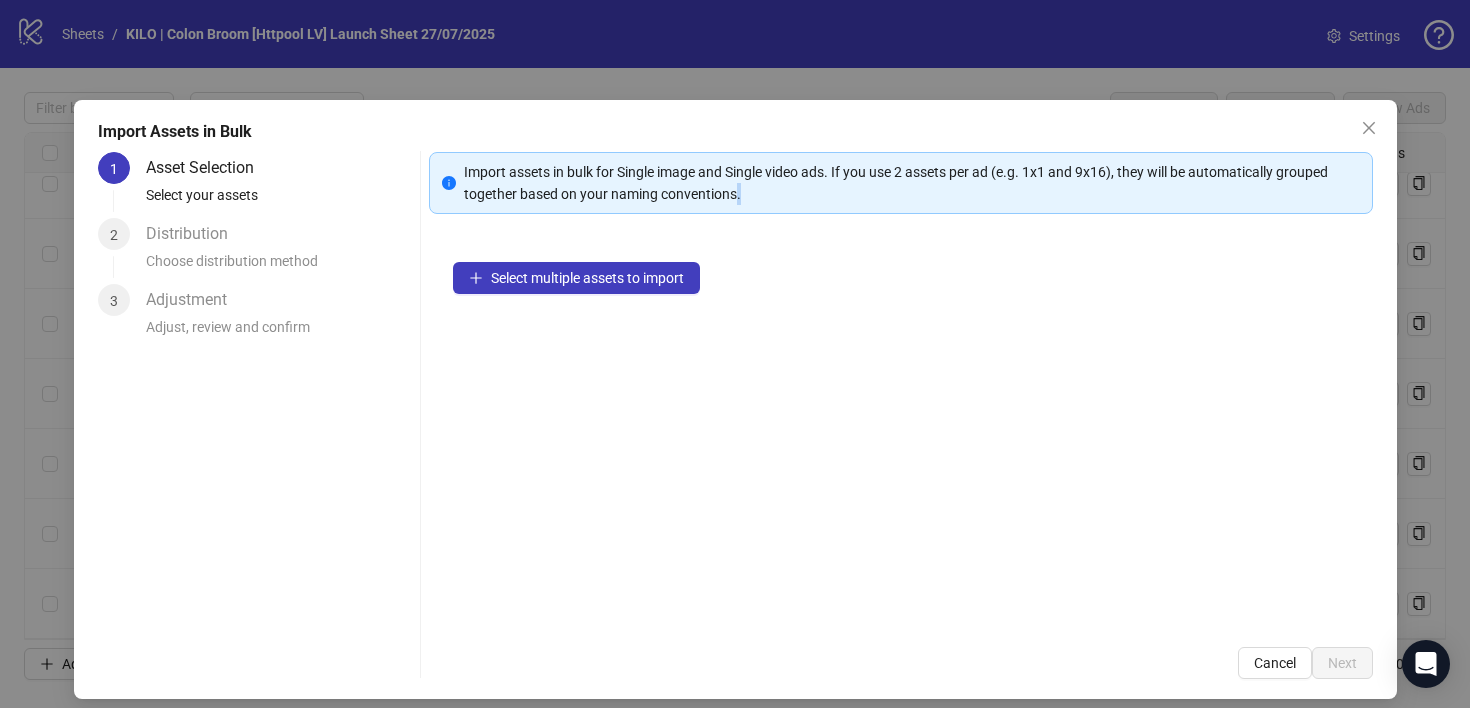 click on "Select multiple assets to import" at bounding box center (901, 430) 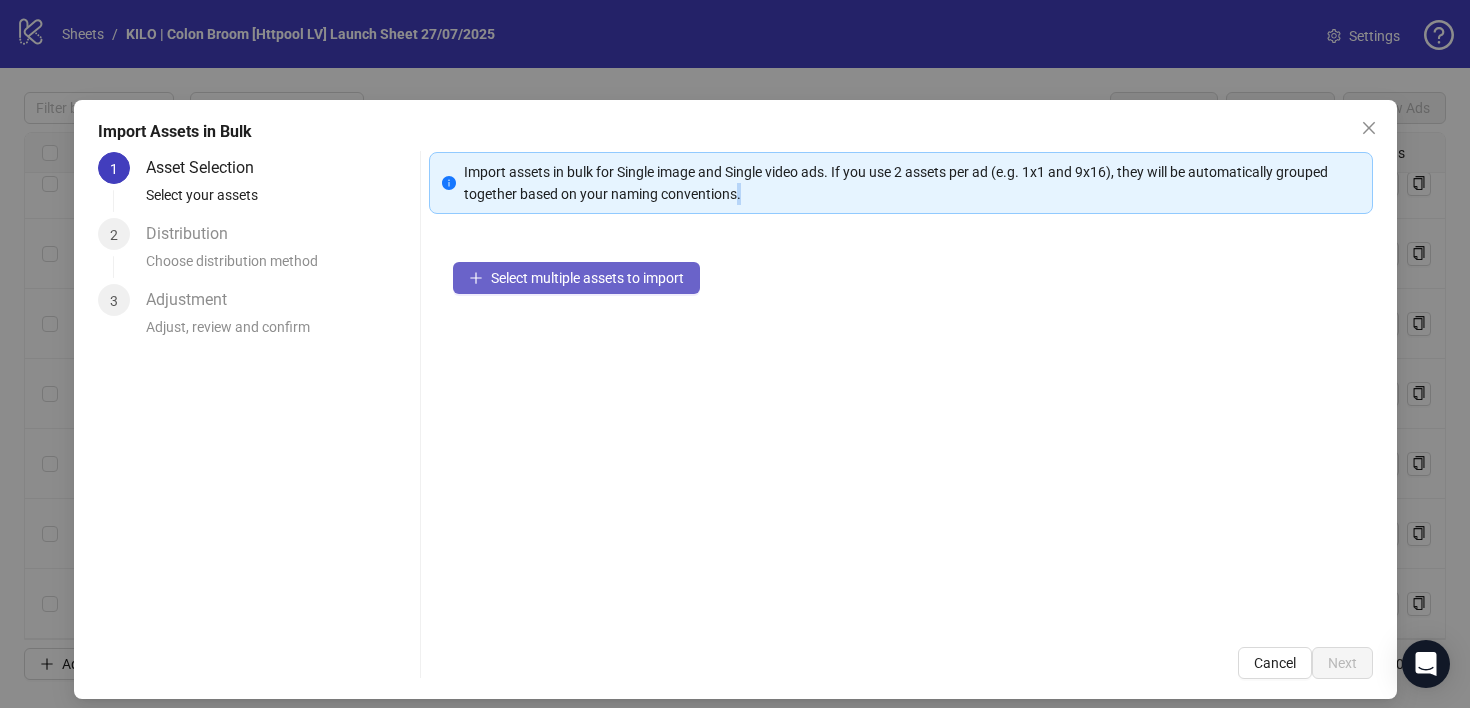 click on "Select multiple assets to import" at bounding box center [587, 278] 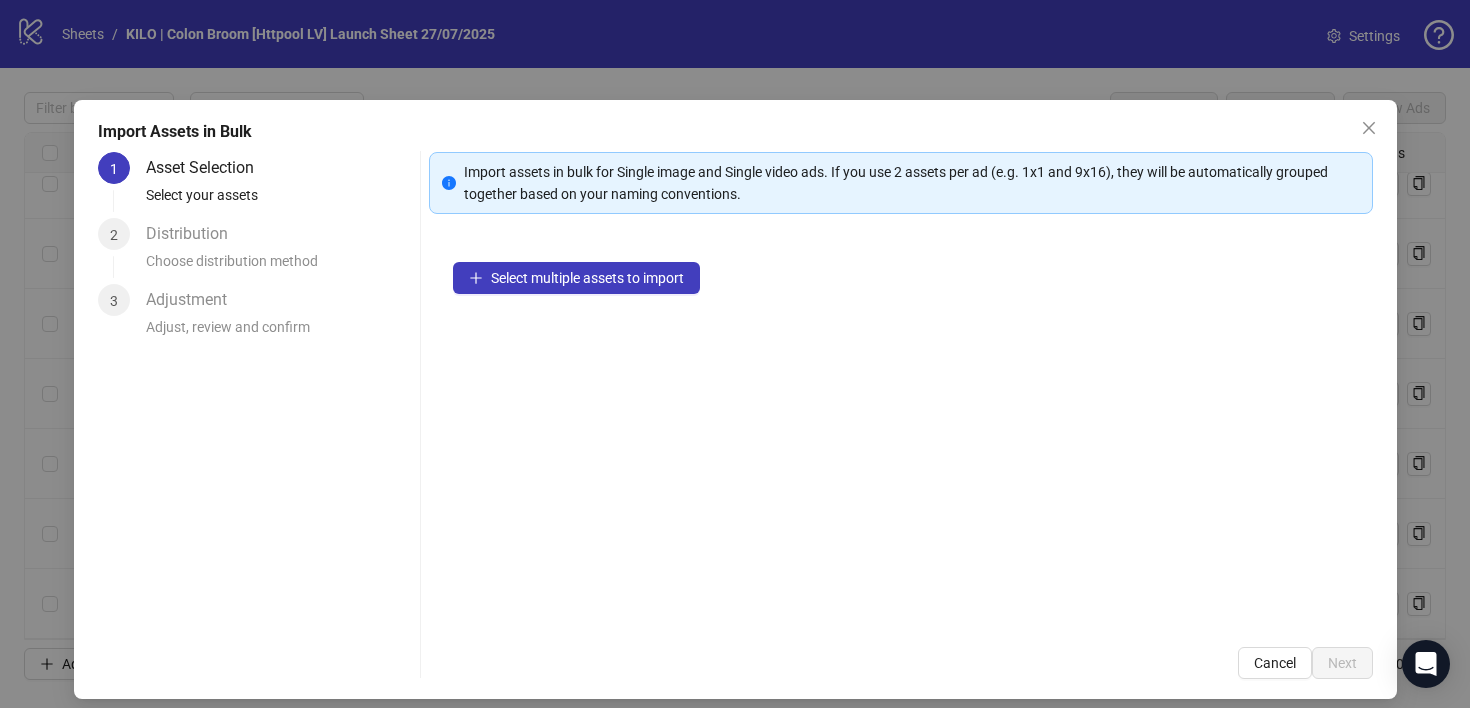 click on "Select multiple assets to import" at bounding box center (901, 430) 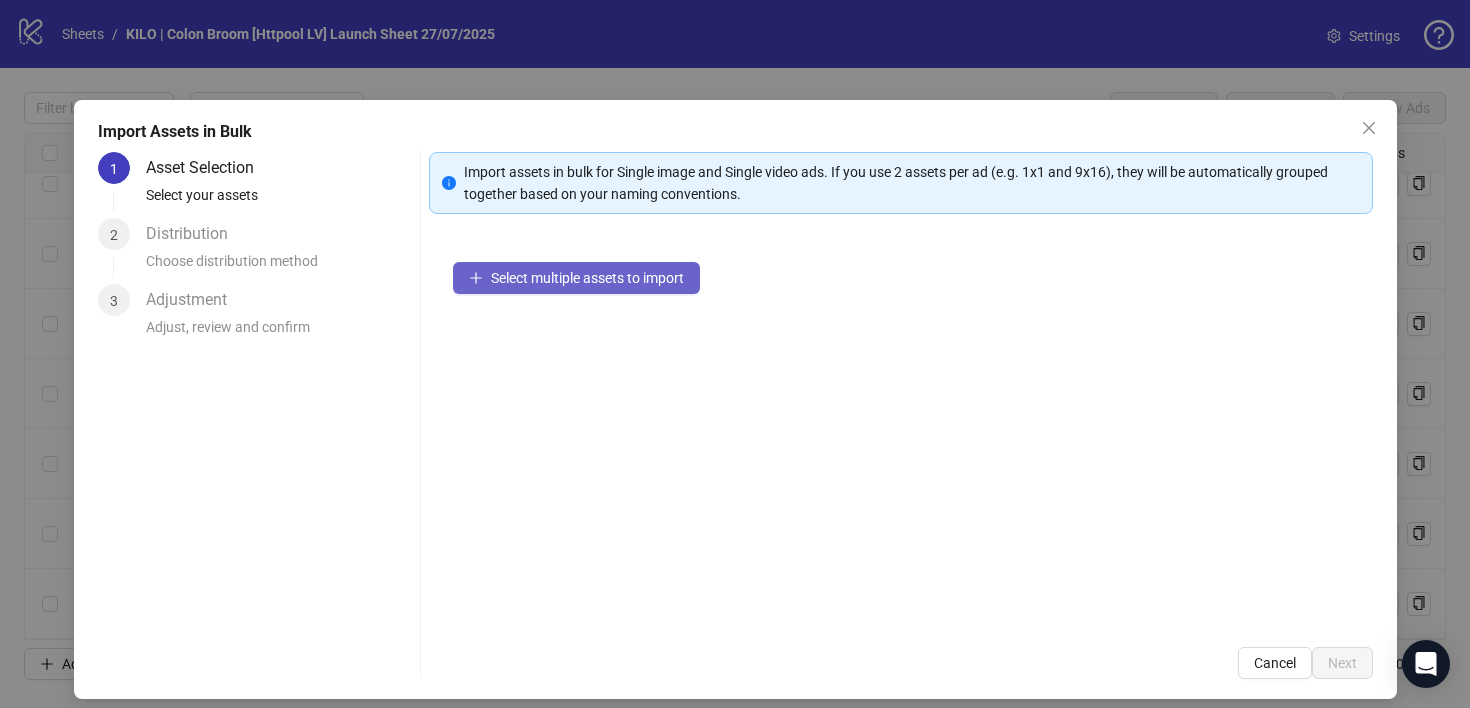click on "Select multiple assets to import" at bounding box center (576, 278) 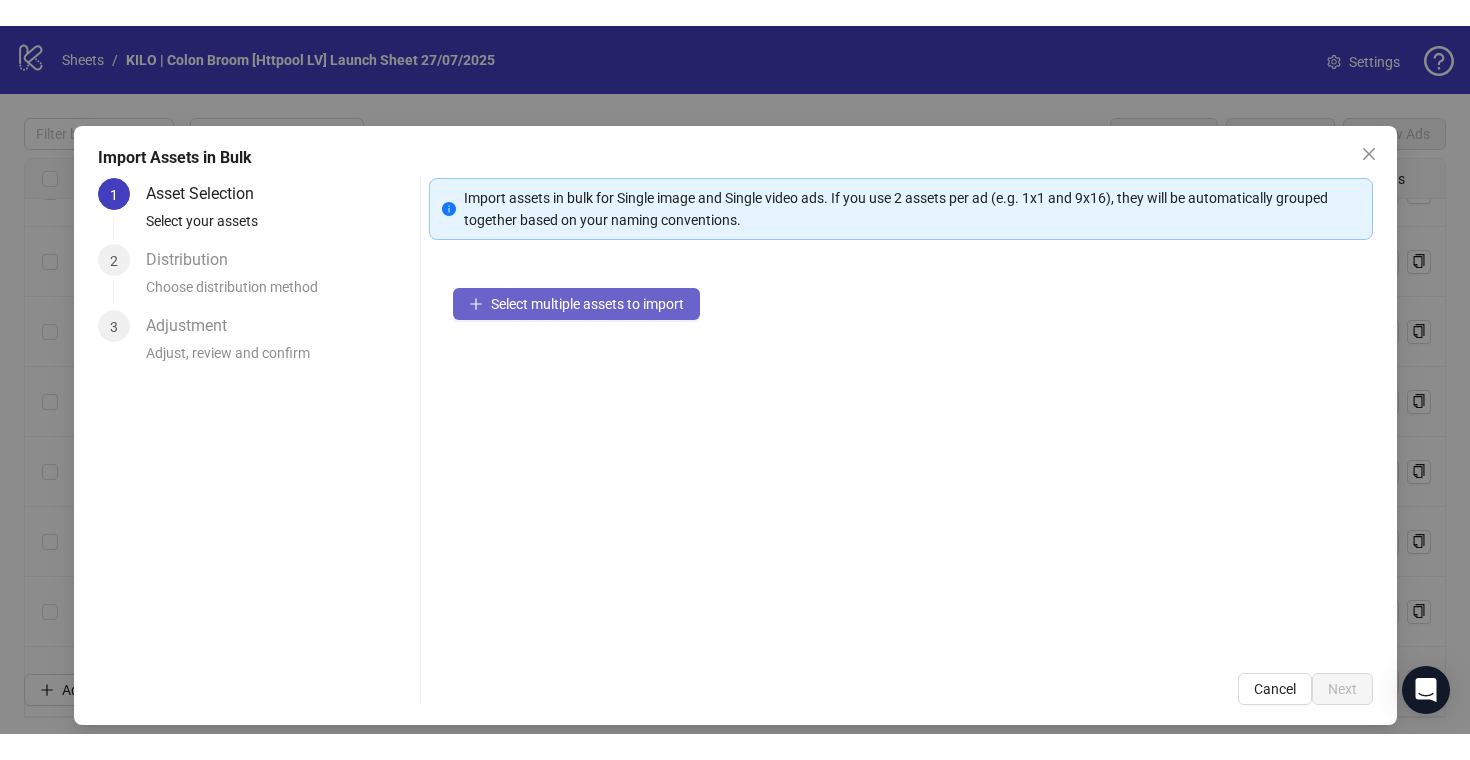scroll, scrollTop: 13062, scrollLeft: 0, axis: vertical 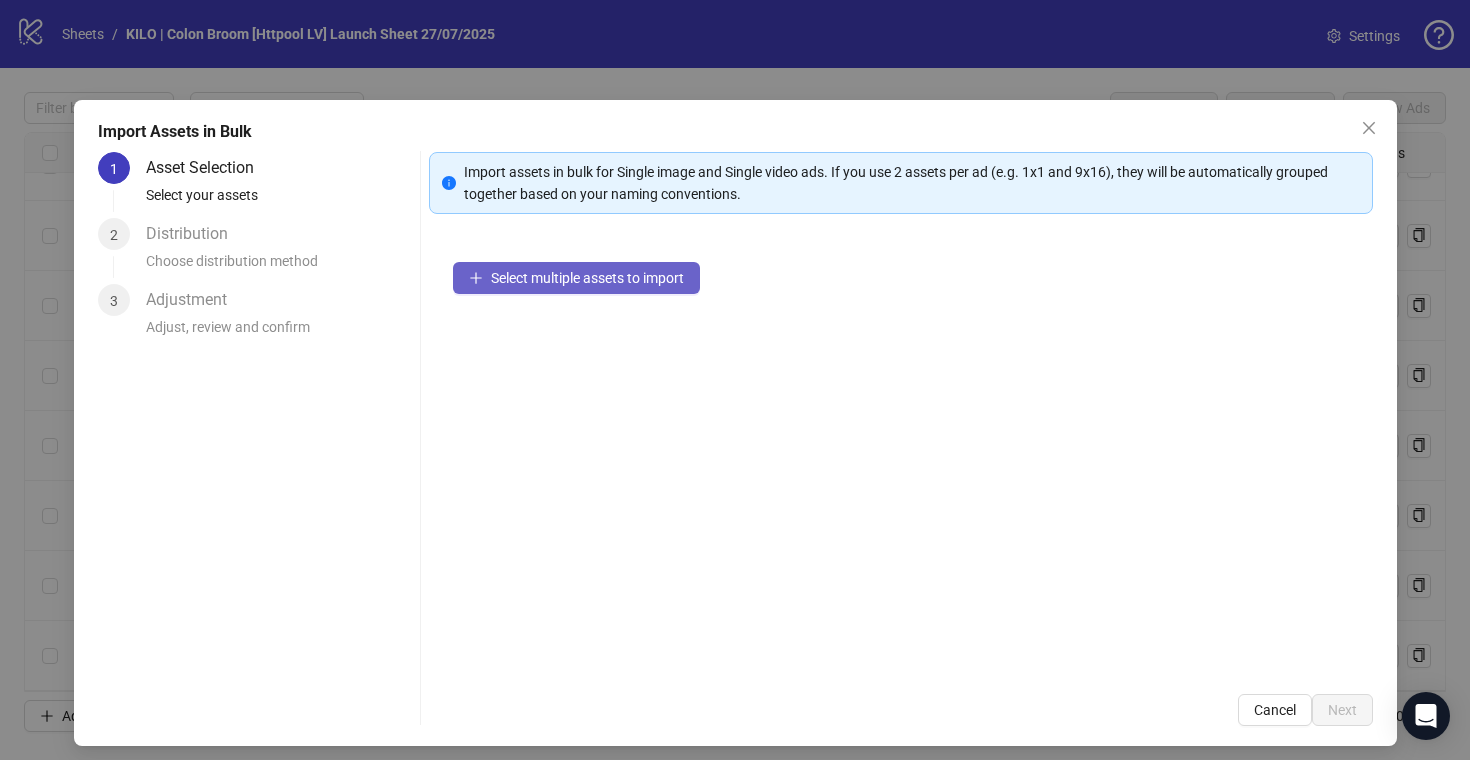 click on "Select multiple assets to import" at bounding box center [587, 278] 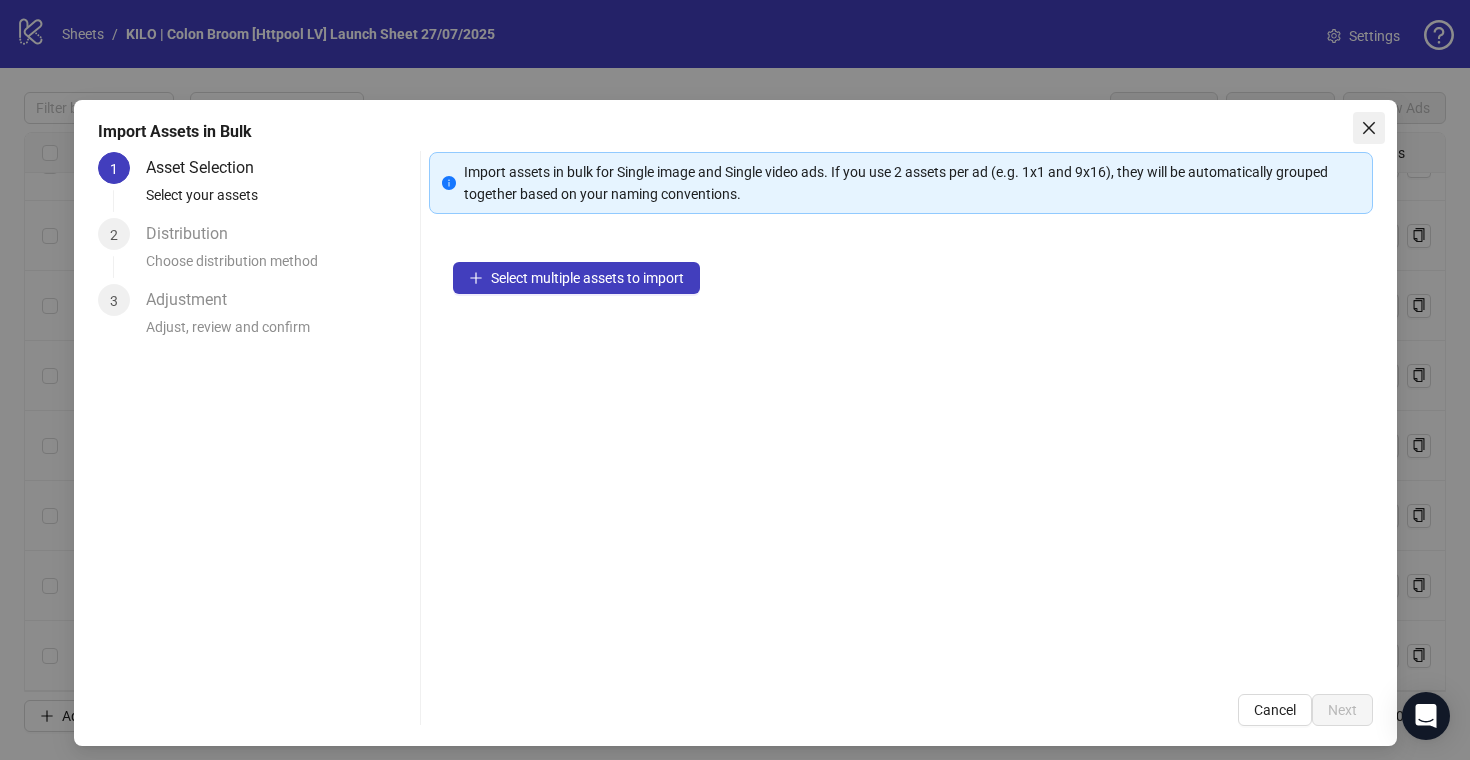 click 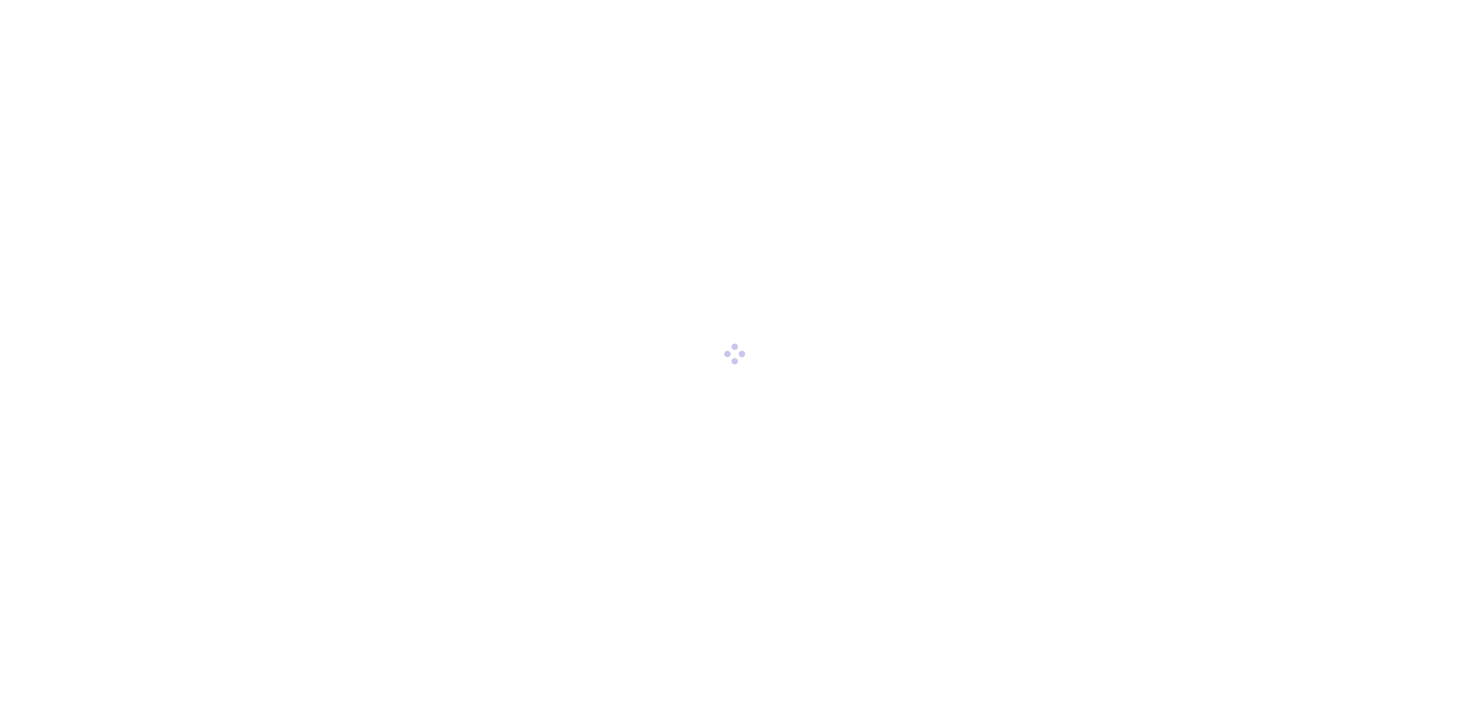 scroll, scrollTop: 0, scrollLeft: 0, axis: both 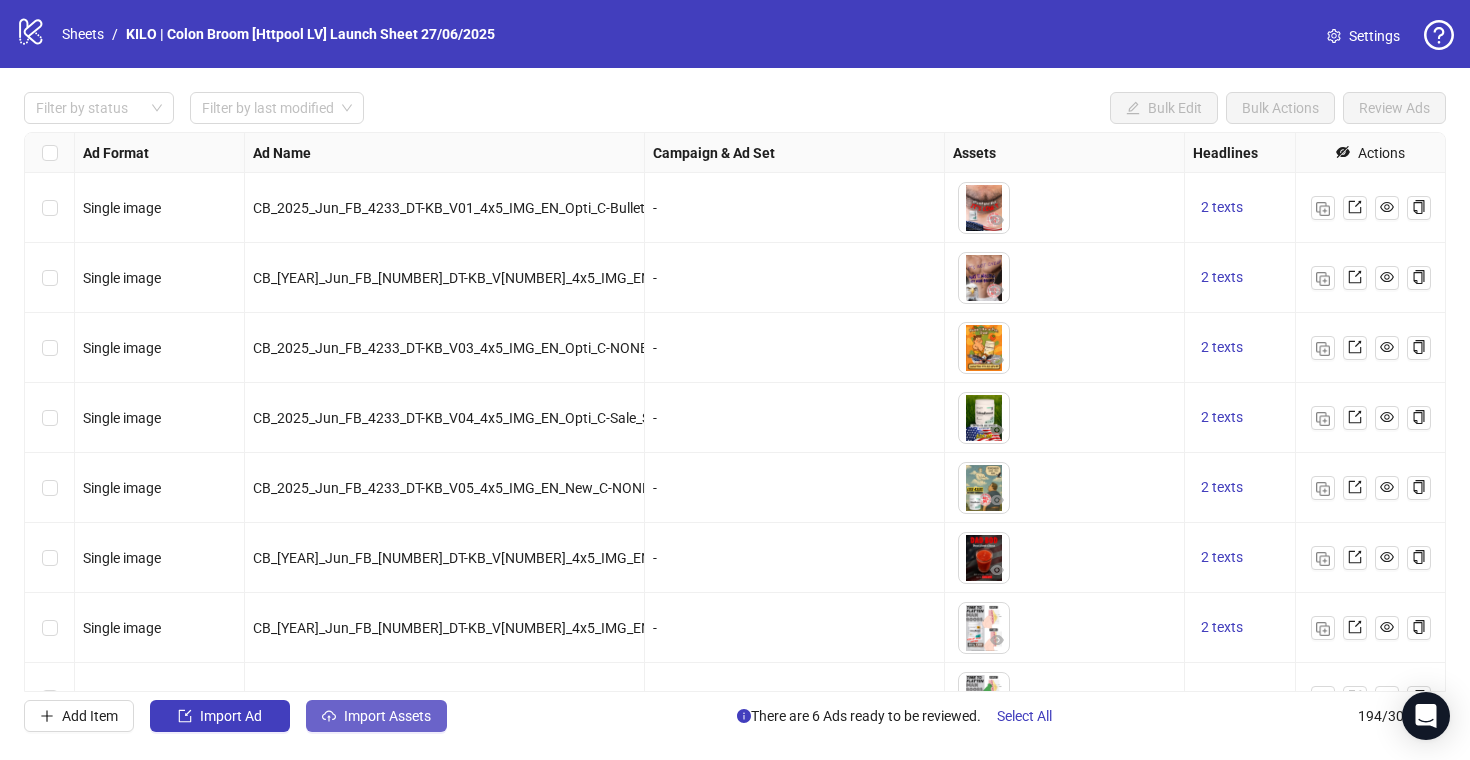 click on "Import Assets" at bounding box center (376, 716) 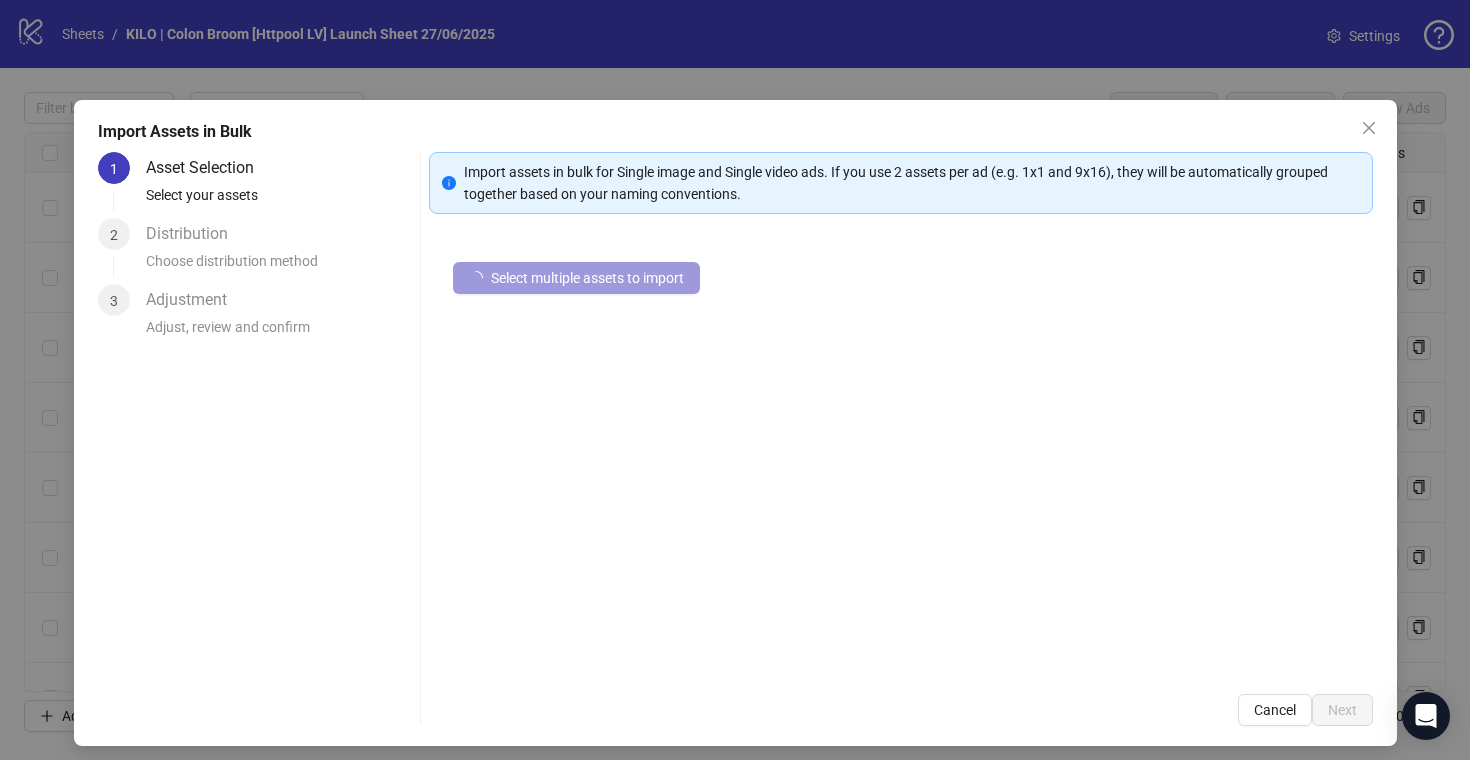 click on "Select multiple assets to import" at bounding box center [576, 278] 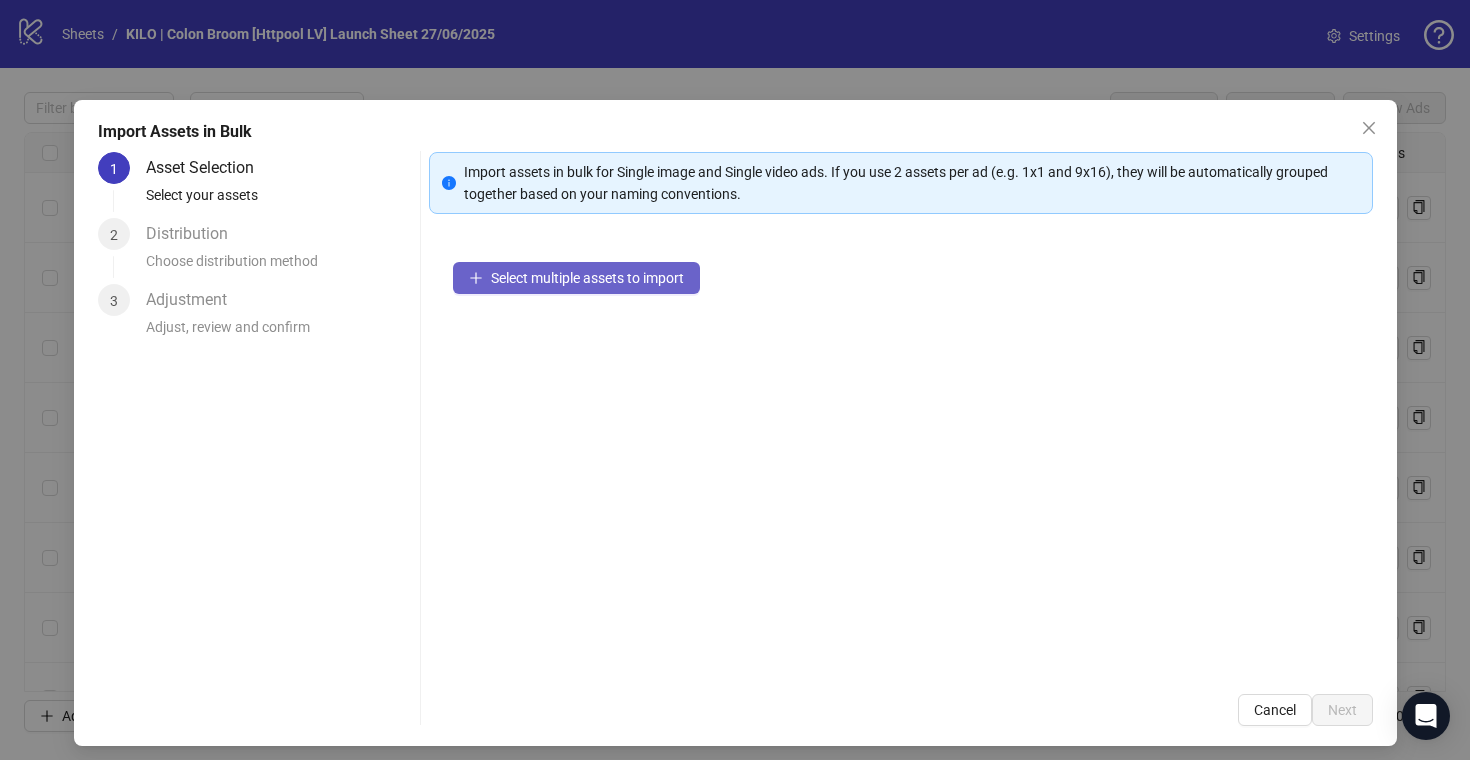 click on "Select multiple assets to import" at bounding box center (576, 278) 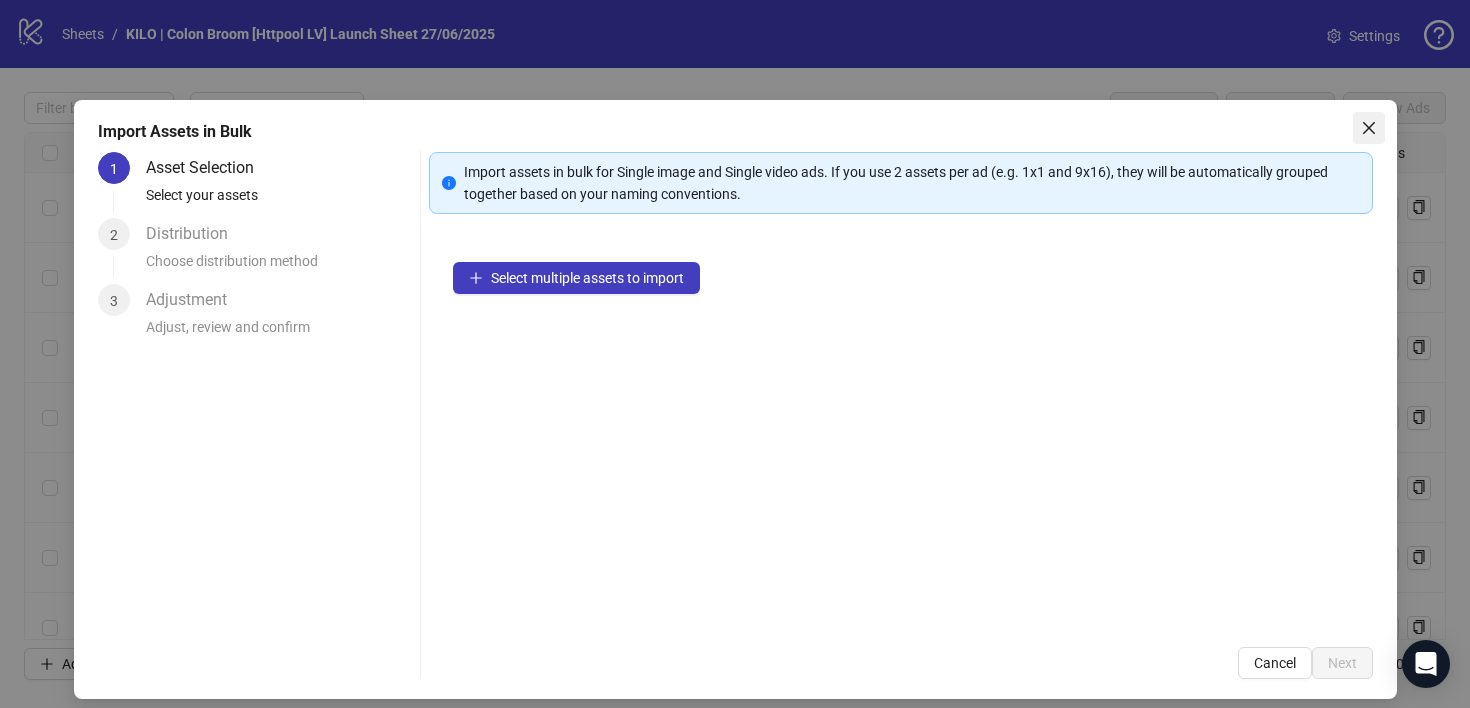 click 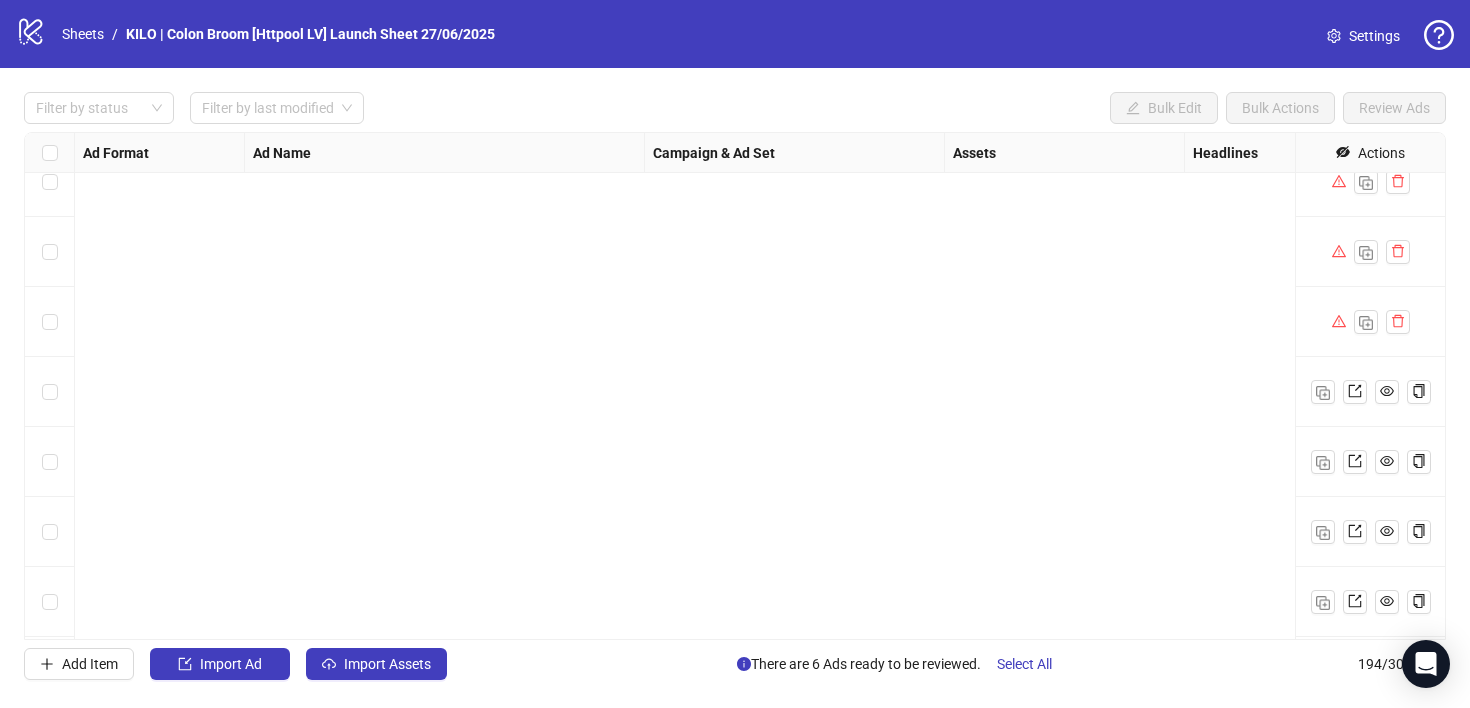 scroll, scrollTop: 13114, scrollLeft: 0, axis: vertical 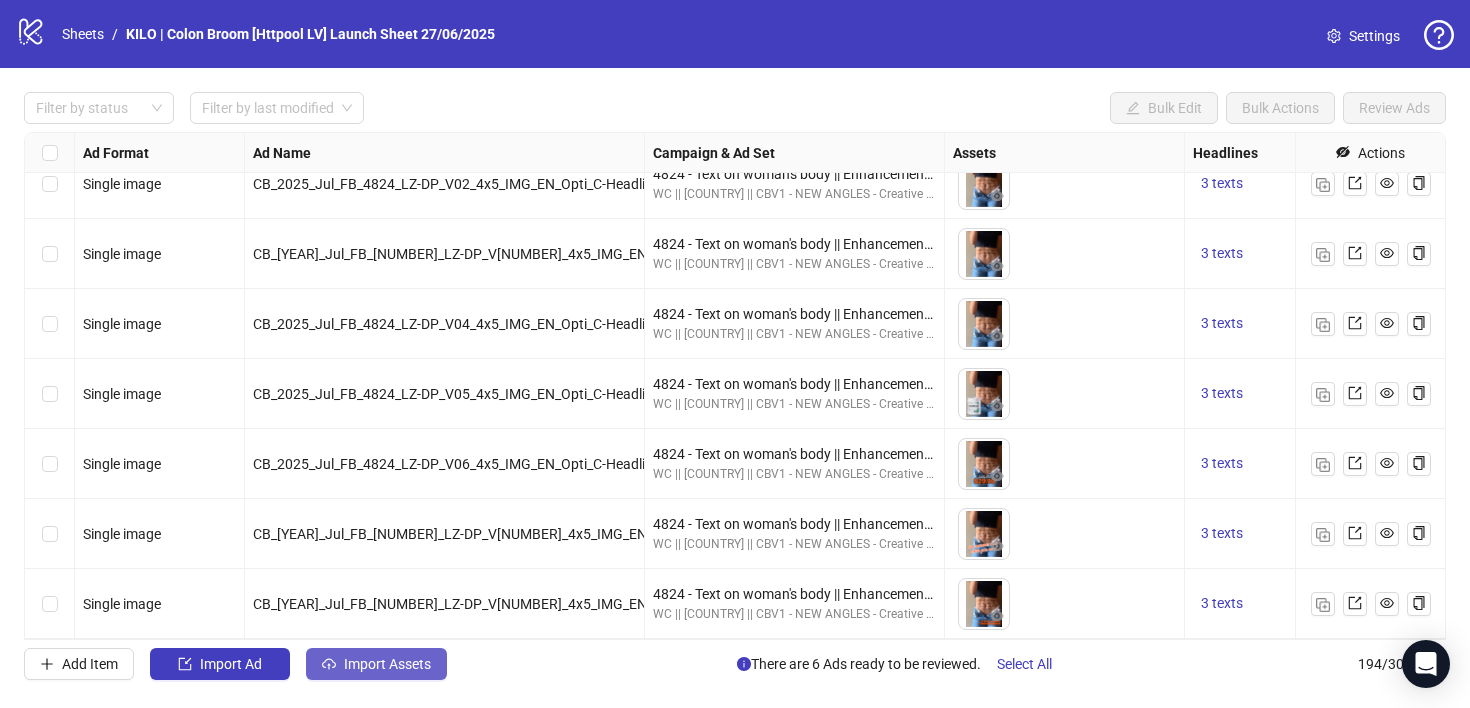 click on "Import Assets" at bounding box center (387, 664) 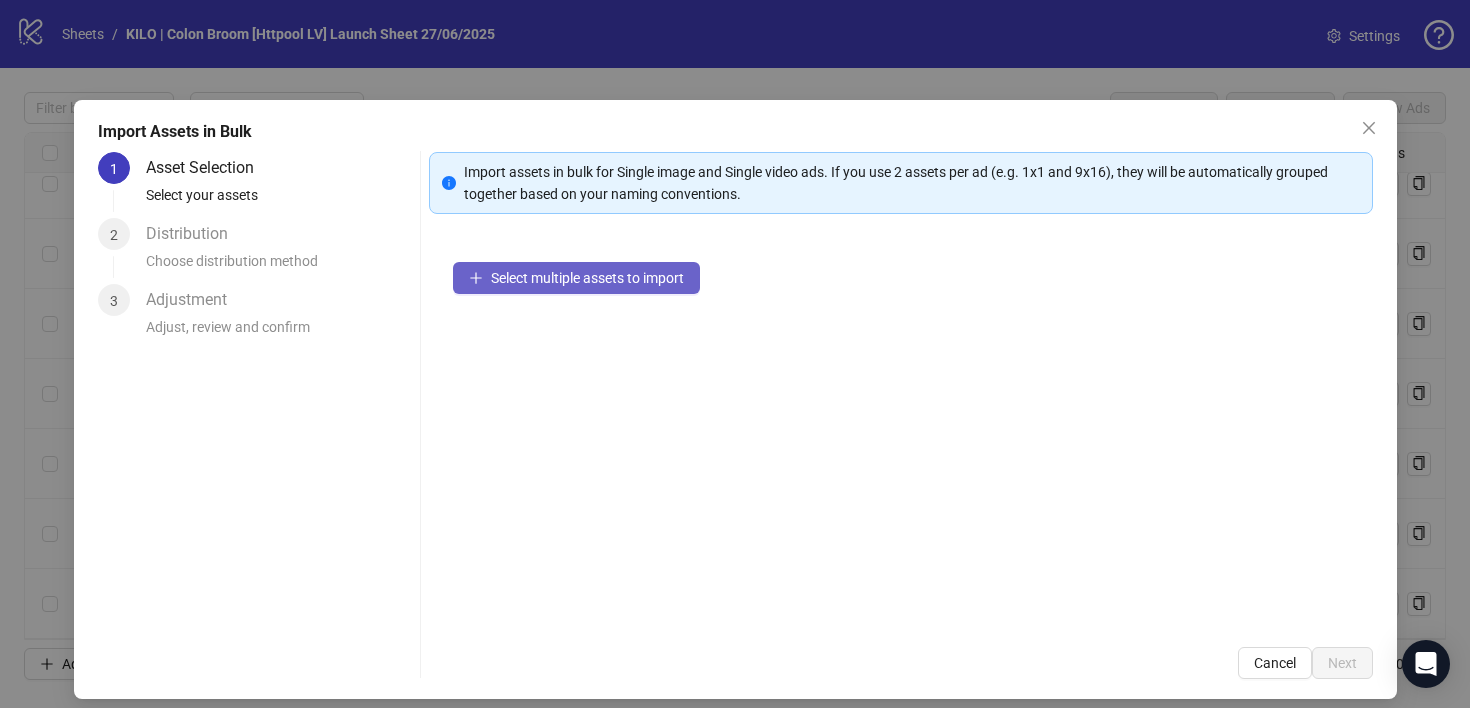 click on "Select multiple assets to import" at bounding box center (587, 278) 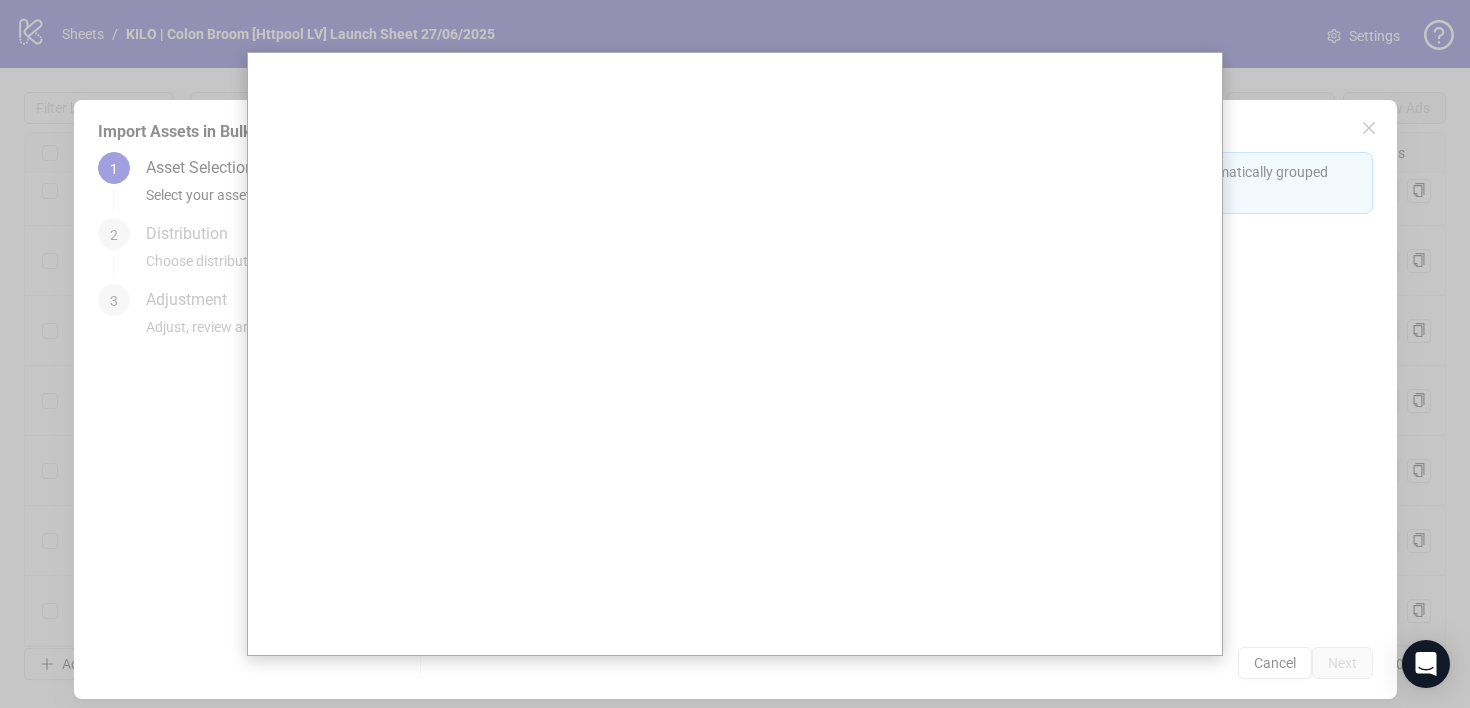 scroll, scrollTop: 13107, scrollLeft: 0, axis: vertical 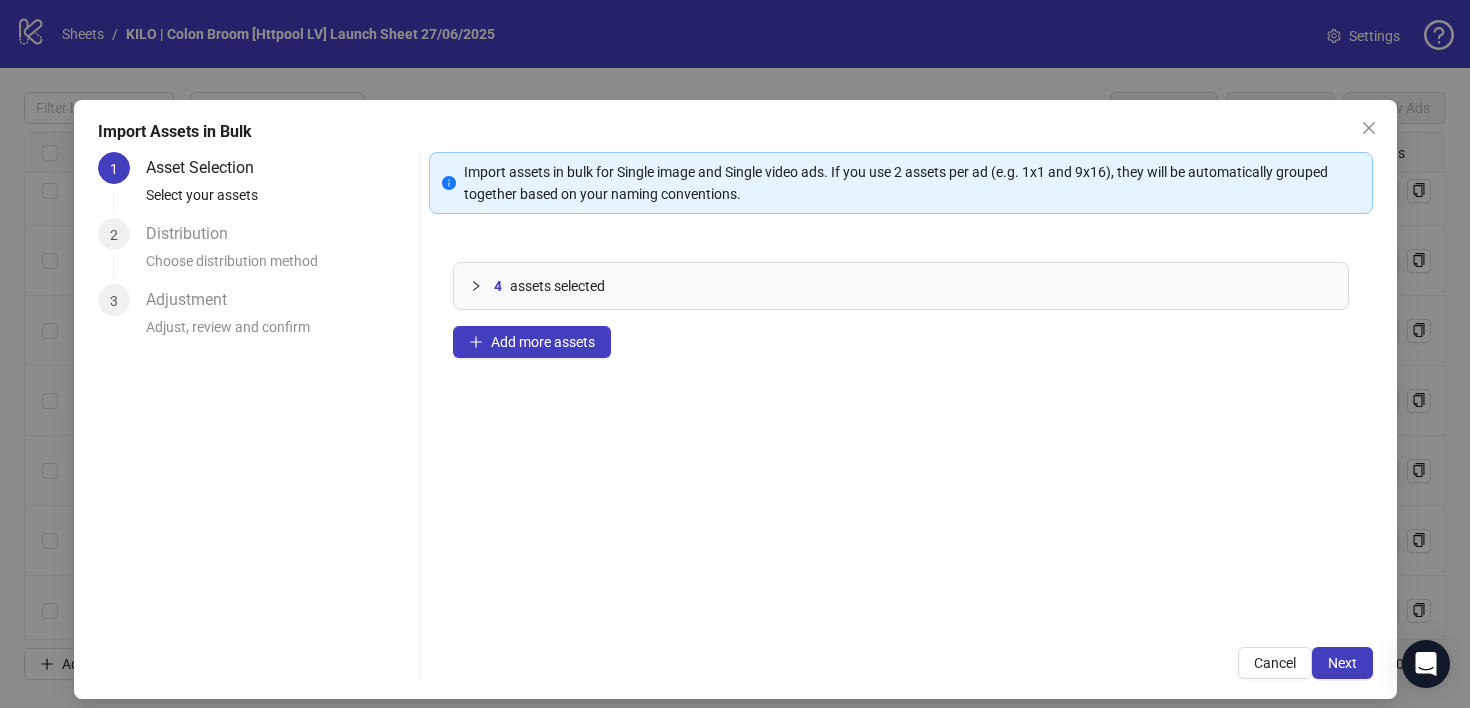 click 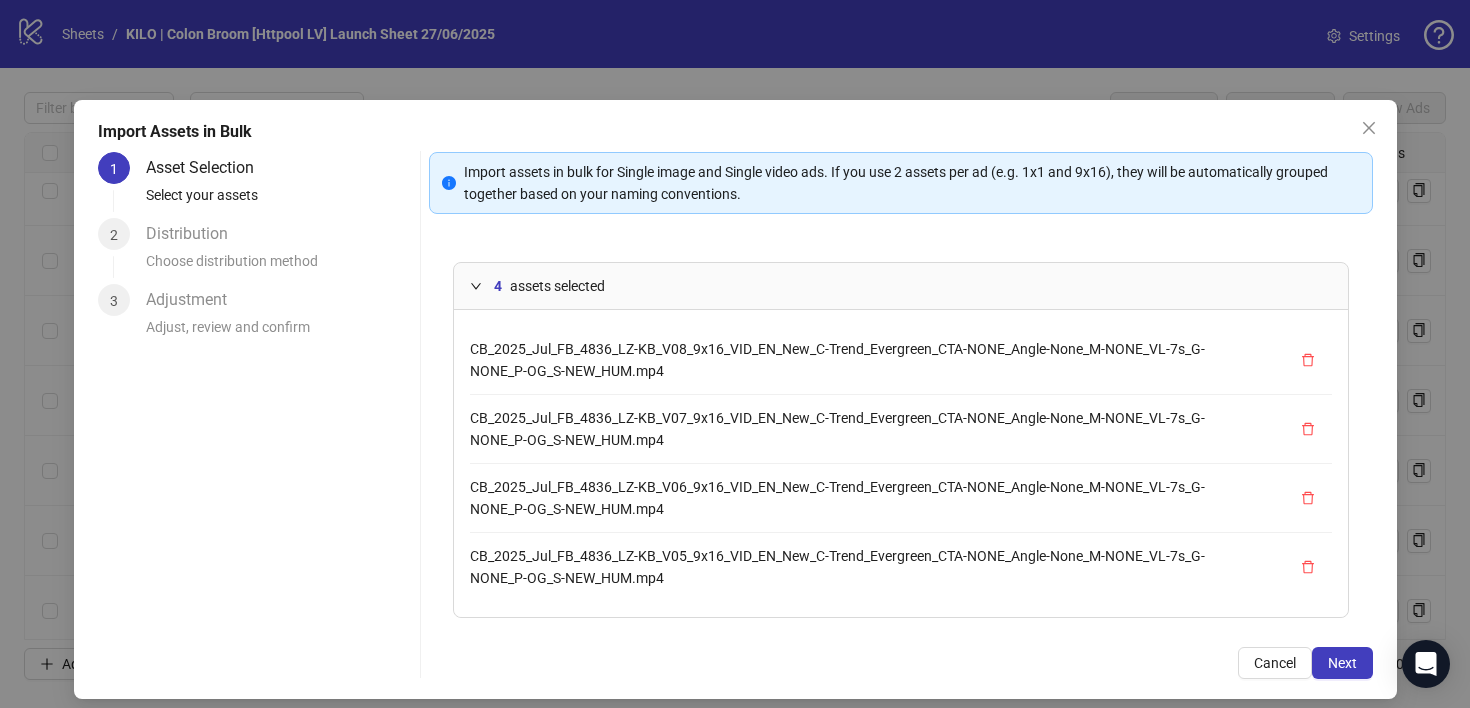 scroll, scrollTop: 67, scrollLeft: 0, axis: vertical 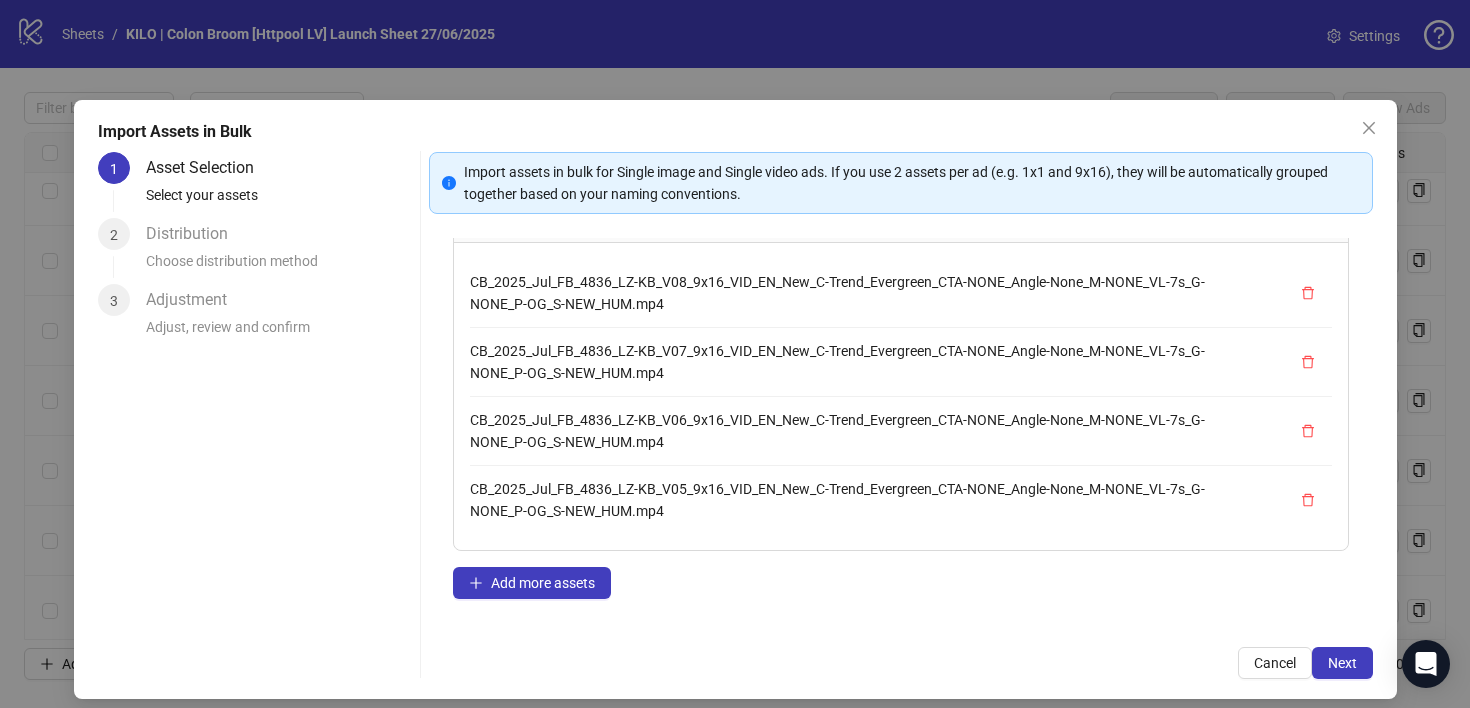 click on "CB_2025_Jul_FB_4836_LZ-KB_V05_9x16_VID_EN_New_C-Trend_Evergreen_CTA-NONE_Angle-None_M-NONE_VL-7s_G-NONE_P-OG_S-NEW_HUM.mp4" at bounding box center [857, 500] 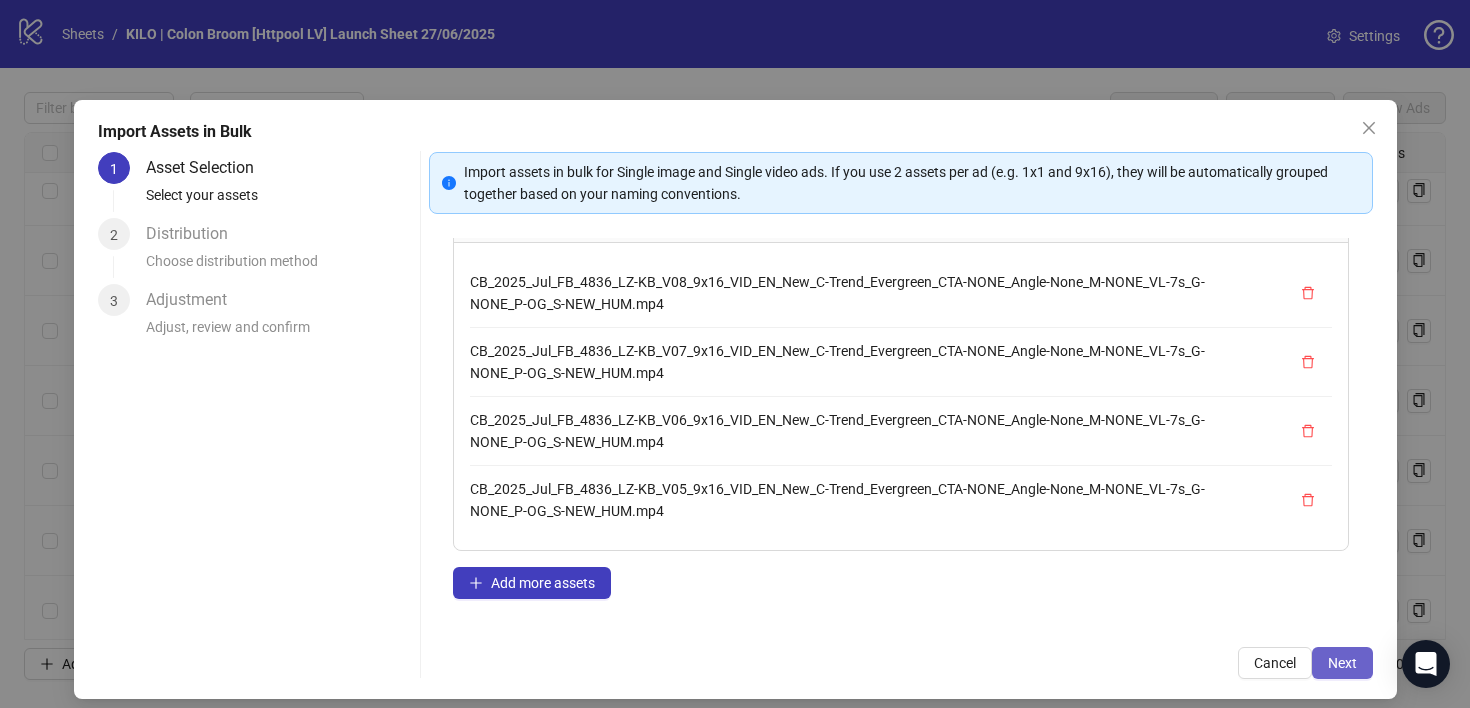 click on "Next" at bounding box center (1342, 663) 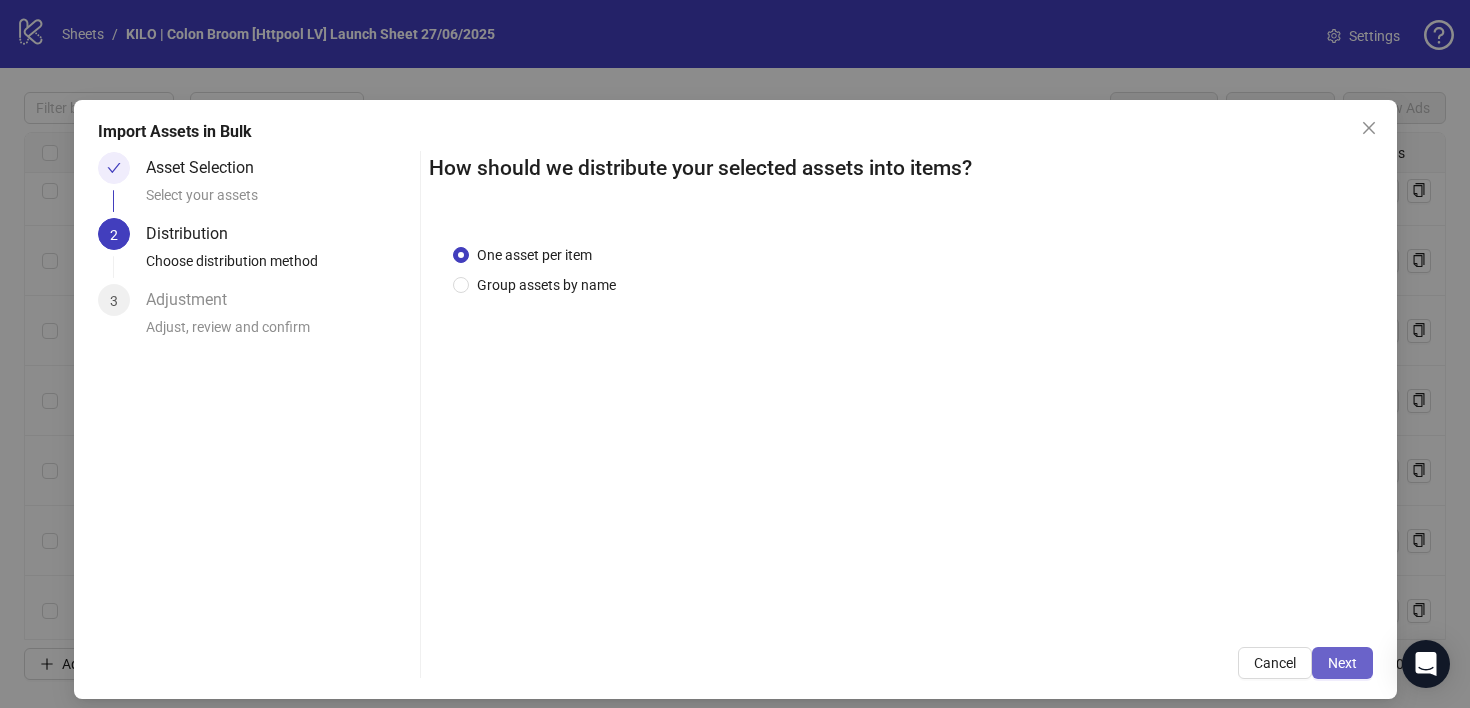 click on "Next" at bounding box center [1342, 663] 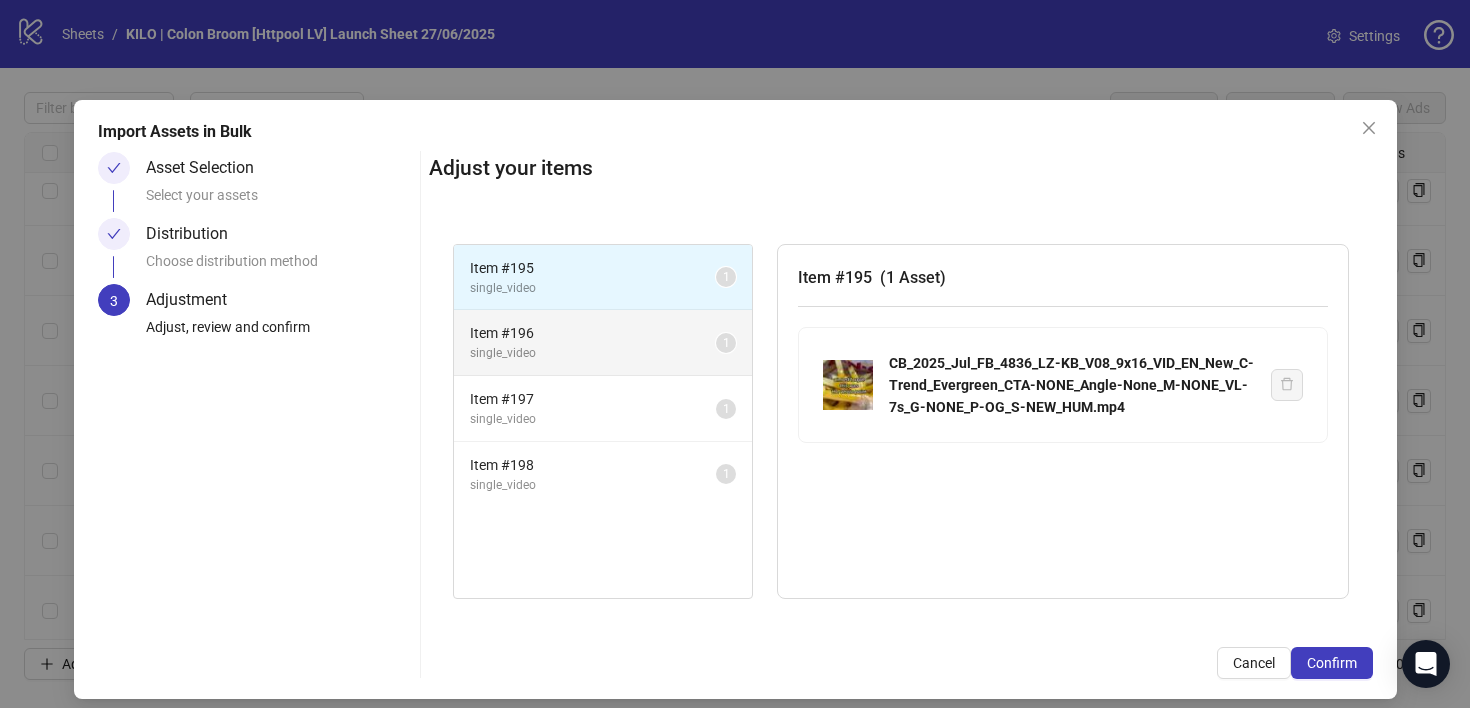 click on "single_video" at bounding box center [593, 353] 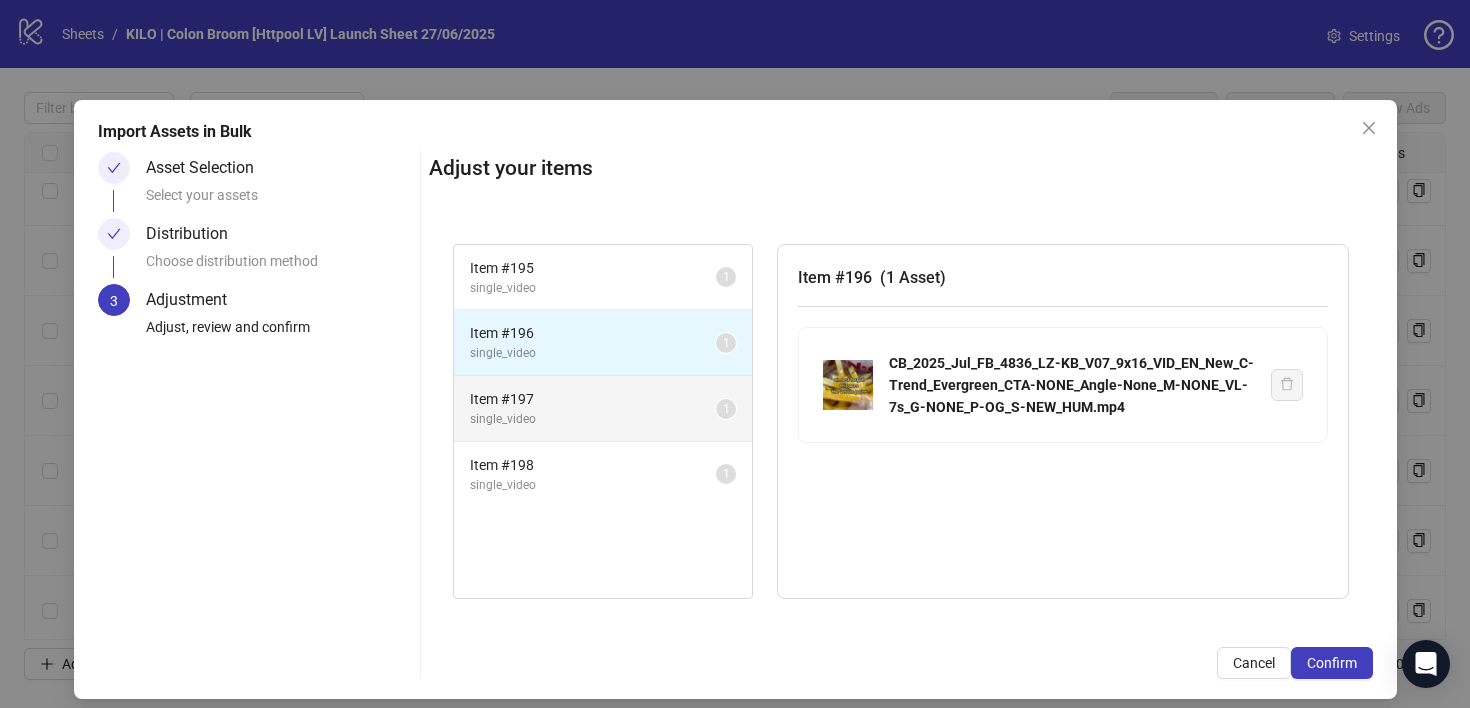 click on "single_video" at bounding box center [593, 419] 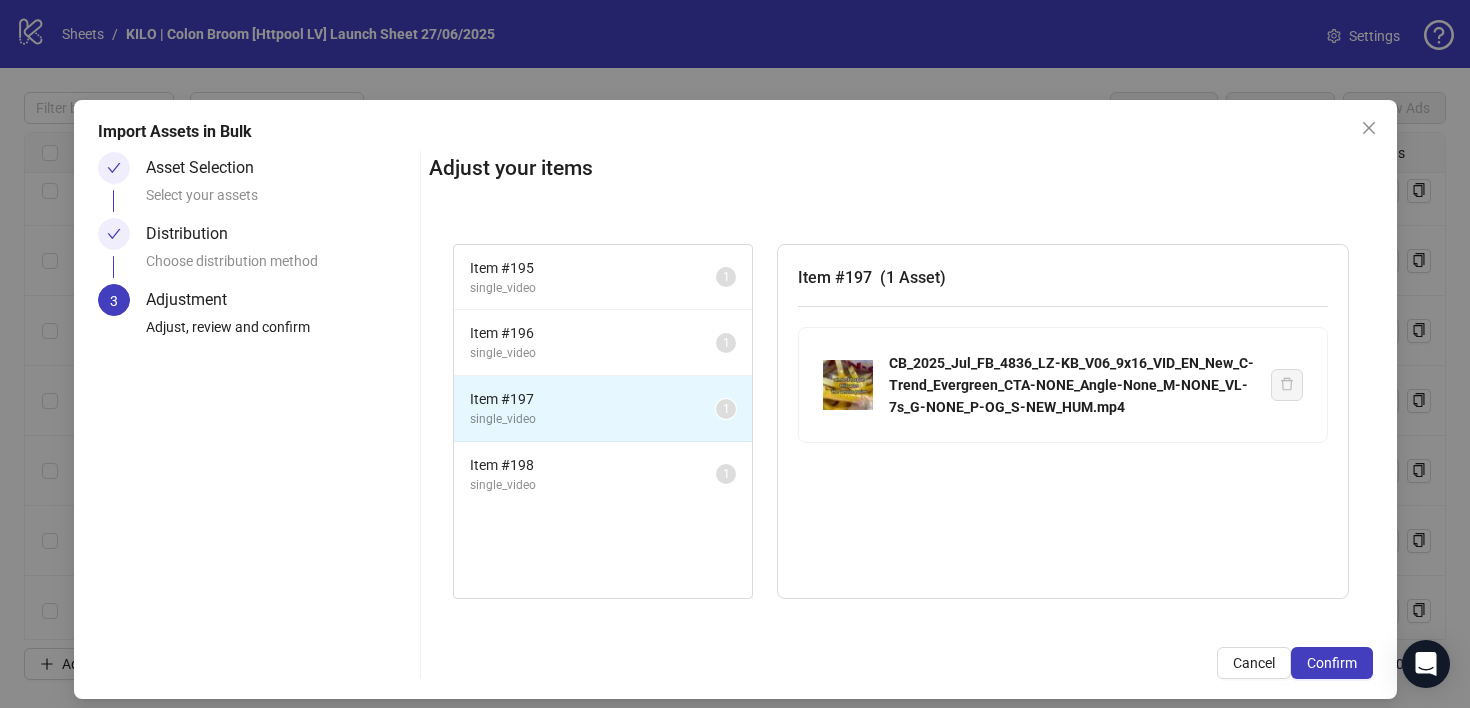 click on "Distribution Choose distribution method" at bounding box center [279, 251] 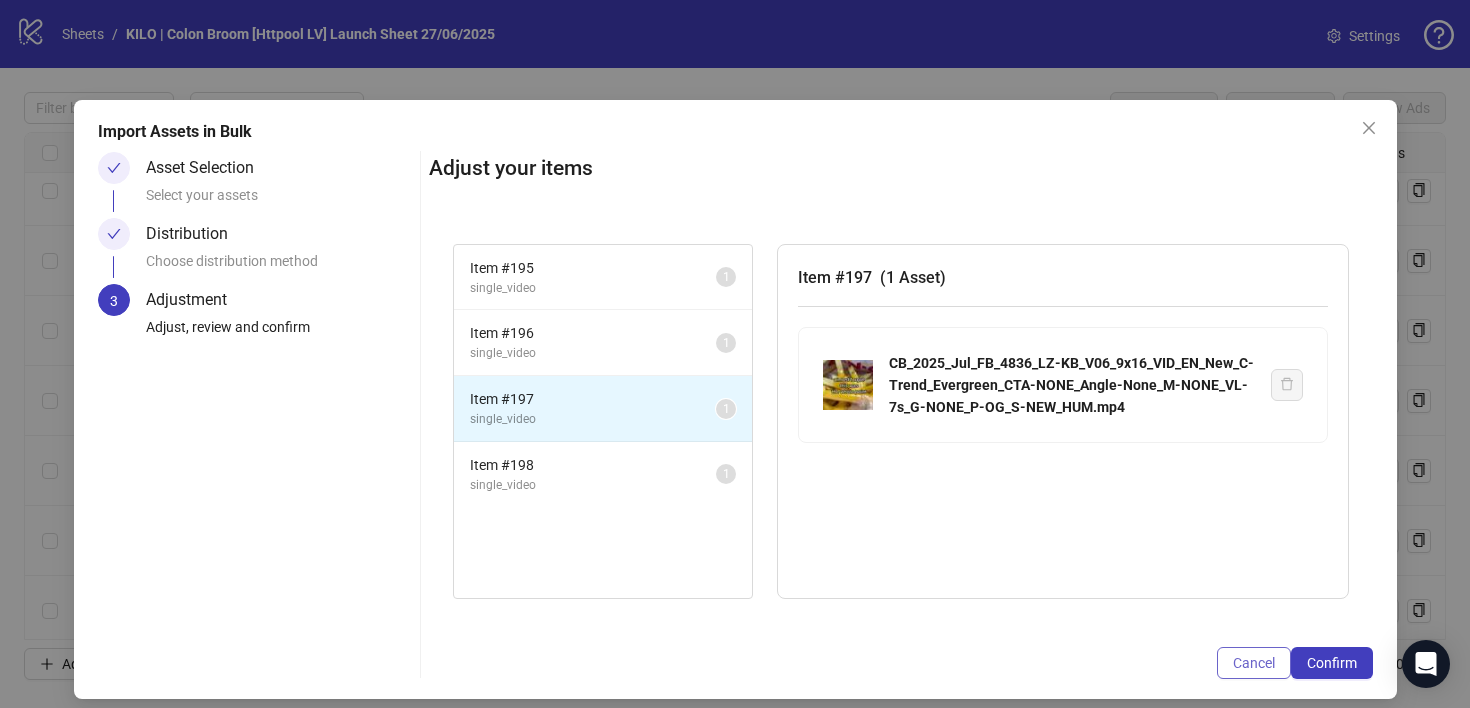 click on "Cancel" at bounding box center (1254, 663) 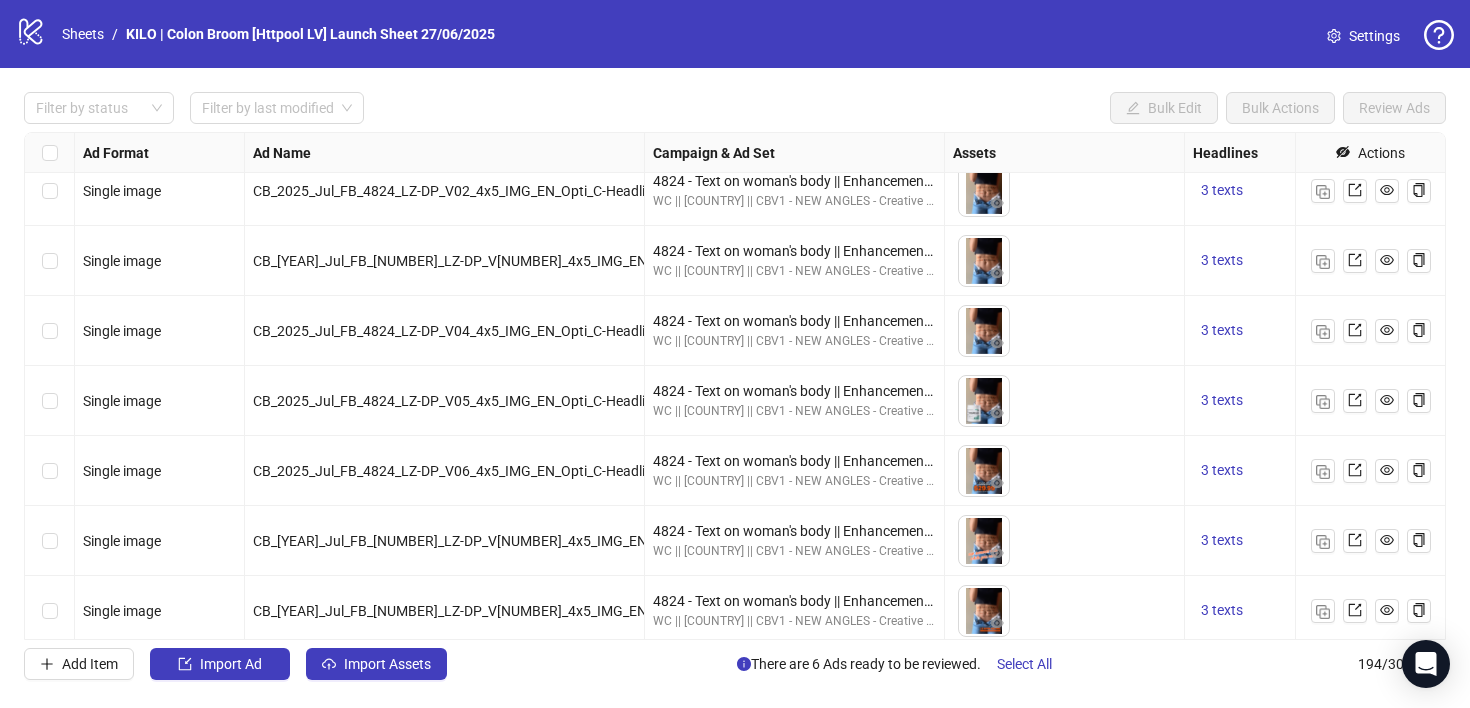 scroll, scrollTop: 13114, scrollLeft: 0, axis: vertical 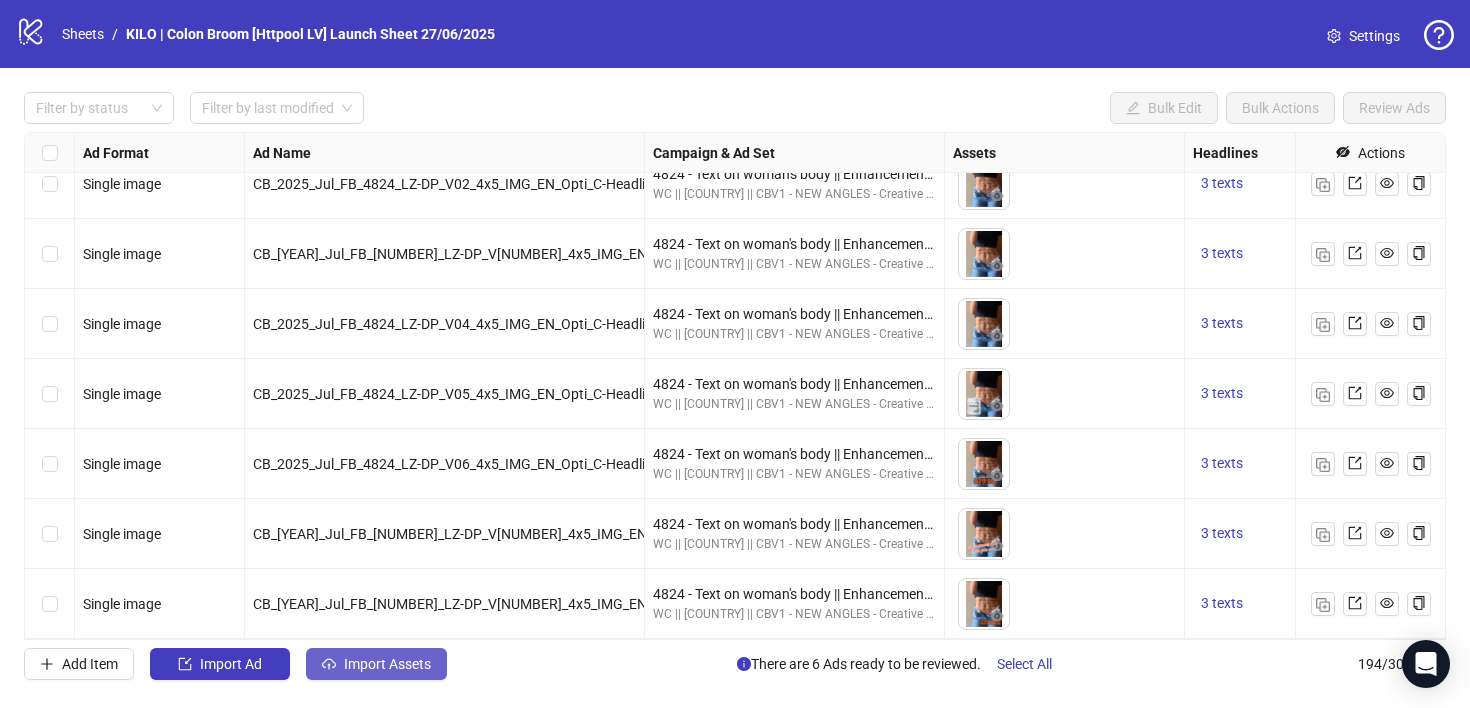 click on "Import Assets" at bounding box center (376, 664) 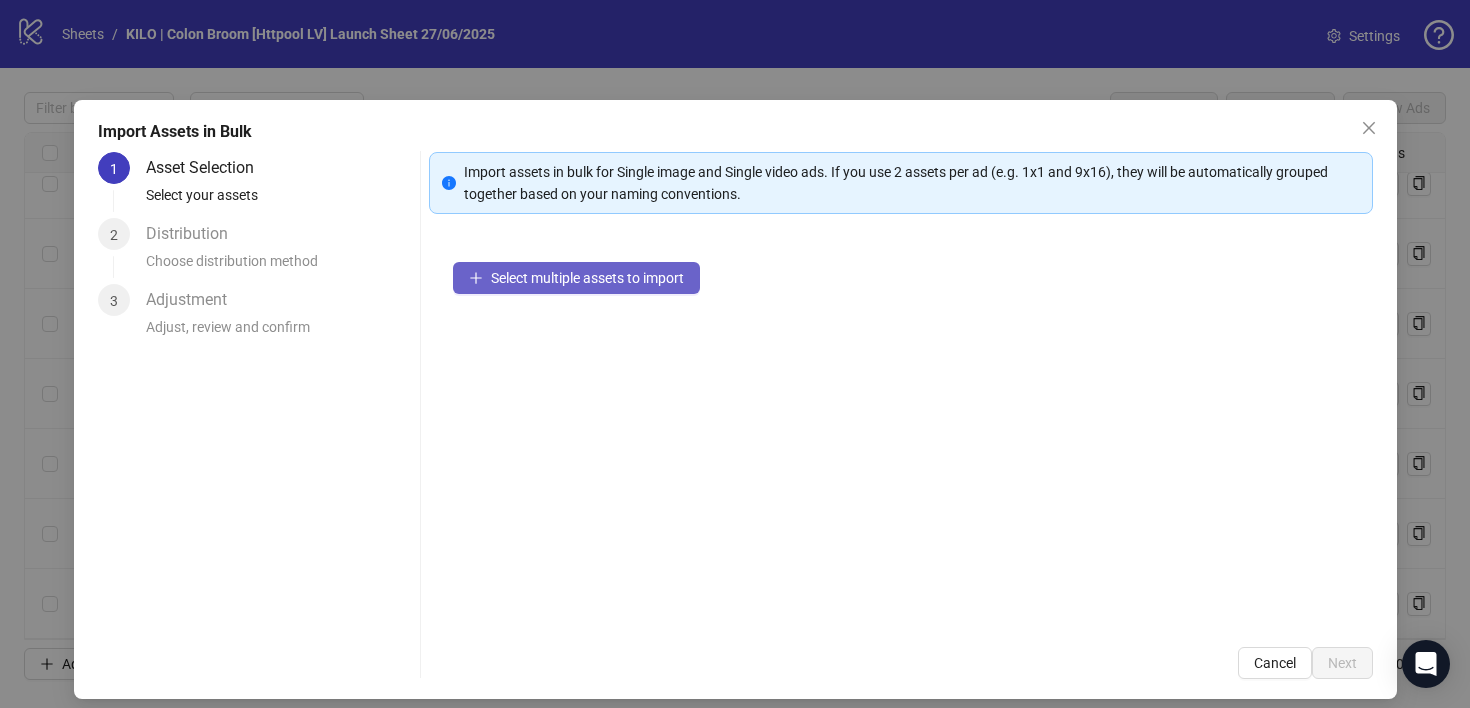 click on "Select multiple assets to import" at bounding box center [587, 278] 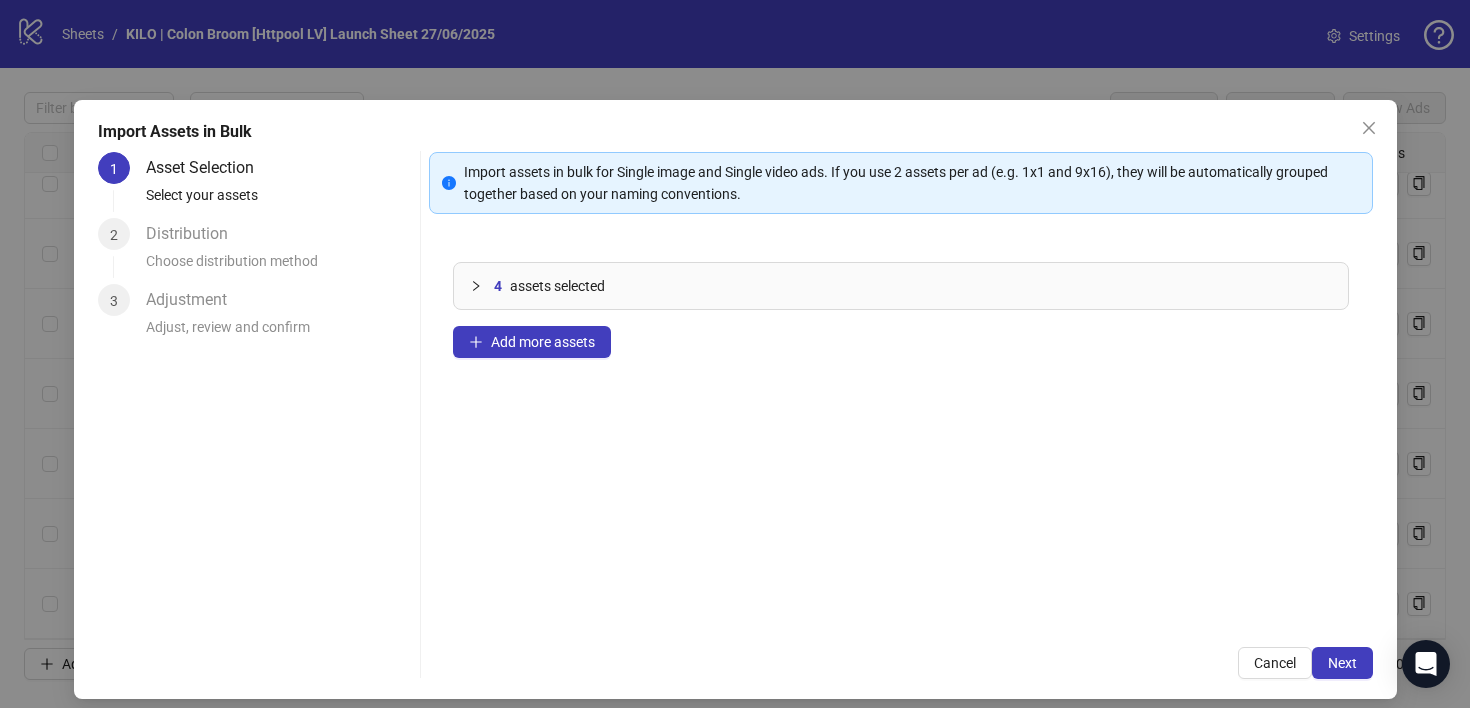 click on "4 assets selected" at bounding box center [901, 286] 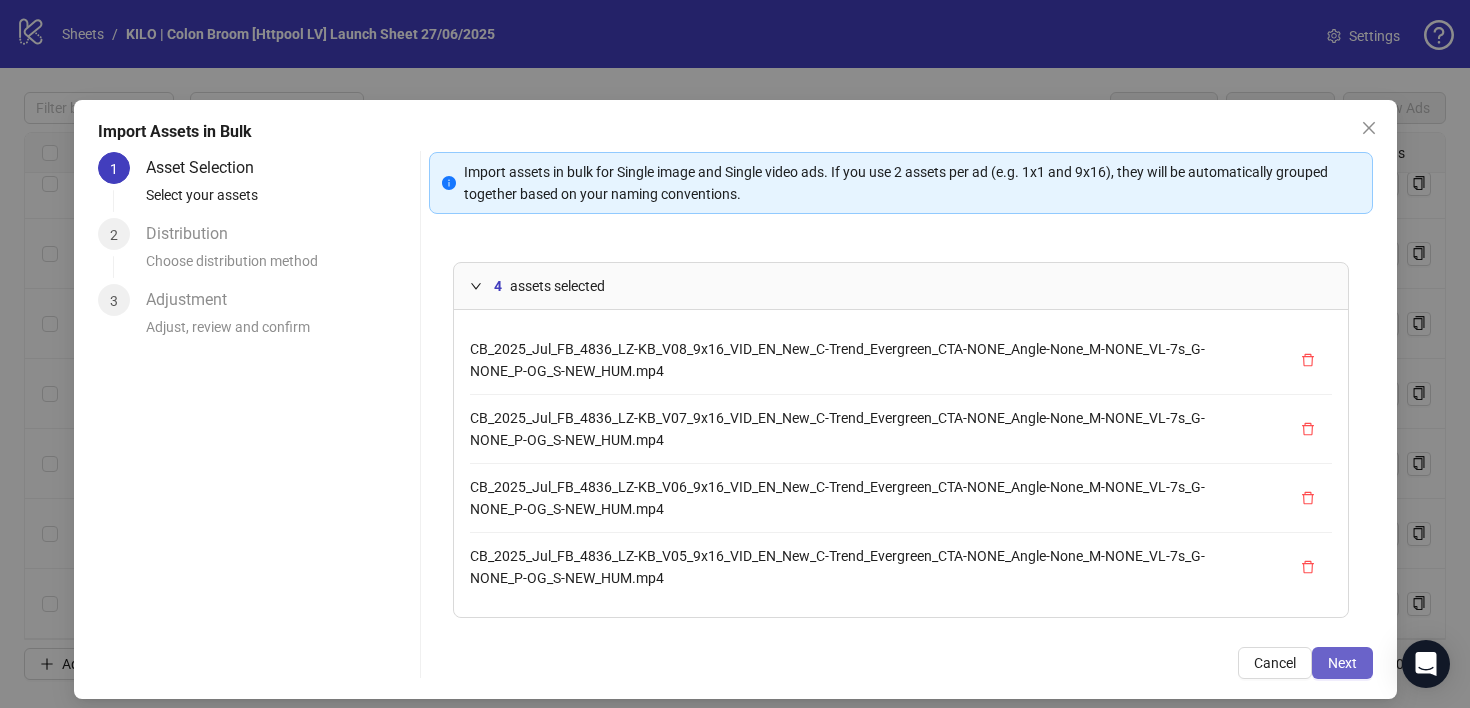 click on "Next" at bounding box center (1342, 663) 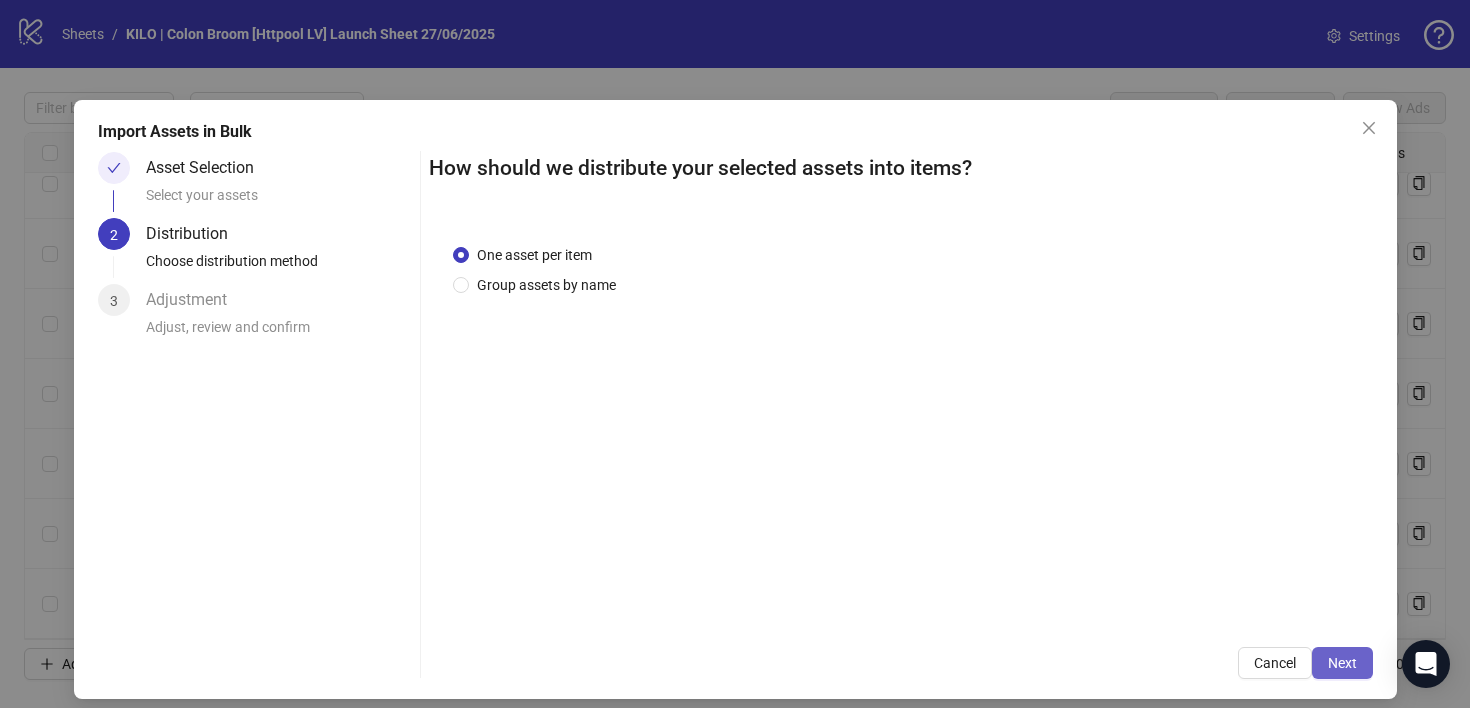 click on "Next" at bounding box center (1342, 663) 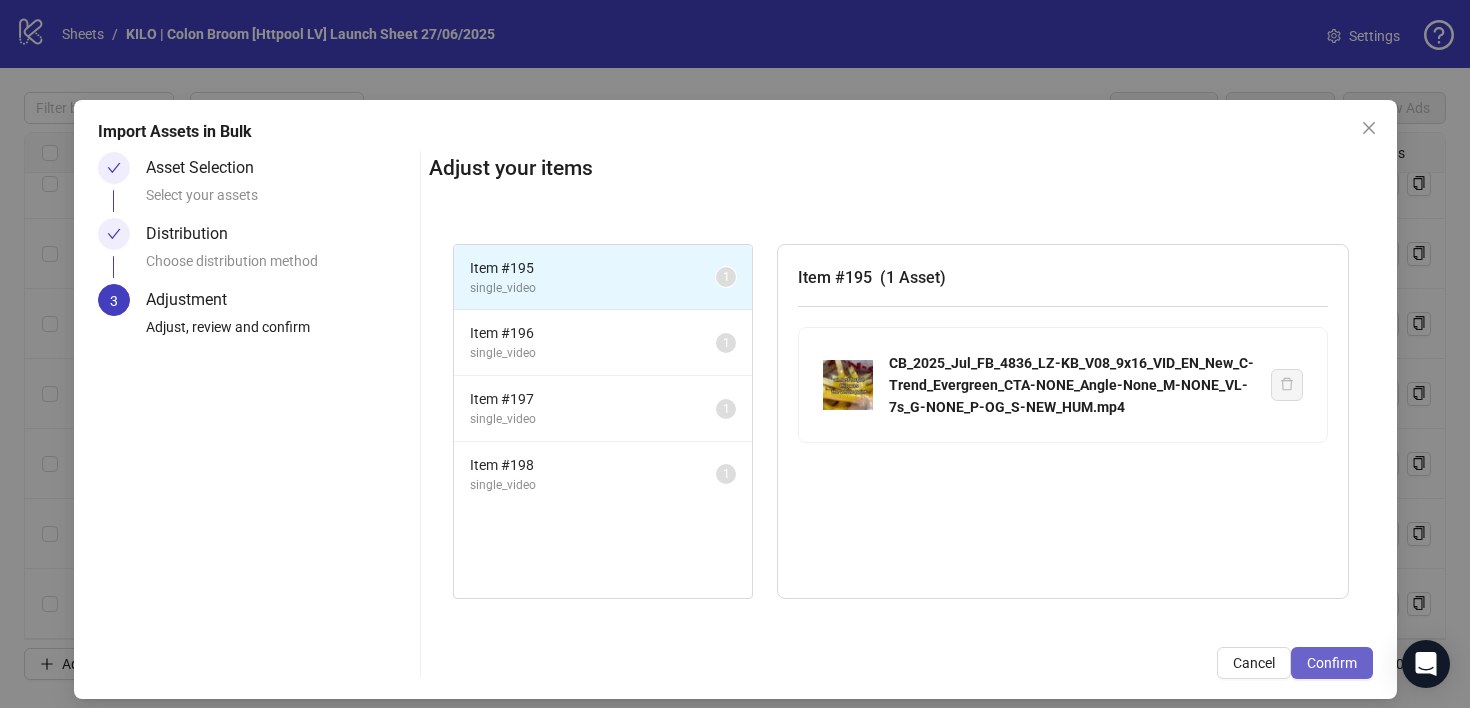 click on "Confirm" at bounding box center [1332, 663] 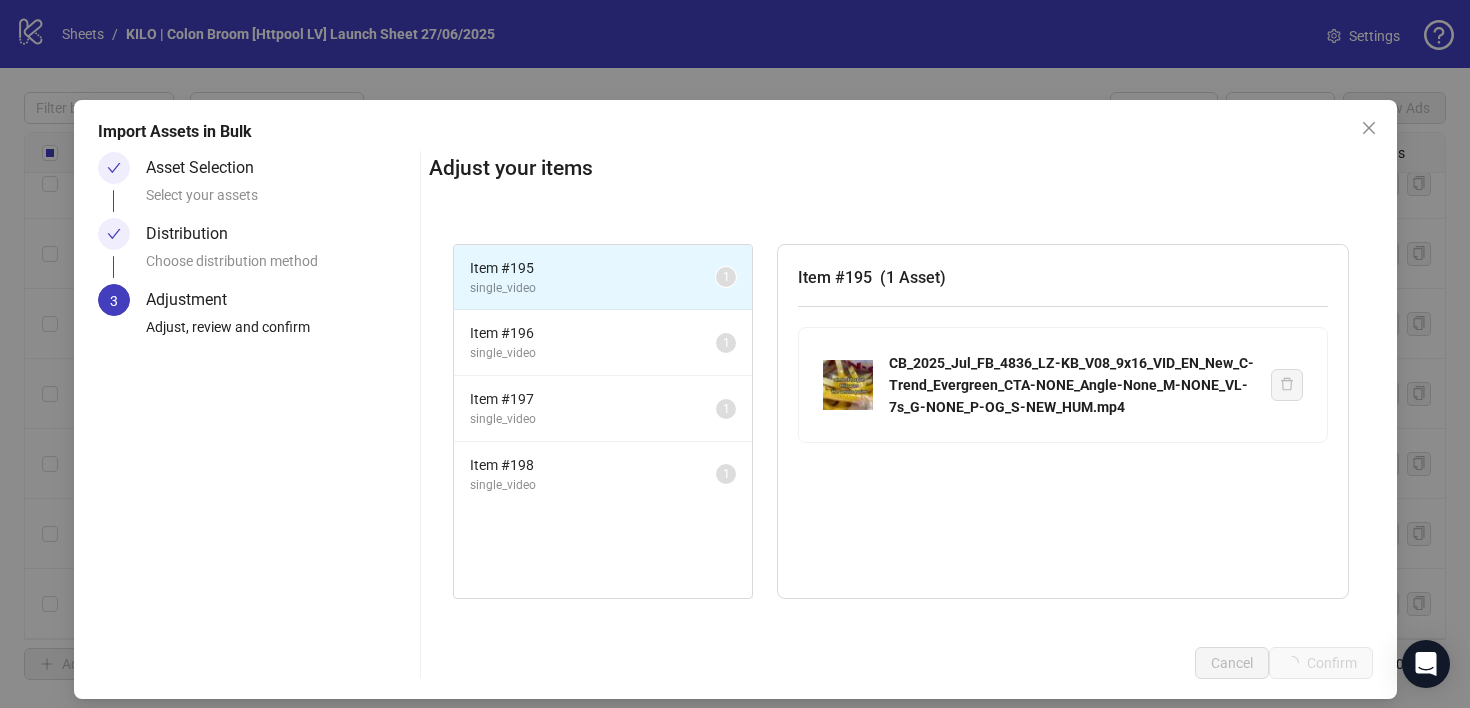 click on "Import Assets in Bulk Asset Selection Select your assets Distribution Choose distribution method 3 Adjustment Adjust, review and confirm Adjust your items Item # 195 single_video 1 Item # 196 single_video 1 Item # 197 single_video 1 Item # 198 single_video 1 Item # 195 ( 1   Asset ) CB_2025_Jul_FB_4836_LZ-KB_V08_9x16_VID_EN_New_C-Trend_Evergreen_CTA-NONE_Angle-None_M-NONE_VL-7s_G-NONE_P-OG_S-NEW_HUM.mp4 Cancel Confirm" at bounding box center (735, 354) 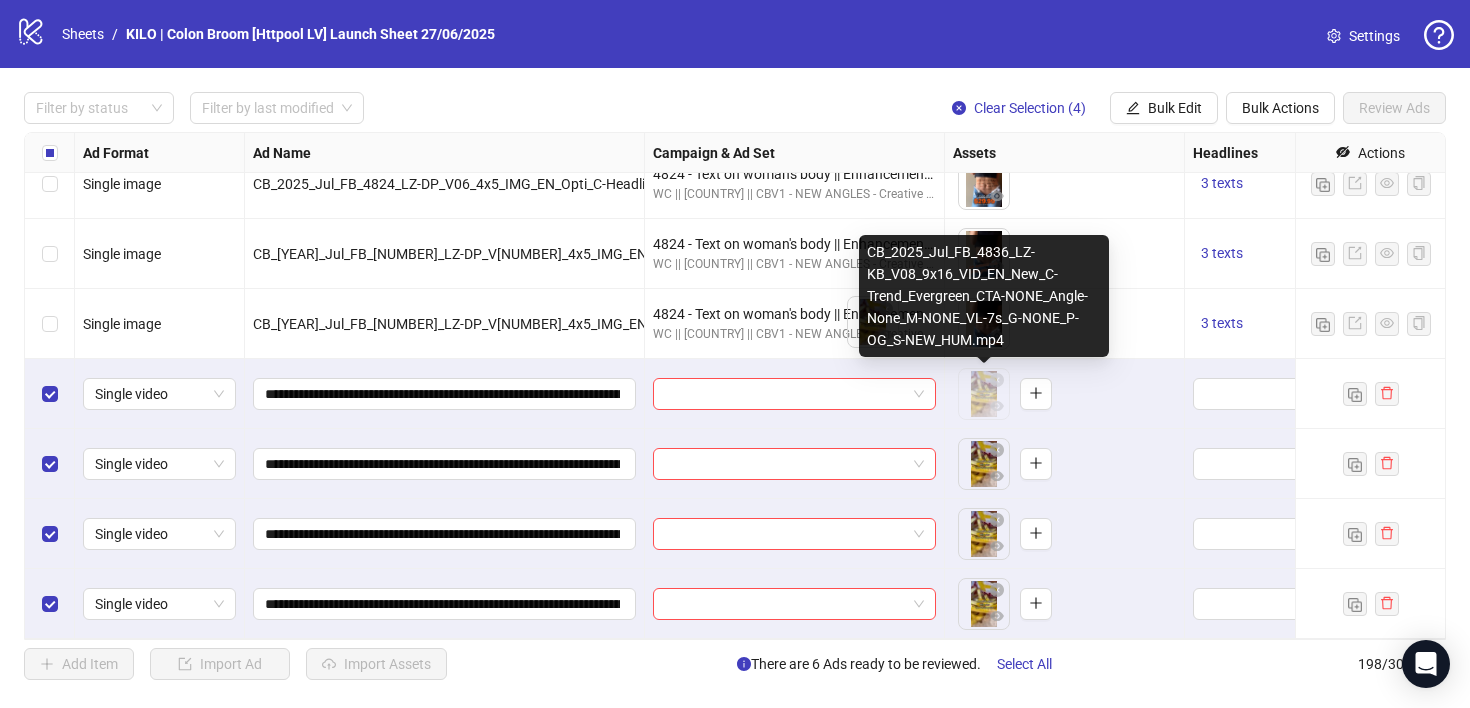 drag, startPoint x: 1003, startPoint y: 340, endPoint x: 893, endPoint y: 268, distance: 131.46863 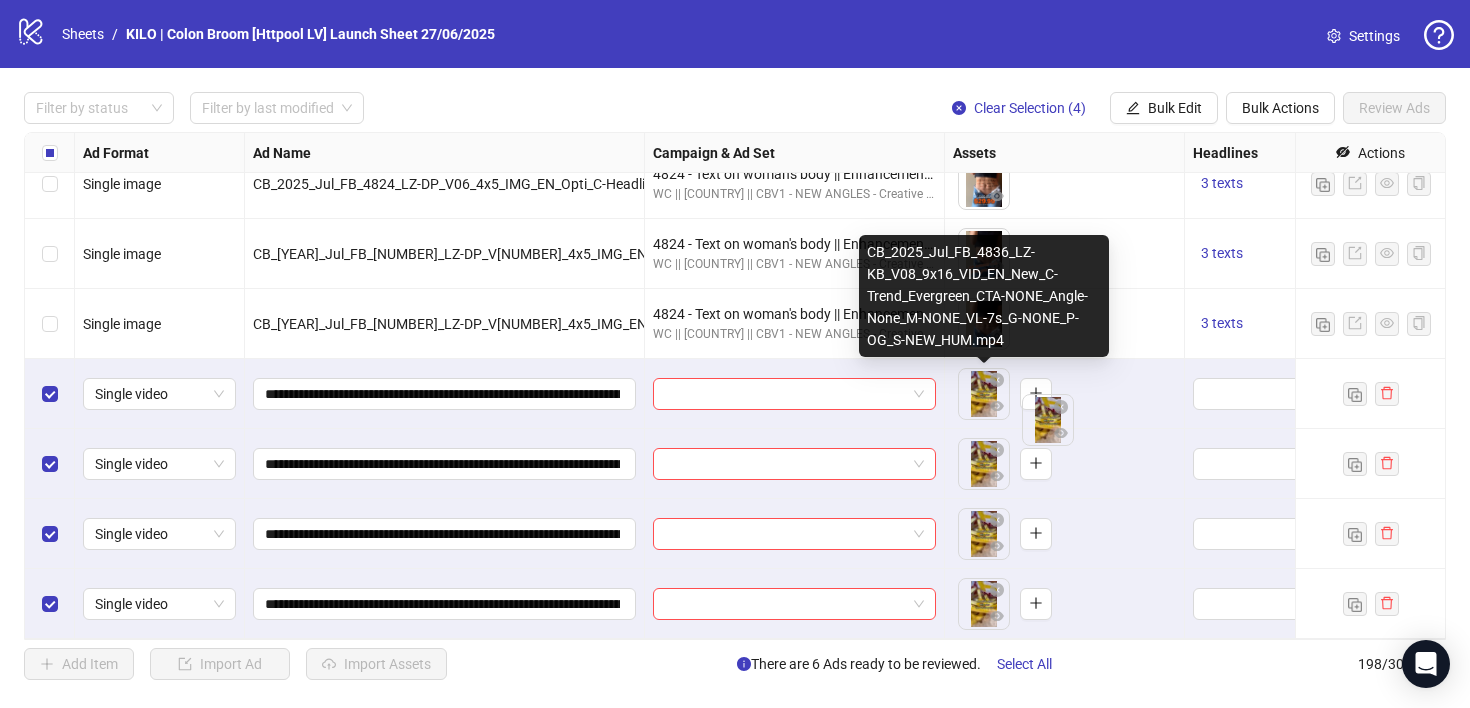 drag, startPoint x: 893, startPoint y: 268, endPoint x: 953, endPoint y: 294, distance: 65.39113 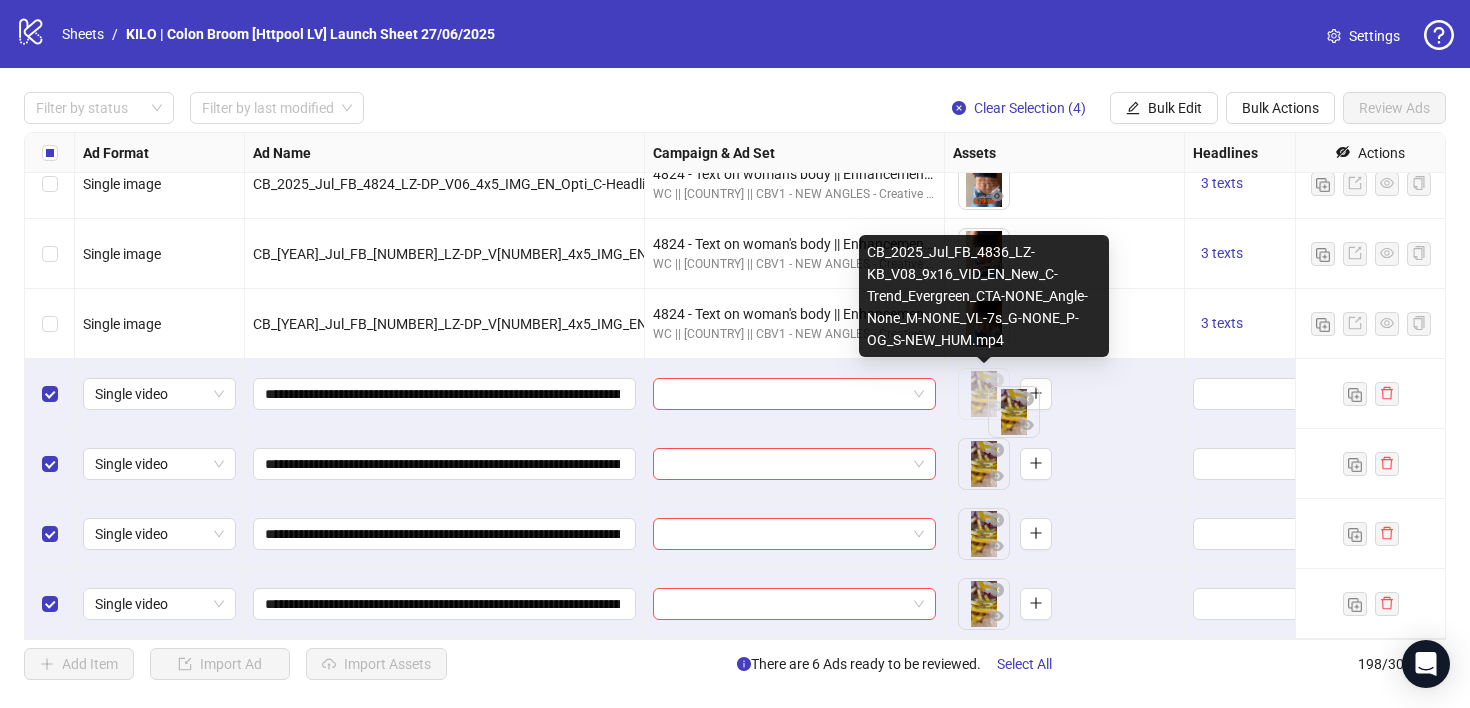 drag, startPoint x: 935, startPoint y: 281, endPoint x: 965, endPoint y: 299, distance: 34.98571 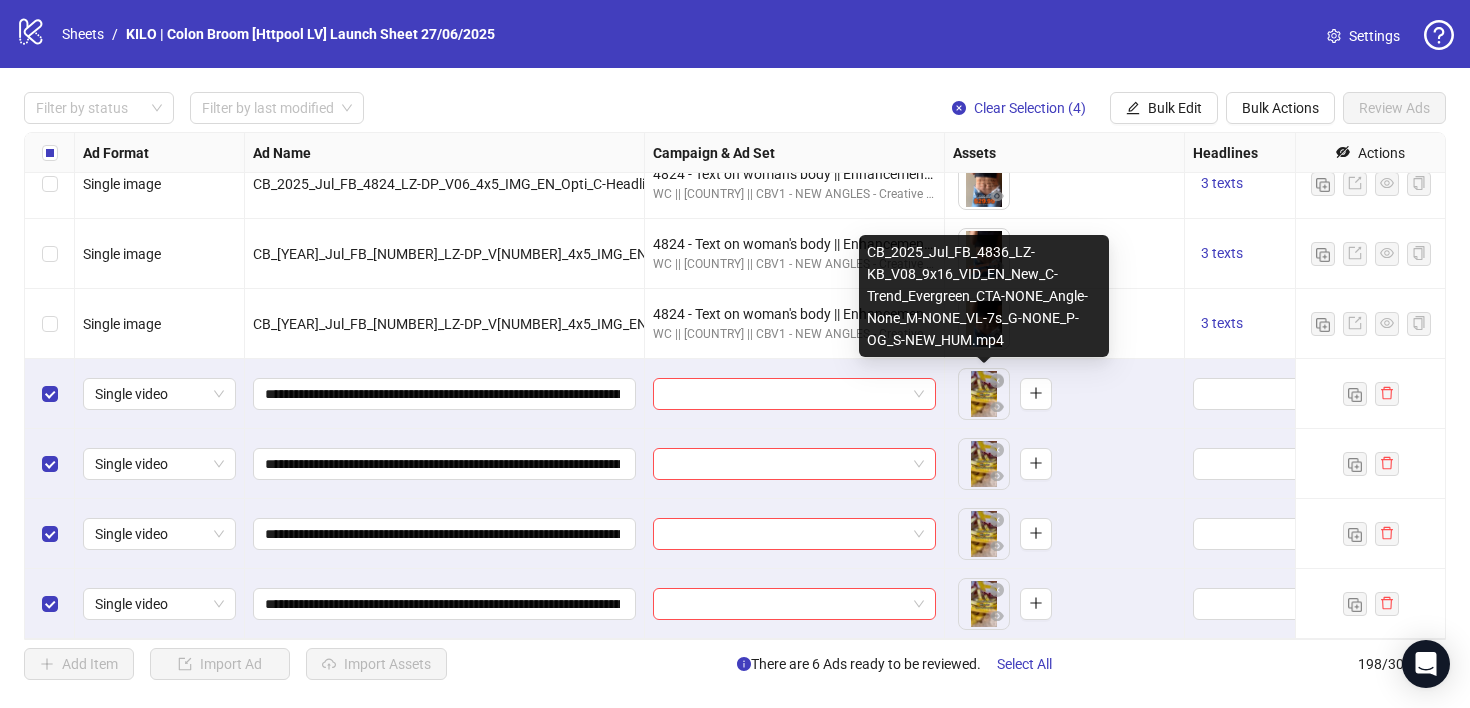 drag, startPoint x: 869, startPoint y: 250, endPoint x: 949, endPoint y: 282, distance: 86.162636 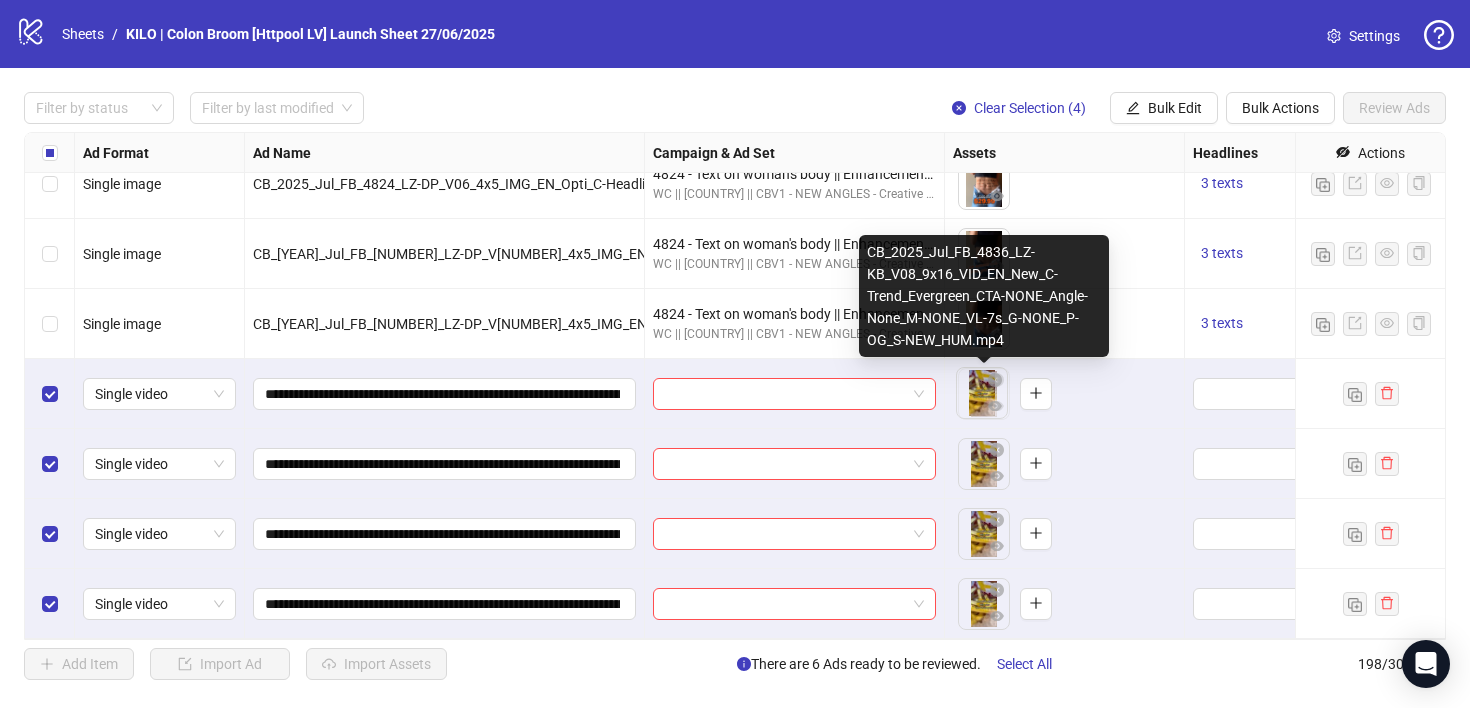 drag, startPoint x: 981, startPoint y: 341, endPoint x: 920, endPoint y: 331, distance: 61.81424 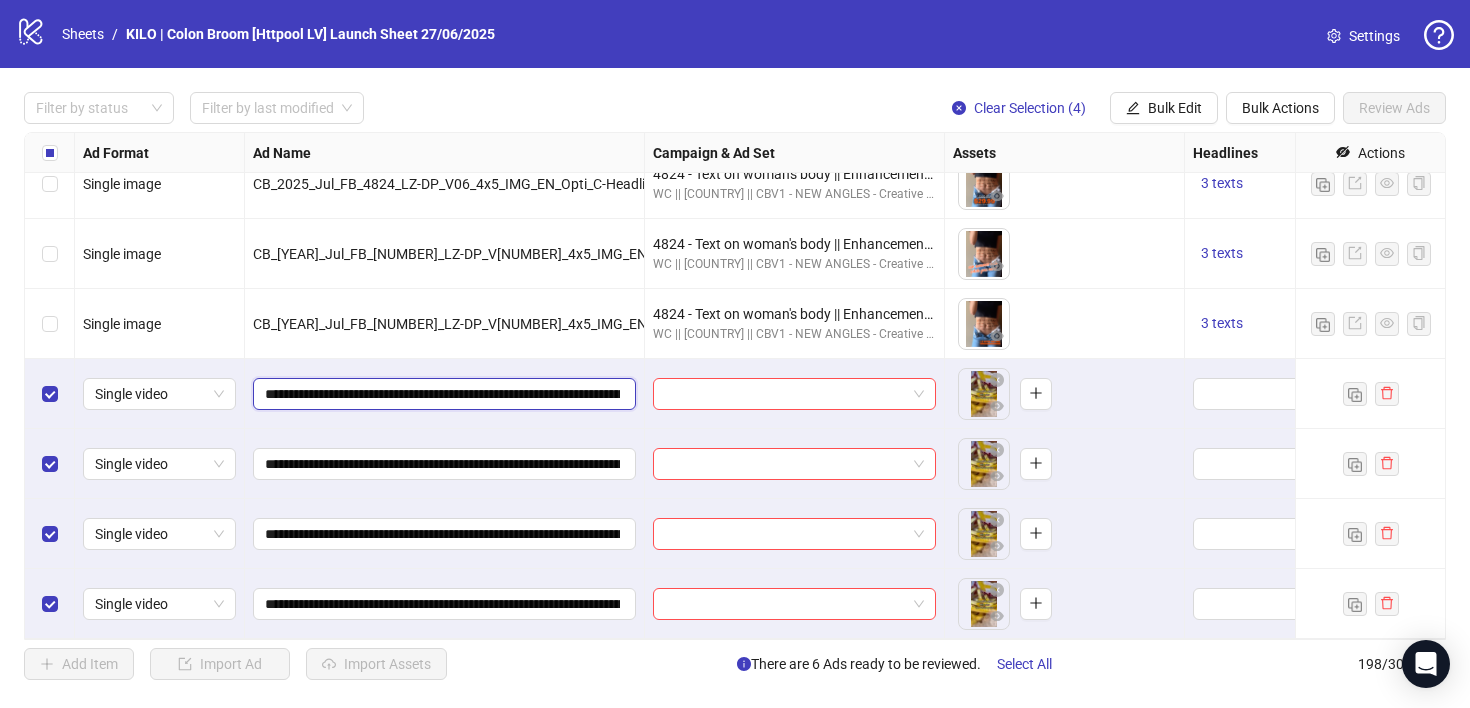 click on "**********" at bounding box center (442, 394) 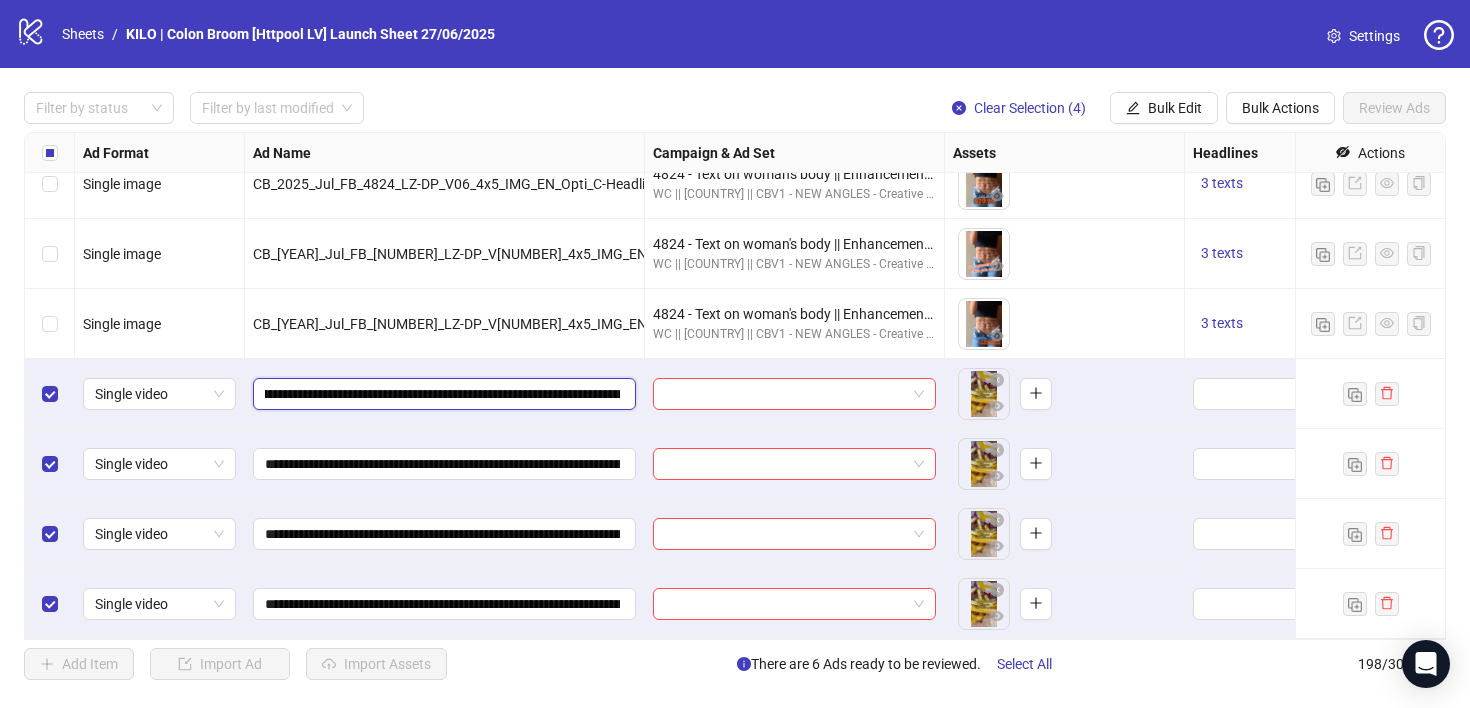 scroll, scrollTop: 0, scrollLeft: 0, axis: both 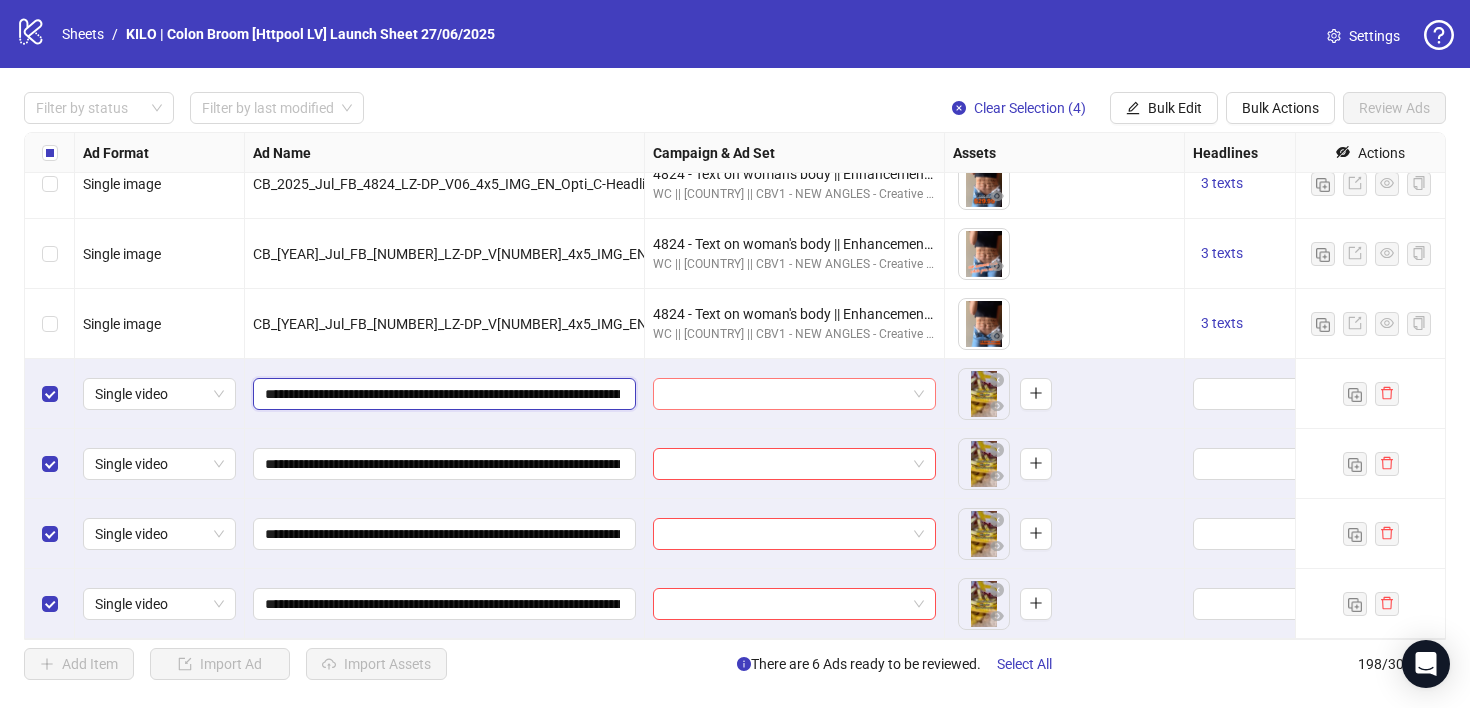 click at bounding box center [794, 394] 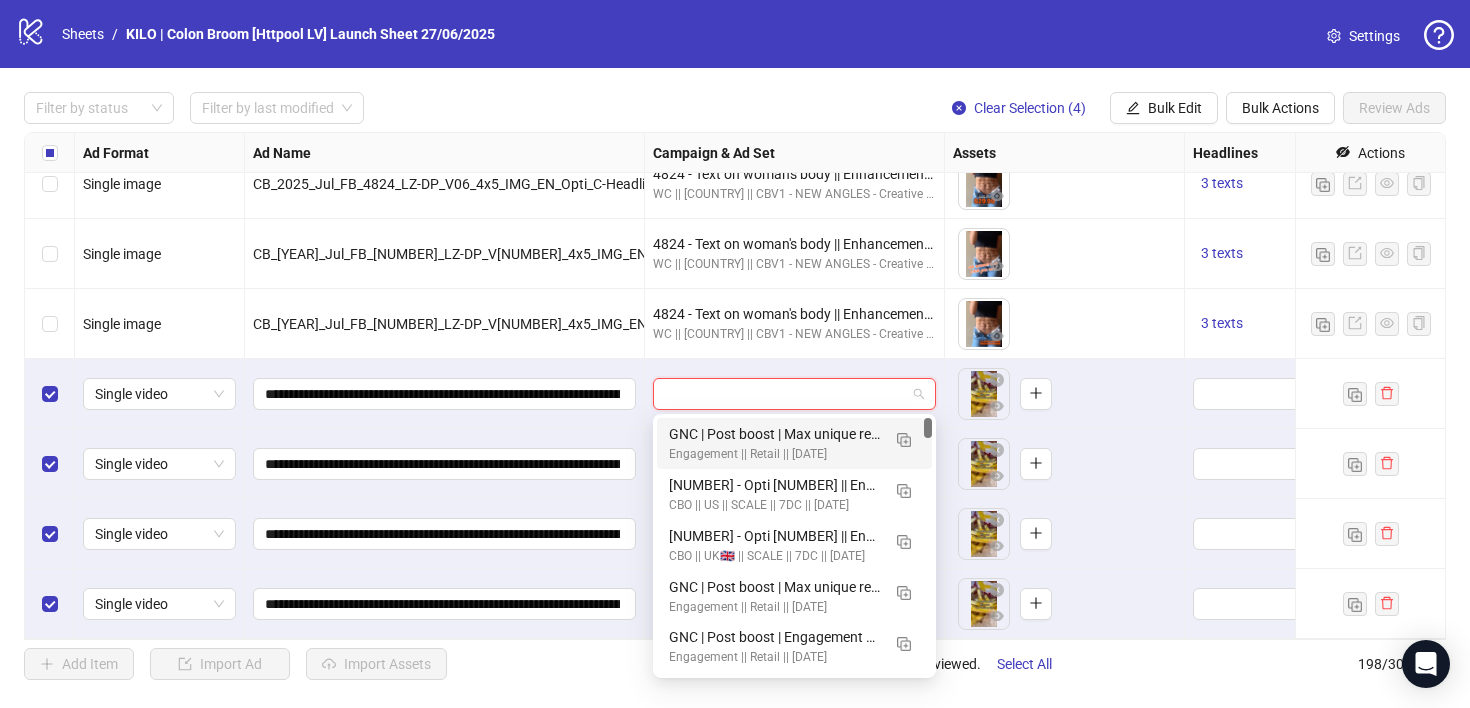 click at bounding box center [794, 394] 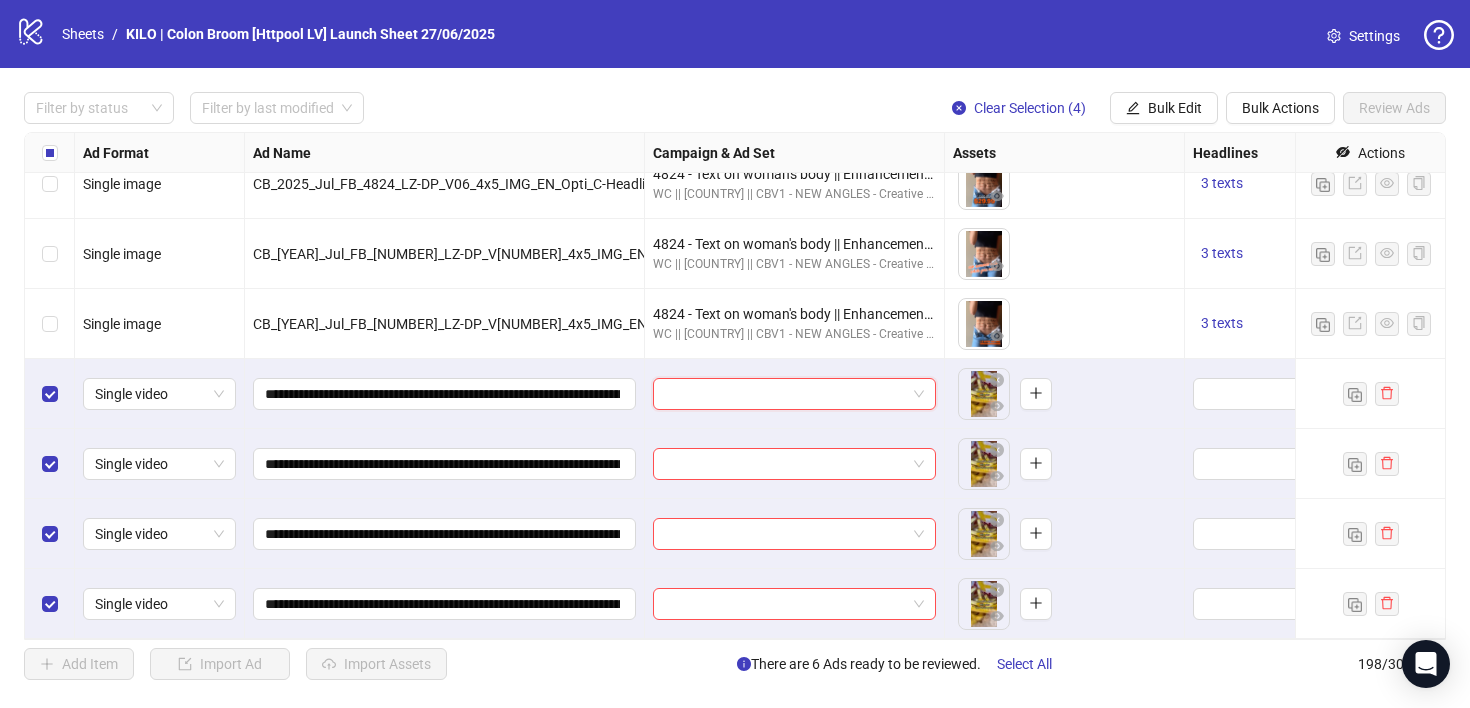 click at bounding box center (794, 394) 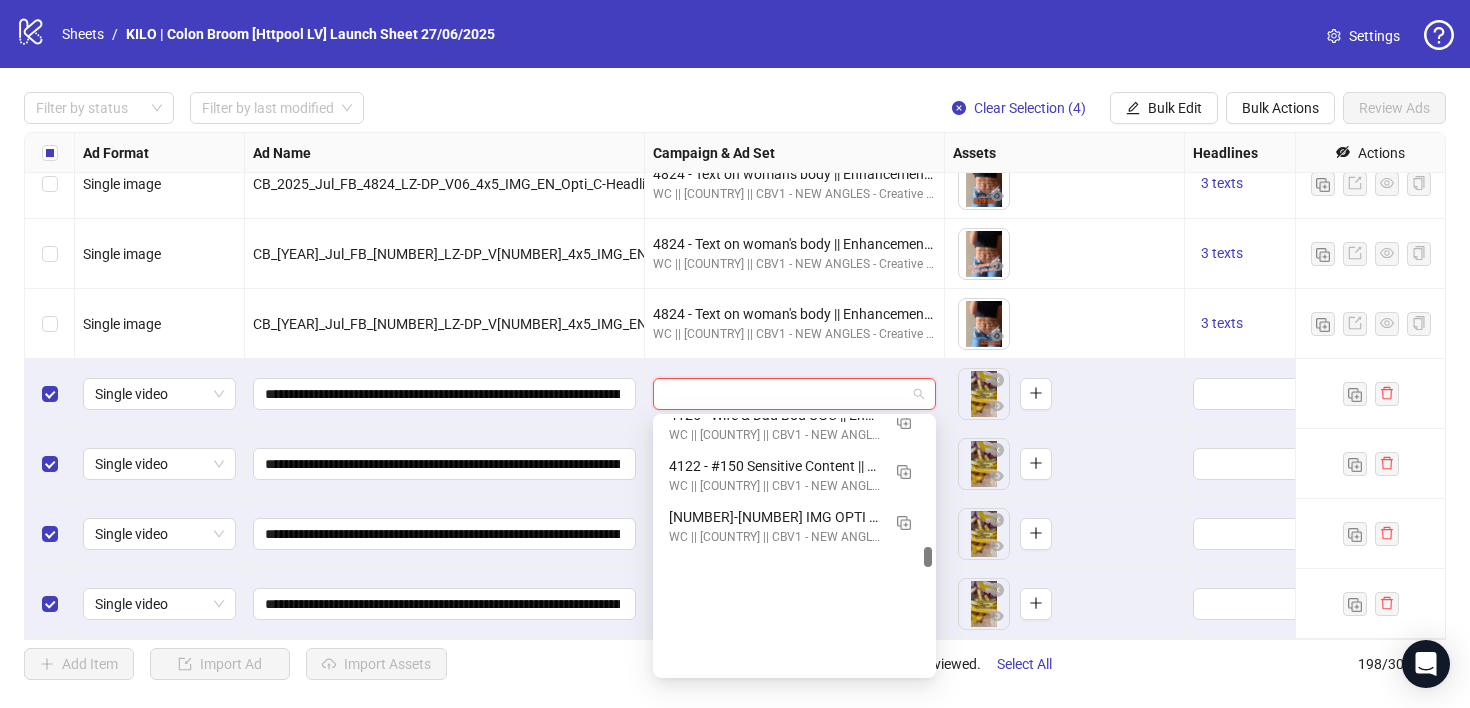 scroll, scrollTop: 9296, scrollLeft: 0, axis: vertical 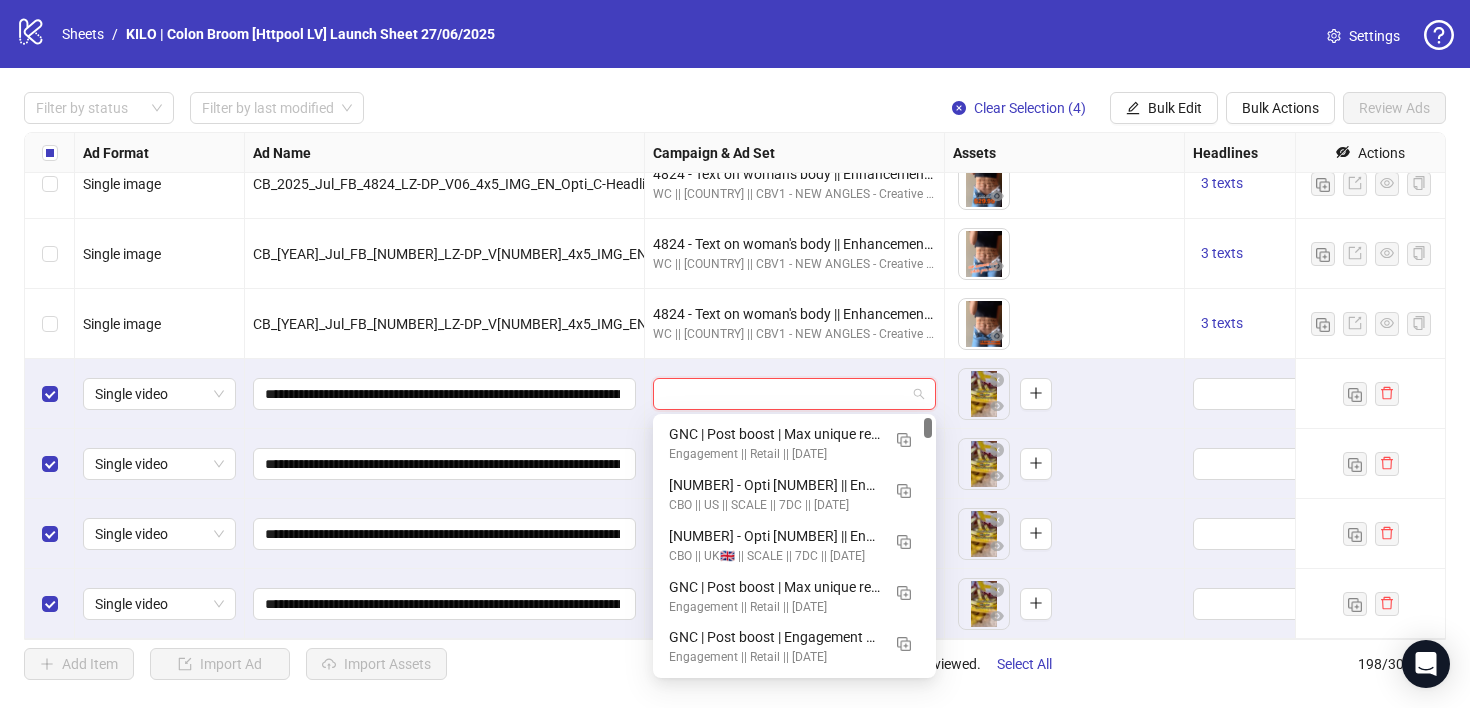 drag, startPoint x: 928, startPoint y: 560, endPoint x: 934, endPoint y: 414, distance: 146.12323 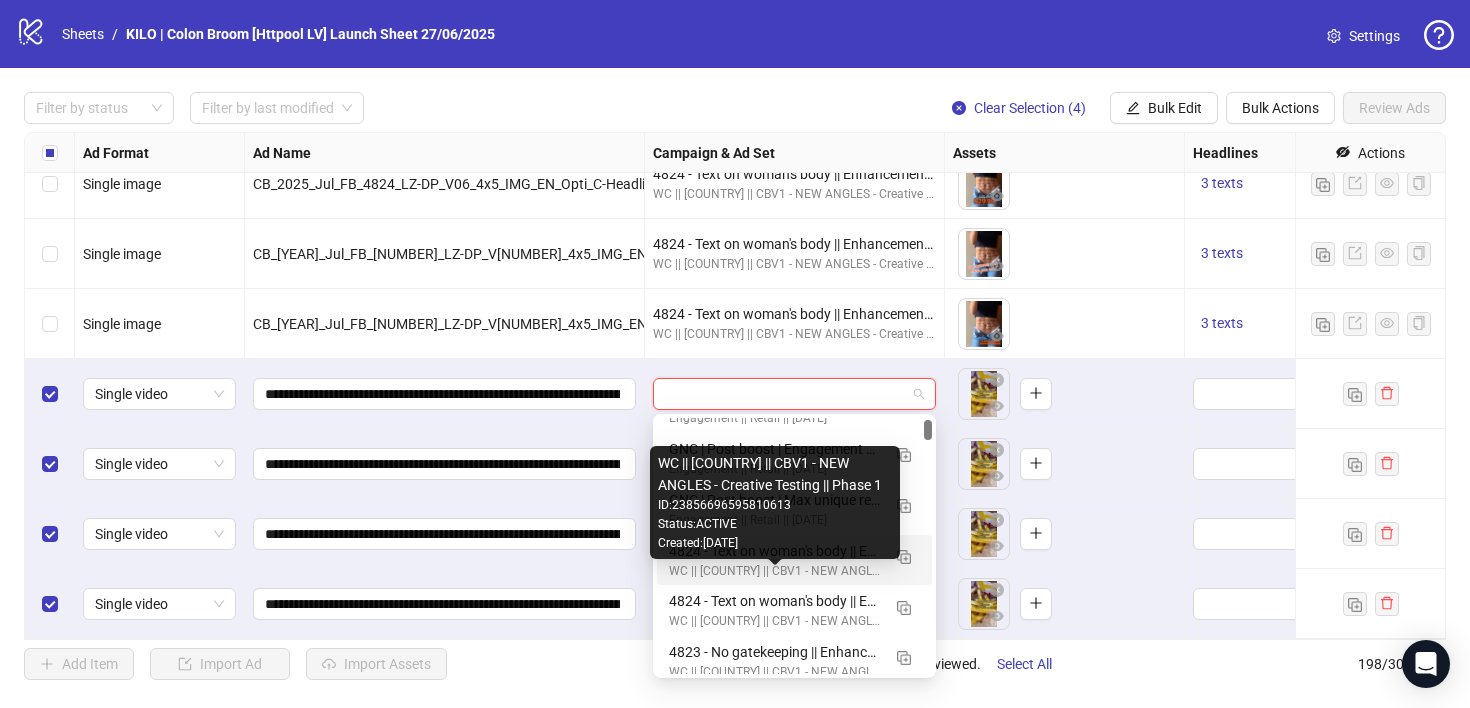 scroll, scrollTop: 172, scrollLeft: 0, axis: vertical 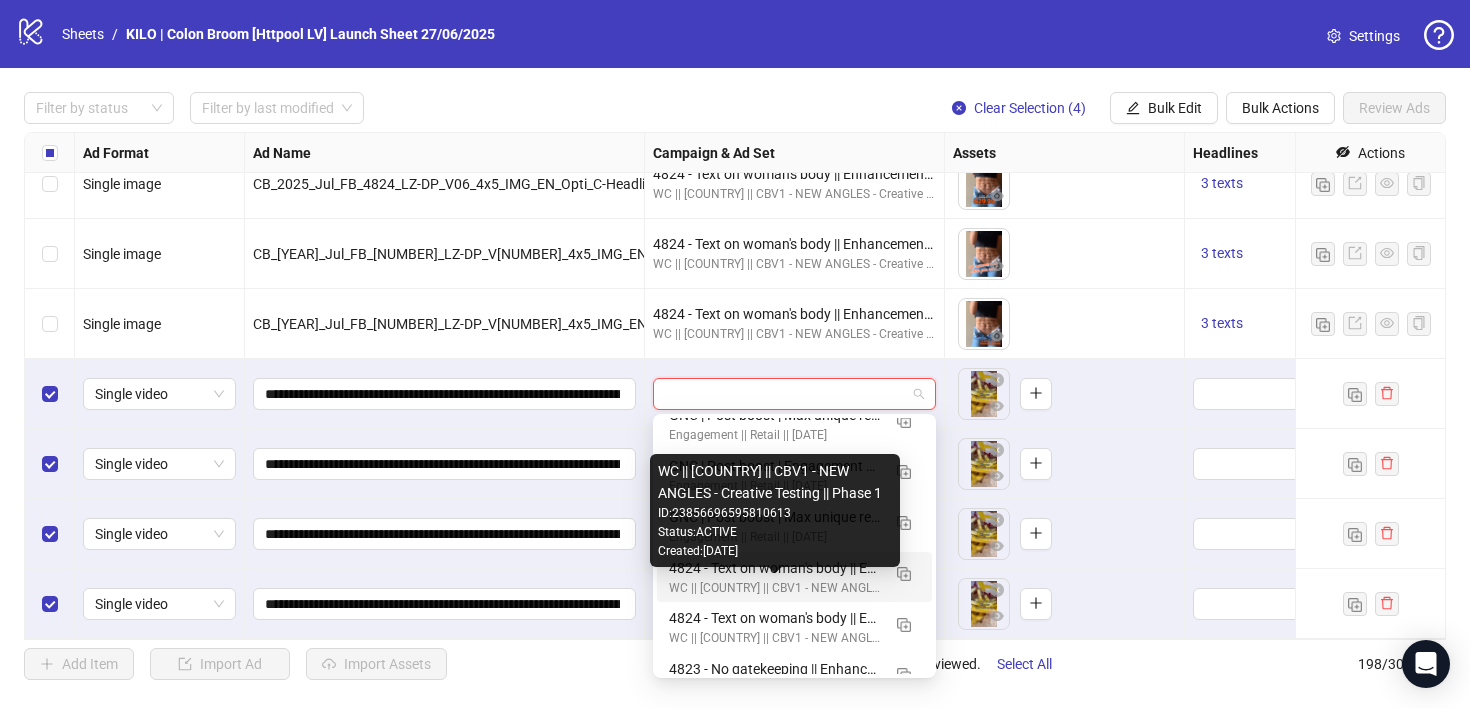 click on "WC || [COUNTRY] || CBV1 - NEW ANGLES - Creative Testing || Phase 1" at bounding box center [774, 588] 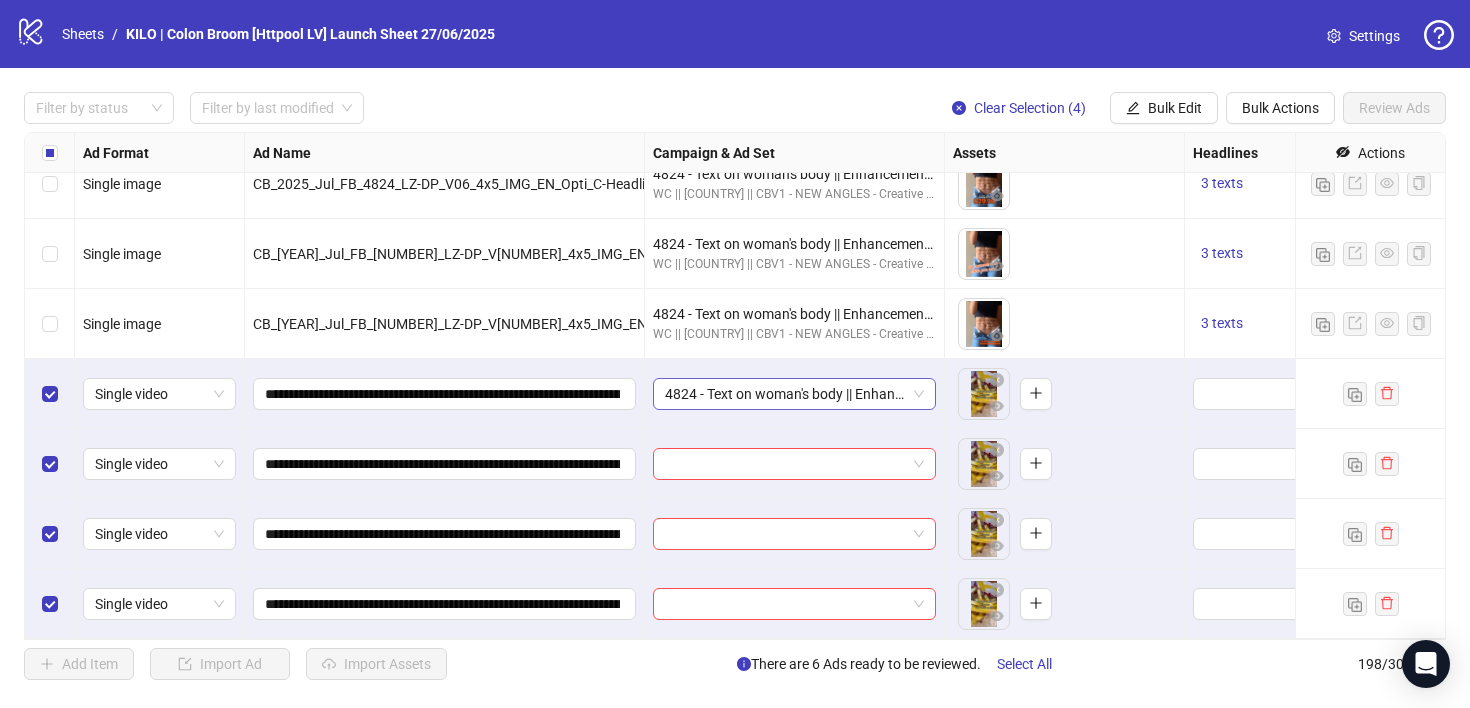 click on "4824 - Text on woman's body || Enhancements: OFF || CBV1 || Batch 2 || 7C || 28/07/25w31" at bounding box center (794, 394) 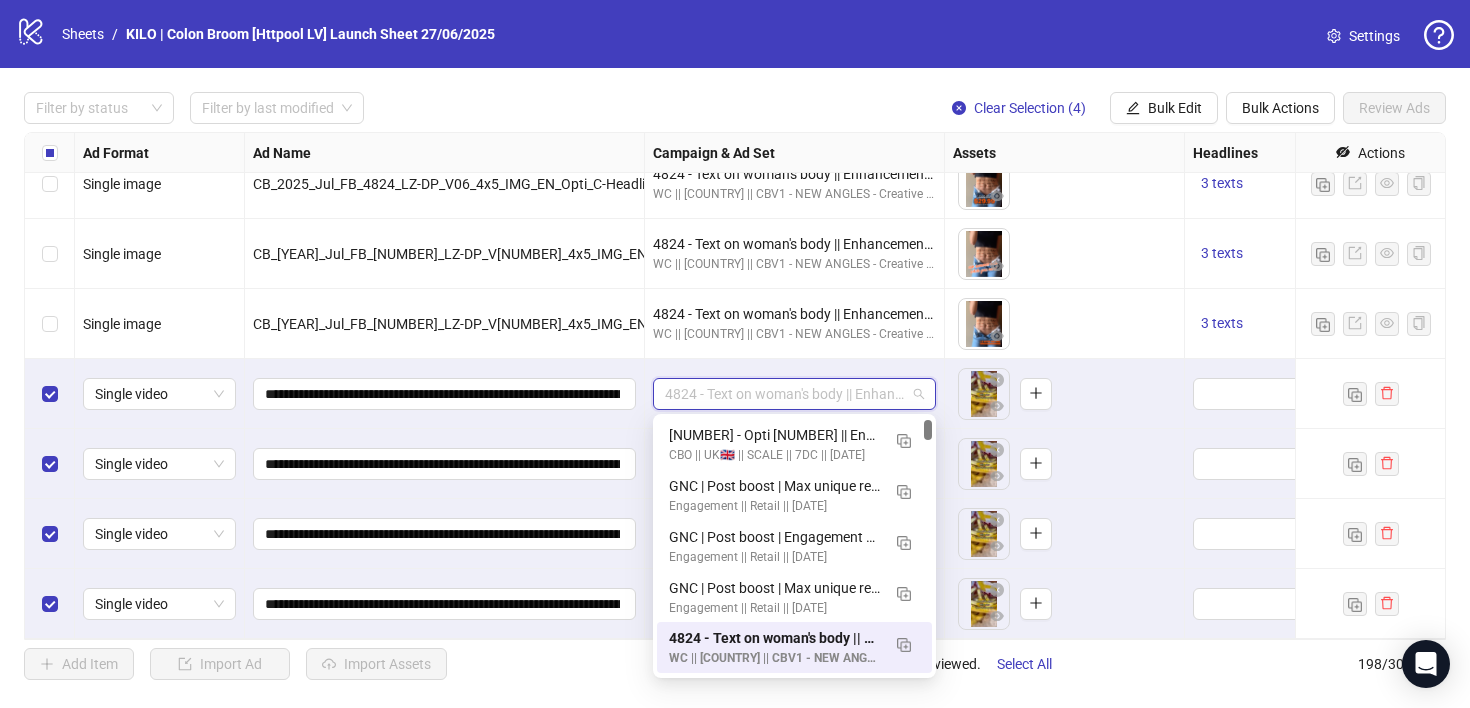 scroll, scrollTop: 137, scrollLeft: 0, axis: vertical 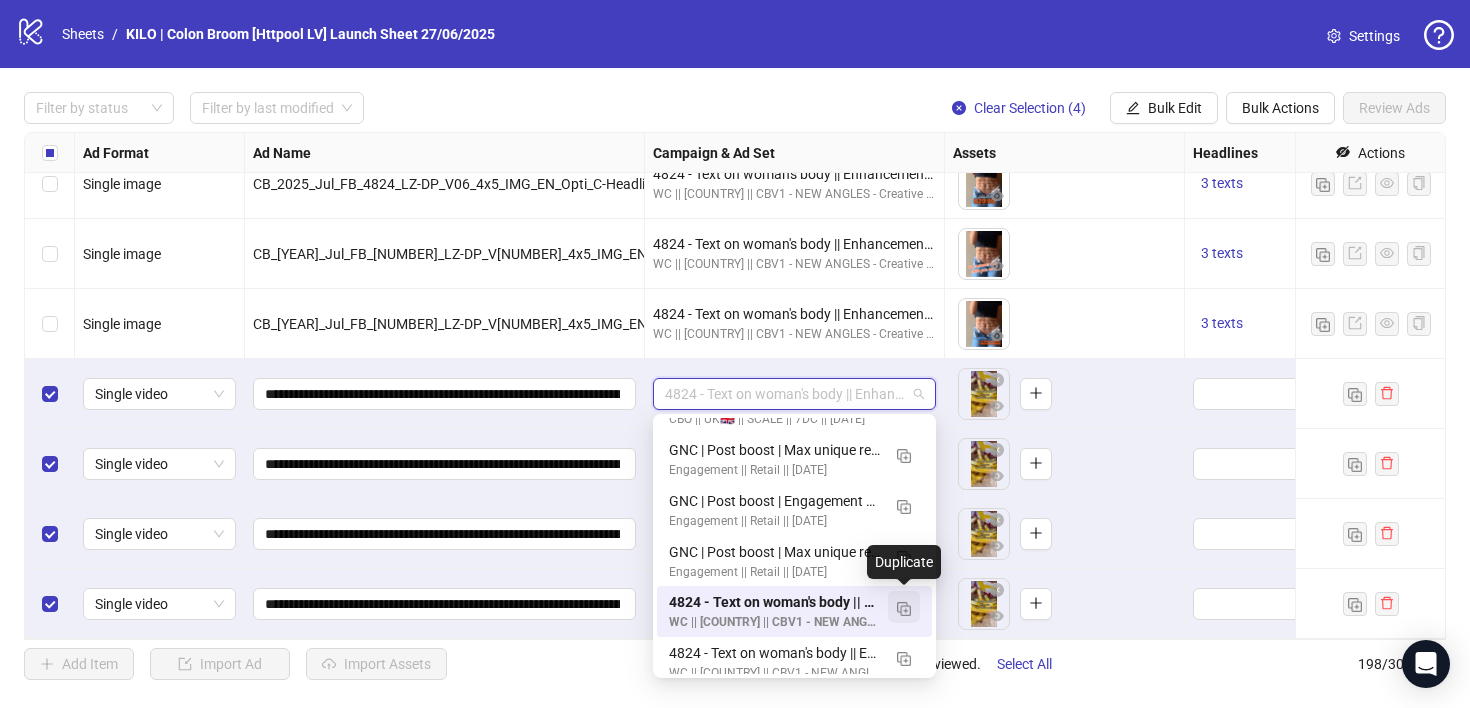 click at bounding box center [904, 609] 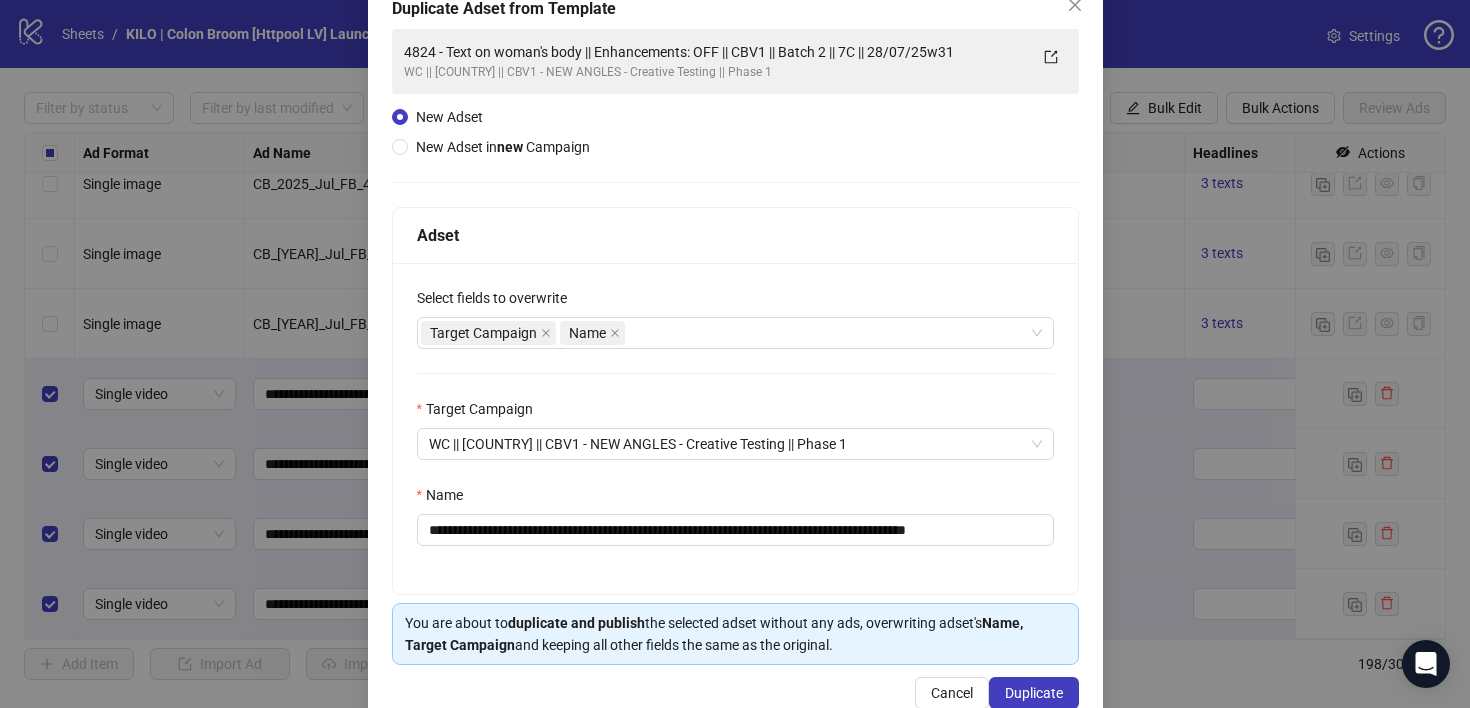 scroll, scrollTop: 126, scrollLeft: 0, axis: vertical 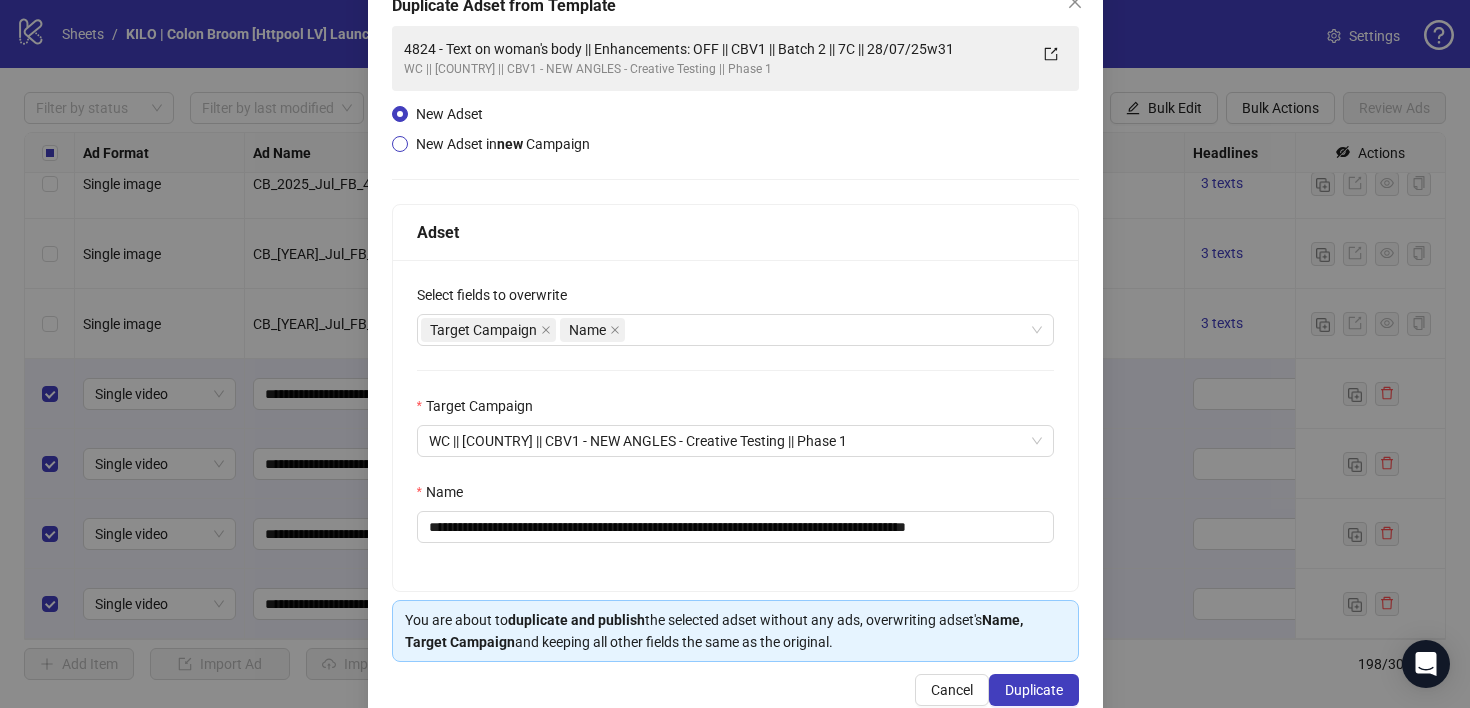 click on "New Adset in  new   Campaign" at bounding box center (503, 144) 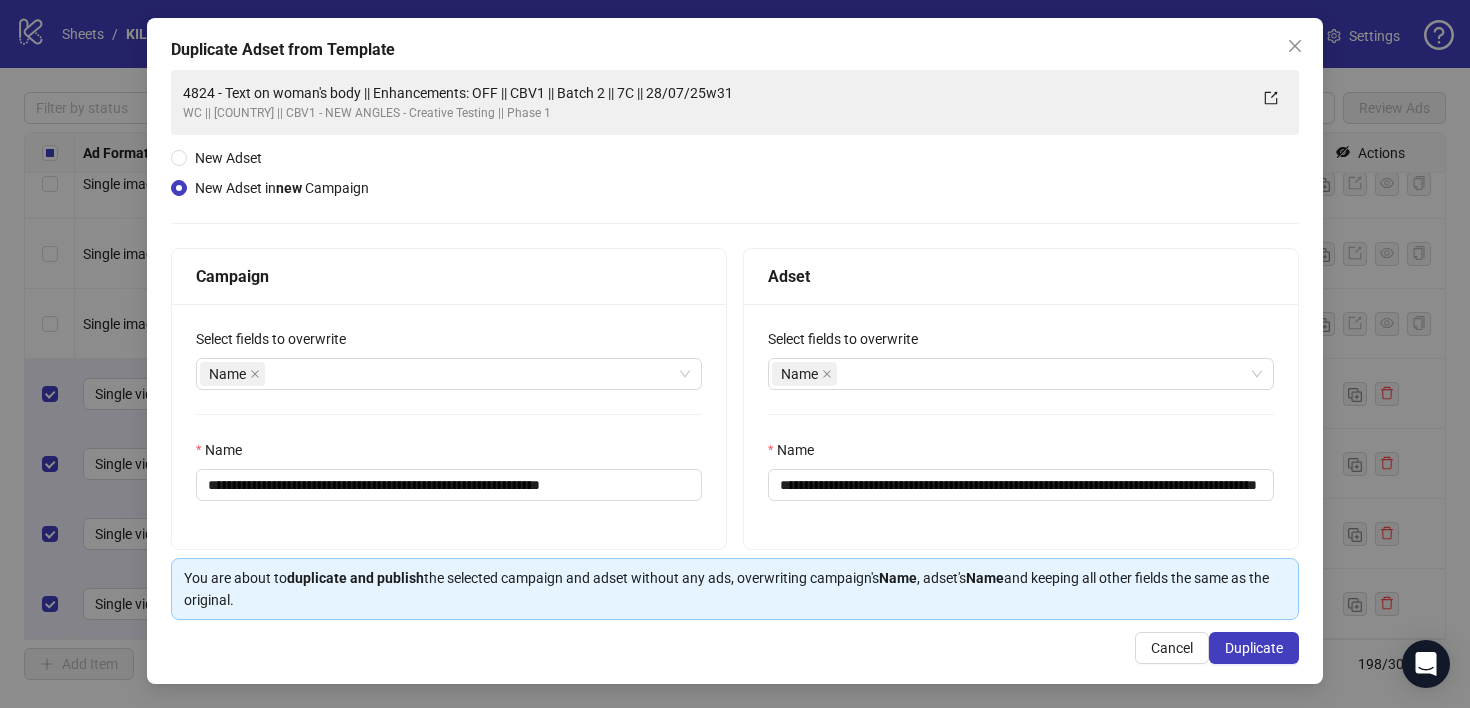 scroll, scrollTop: 82, scrollLeft: 0, axis: vertical 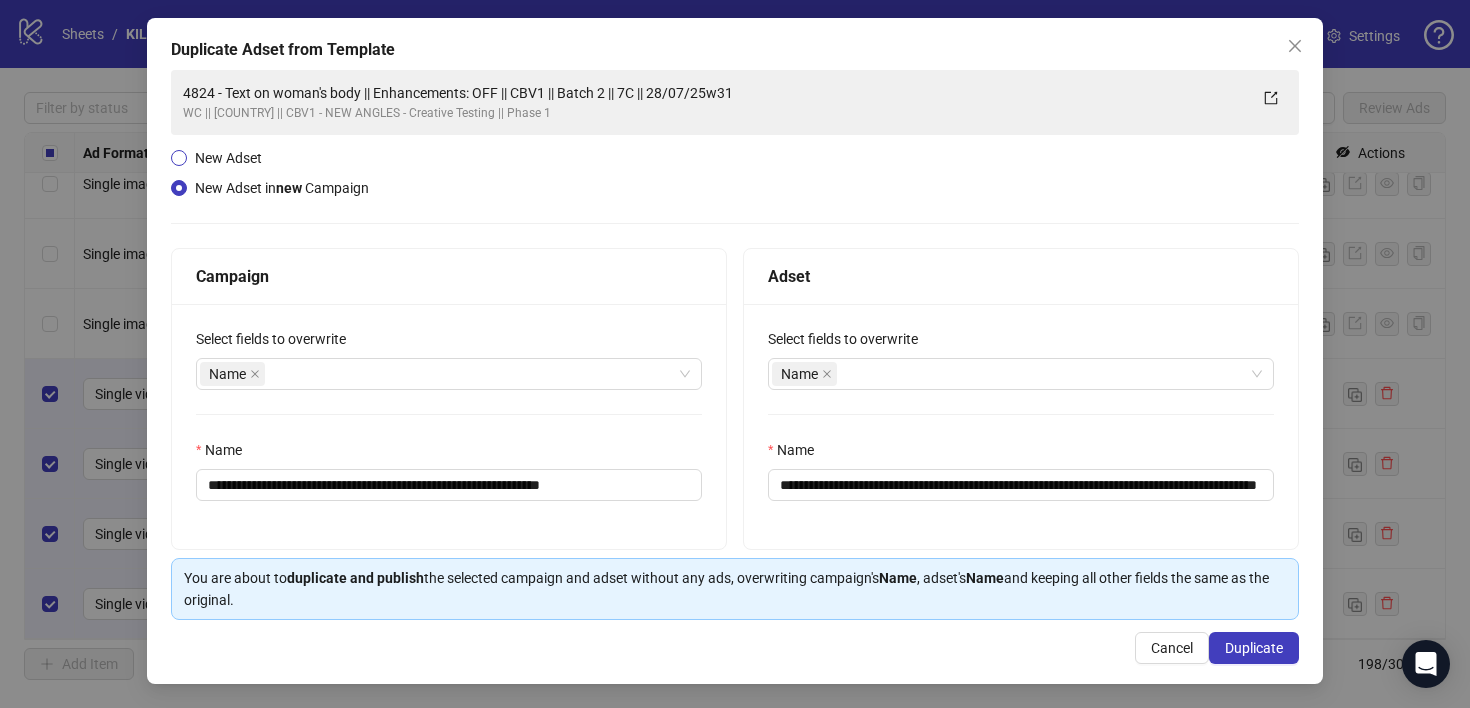 click on "New Adset" at bounding box center [228, 158] 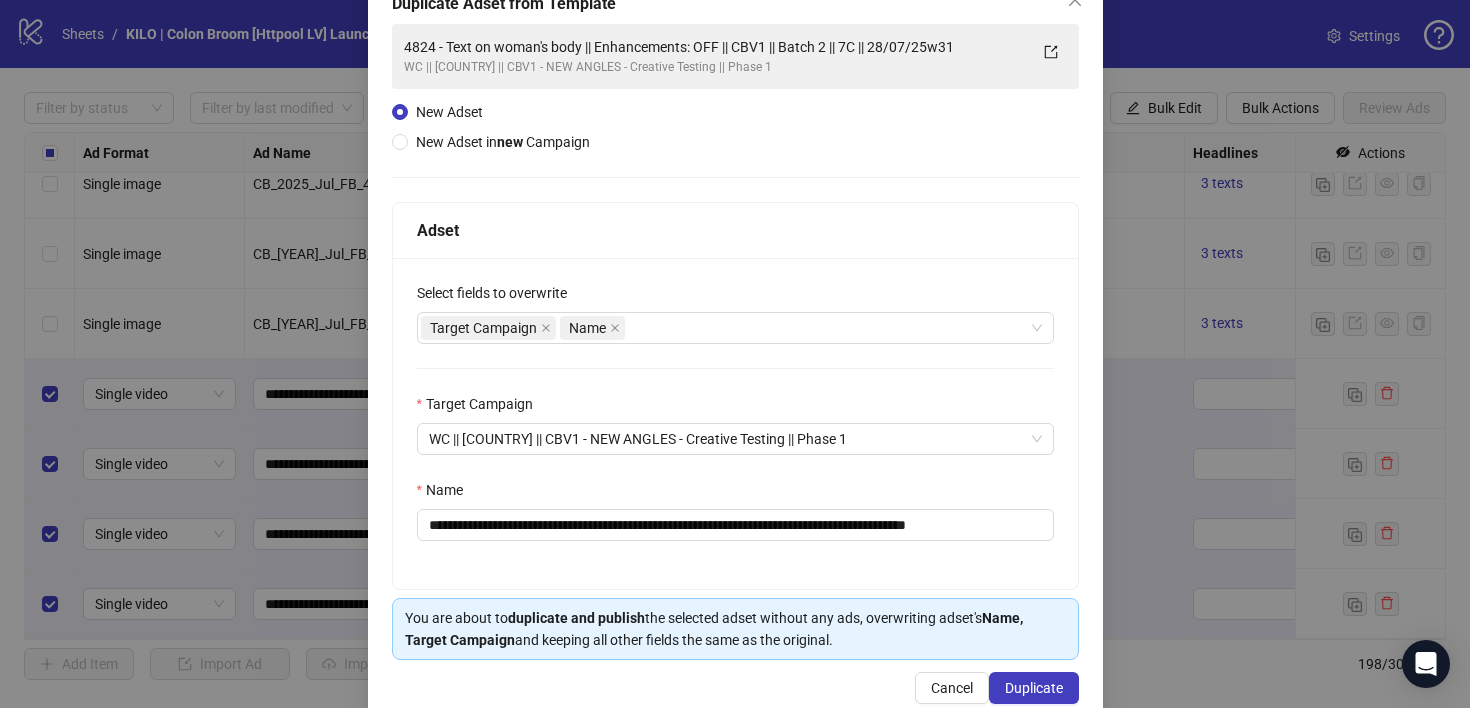 scroll, scrollTop: 169, scrollLeft: 0, axis: vertical 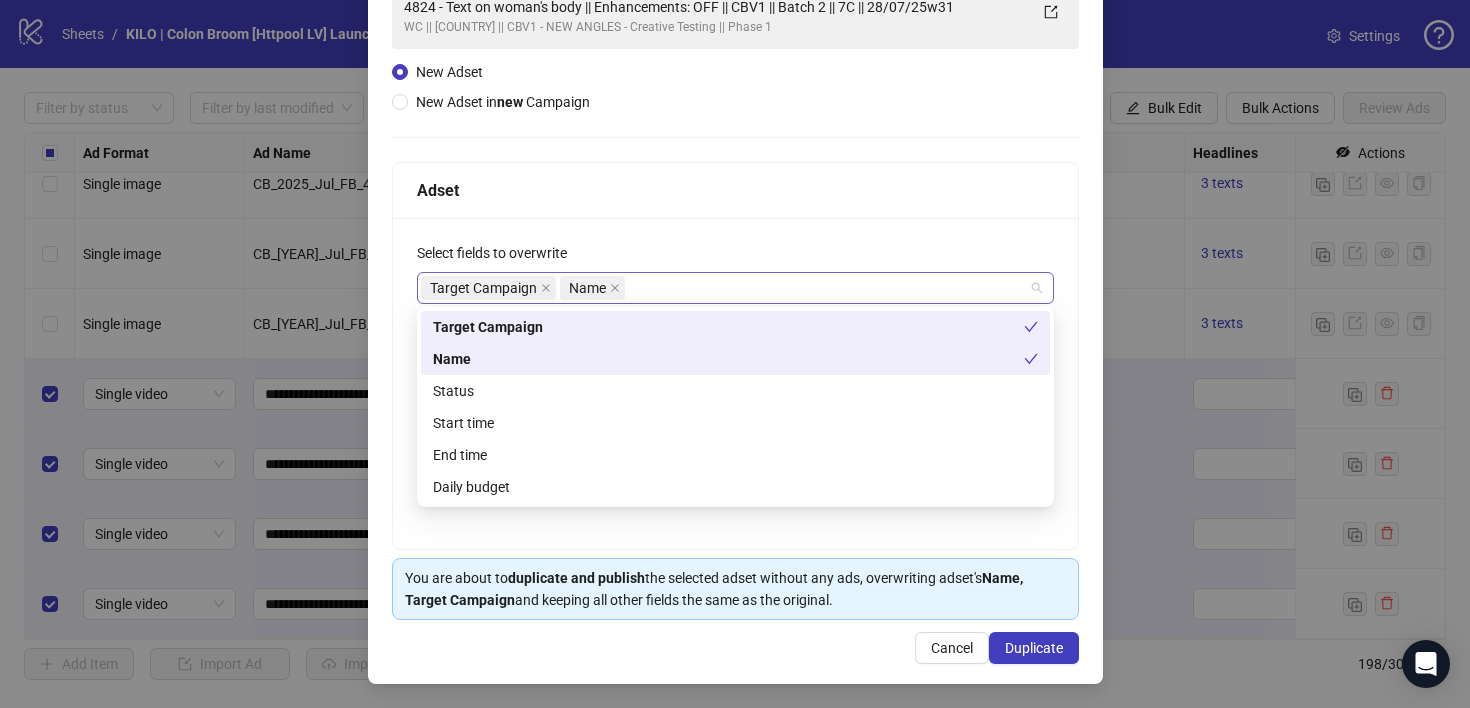click on "Target Campaign Name" at bounding box center [735, 288] 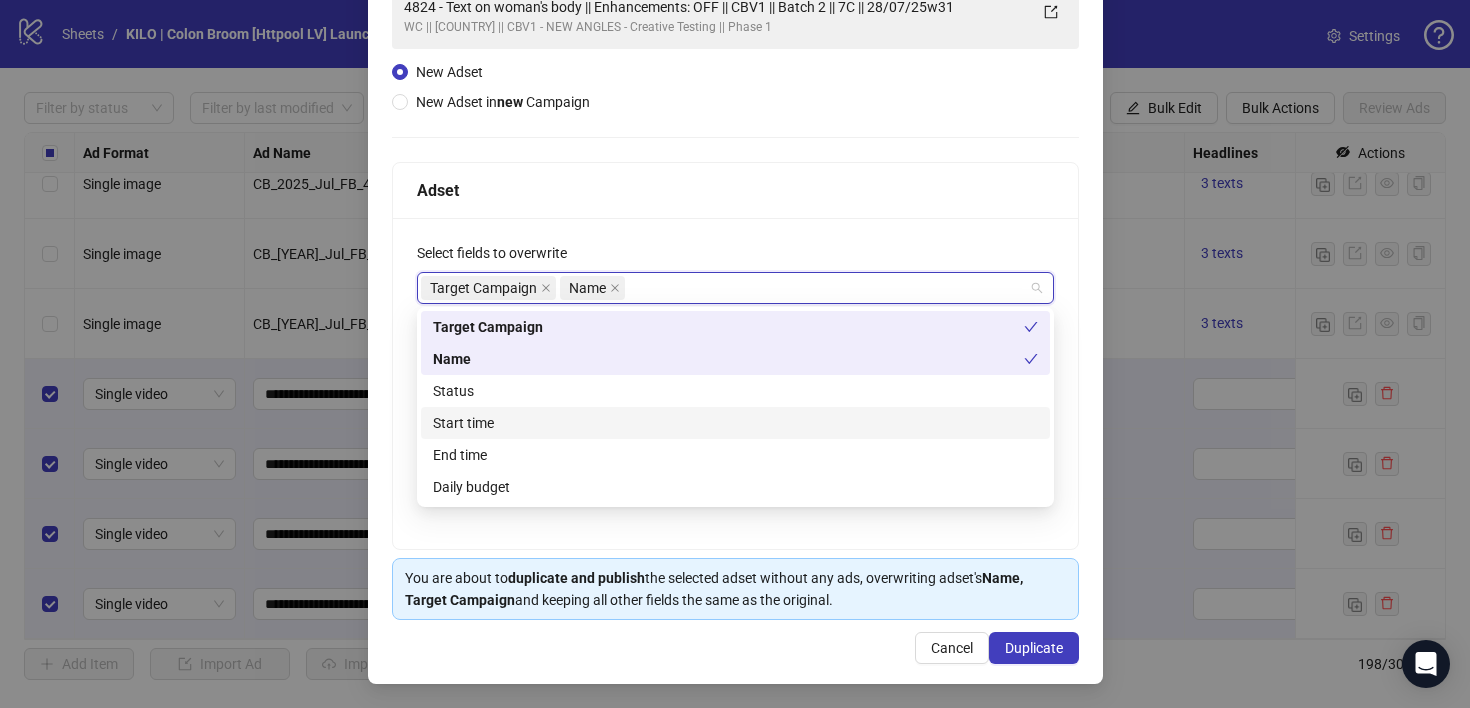 click on "Start time" at bounding box center (735, 423) 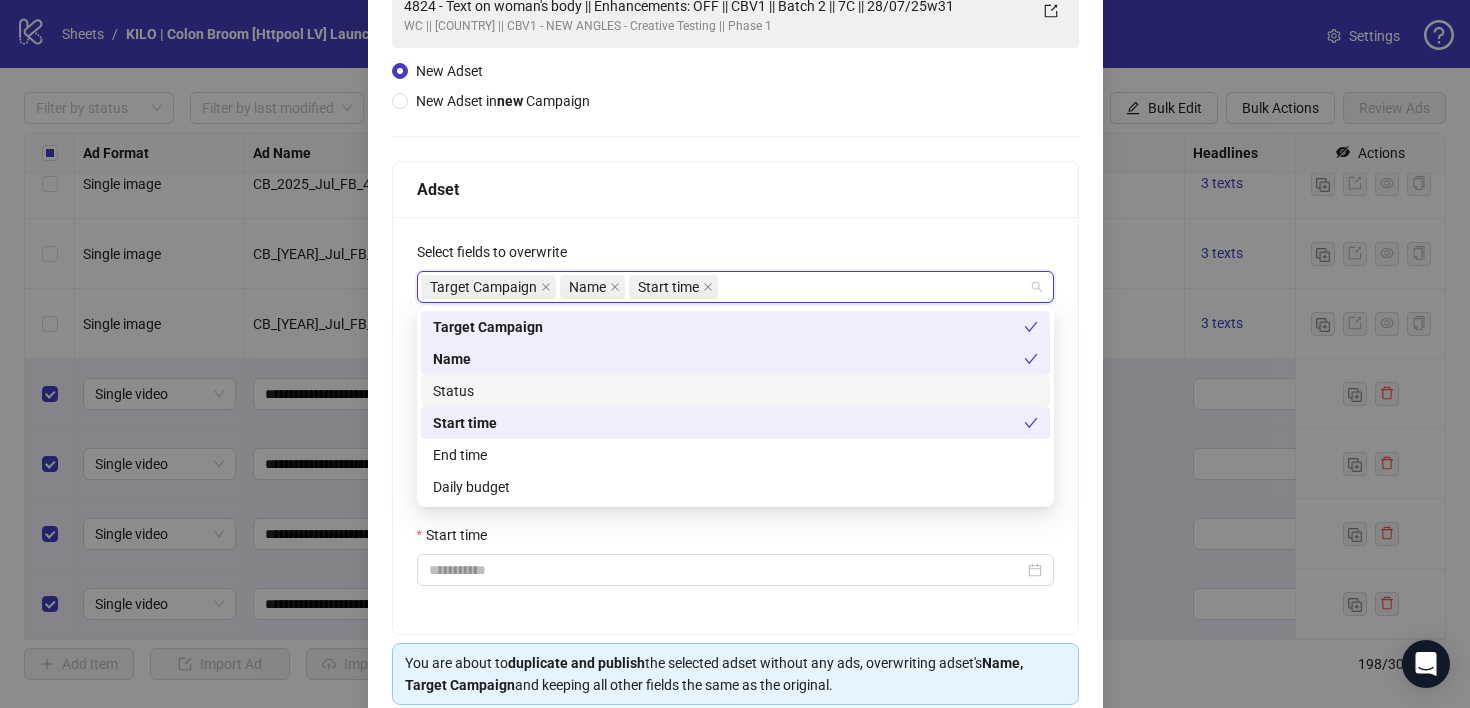 click on "Status" at bounding box center (735, 391) 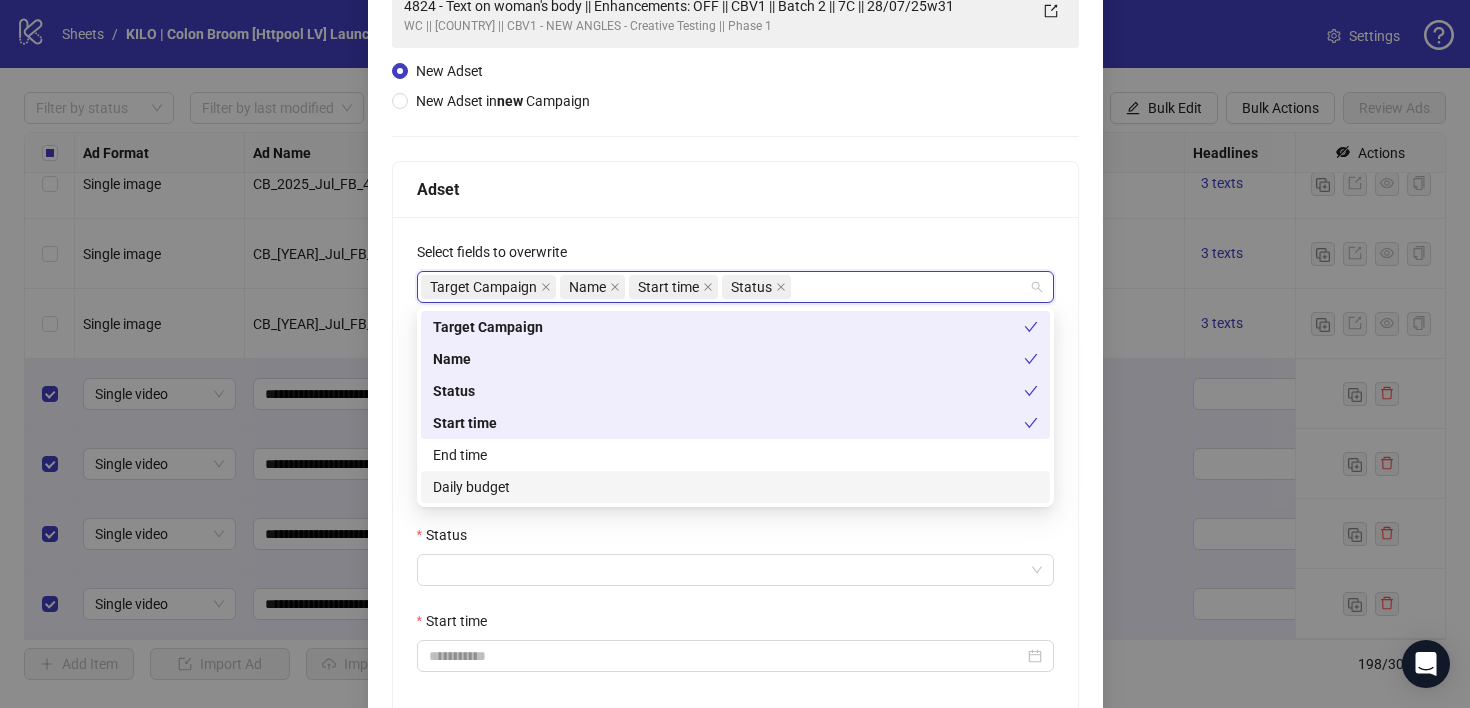 click on "Daily budget" at bounding box center (735, 487) 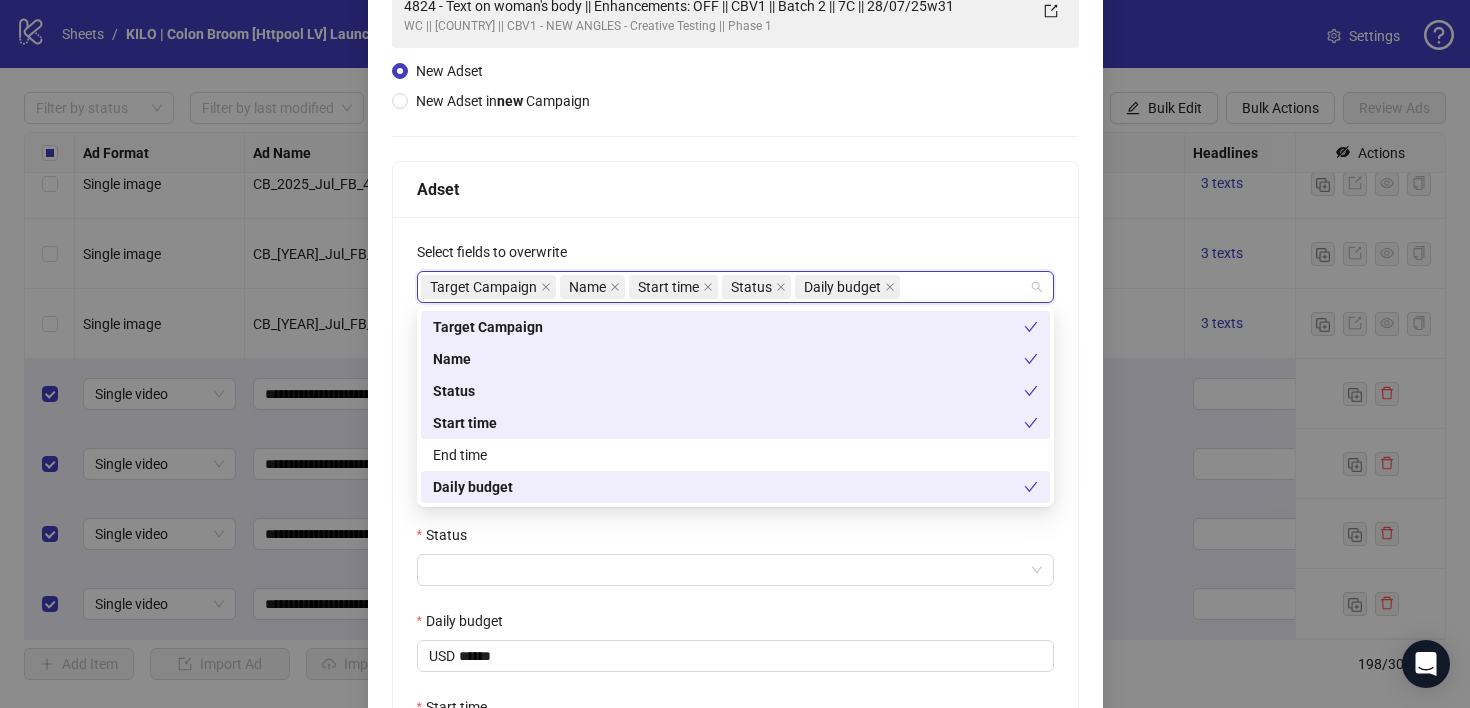 click on "Adset" at bounding box center (735, 189) 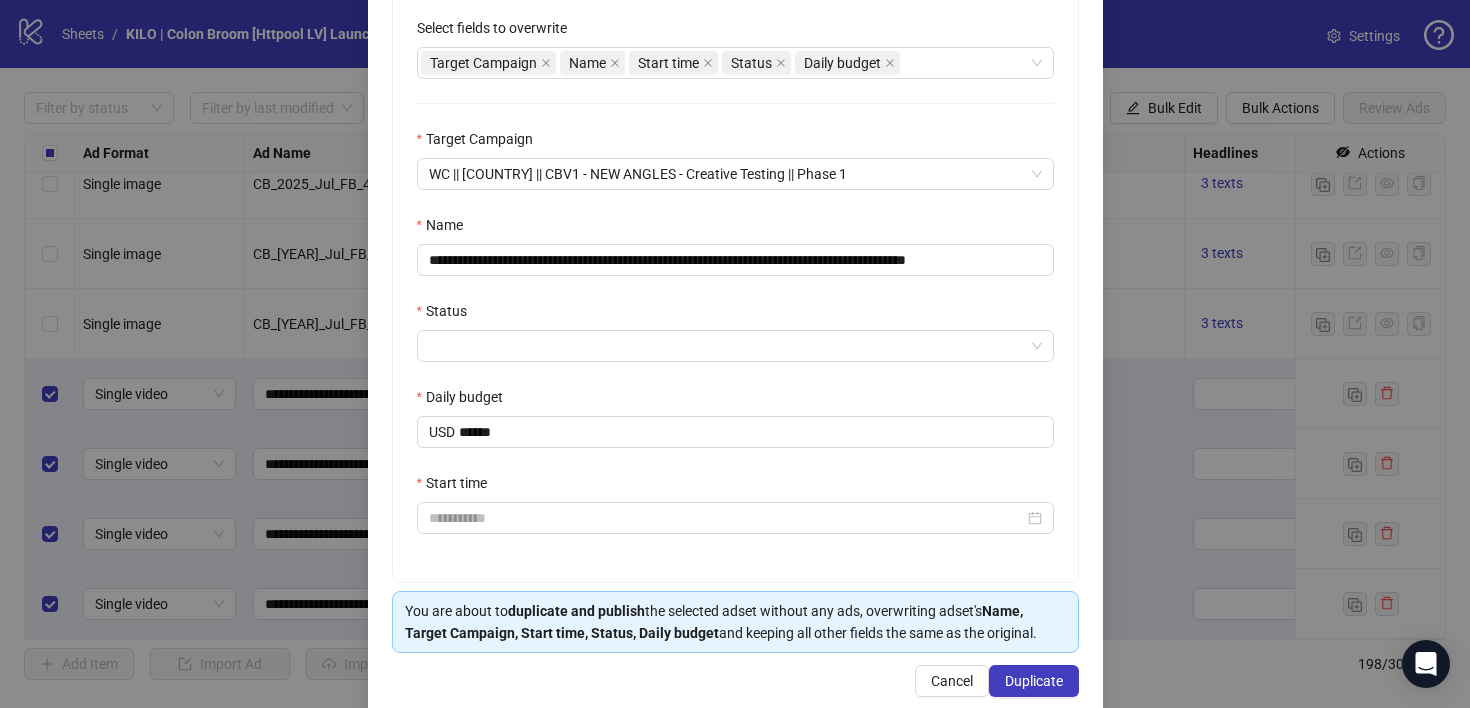 scroll, scrollTop: 403, scrollLeft: 0, axis: vertical 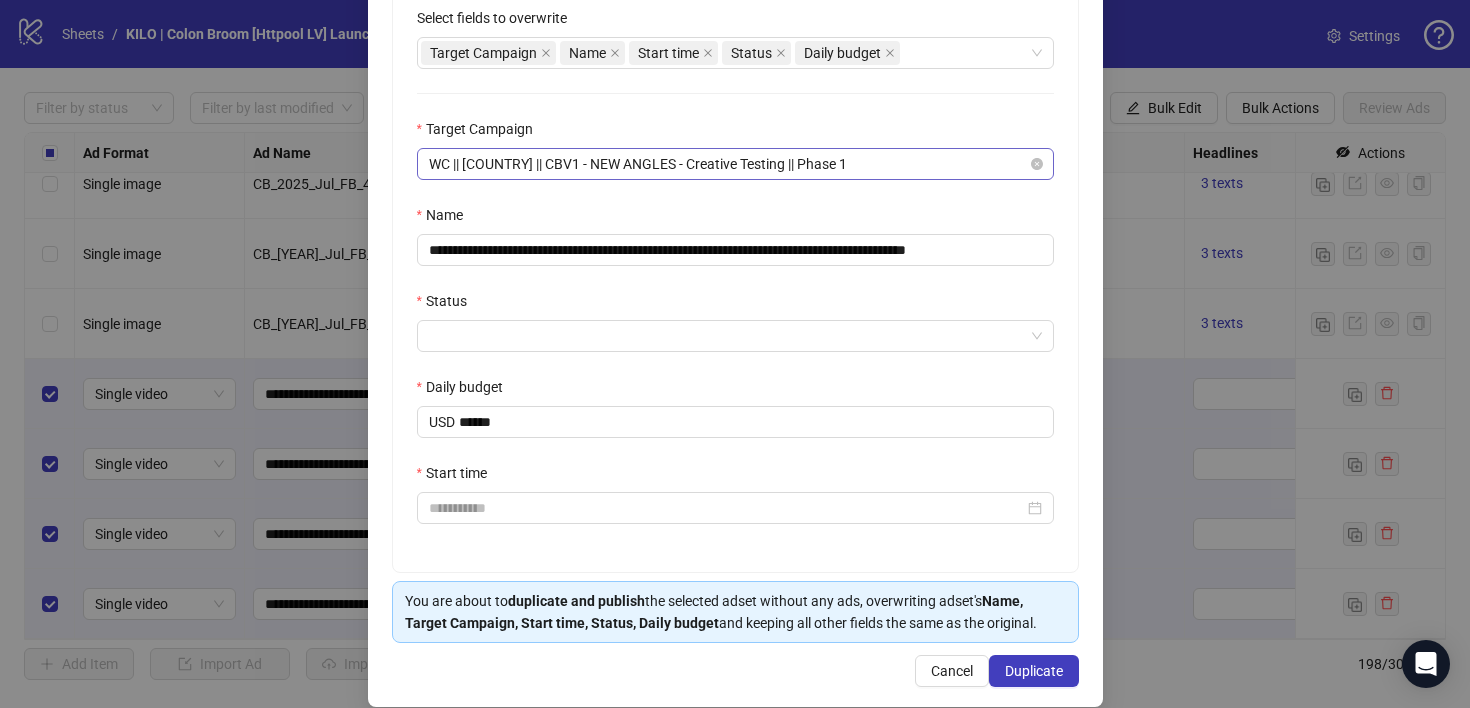 click on "WC || [COUNTRY] || CBV1 - NEW ANGLES - Creative Testing || Phase 1" at bounding box center (735, 164) 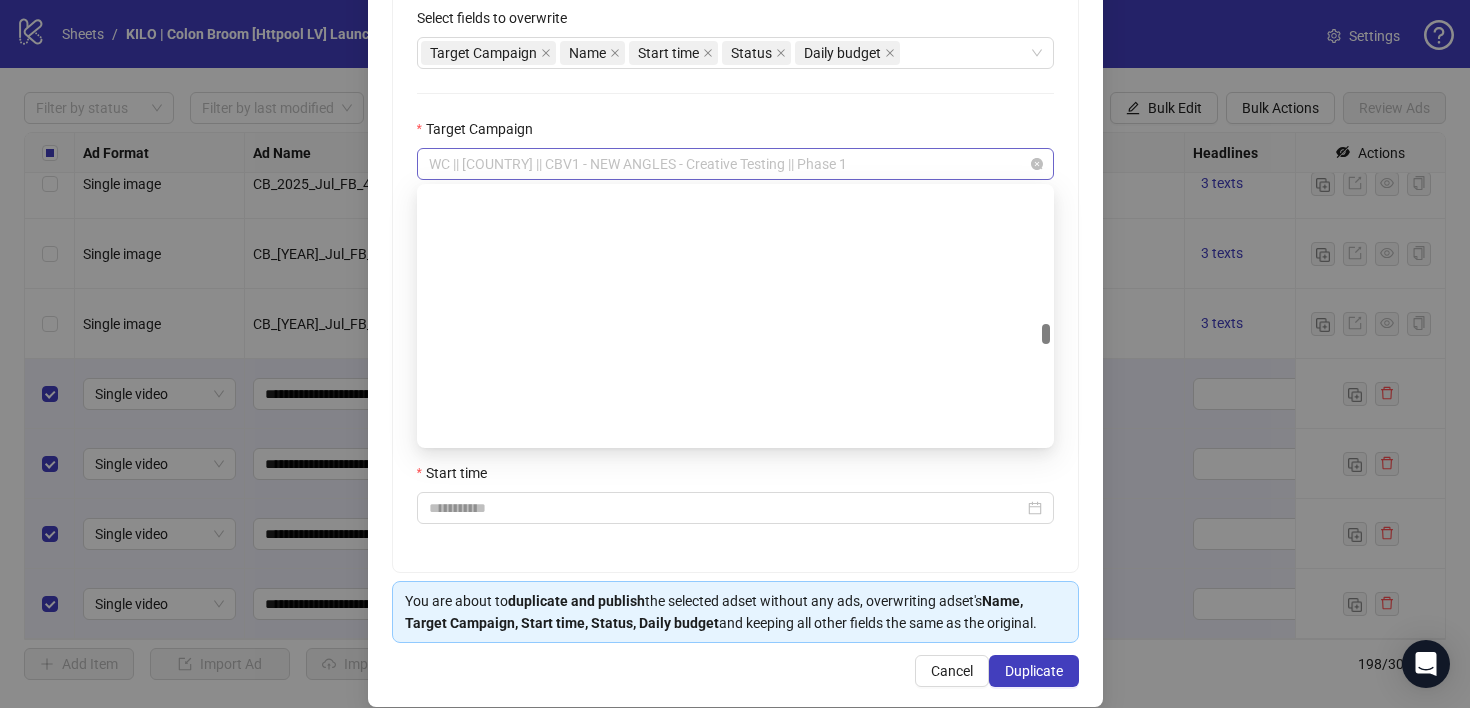 scroll, scrollTop: 9346, scrollLeft: 0, axis: vertical 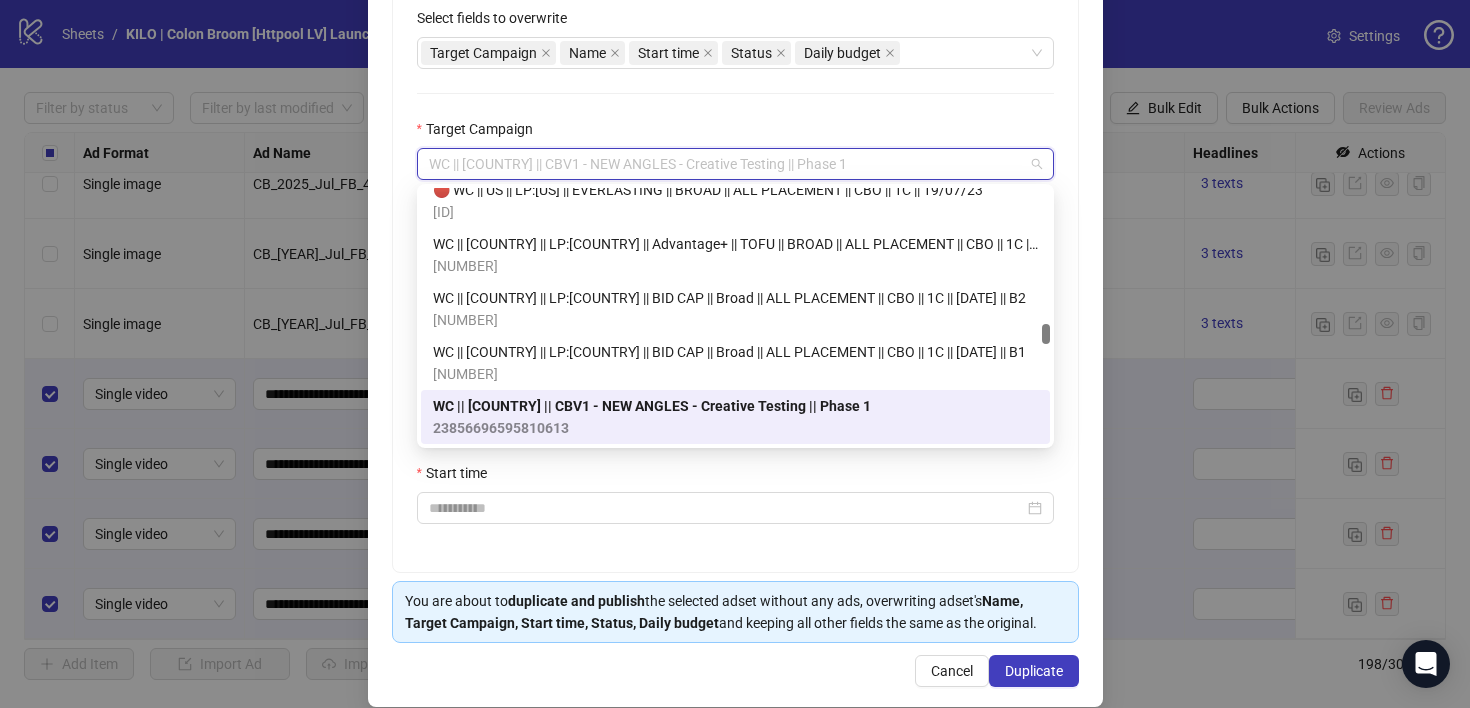 click on "WC || [COUNTRY] || CBV1 - NEW ANGLES - Creative Testing || Phase 1" at bounding box center (652, 406) 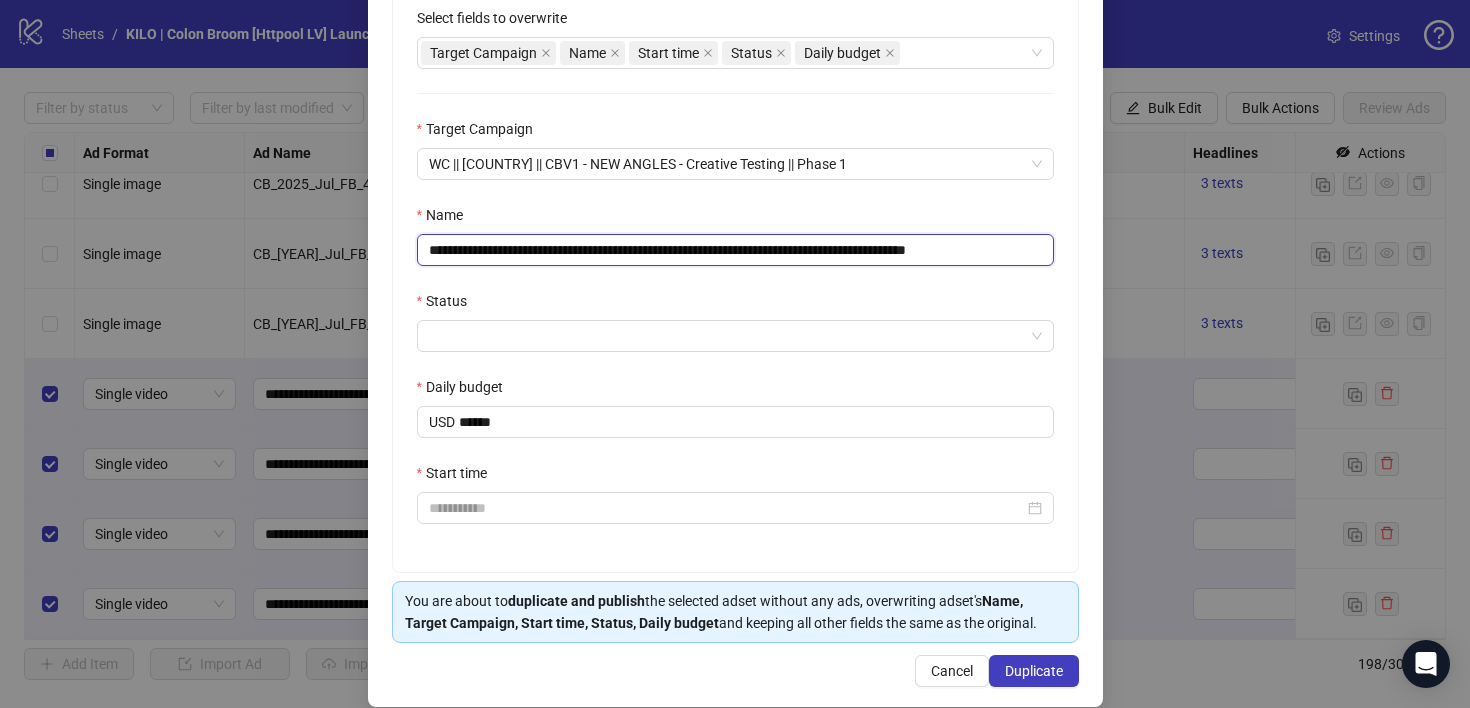 drag, startPoint x: 607, startPoint y: 248, endPoint x: 389, endPoint y: 253, distance: 218.05733 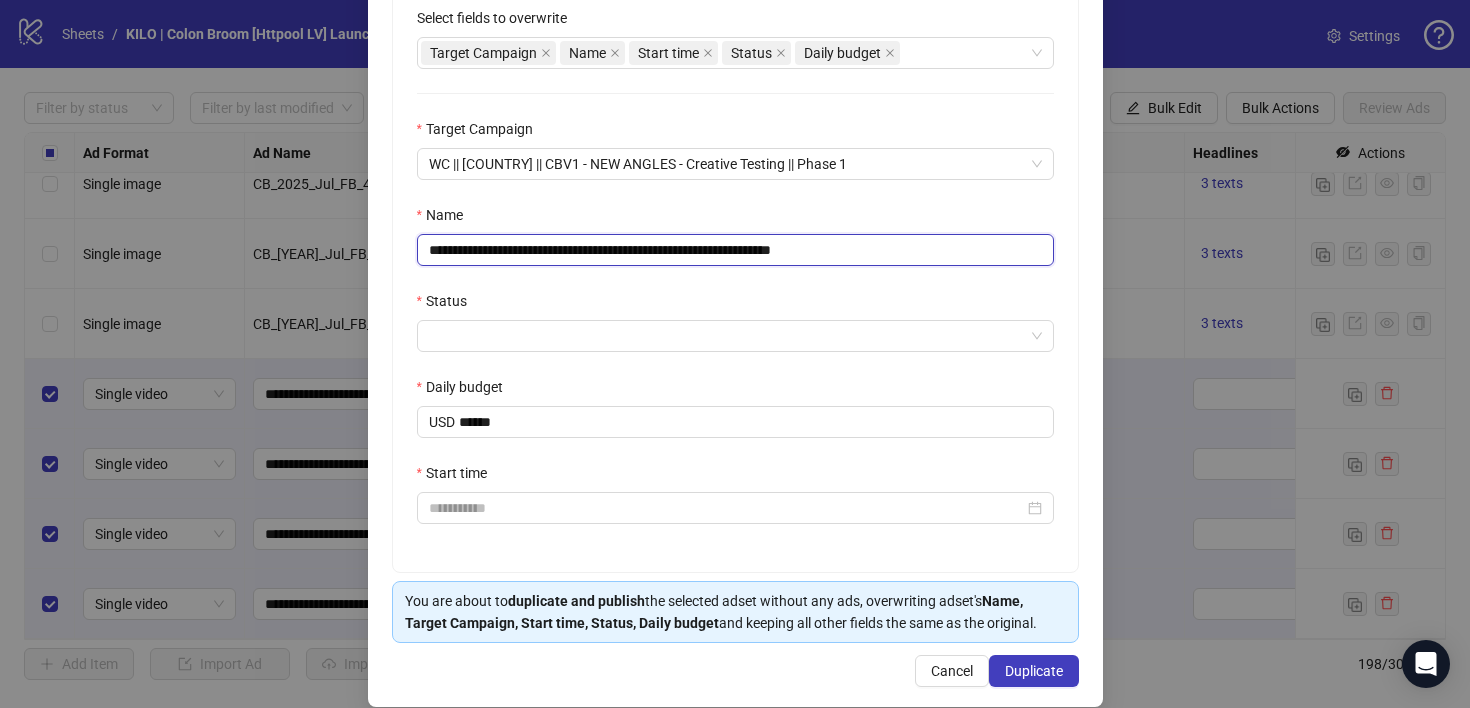 paste on "**********" 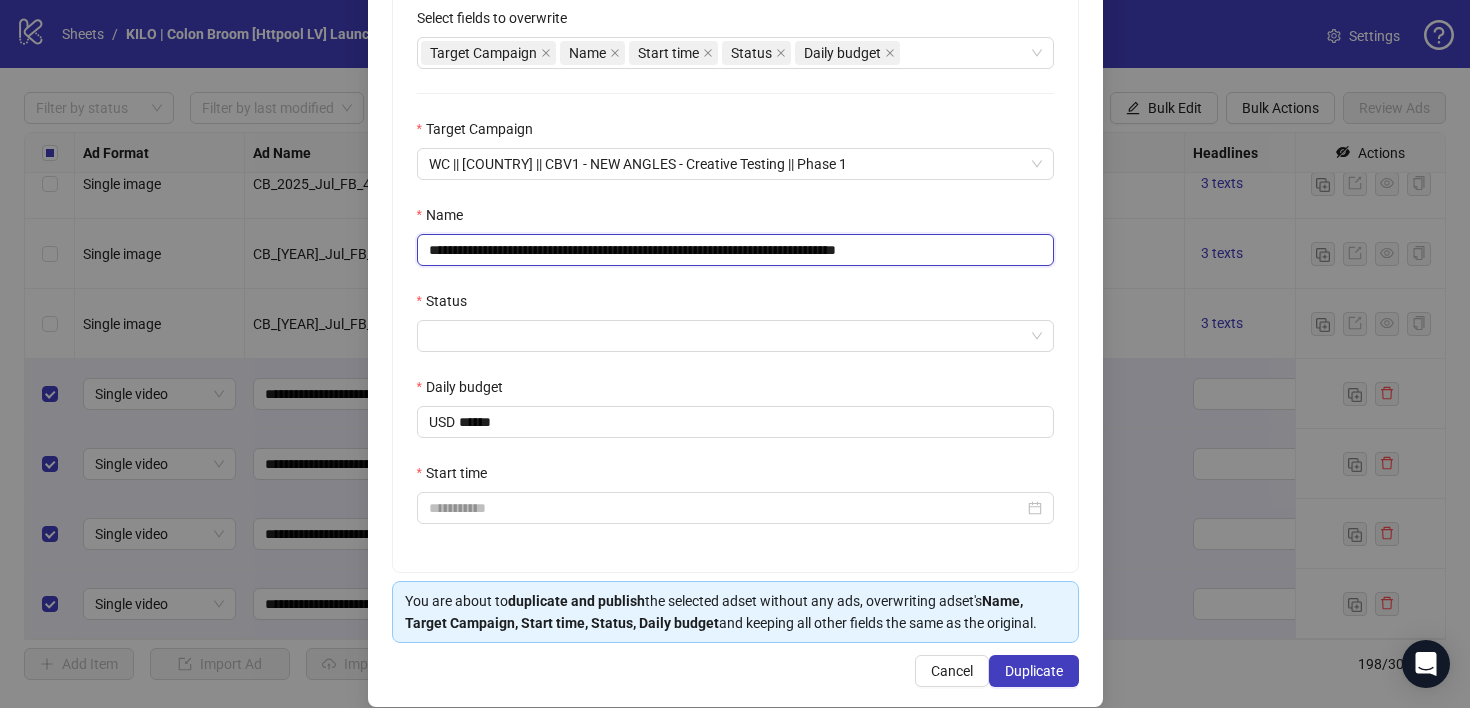 drag, startPoint x: 521, startPoint y: 254, endPoint x: 372, endPoint y: 254, distance: 149 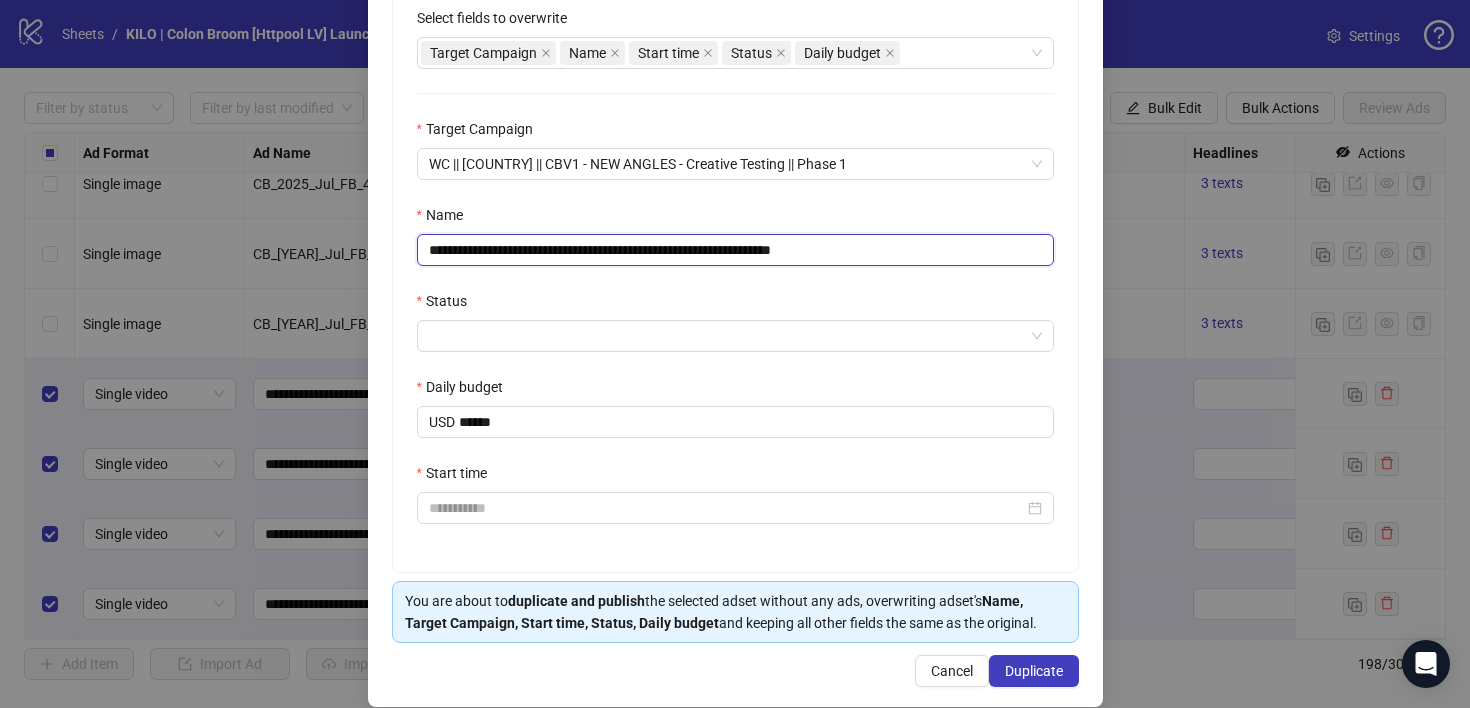 paste on "**********" 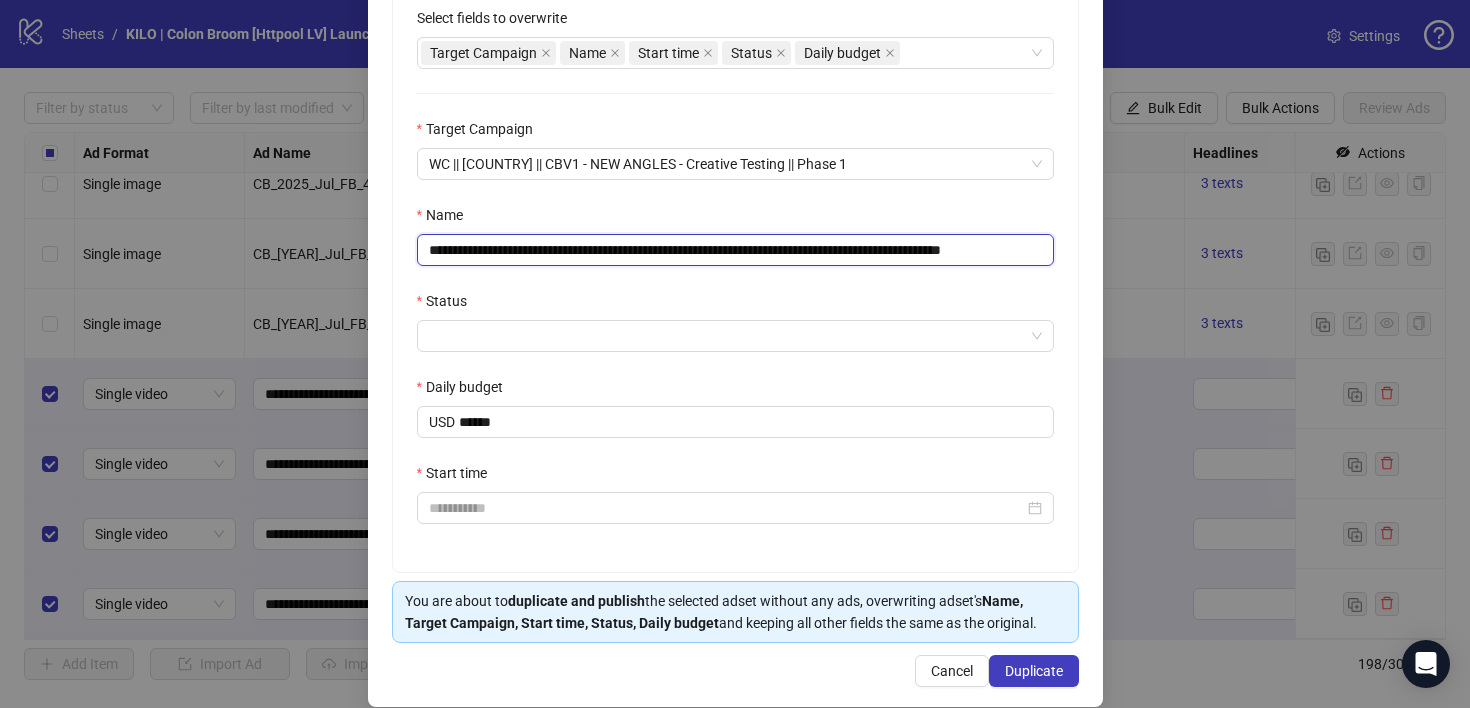 scroll, scrollTop: 0, scrollLeft: 31, axis: horizontal 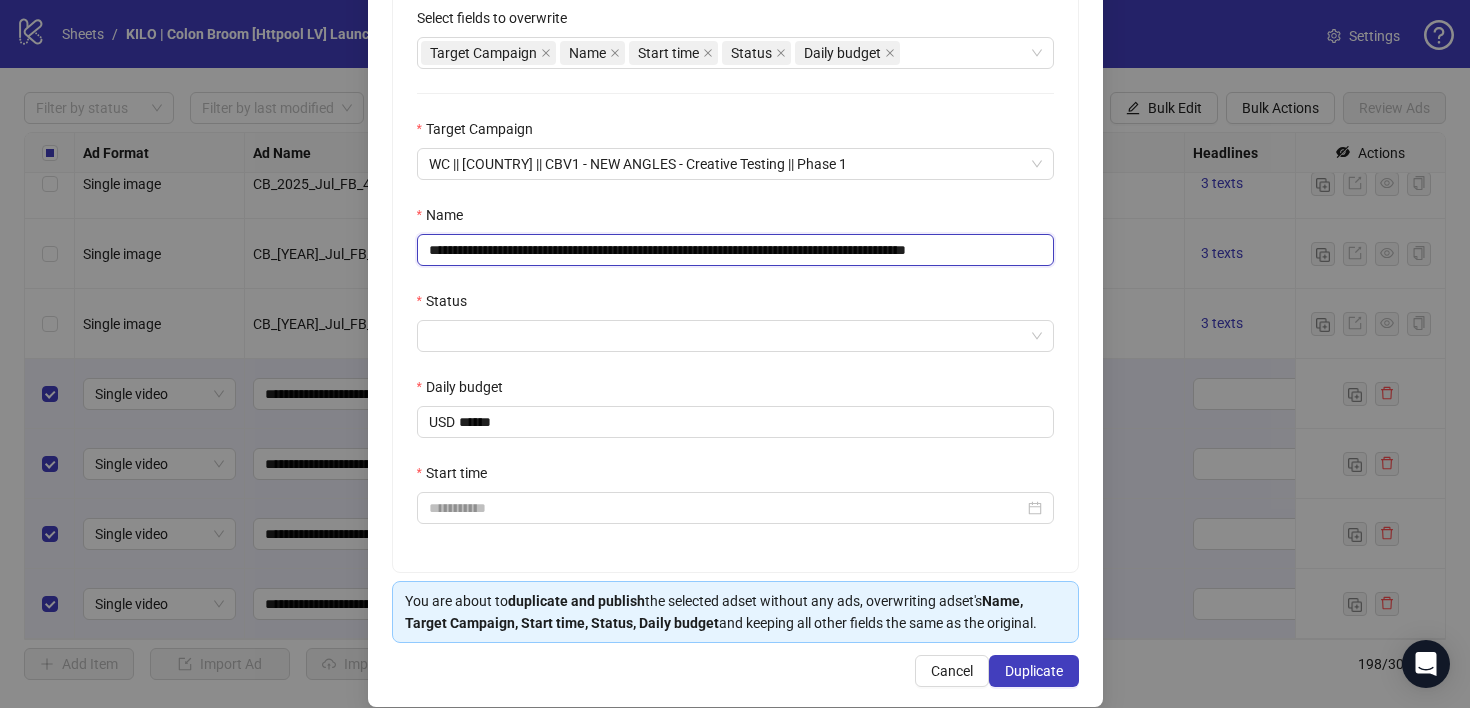 click on "**********" at bounding box center (735, 250) 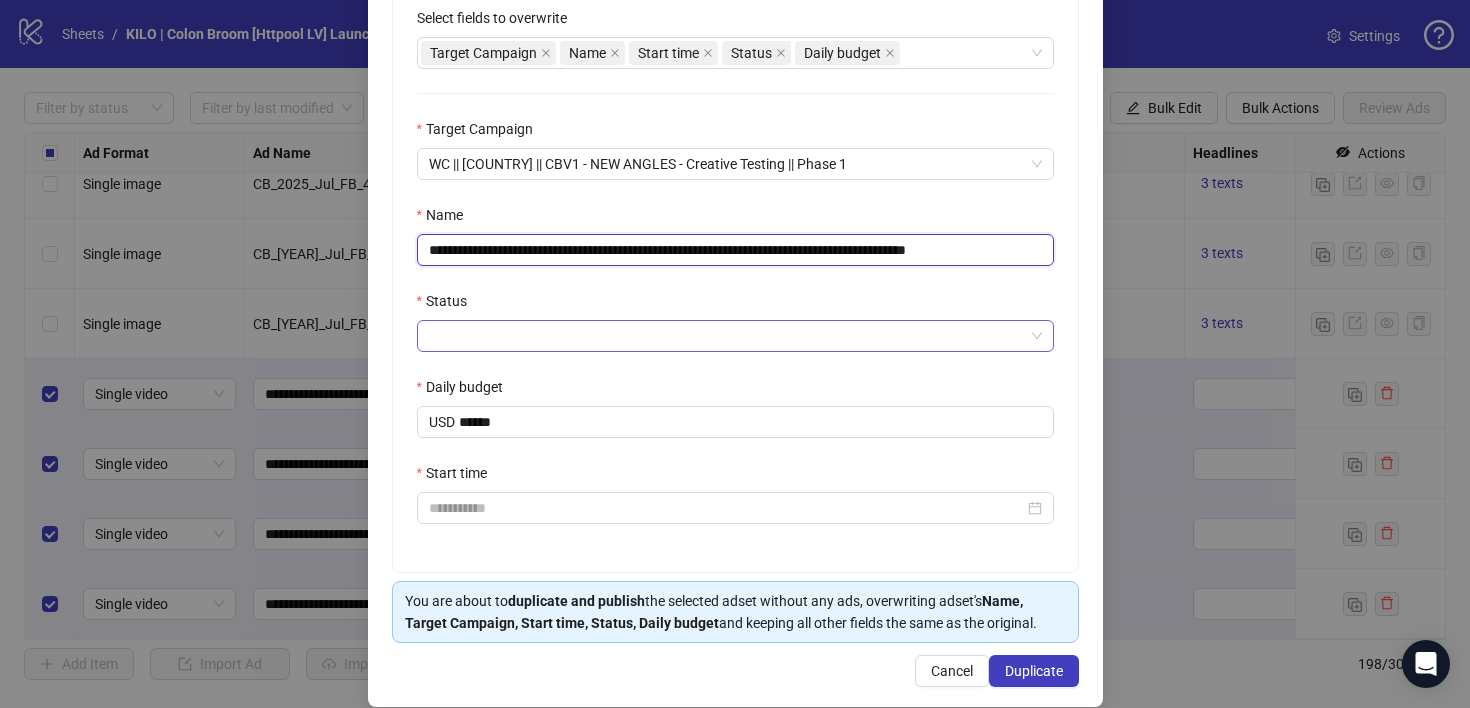 type on "**********" 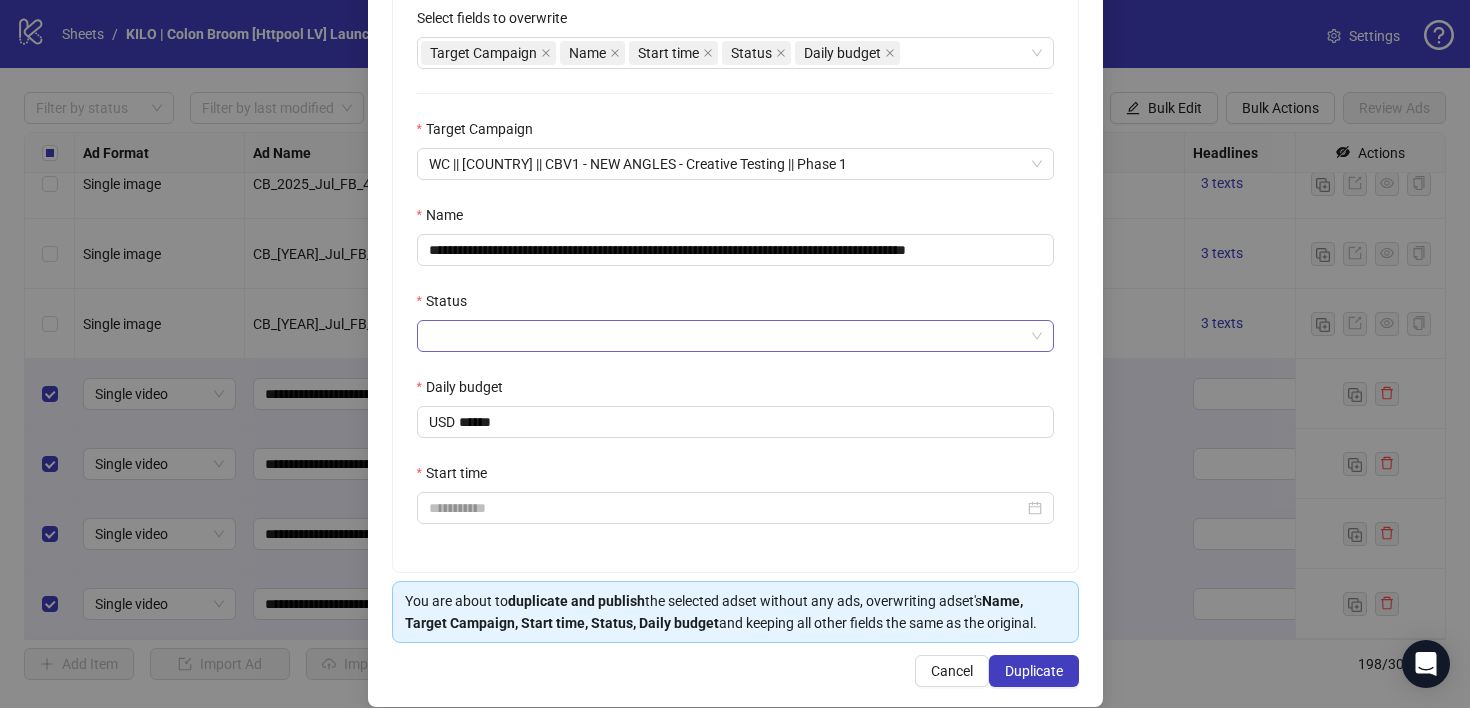 click on "Status" at bounding box center (726, 336) 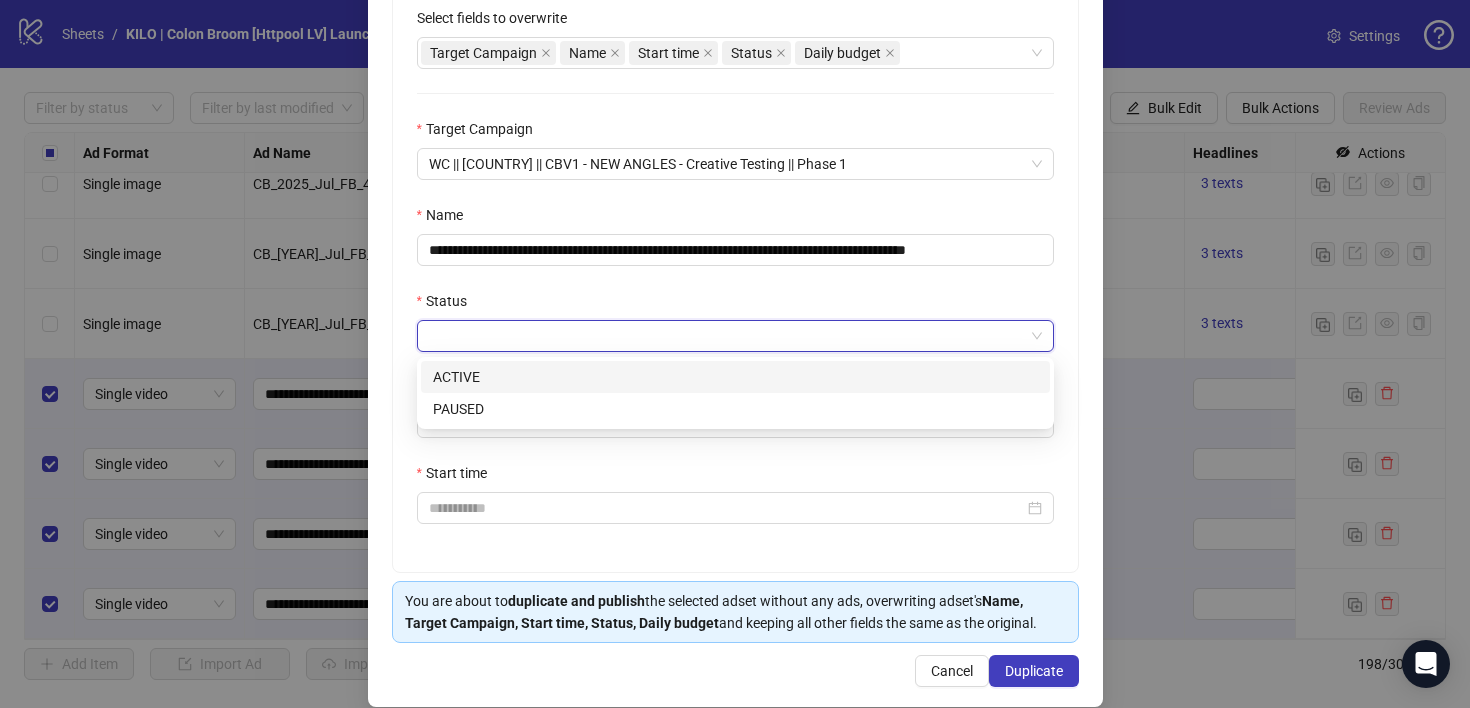 click on "ACTIVE" at bounding box center (735, 377) 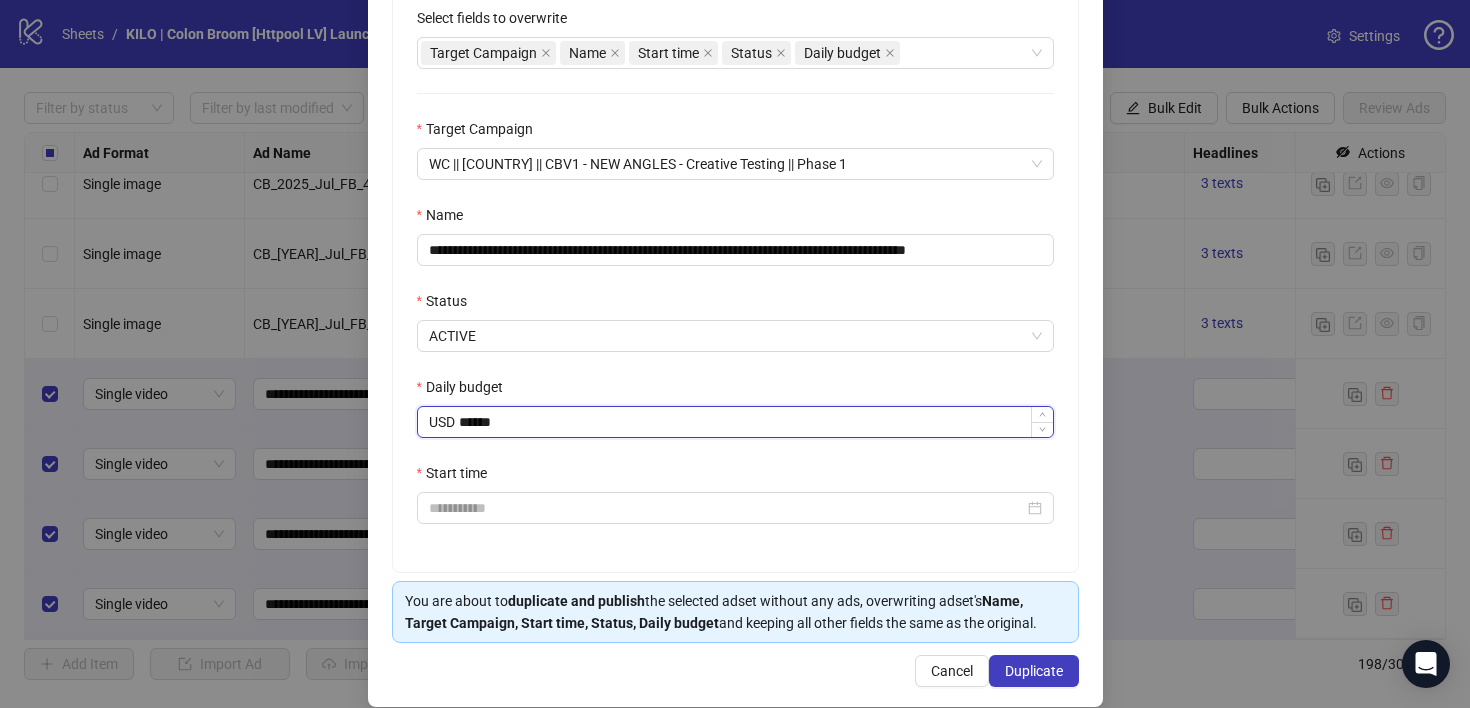 click on "******" at bounding box center [756, 422] 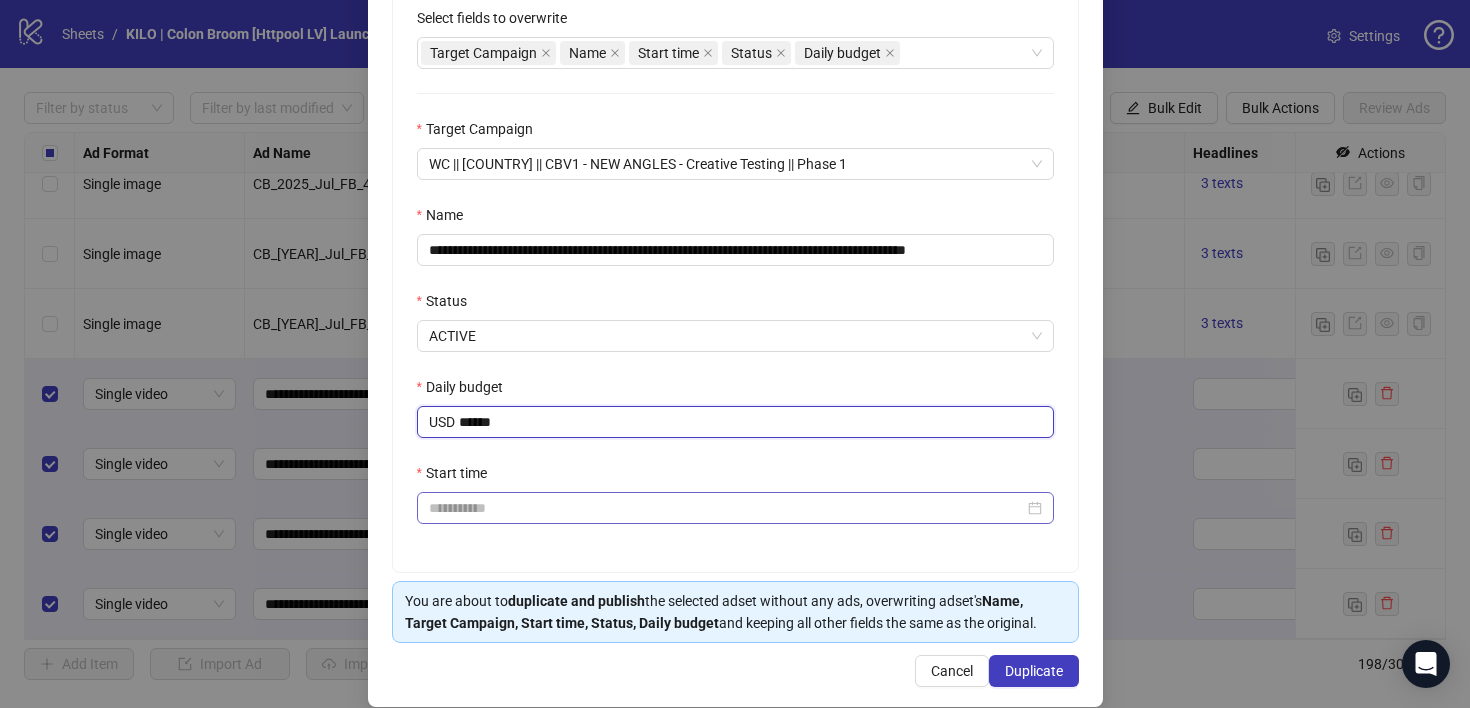 type on "******" 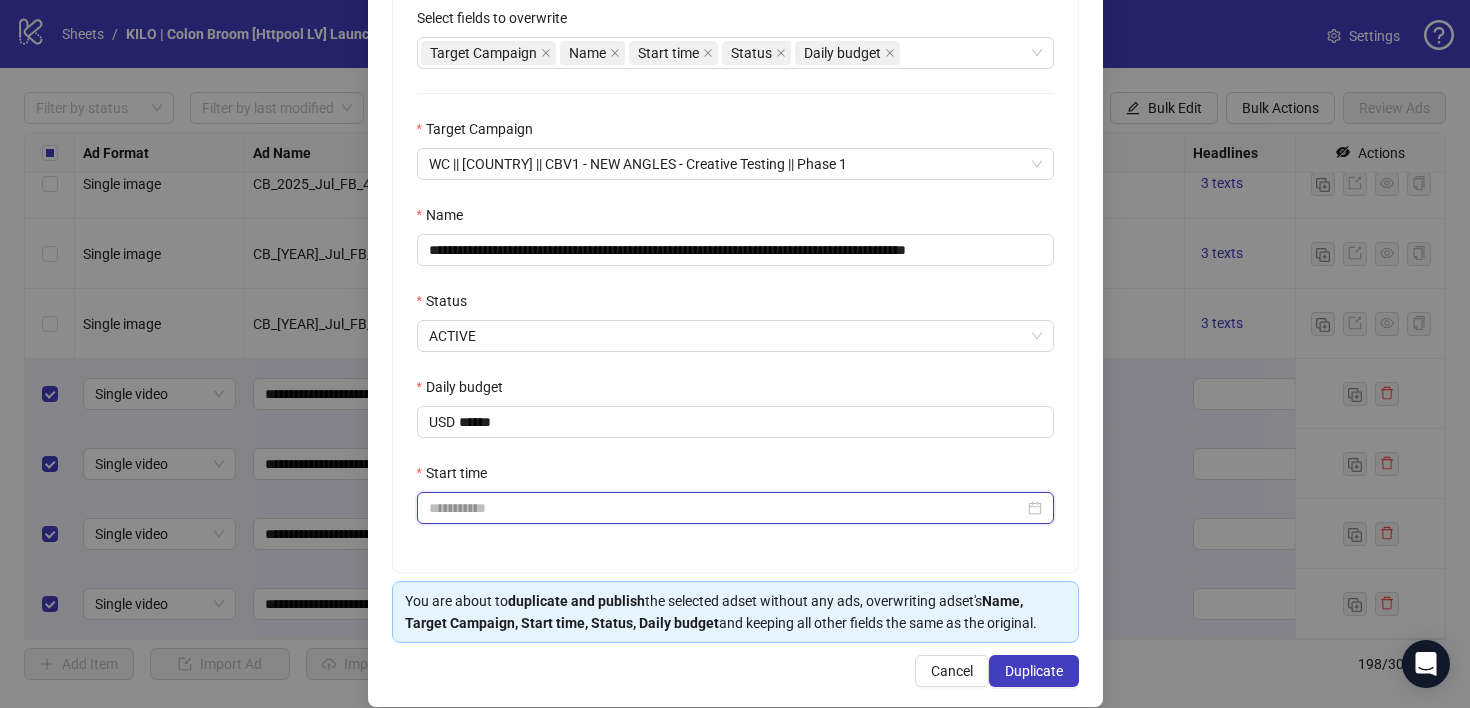 click on "Start time" at bounding box center (726, 508) 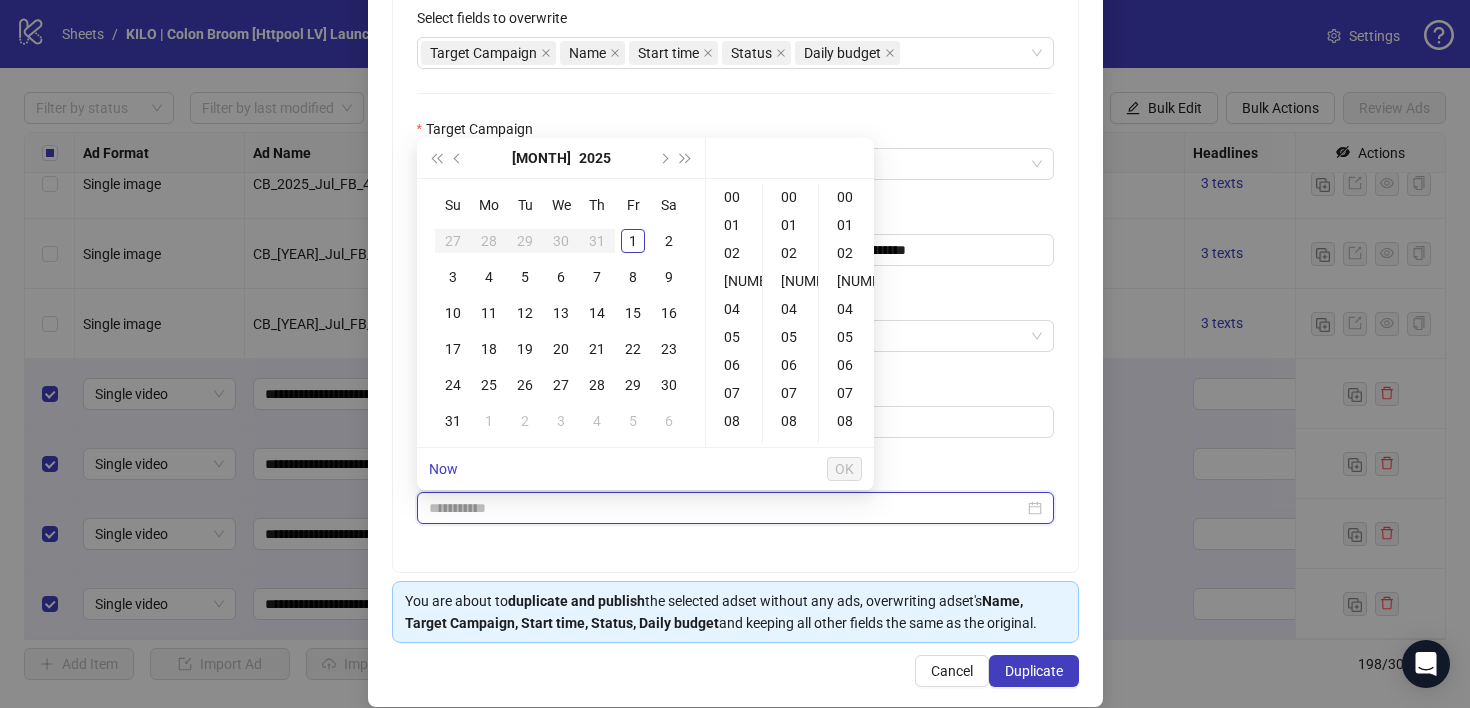 scroll, scrollTop: 413, scrollLeft: 0, axis: vertical 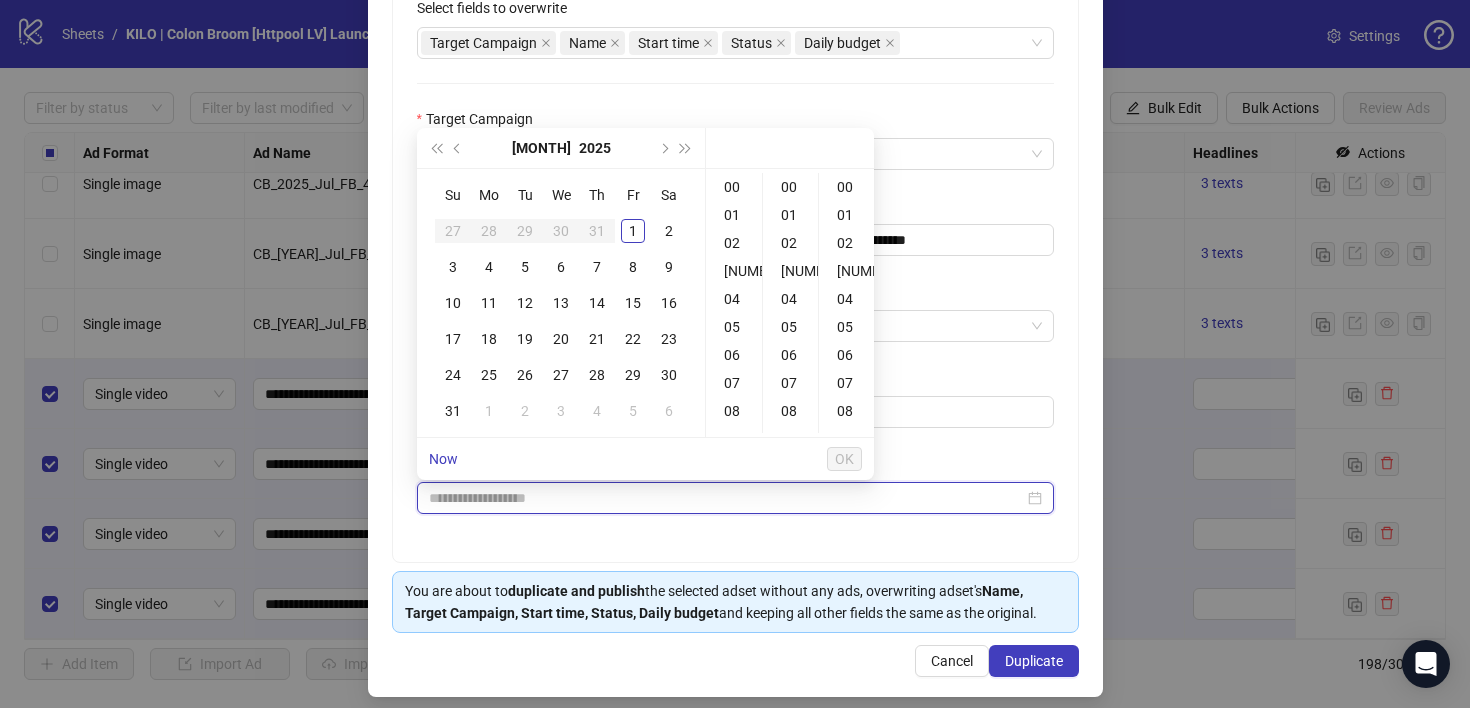 type on "**********" 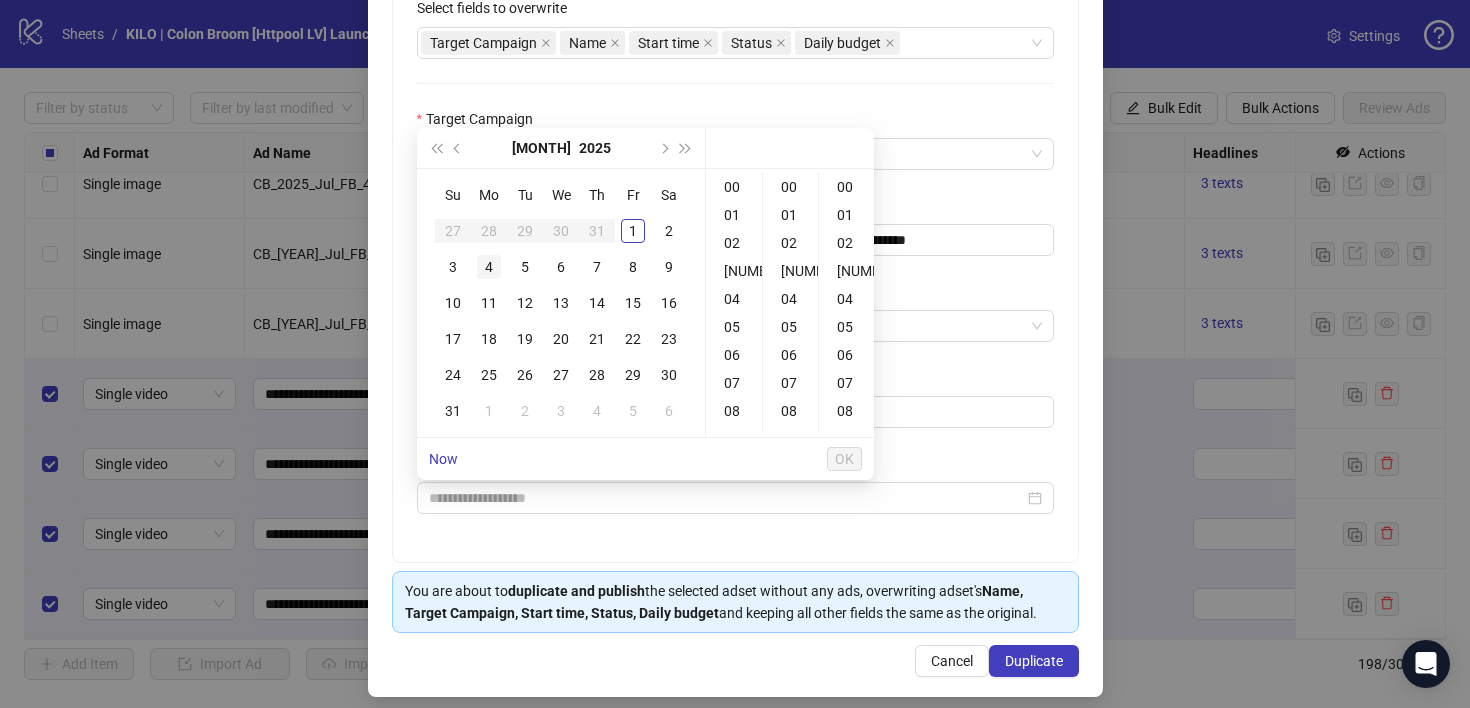 click on "4" at bounding box center [489, 267] 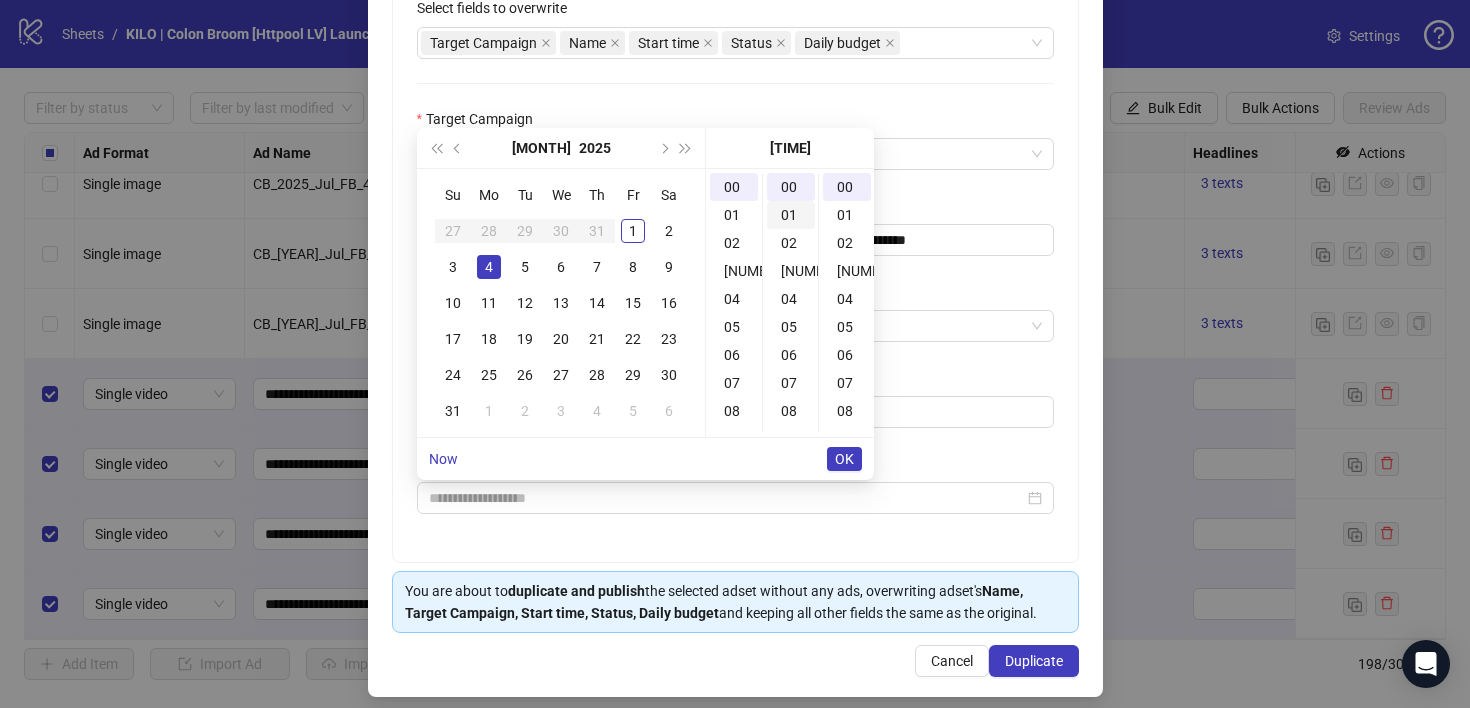 click on "01" at bounding box center (791, 215) 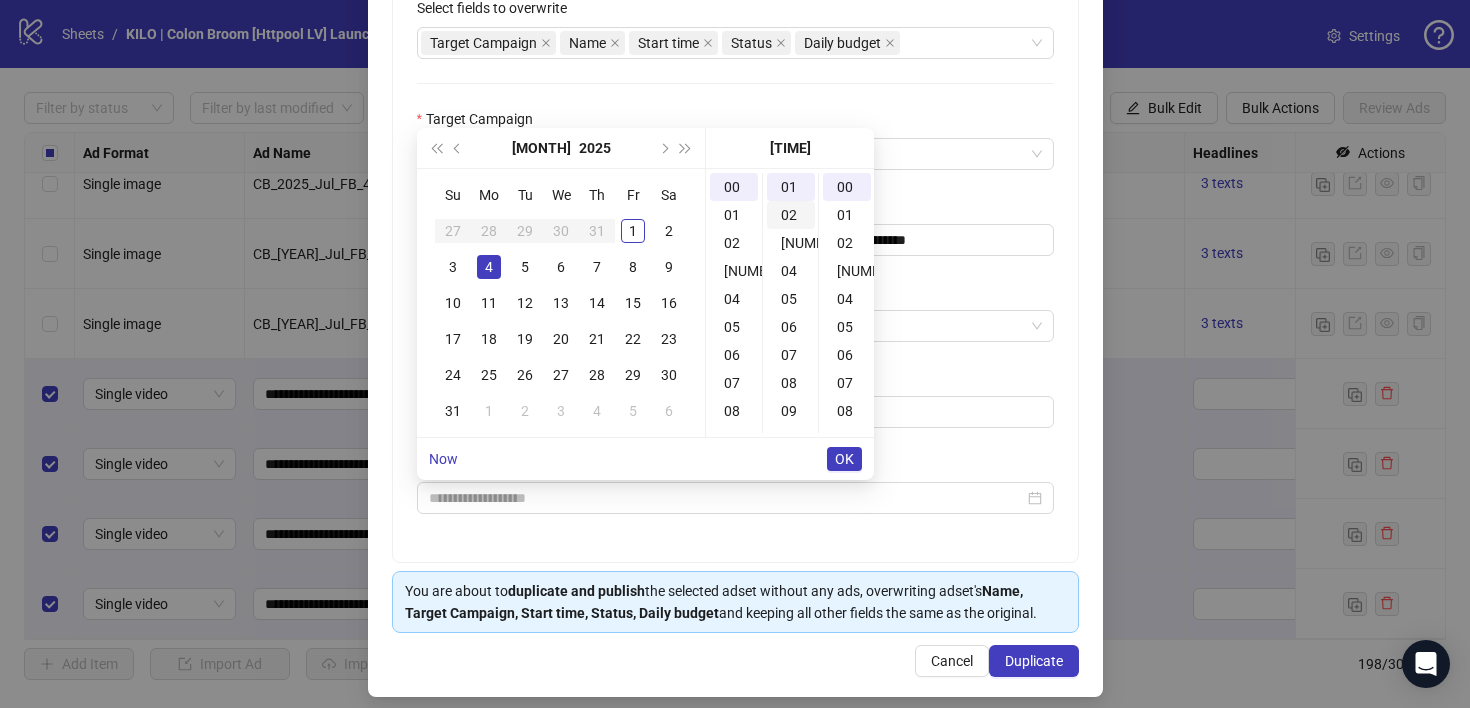 scroll, scrollTop: 28, scrollLeft: 0, axis: vertical 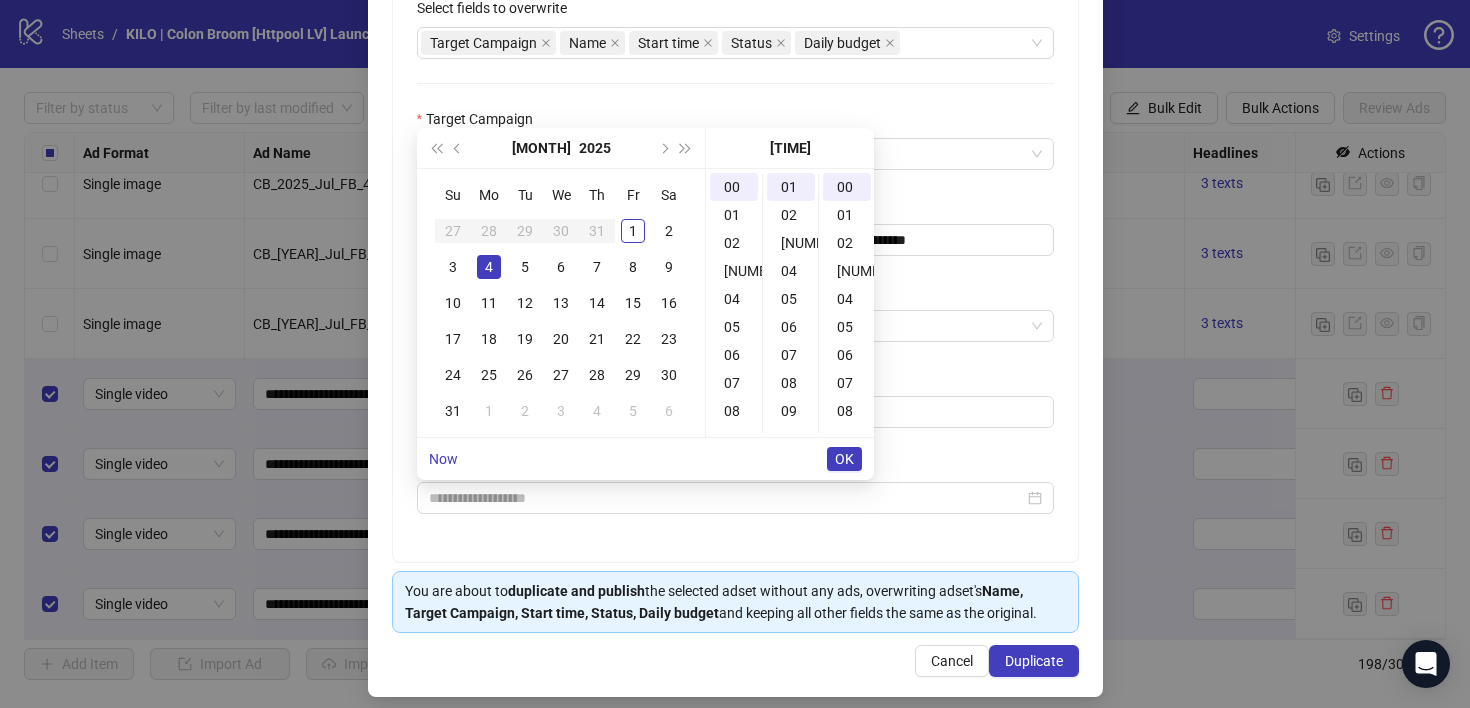 type on "**********" 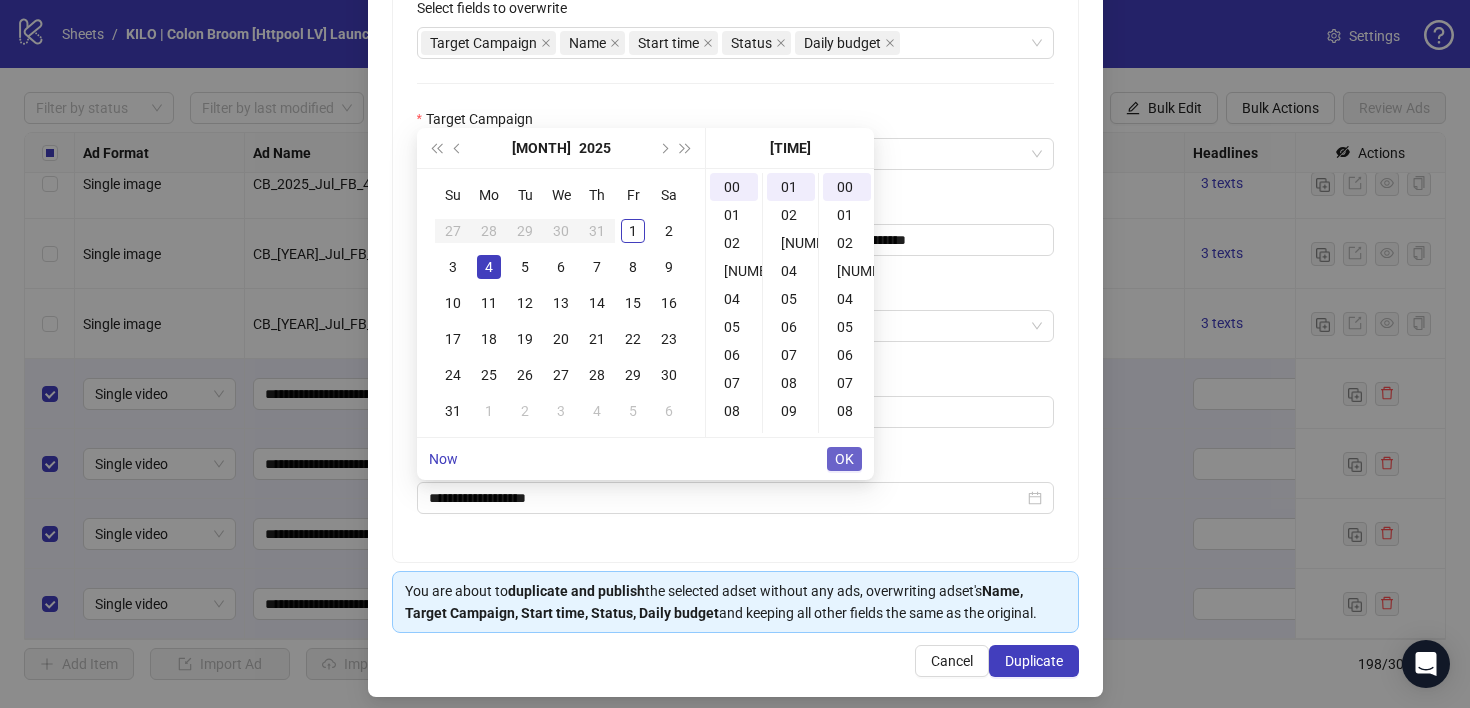 click on "OK" at bounding box center (844, 459) 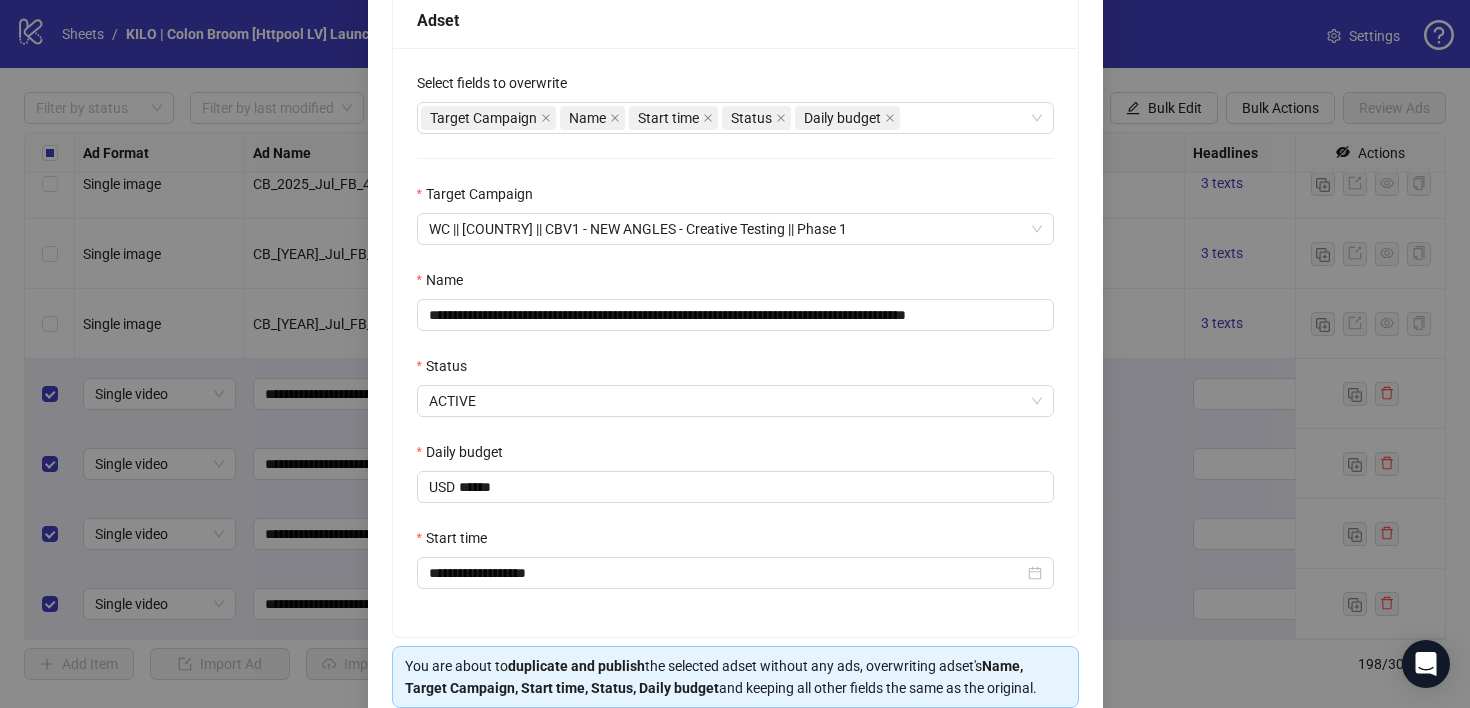 scroll, scrollTop: 428, scrollLeft: 0, axis: vertical 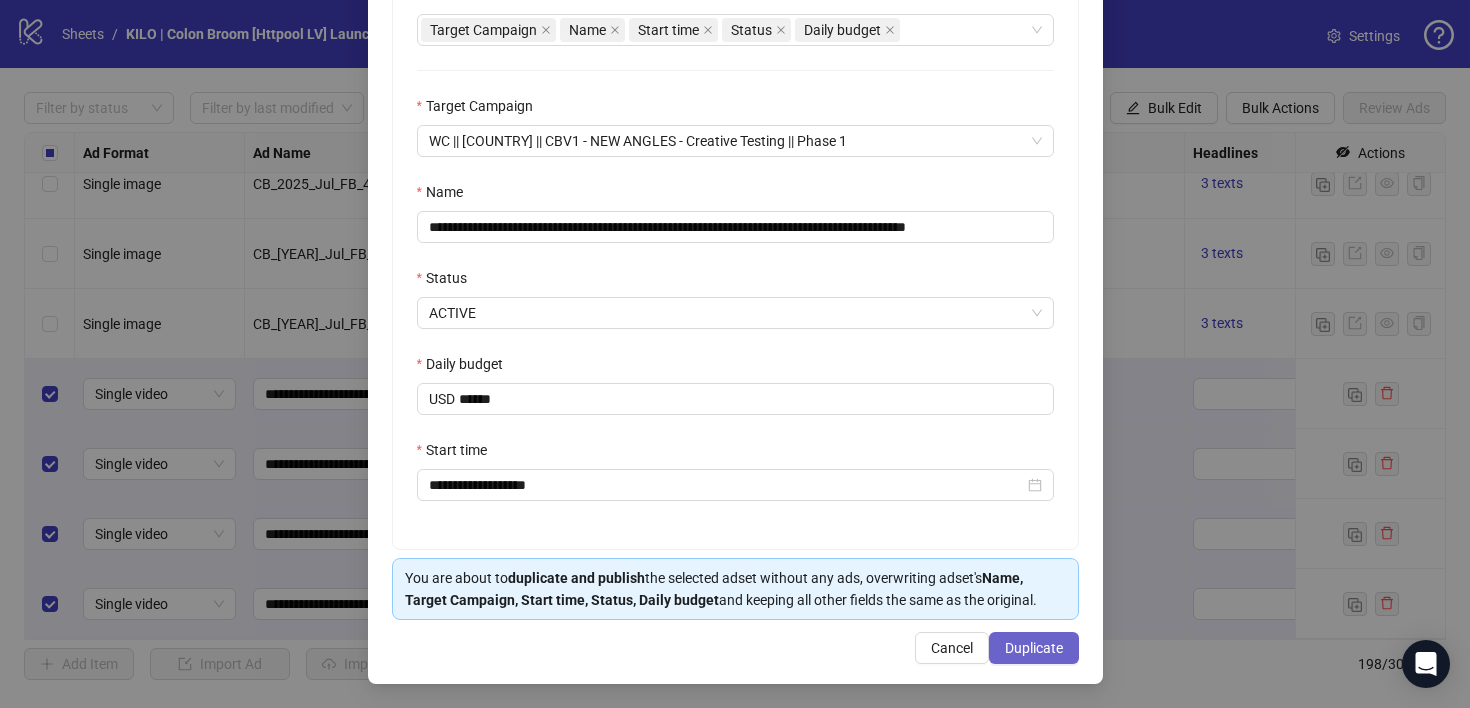click on "Duplicate" at bounding box center (1034, 648) 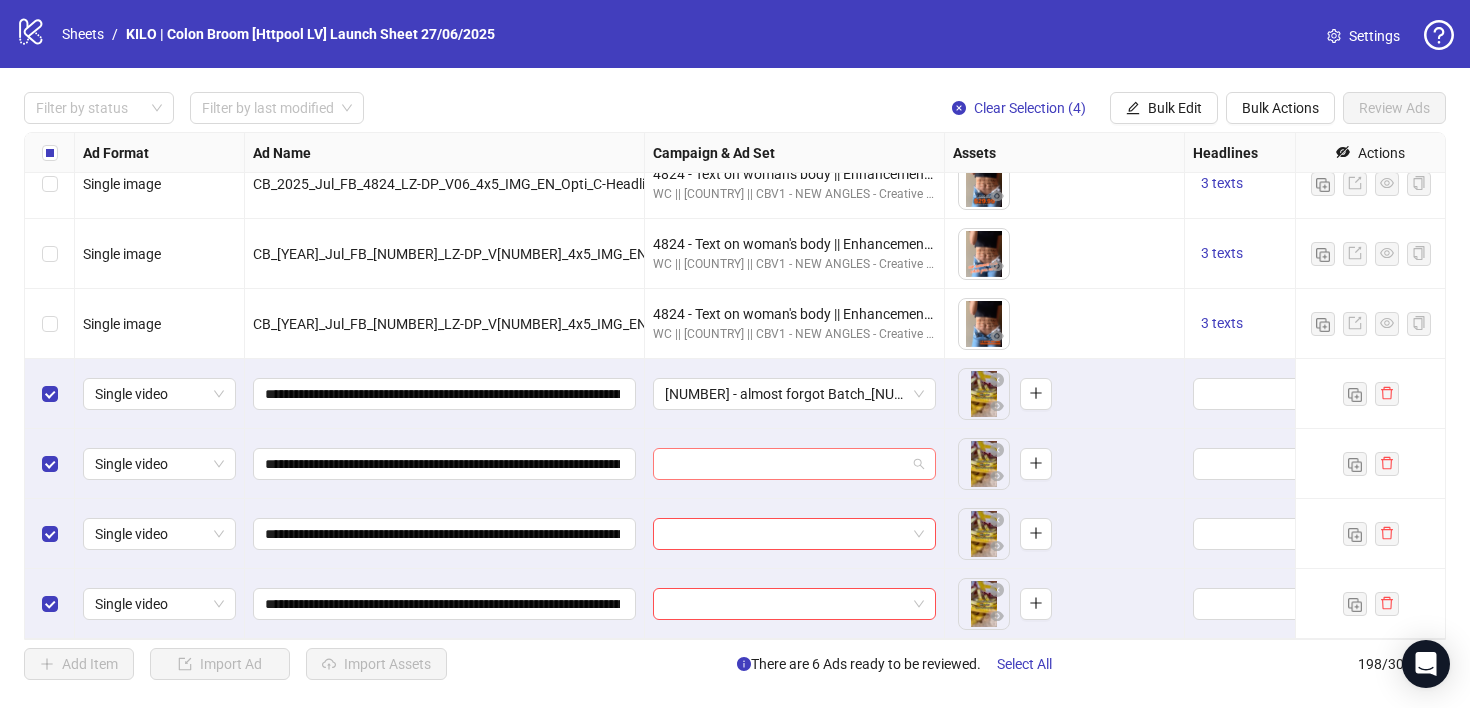 click at bounding box center [794, 464] 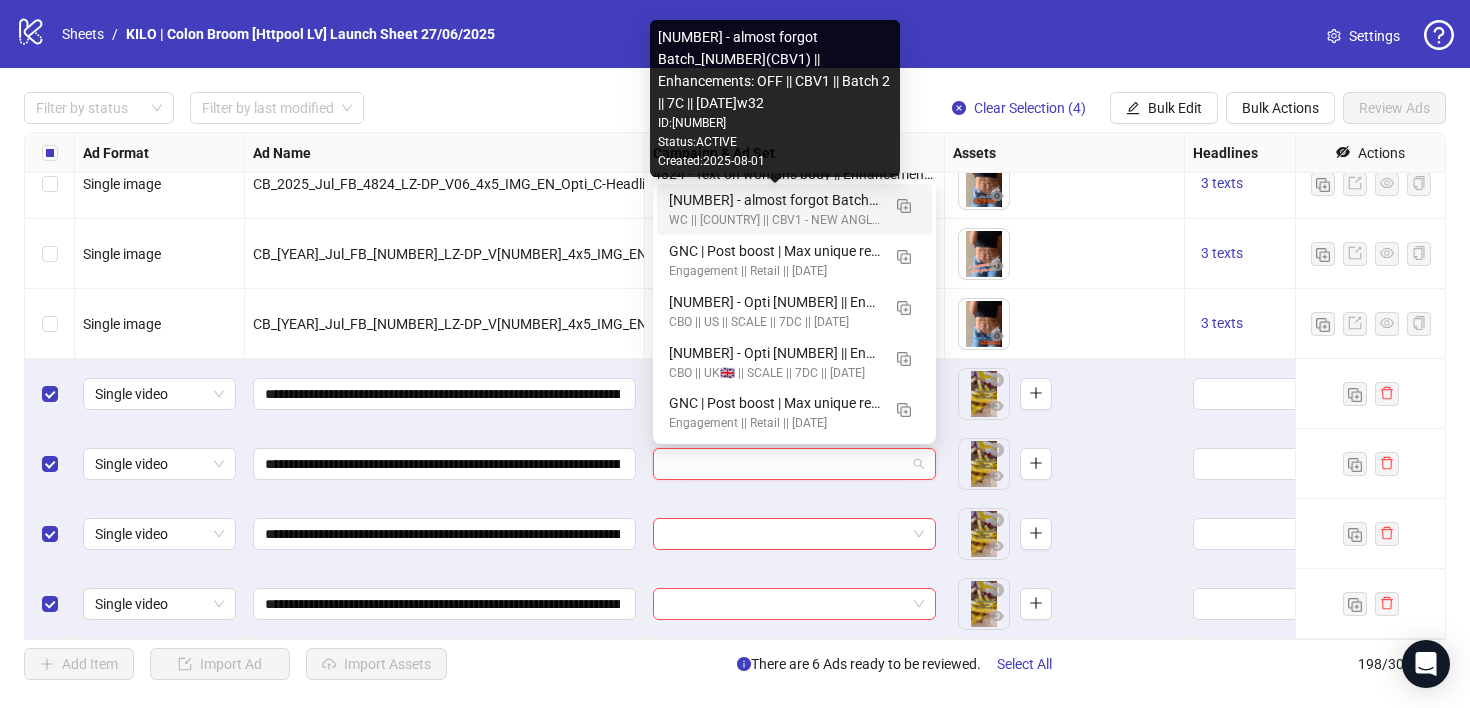click on "[NUMBER] - almost forgot Batch_[NUMBER](CBV1) || Enhancements: OFF || CBV1 || Batch 2 || 7C || [DATE]w32" at bounding box center [774, 200] 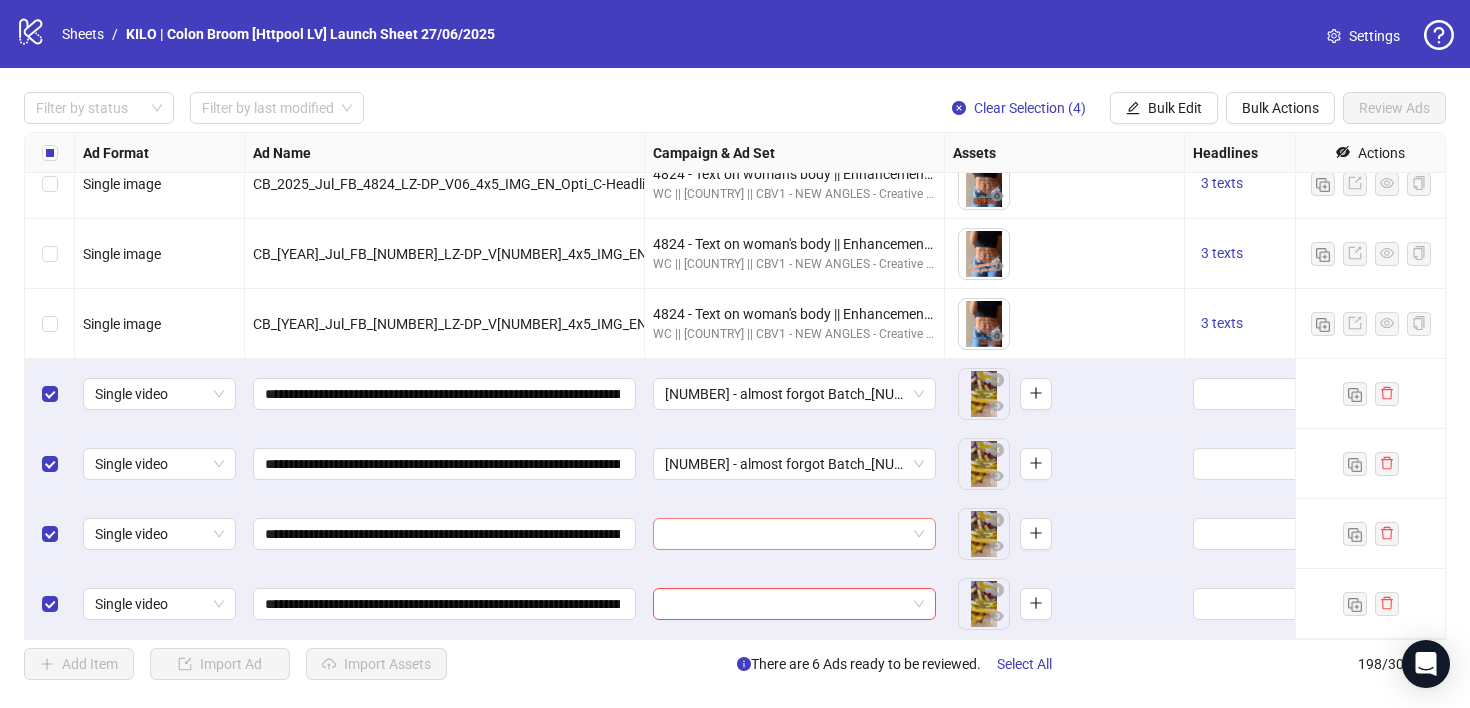 click at bounding box center (785, 534) 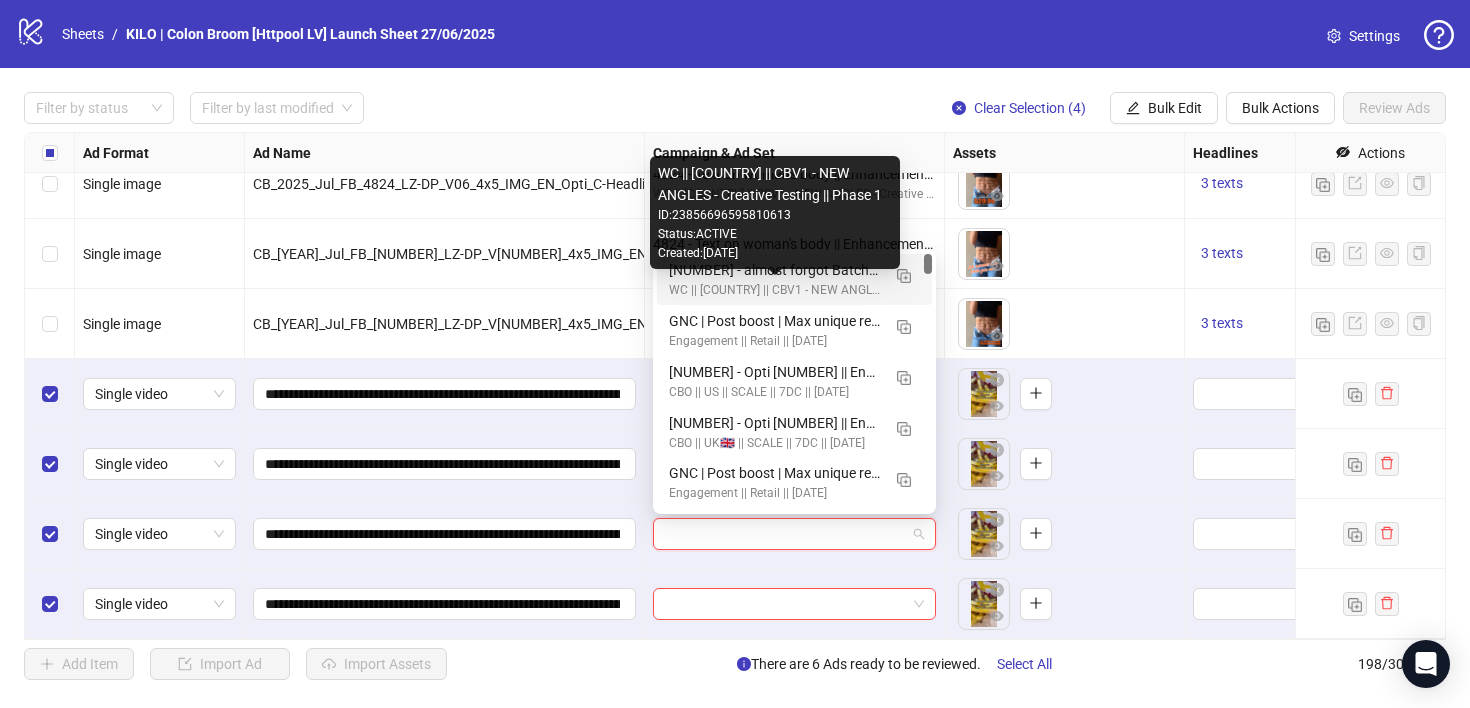 click on "[NUMBER] - almost forgot Batch_[NUMBER](CBV1) || Enhancements: OFF || CBV1 || Batch 2 || 7C || [DATE]w32" at bounding box center [774, 270] 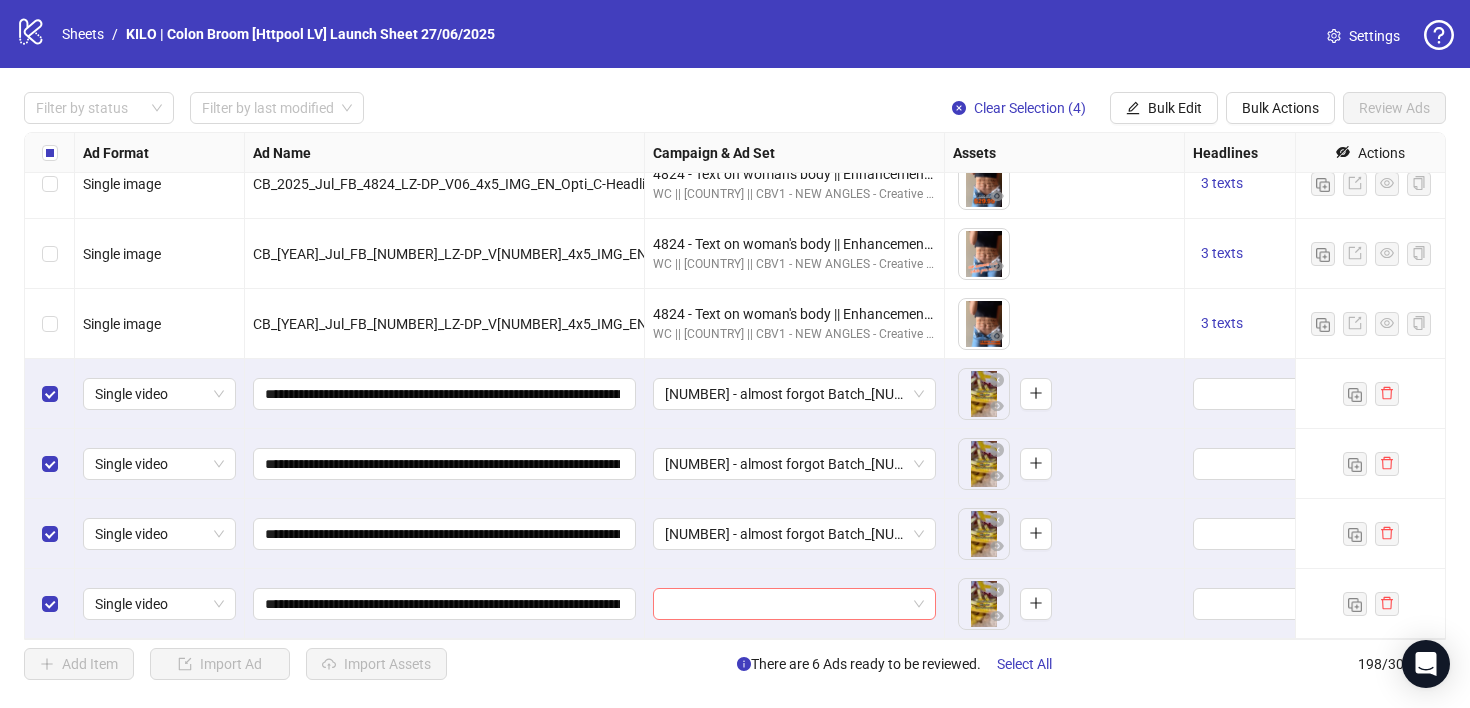 click at bounding box center (785, 604) 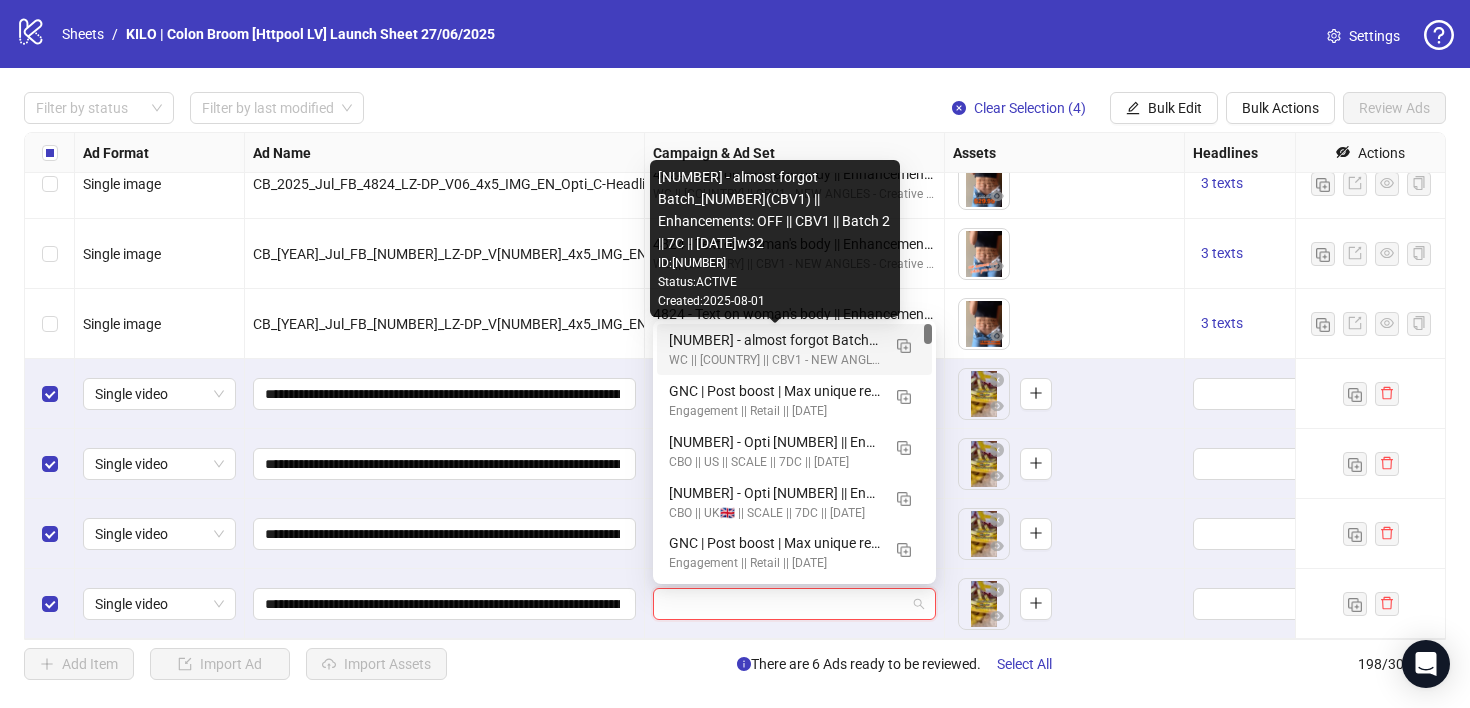 click on "[NUMBER] - almost forgot Batch_[NUMBER](CBV1) || Enhancements: OFF || CBV1 || Batch 2 || 7C || [DATE]w32" at bounding box center [774, 340] 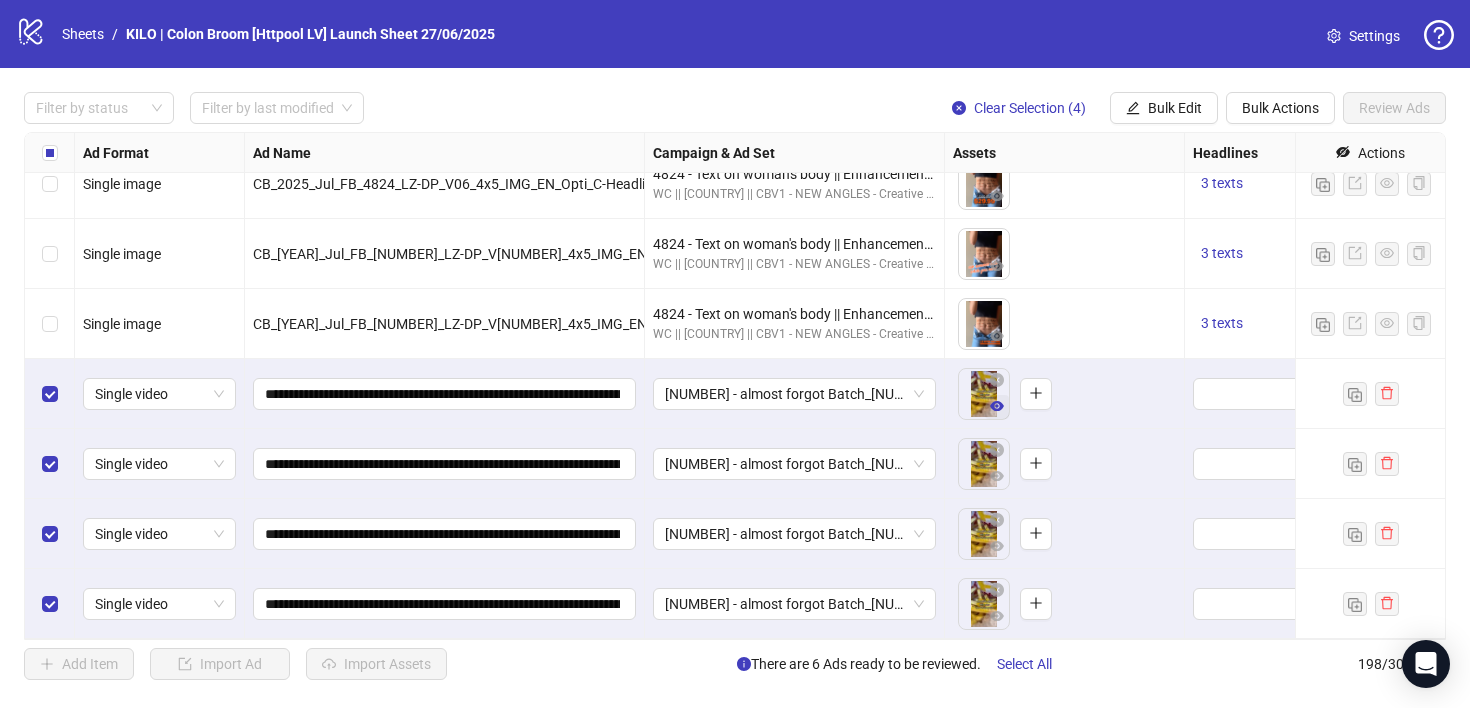 click 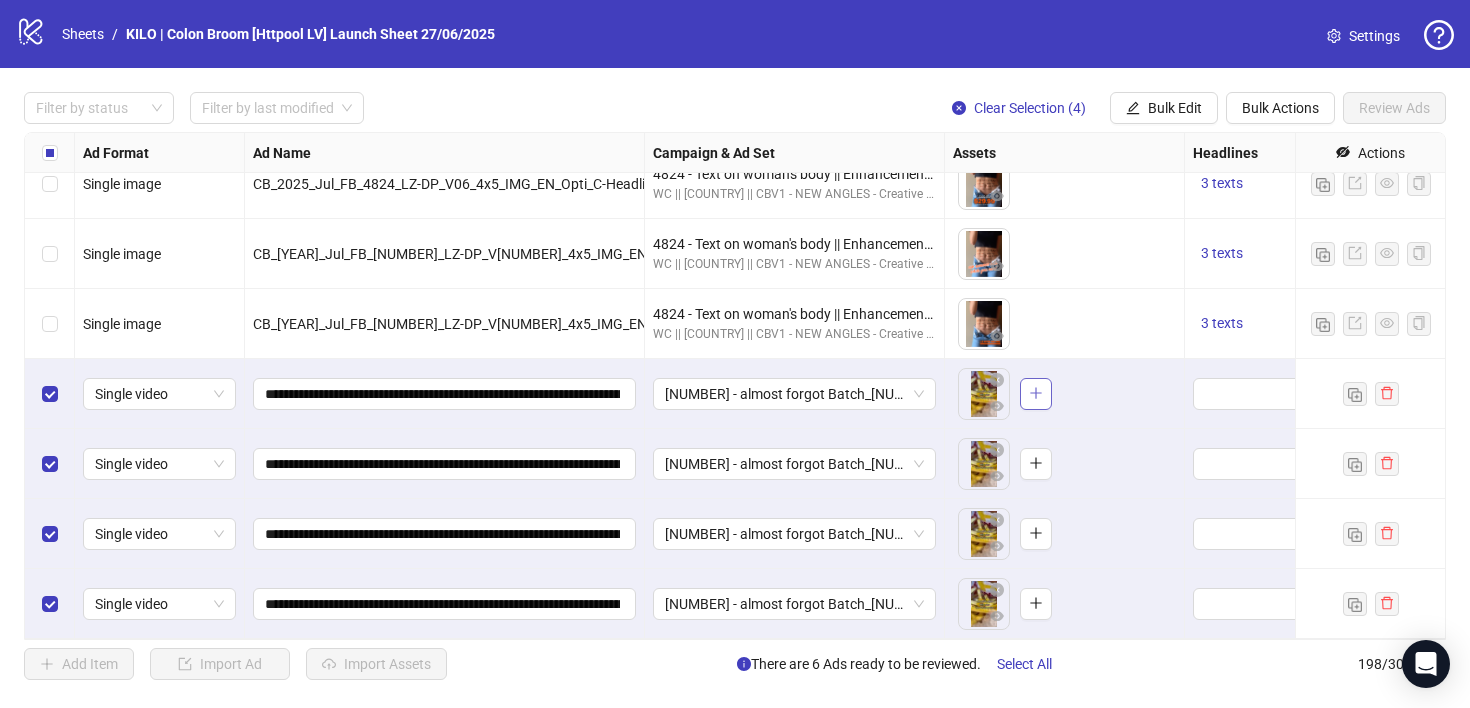 click 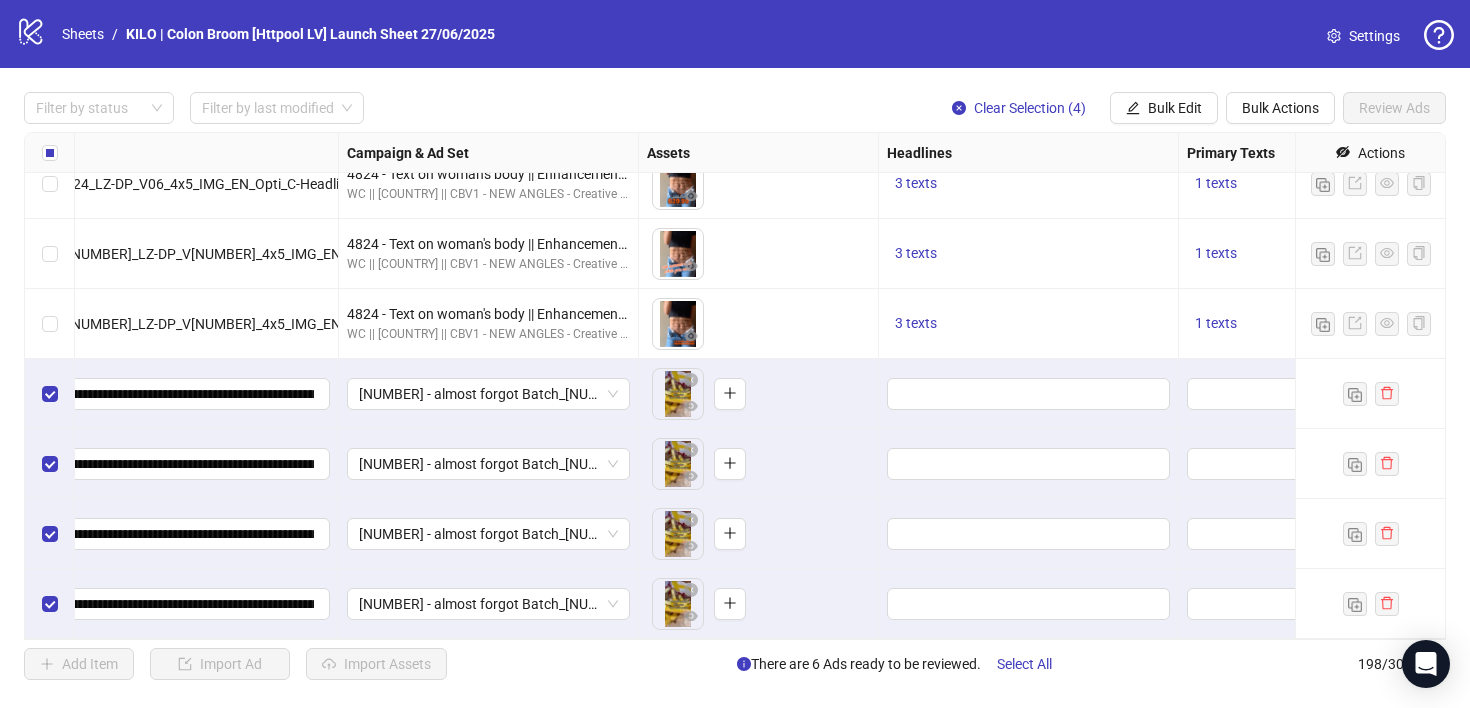 scroll, scrollTop: 13394, scrollLeft: 358, axis: both 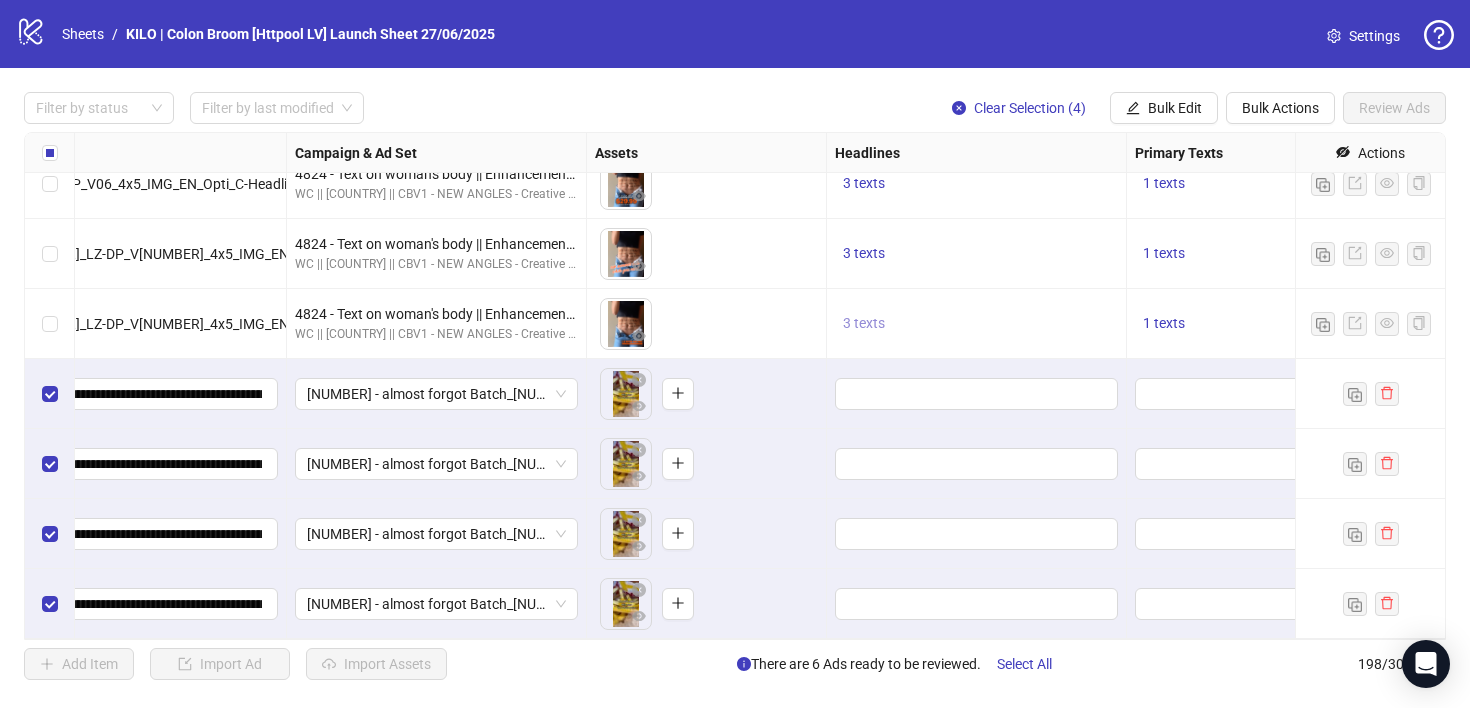 click on "3 texts" at bounding box center [864, 323] 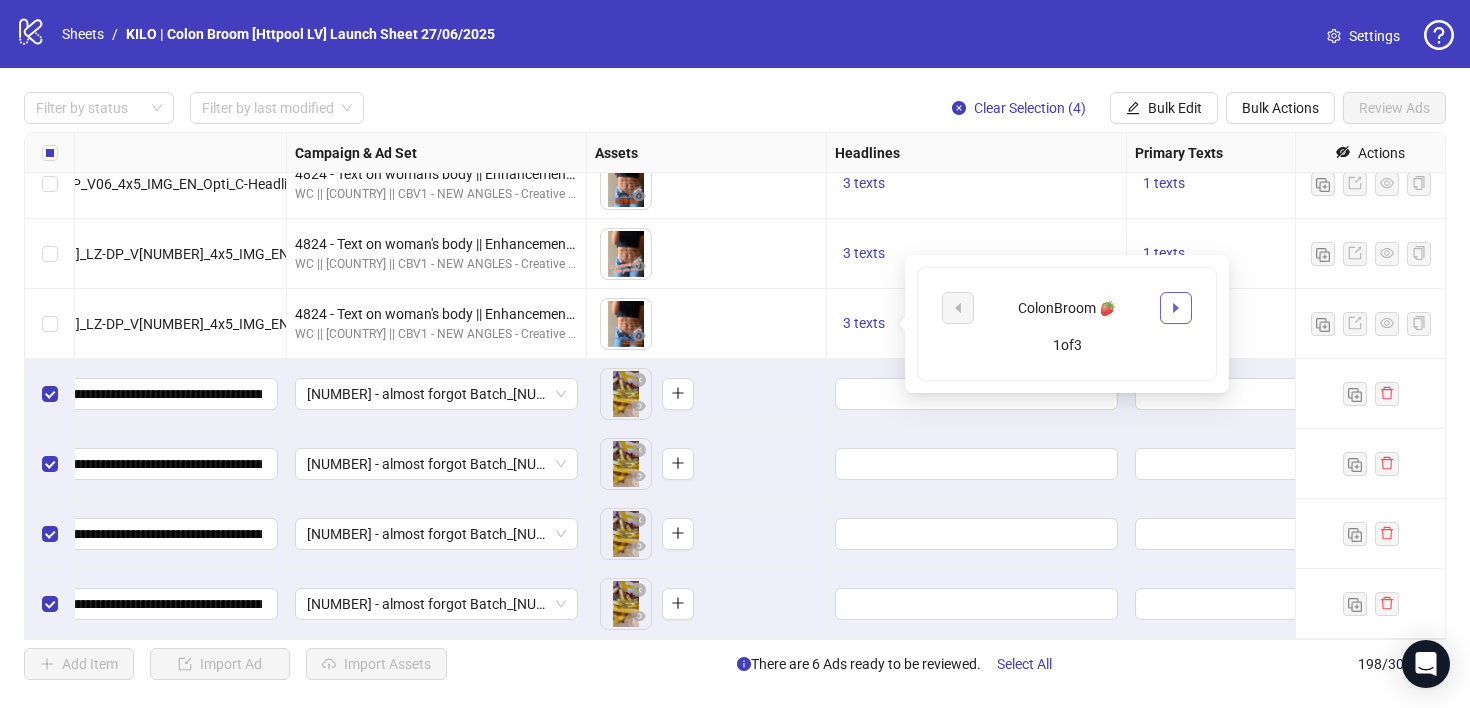 click 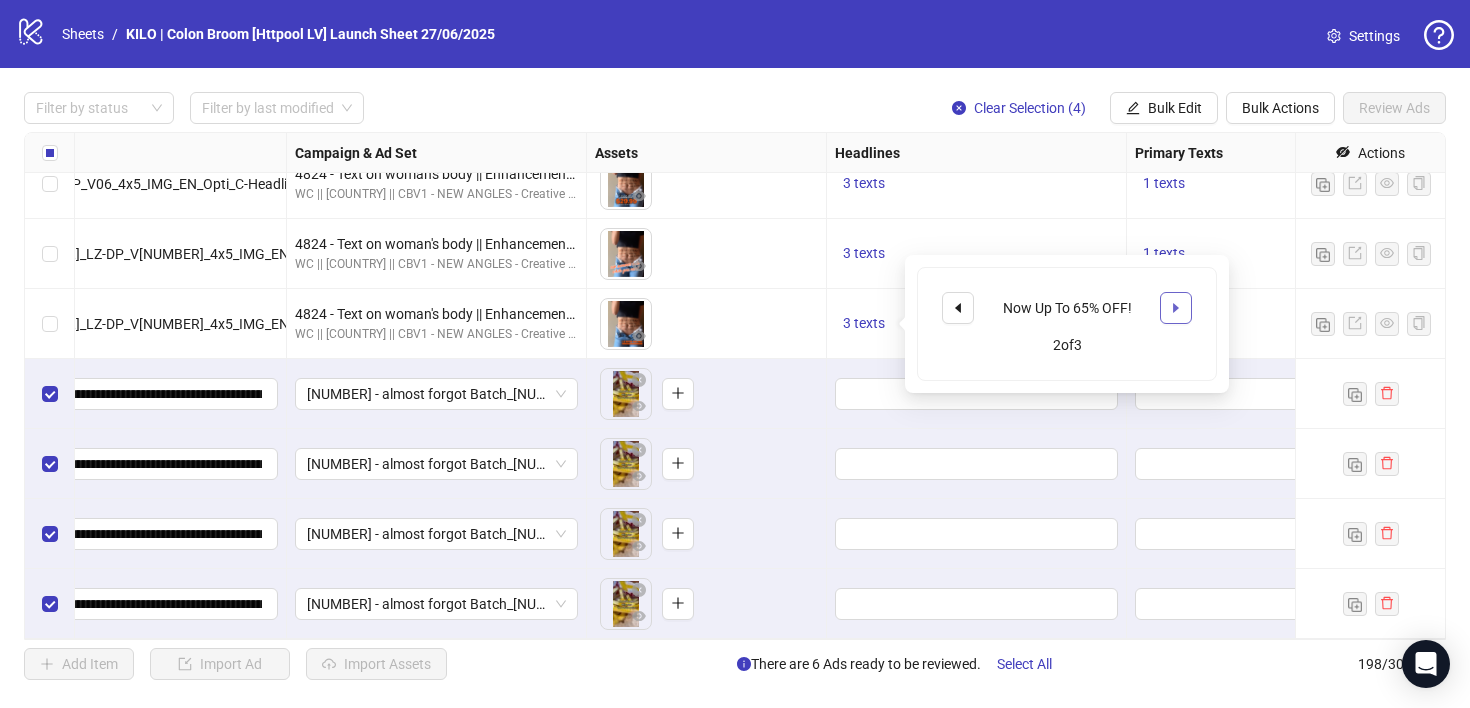 click 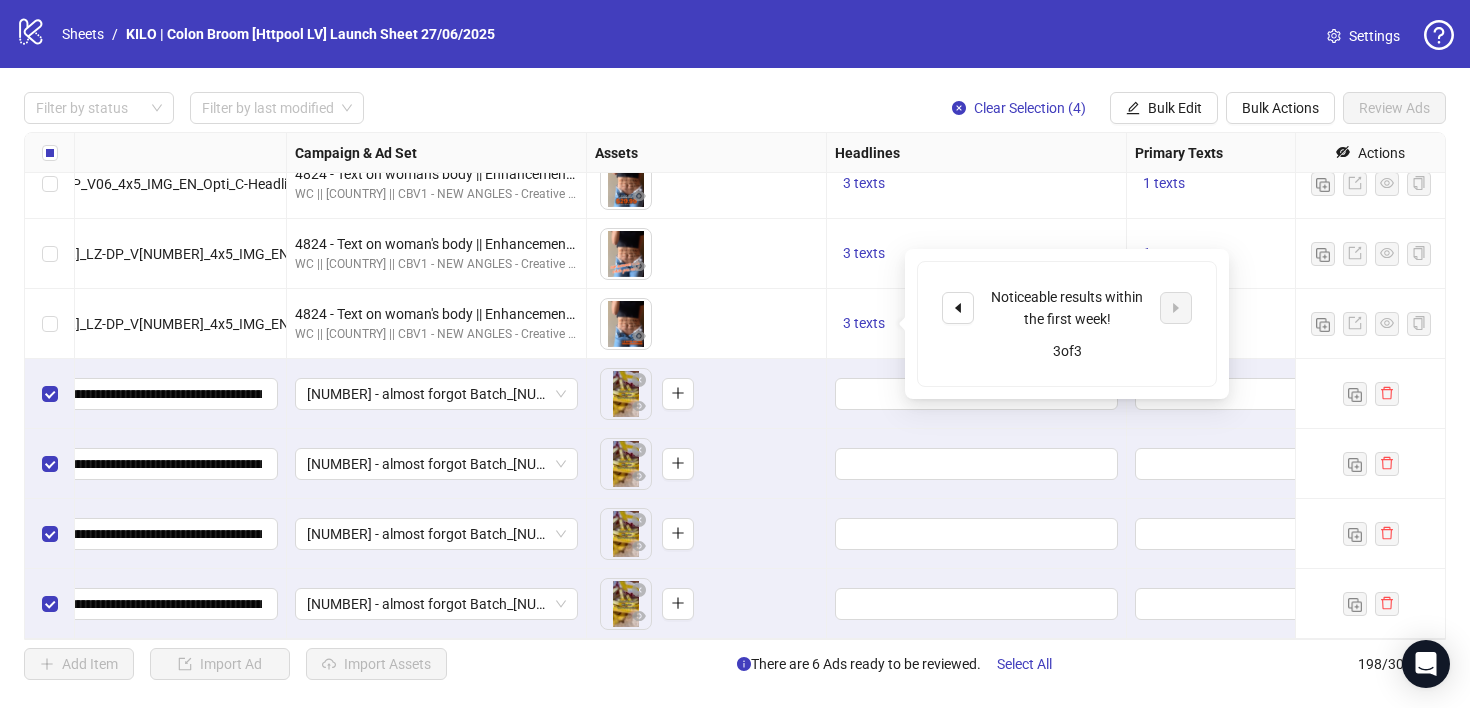 click on "3 texts" at bounding box center [977, 324] 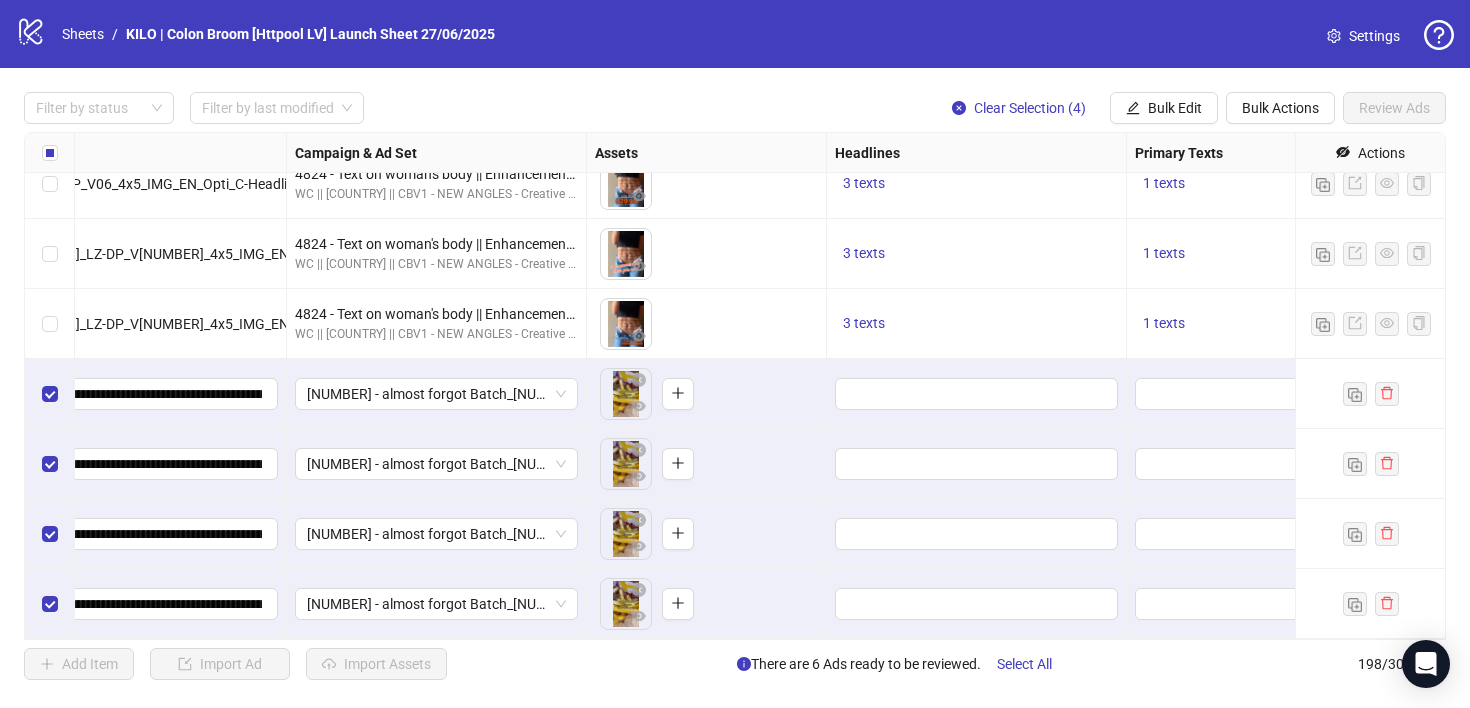scroll, scrollTop: 13317, scrollLeft: 358, axis: both 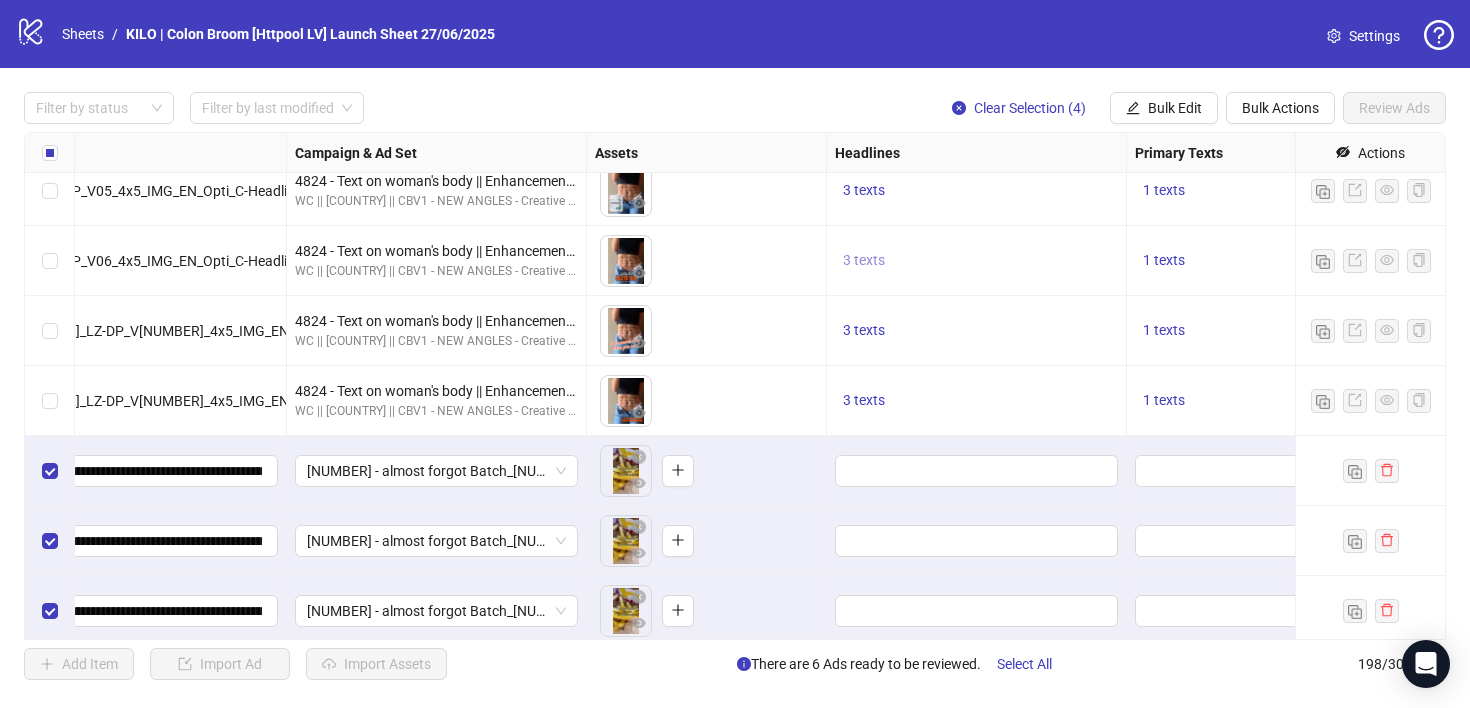click on "3 texts" at bounding box center [864, 260] 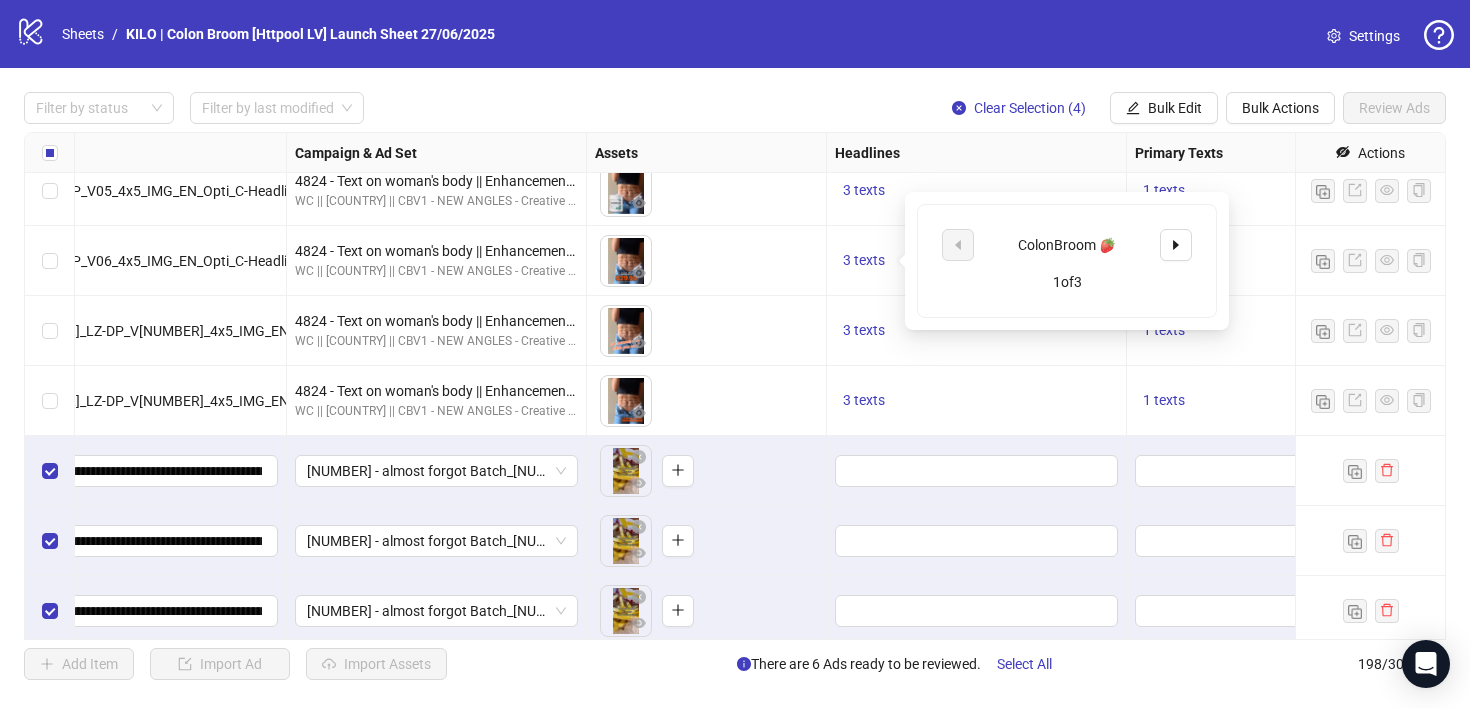 click on "3 texts" at bounding box center (977, 261) 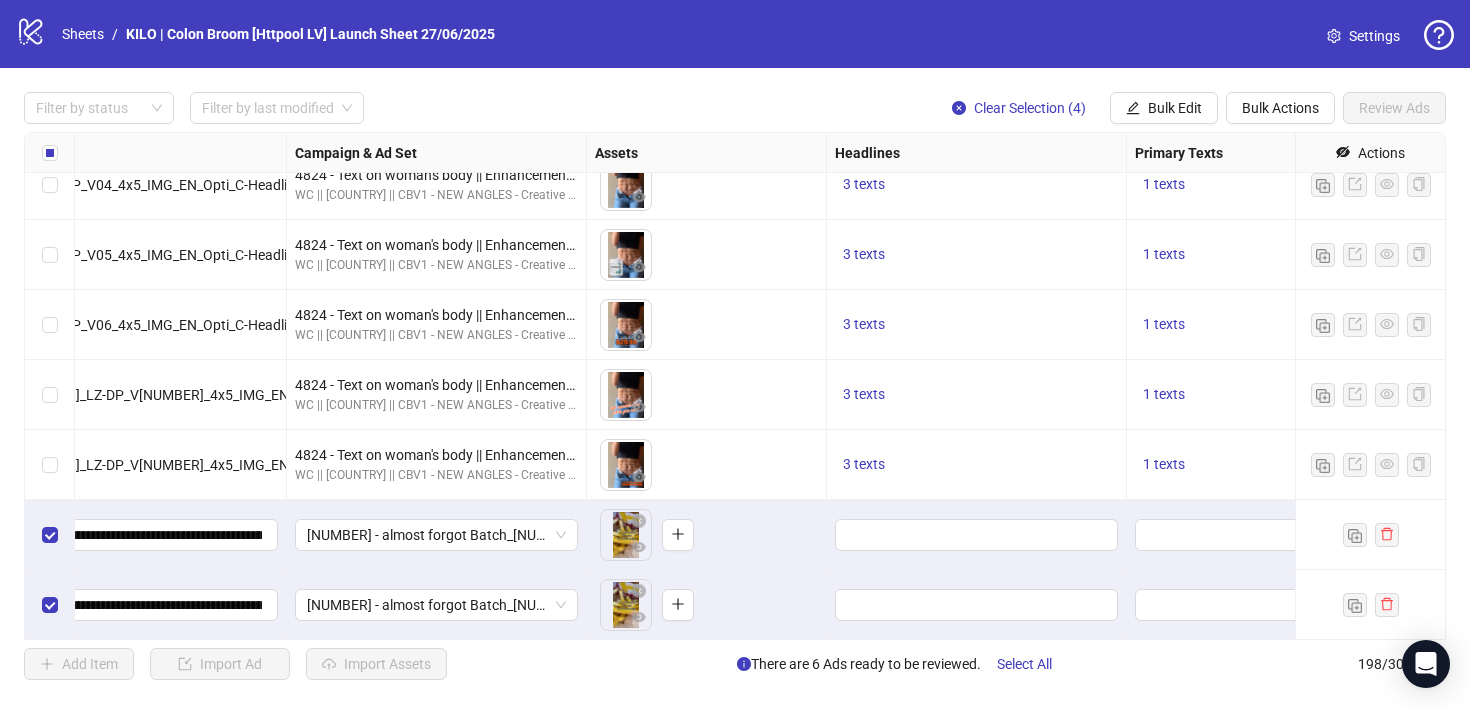 scroll, scrollTop: 13394, scrollLeft: 358, axis: both 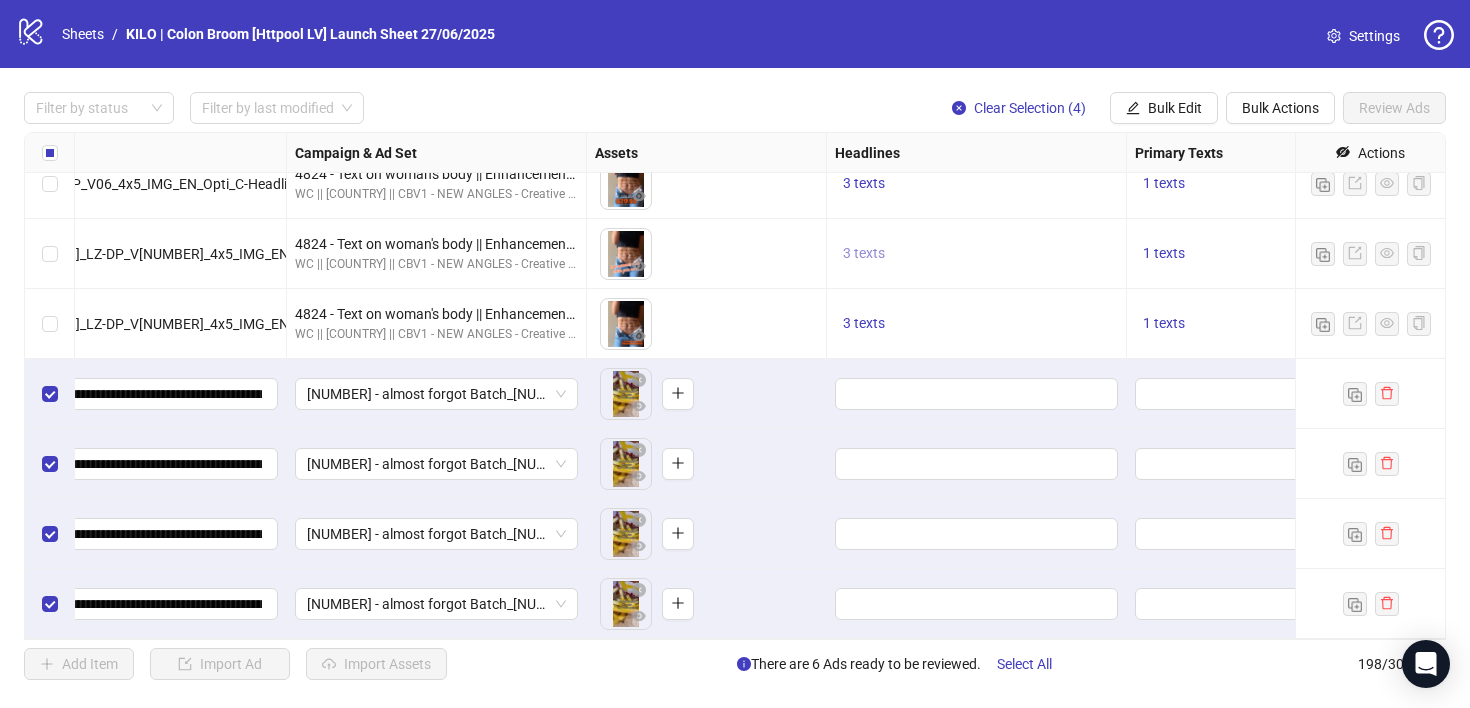 click on "3 texts" at bounding box center (864, 253) 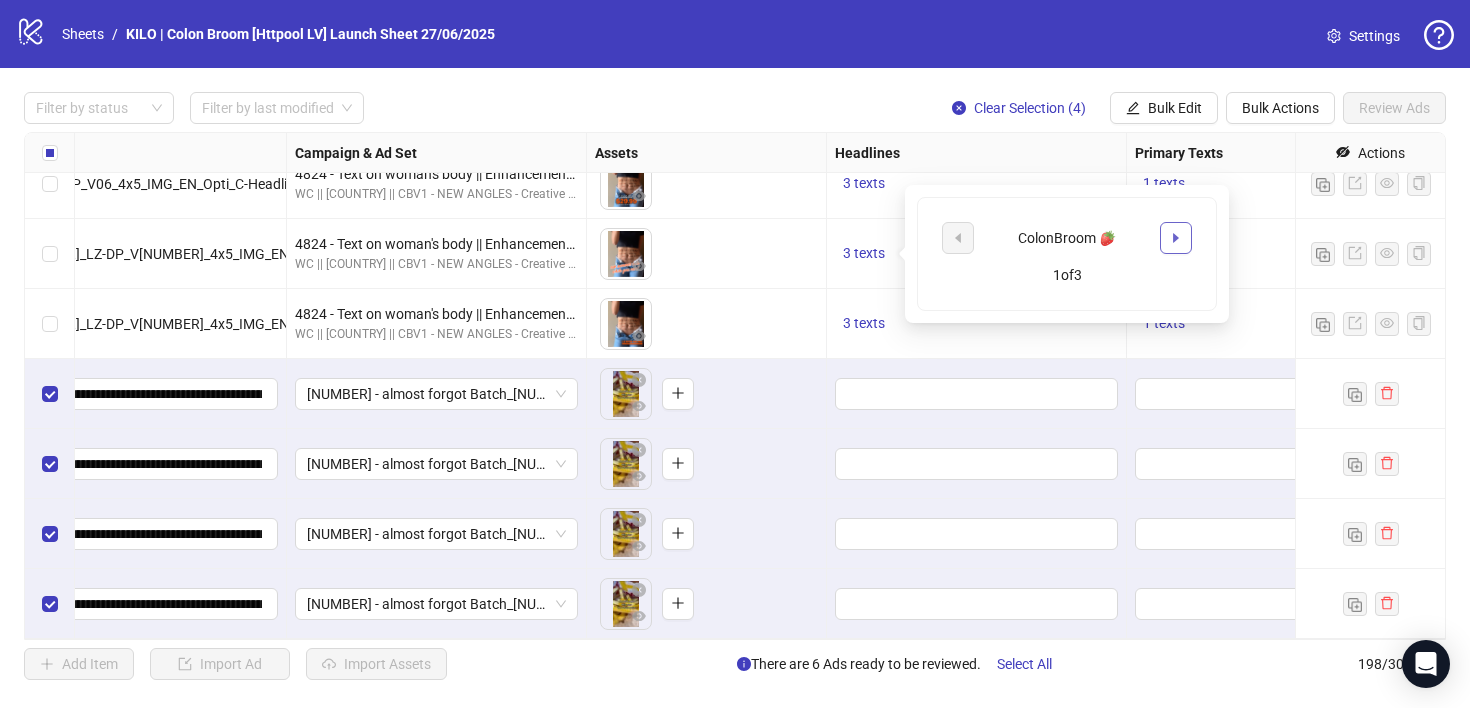 click at bounding box center (1176, 238) 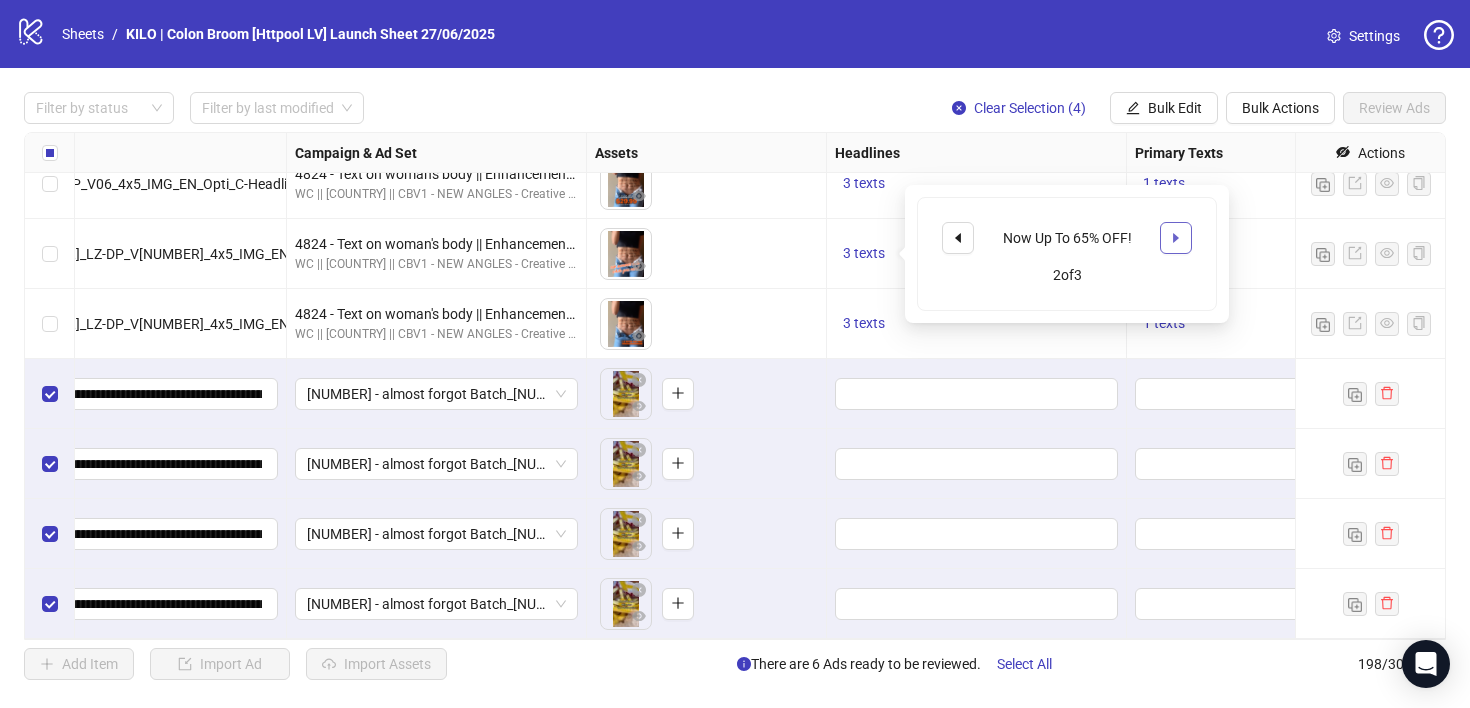 click at bounding box center [1176, 238] 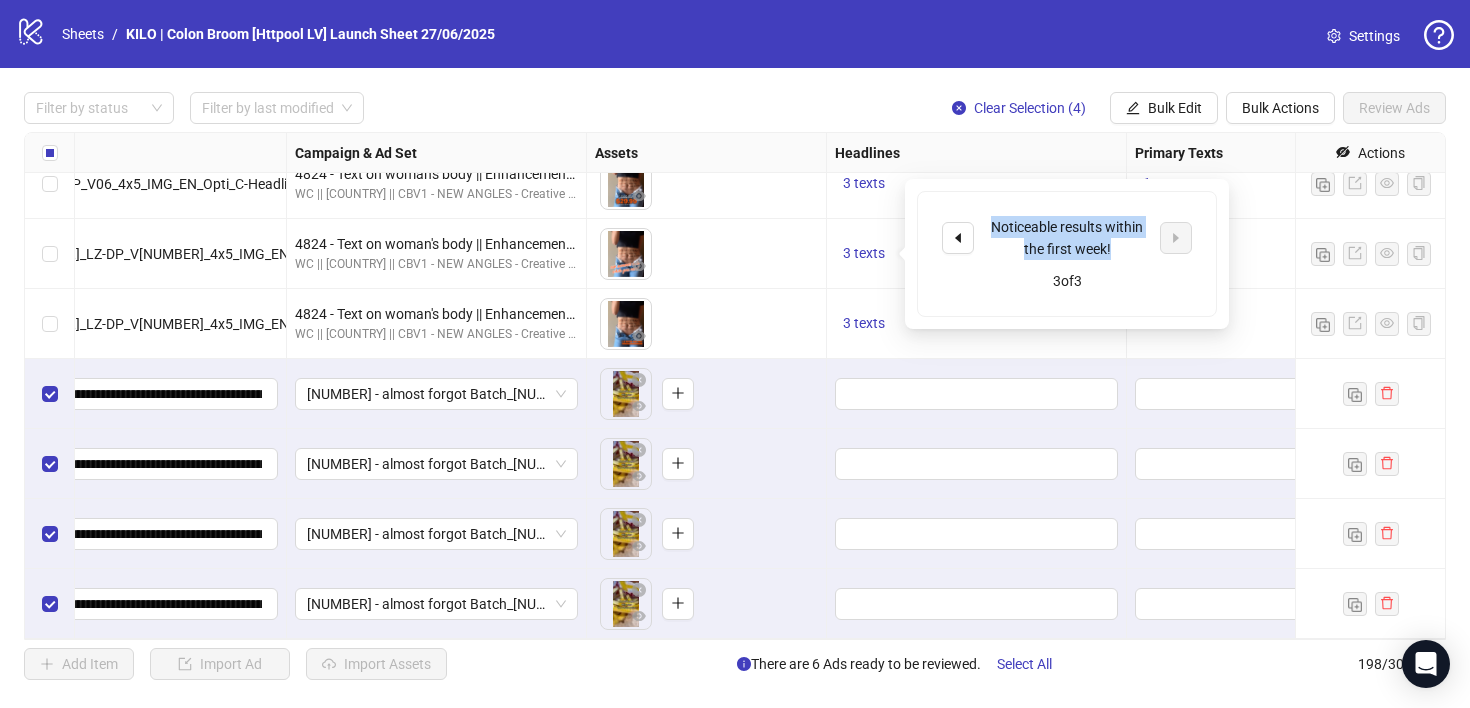 drag, startPoint x: 1119, startPoint y: 244, endPoint x: 987, endPoint y: 231, distance: 132.63861 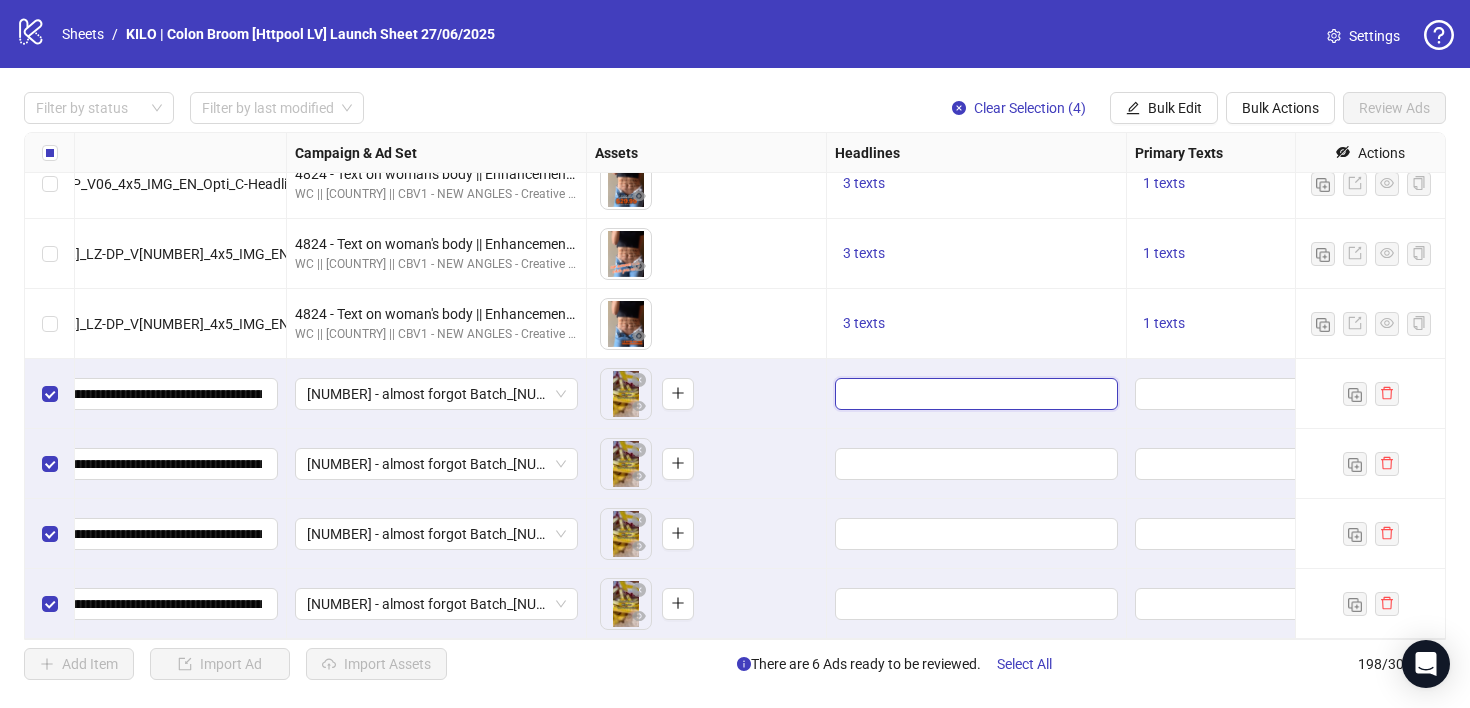 click at bounding box center [974, 394] 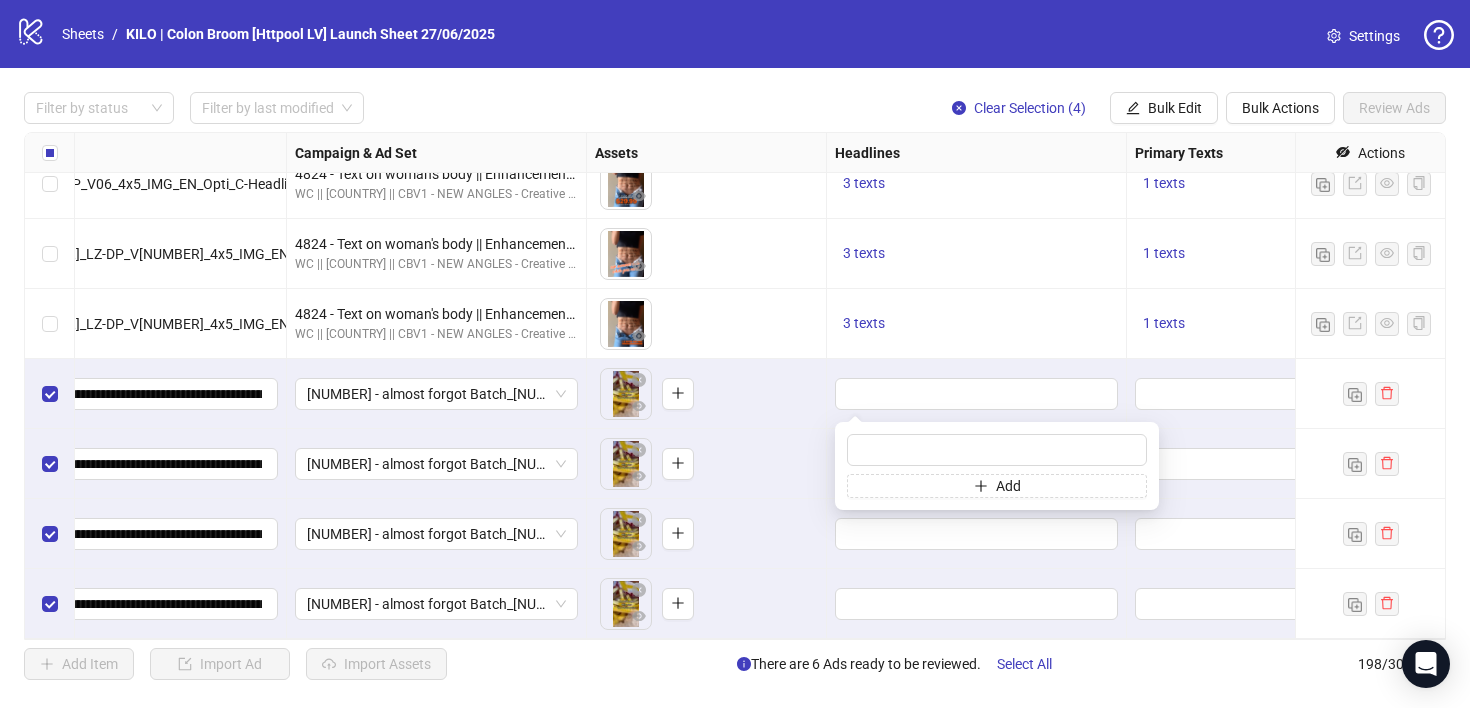 type on "**********" 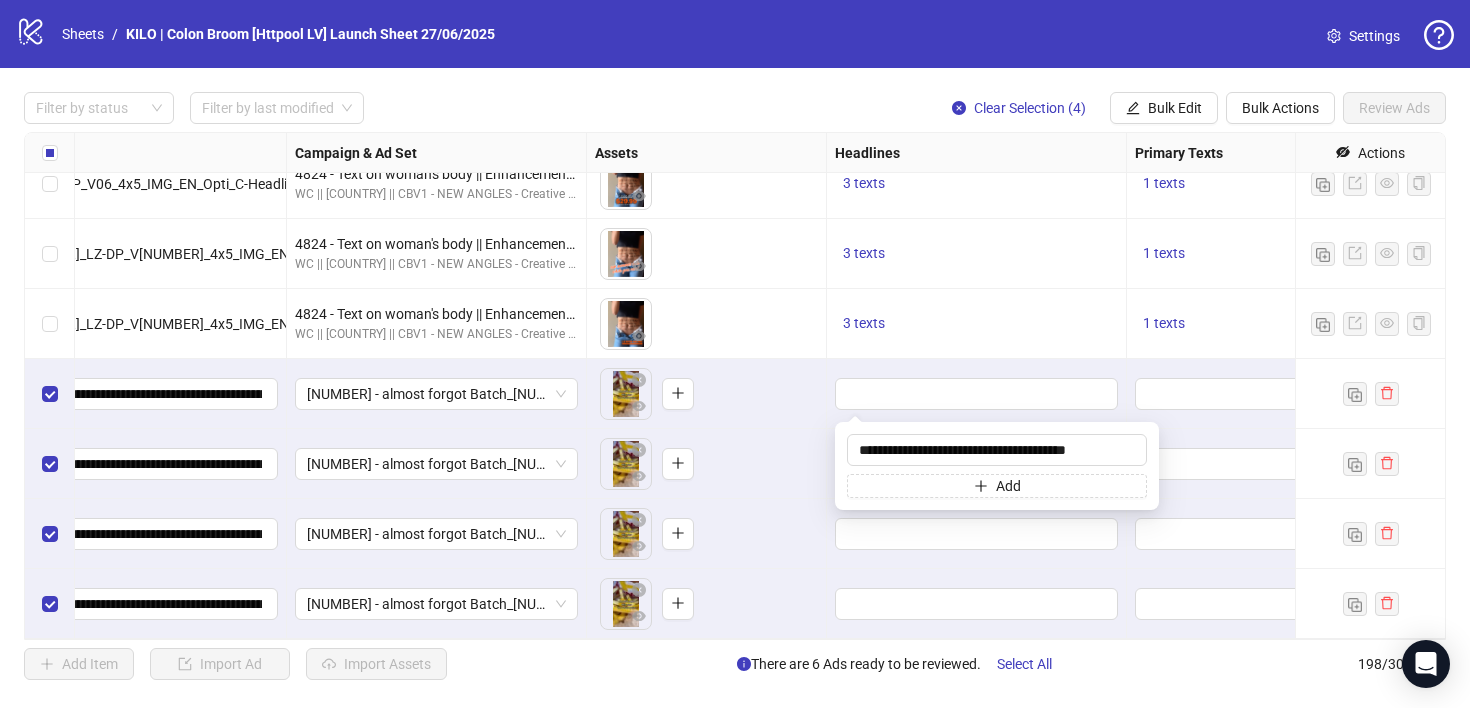 click on "To pick up a draggable item, press the space bar.
While dragging, use the arrow keys to move the item.
Press space again to drop the item in its new position, or press escape to cancel." at bounding box center (707, 464) 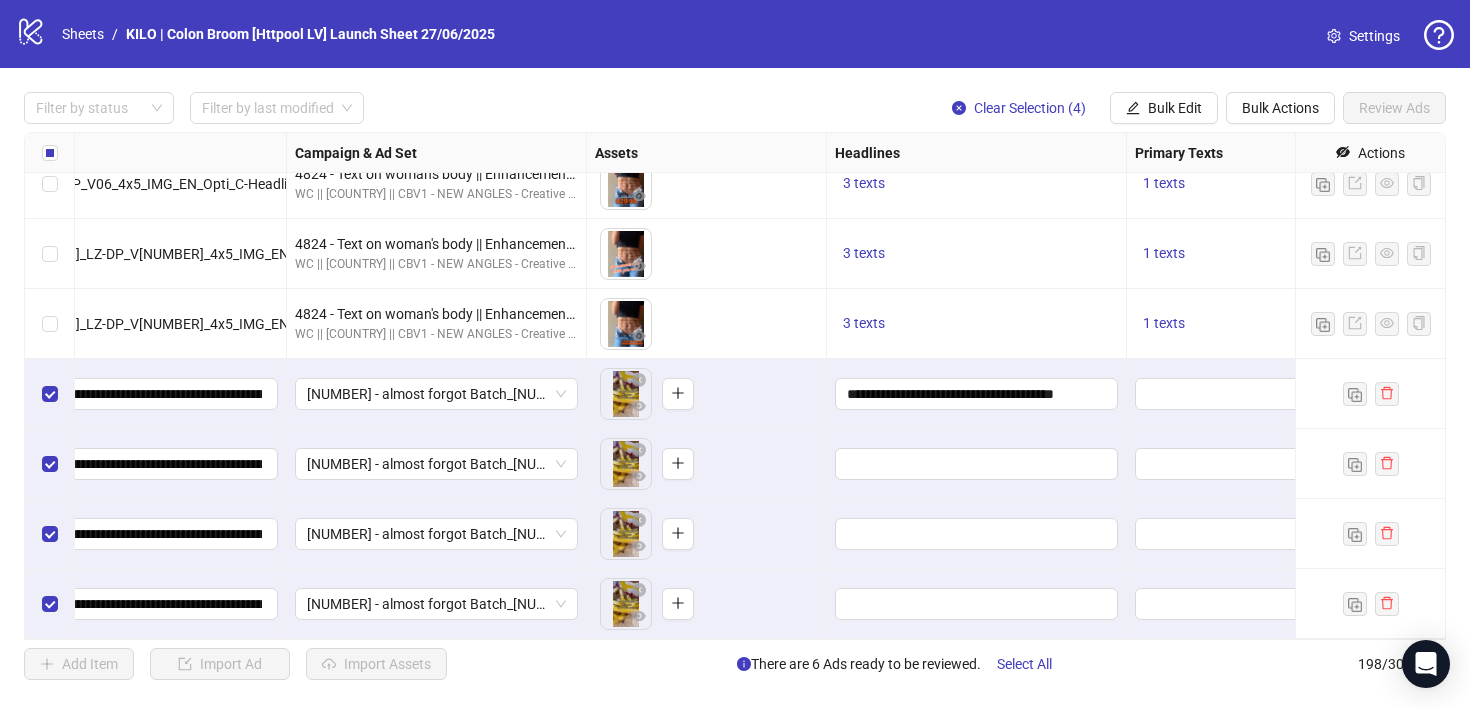 click at bounding box center (977, 464) 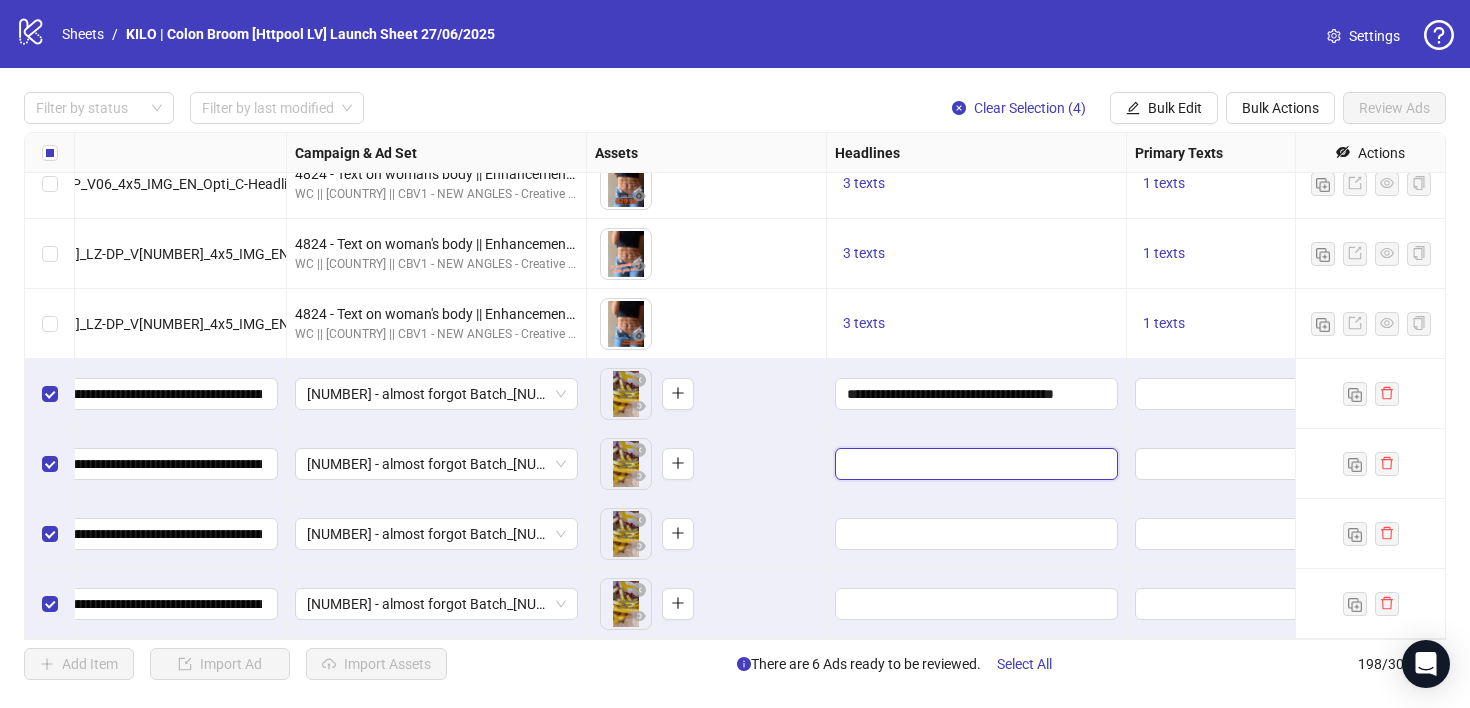 click at bounding box center (974, 464) 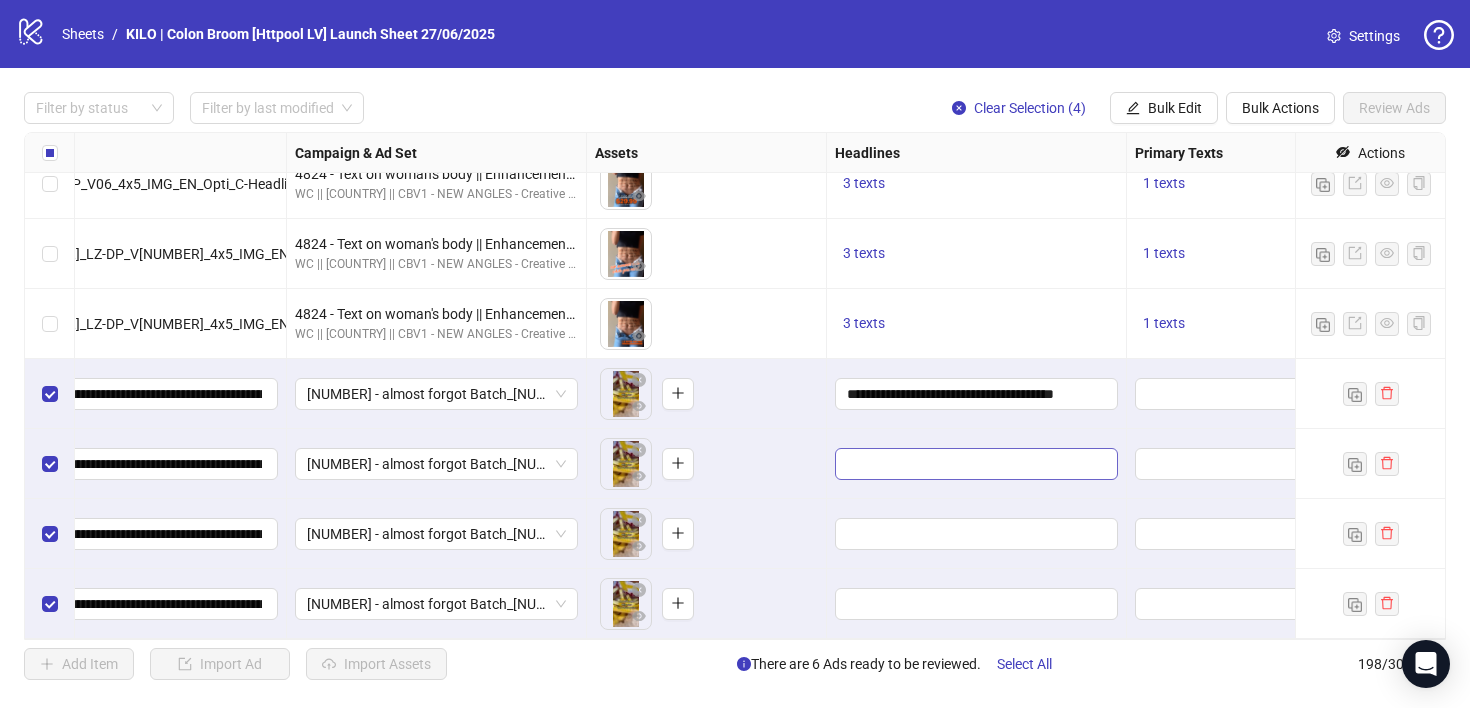 type on "**********" 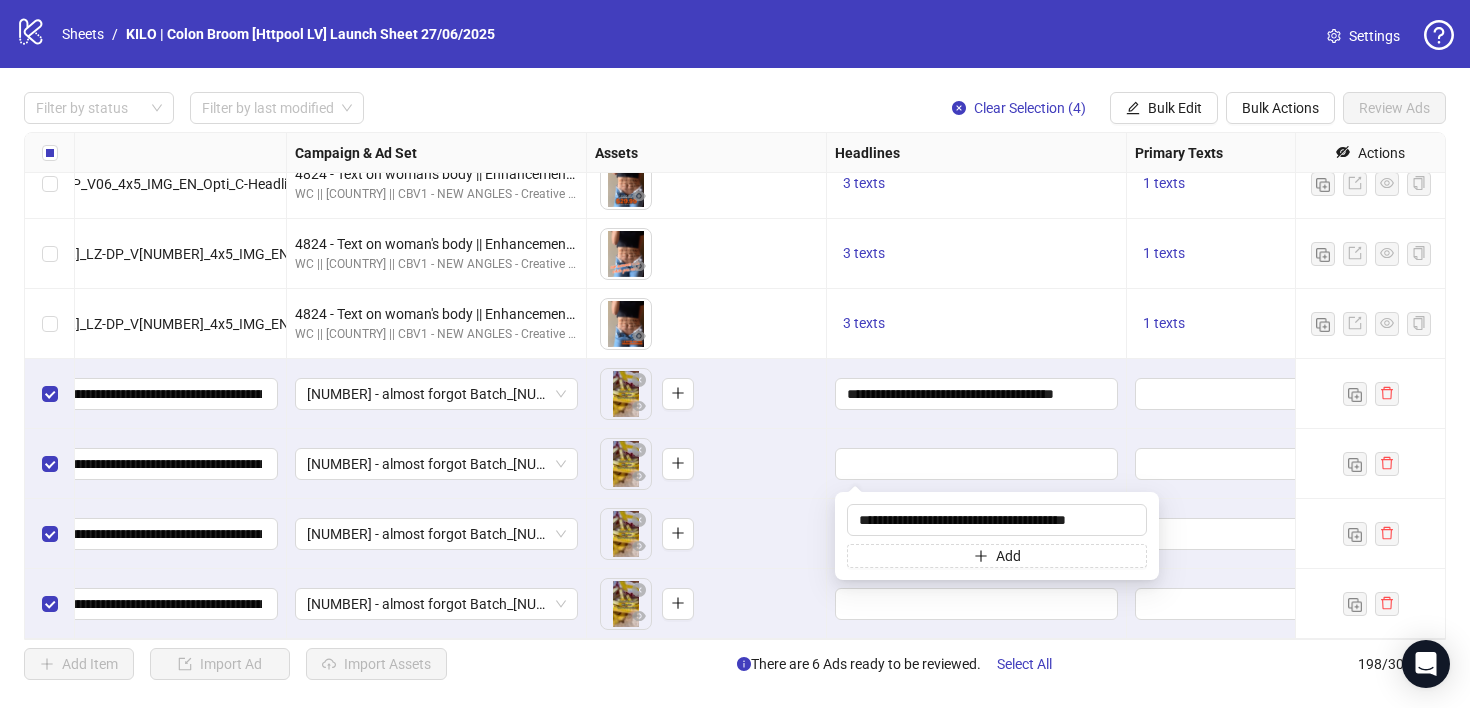 click at bounding box center [977, 534] 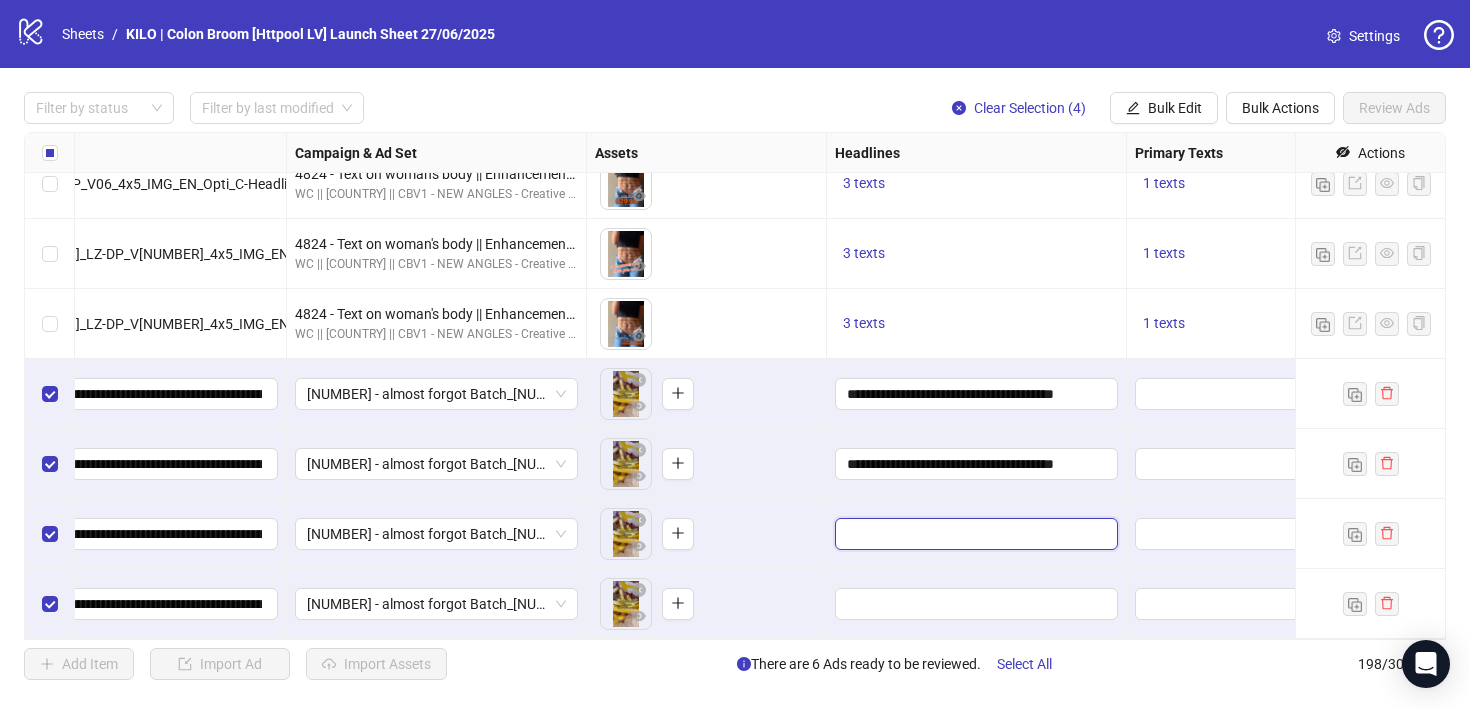 click at bounding box center (974, 534) 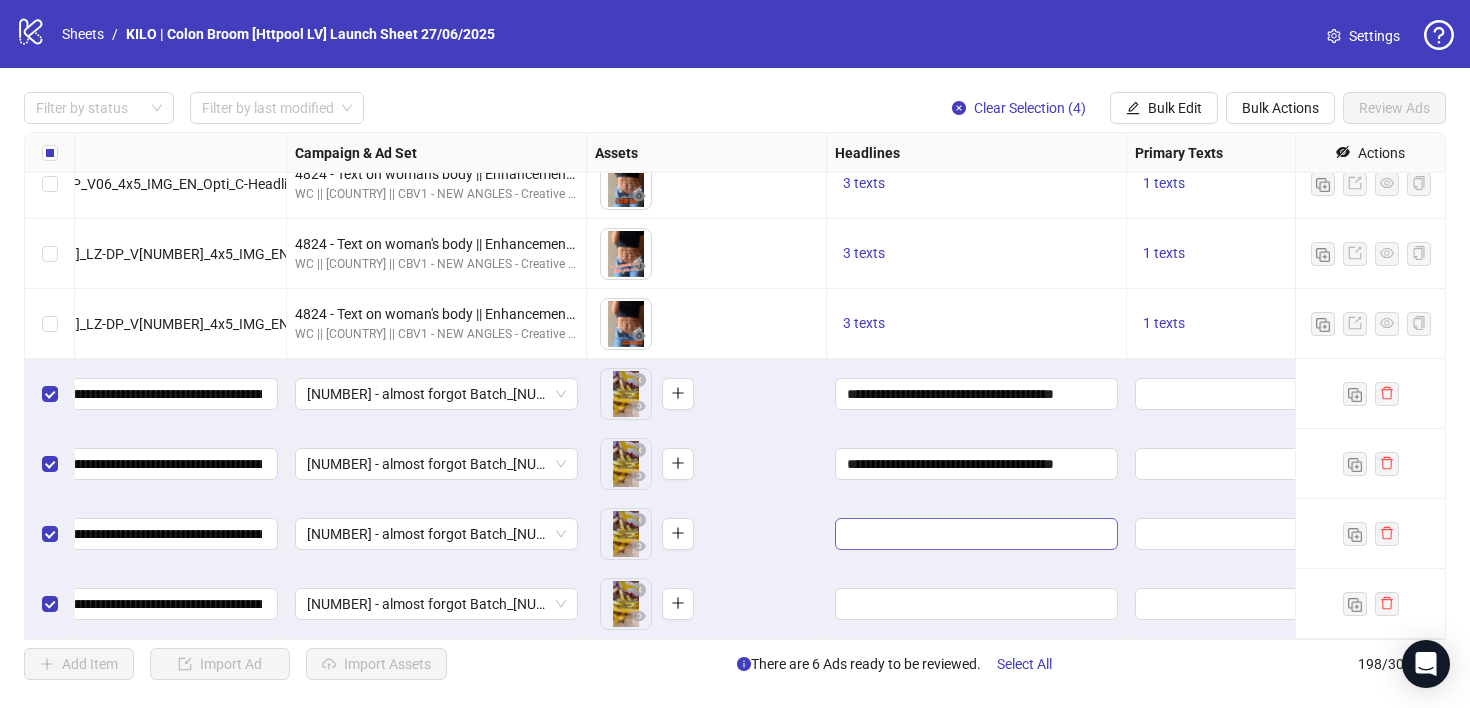 type on "**********" 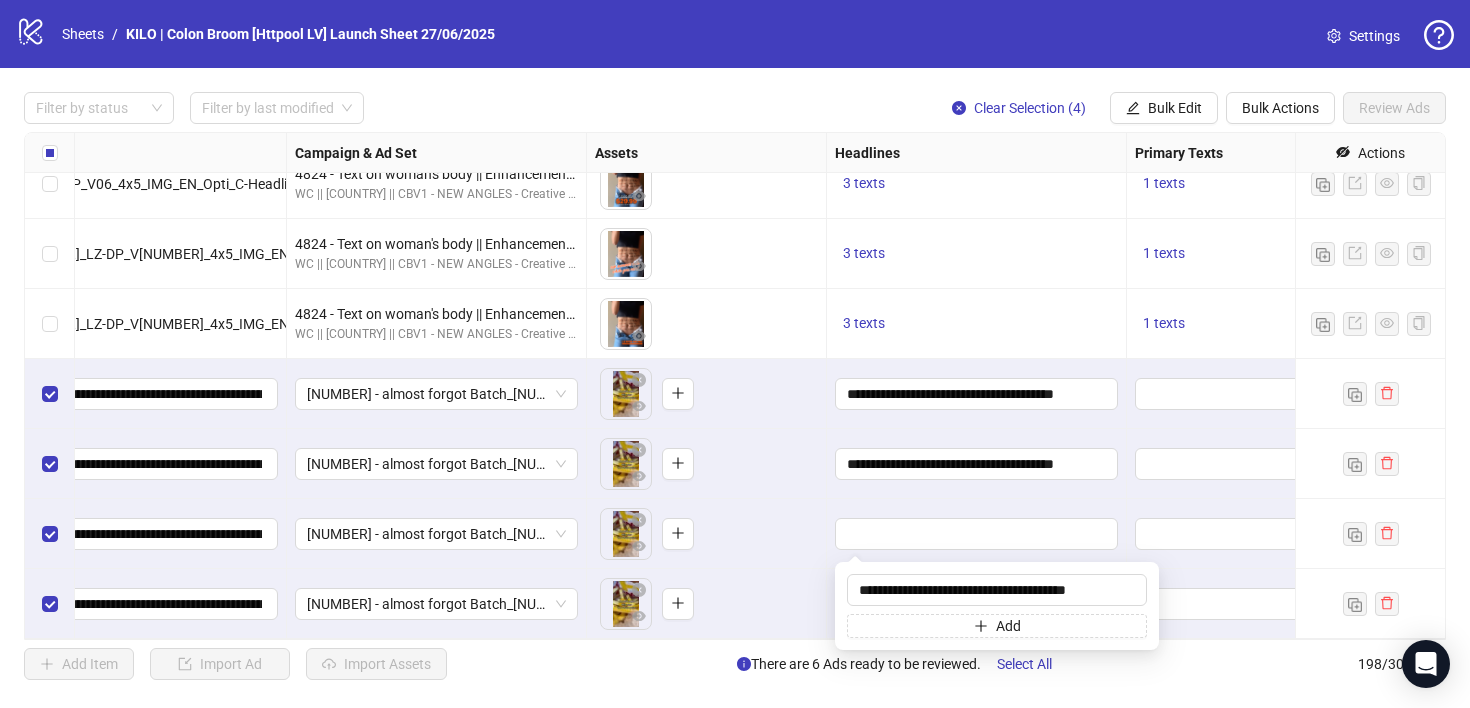 click on "To pick up a draggable item, press the space bar.
While dragging, use the arrow keys to move the item.
Press space again to drop the item in its new position, or press escape to cancel." at bounding box center [707, 534] 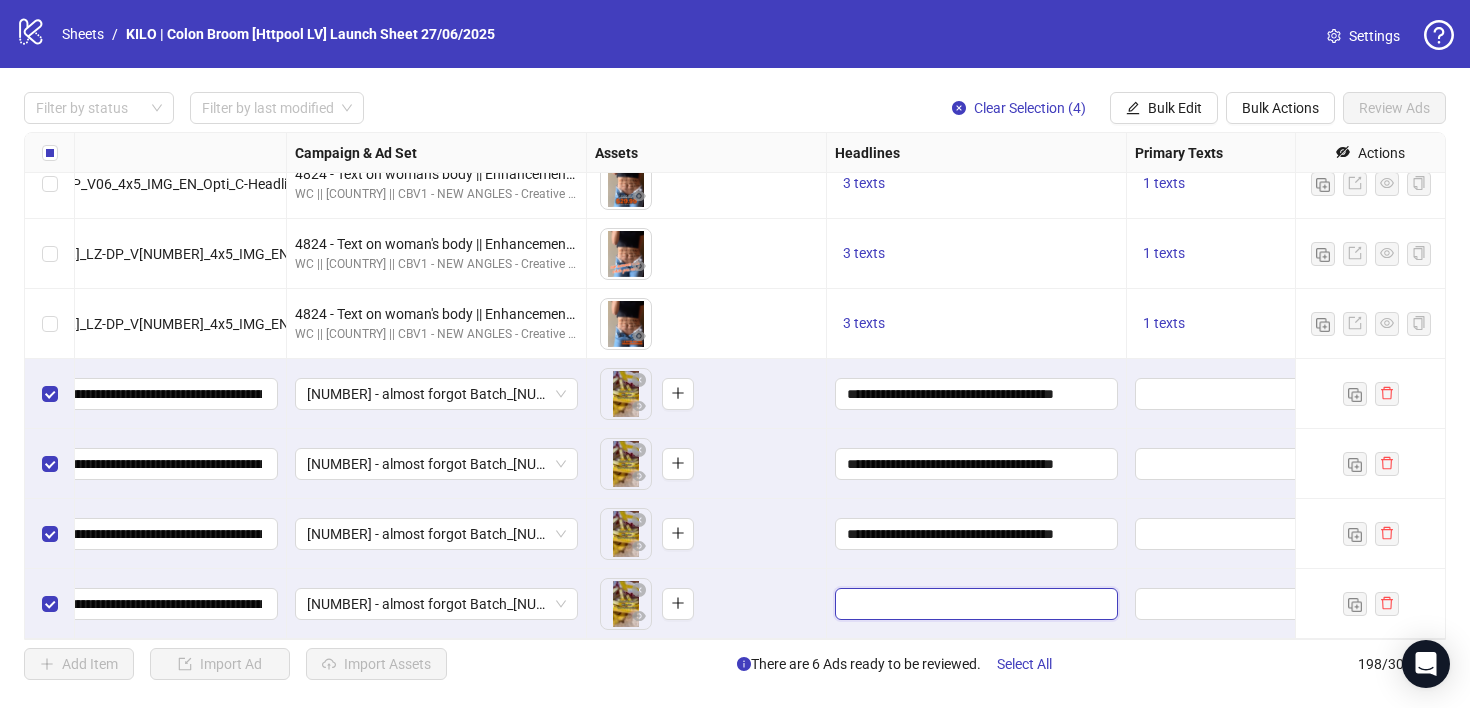 click at bounding box center (974, 604) 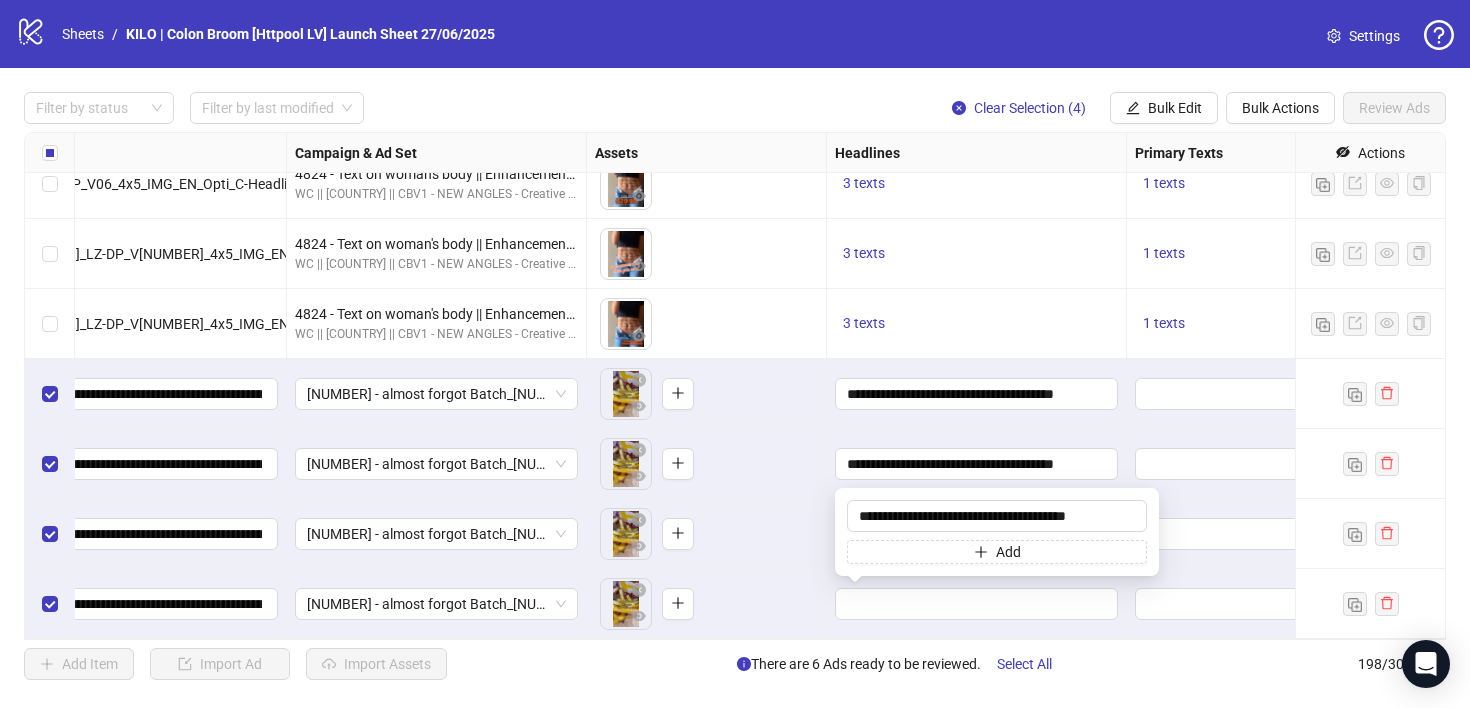 click on "To pick up a draggable item, press the space bar.
While dragging, use the arrow keys to move the item.
Press space again to drop the item in its new position, or press escape to cancel." at bounding box center [706, 604] 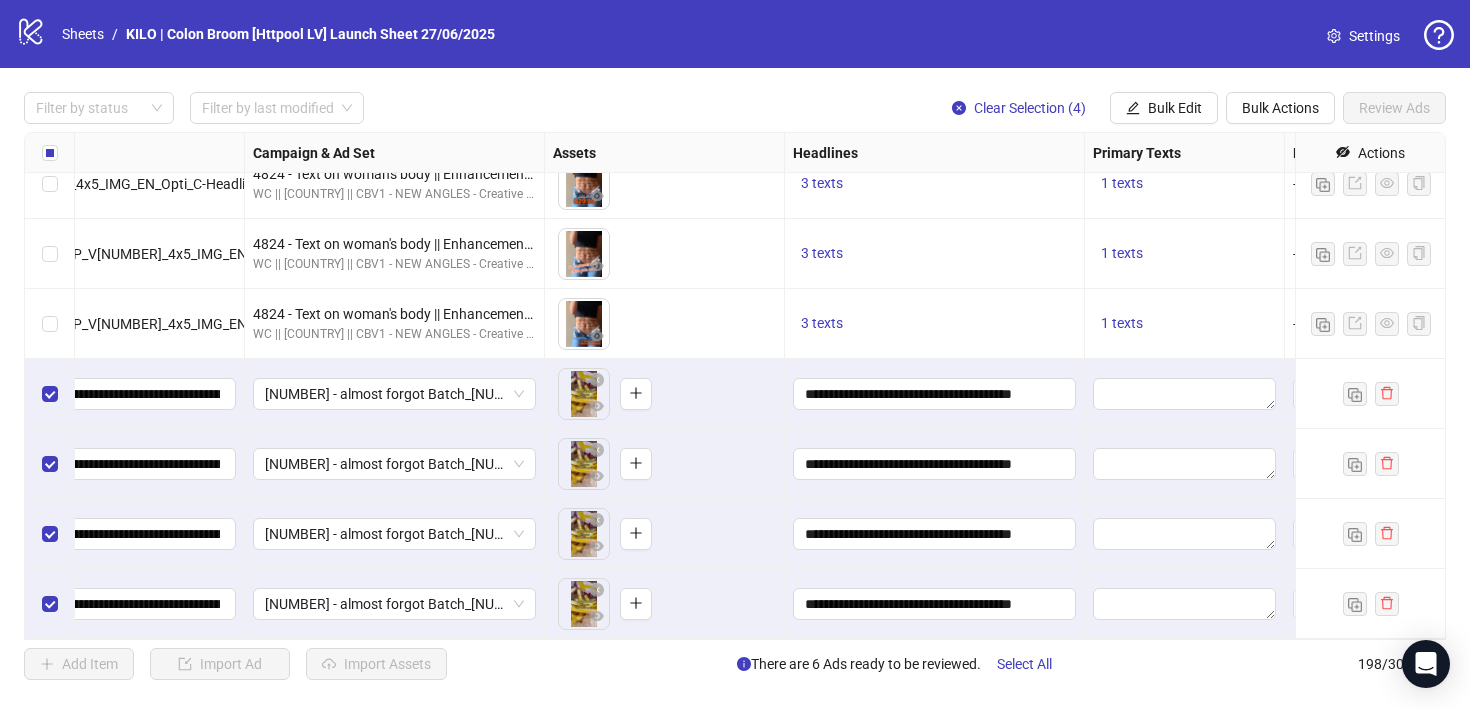 scroll, scrollTop: 13394, scrollLeft: 710, axis: both 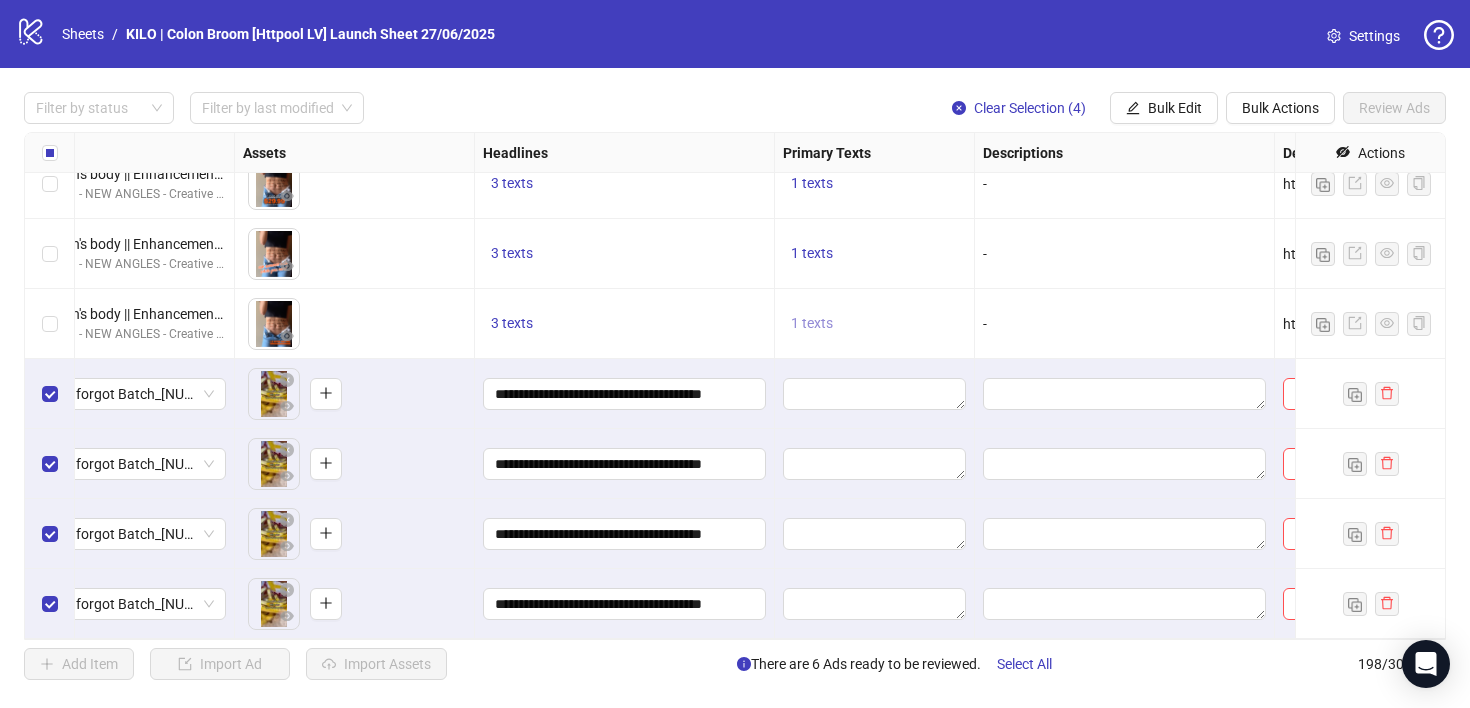 click on "1 texts" at bounding box center [812, 323] 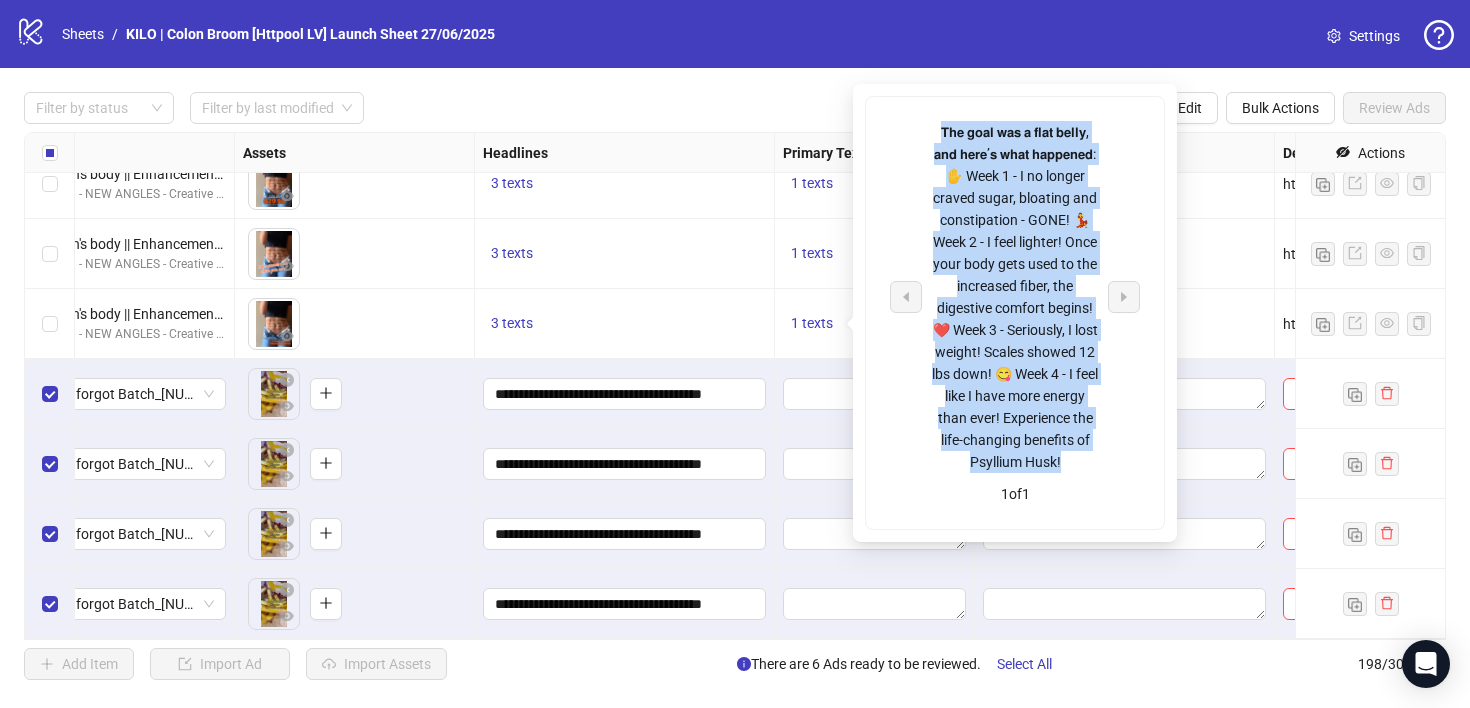 drag, startPoint x: 940, startPoint y: 127, endPoint x: 1066, endPoint y: 484, distance: 378.5829 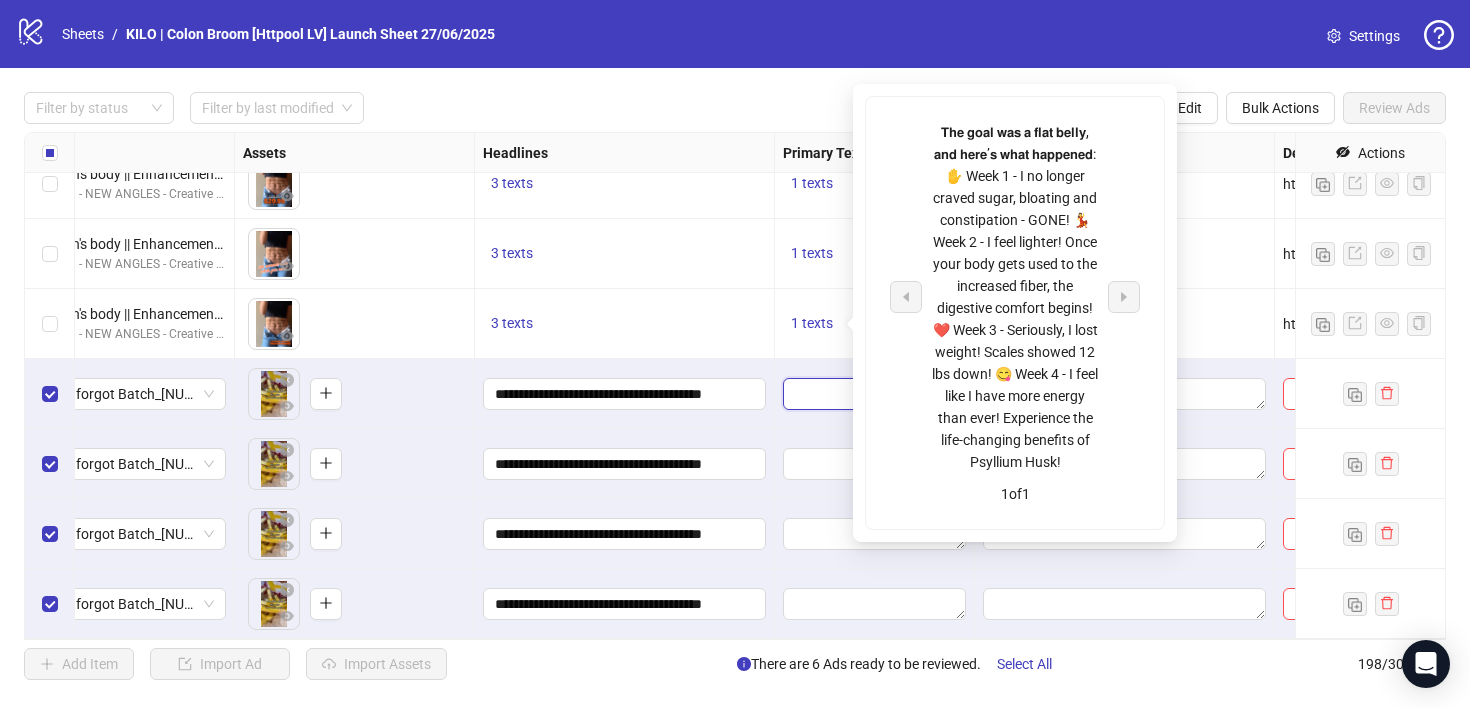 click at bounding box center (874, 394) 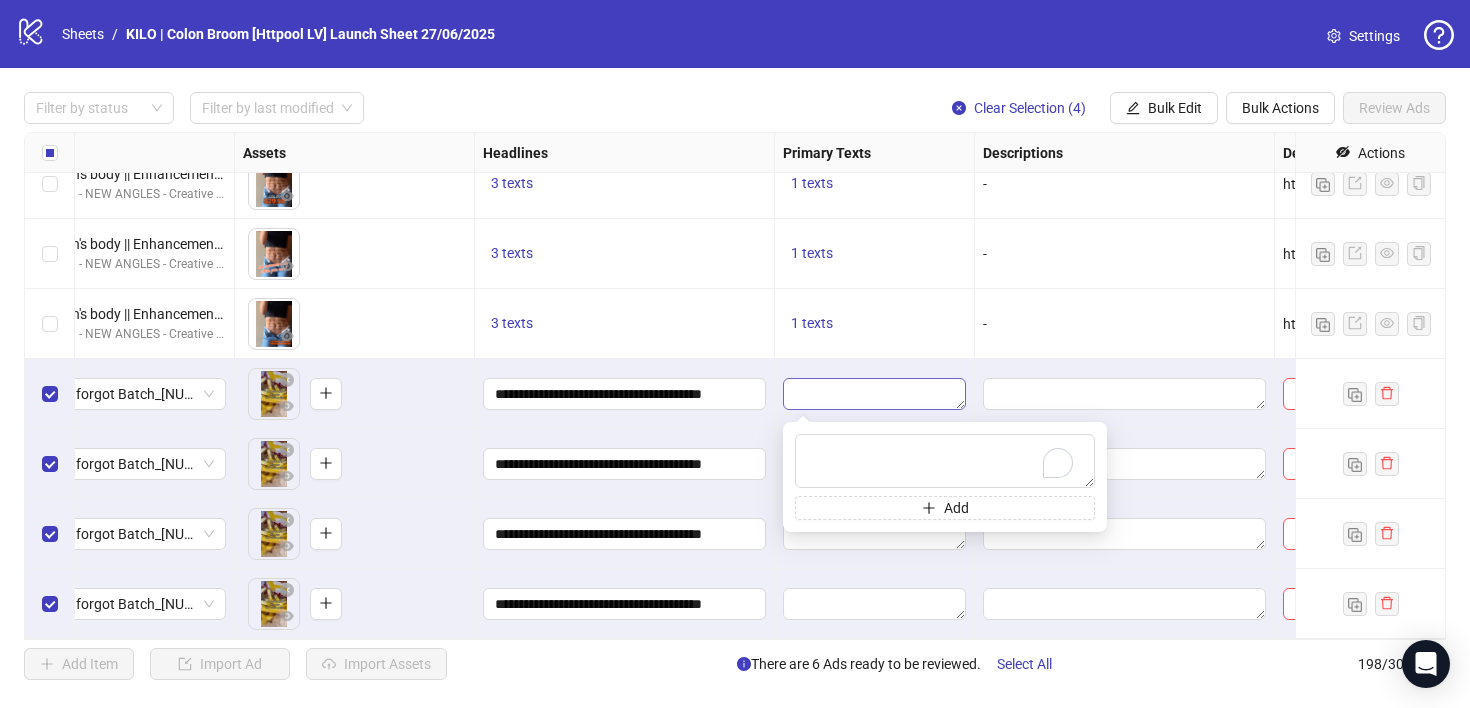 type on "**********" 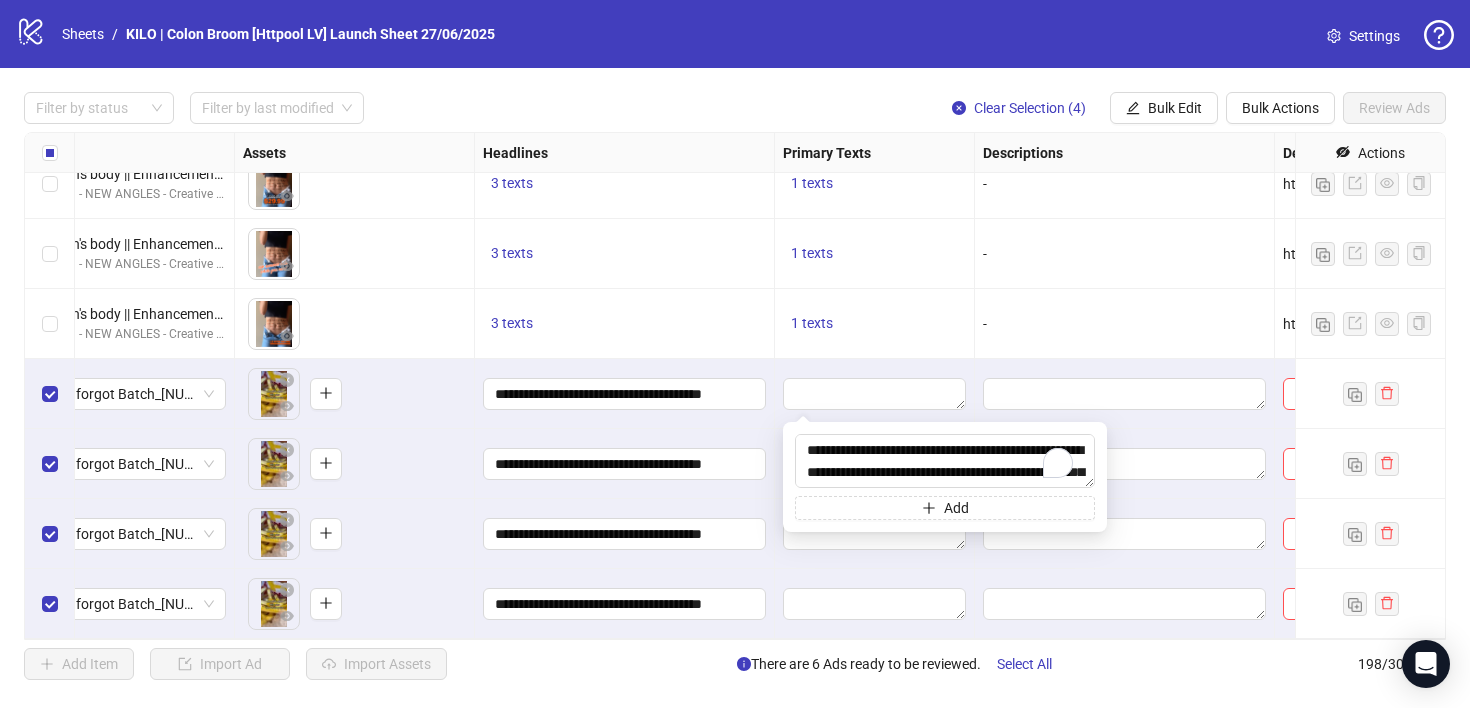 scroll, scrollTop: 169, scrollLeft: 0, axis: vertical 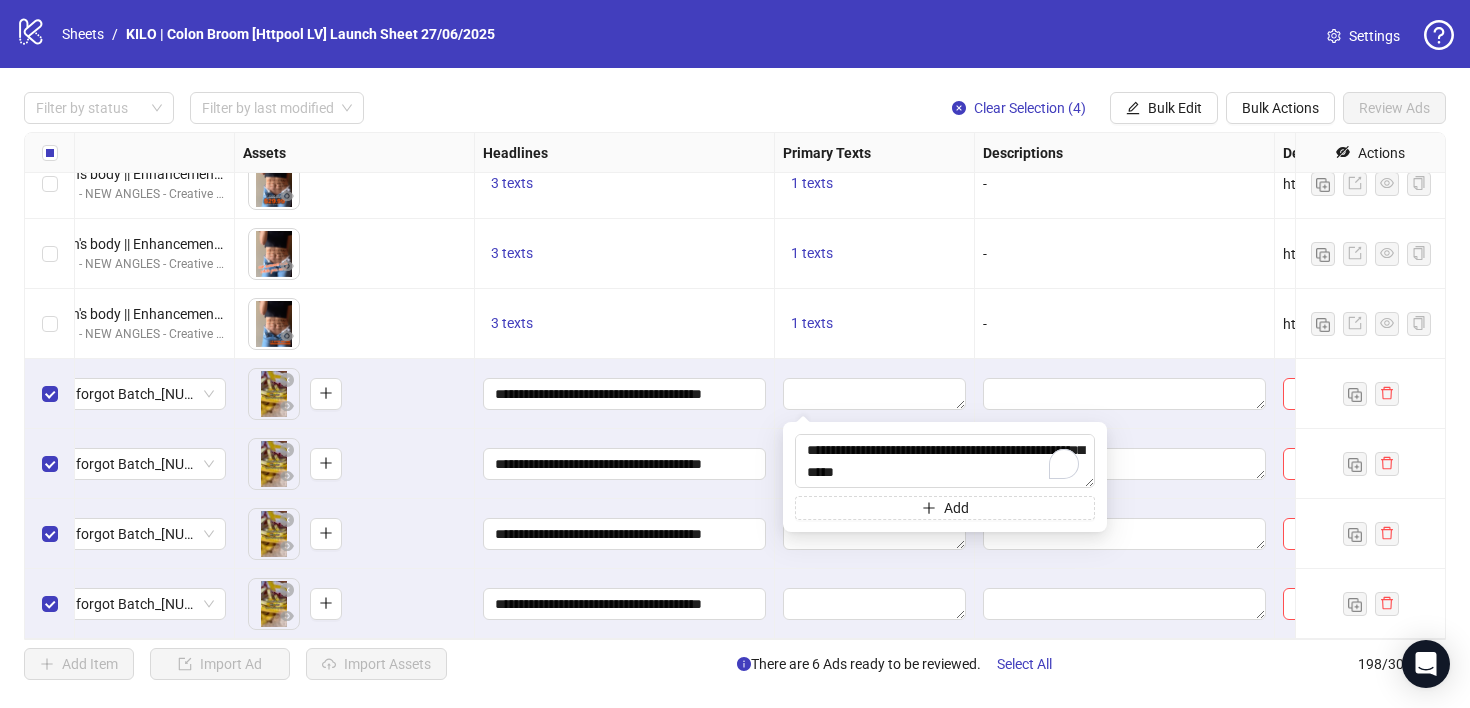 click on "**********" at bounding box center (625, 464) 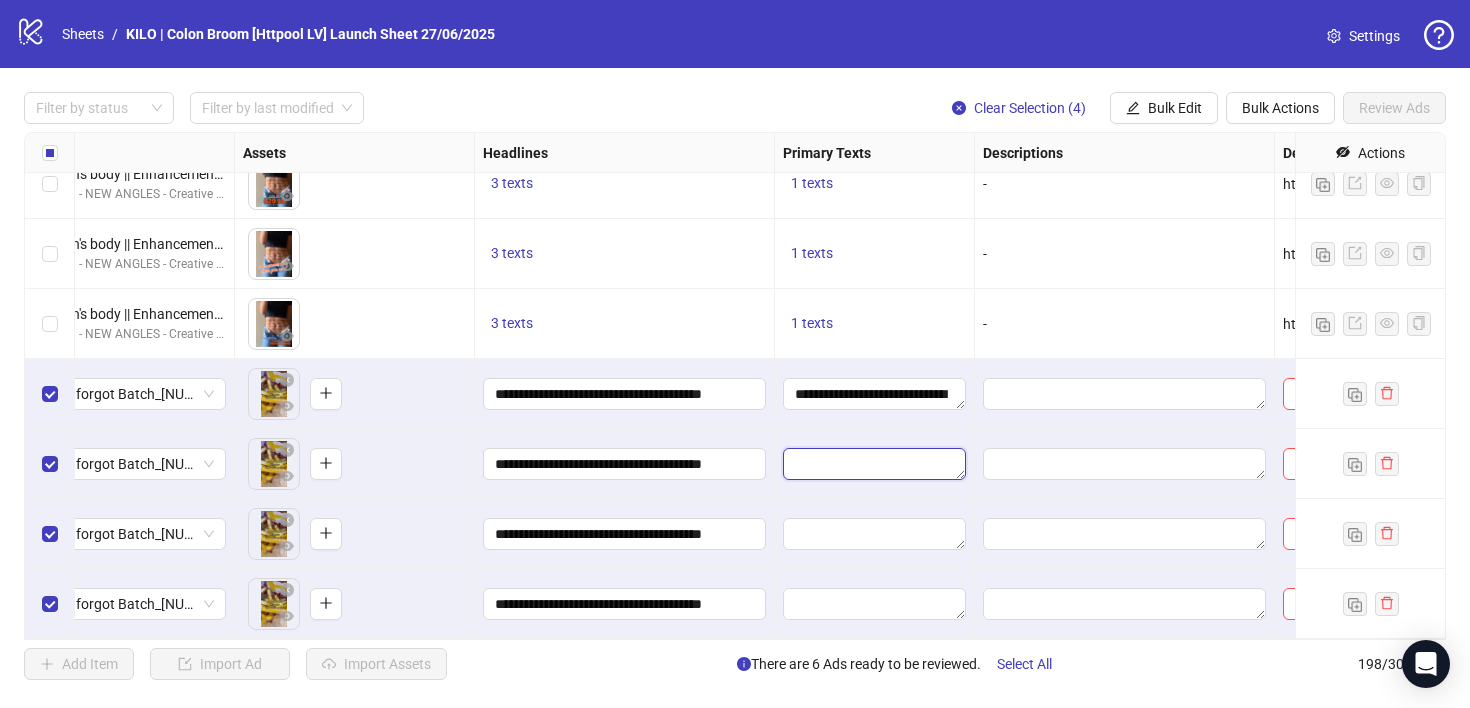 click at bounding box center (874, 464) 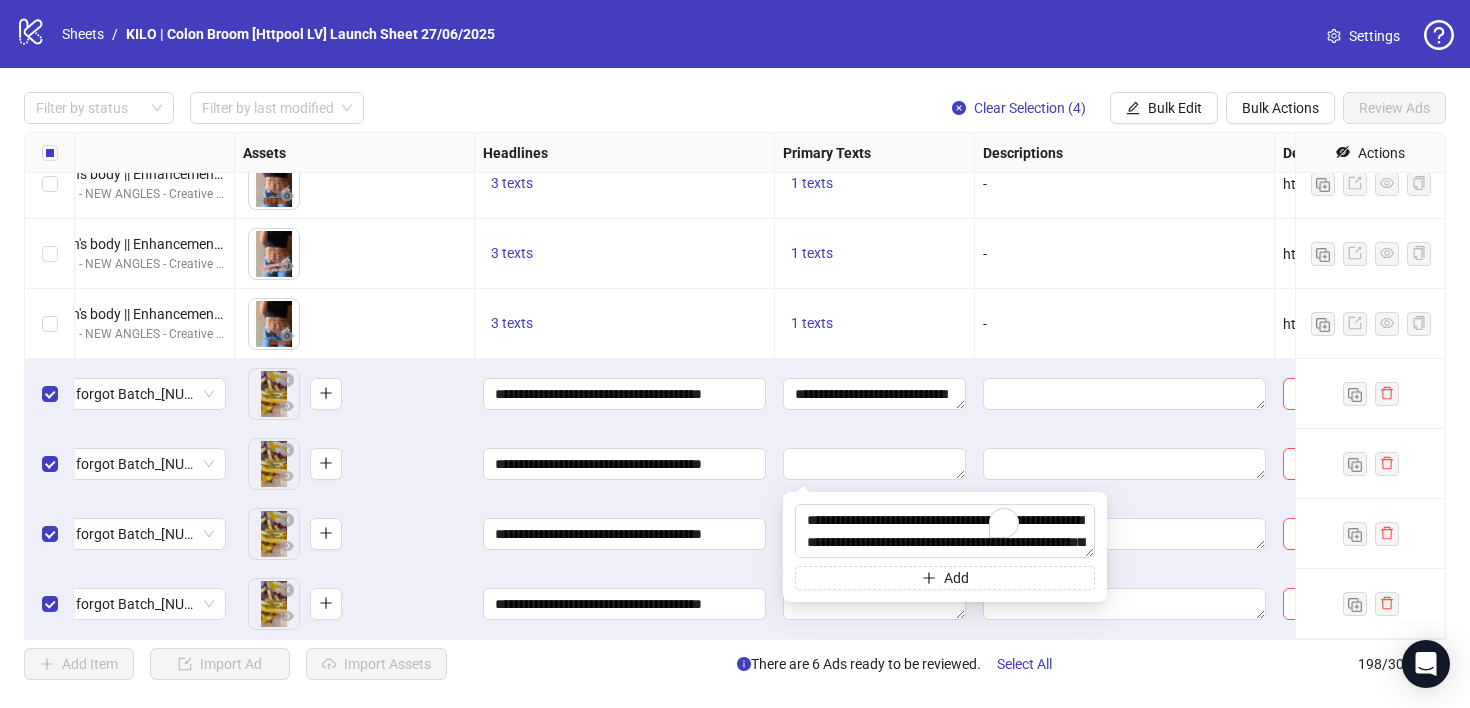 scroll, scrollTop: 169, scrollLeft: 0, axis: vertical 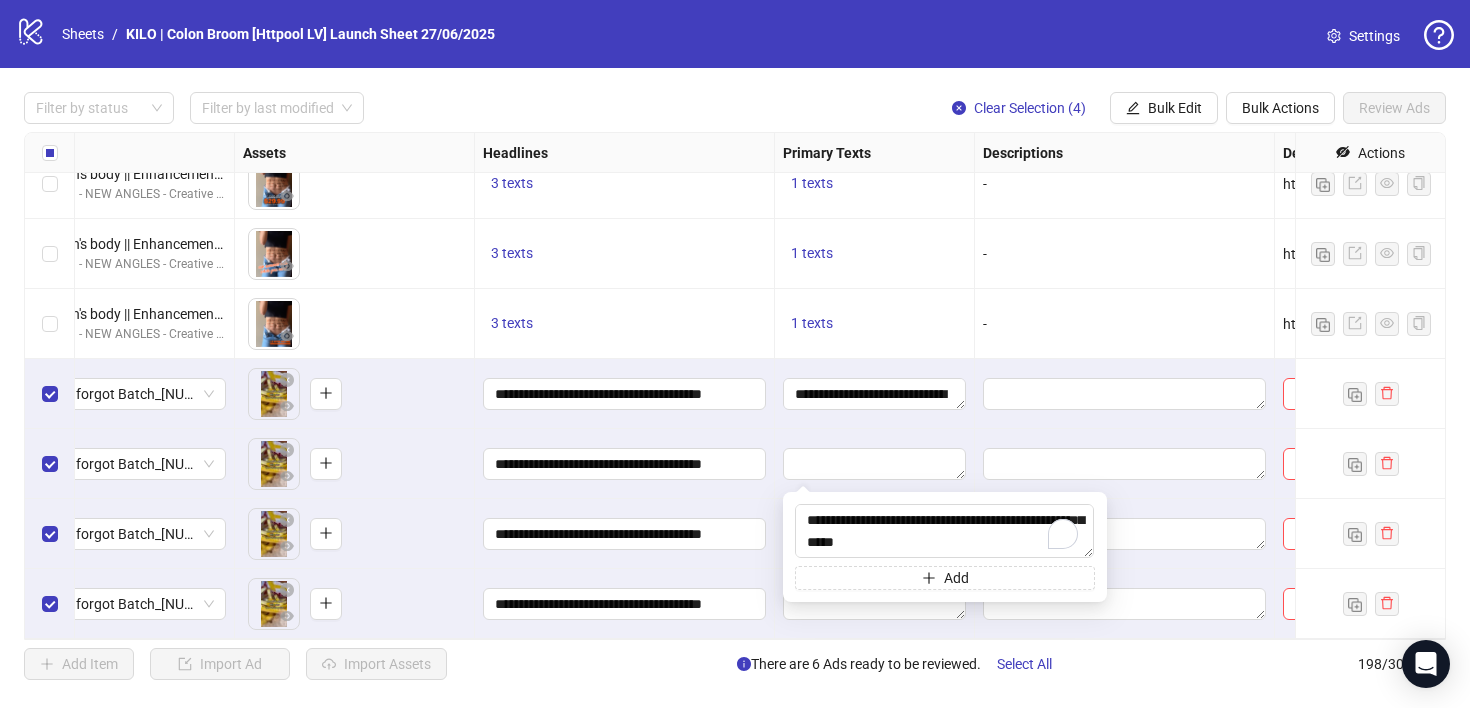 click at bounding box center [875, 534] 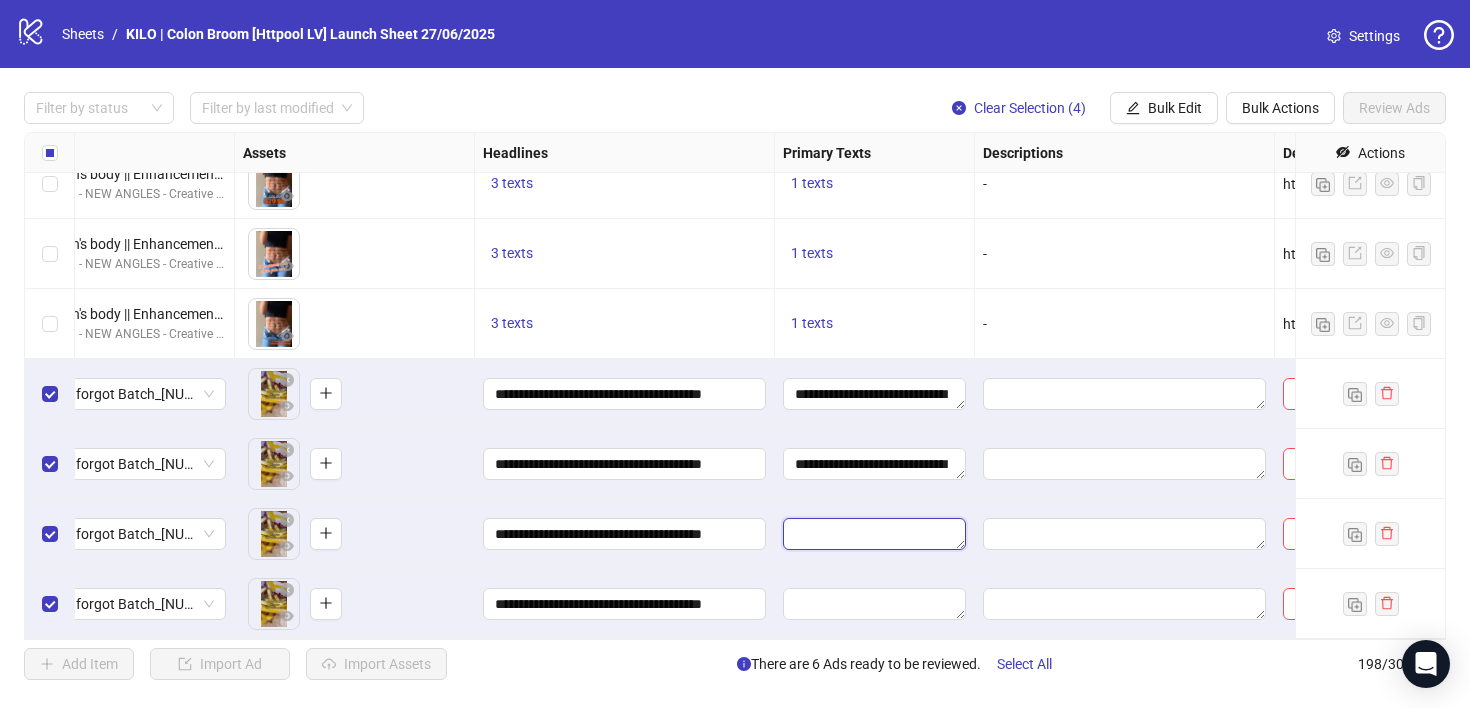 click at bounding box center [874, 534] 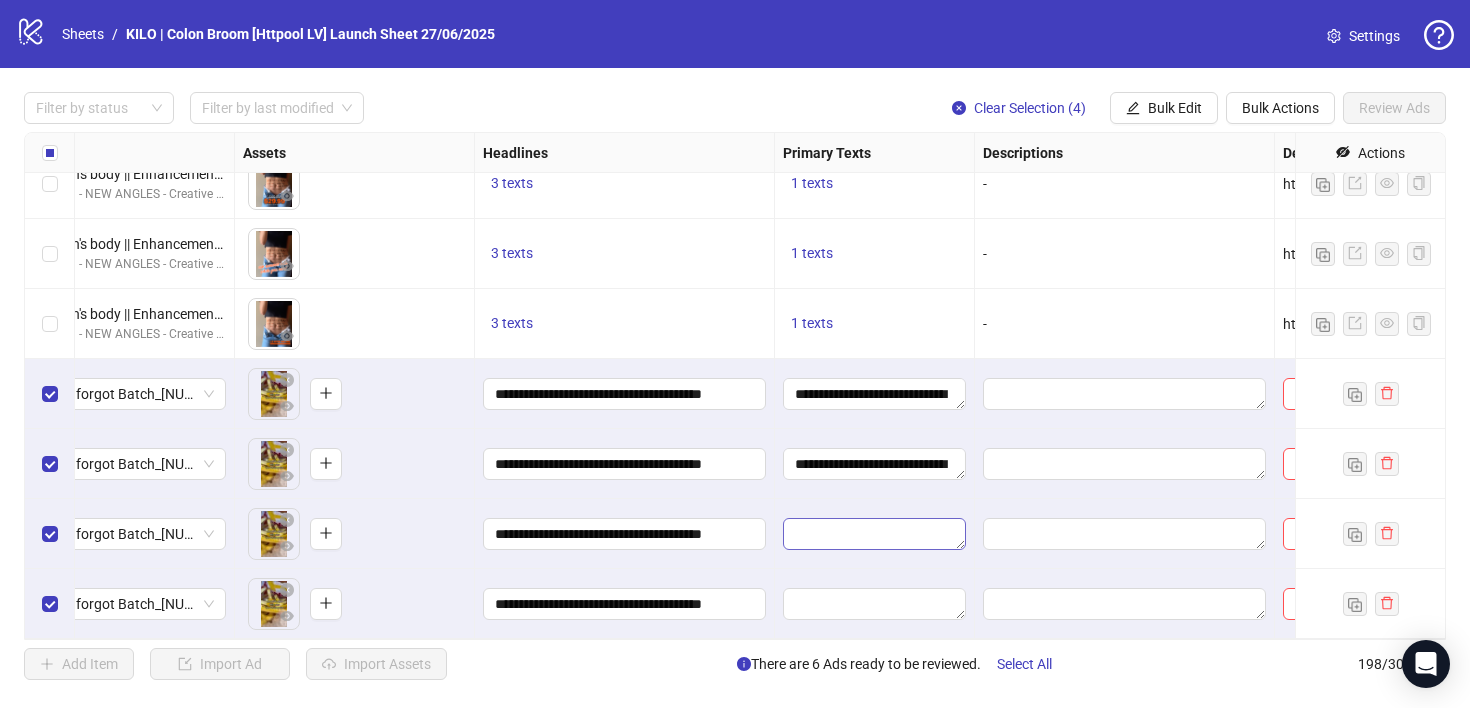 type on "**********" 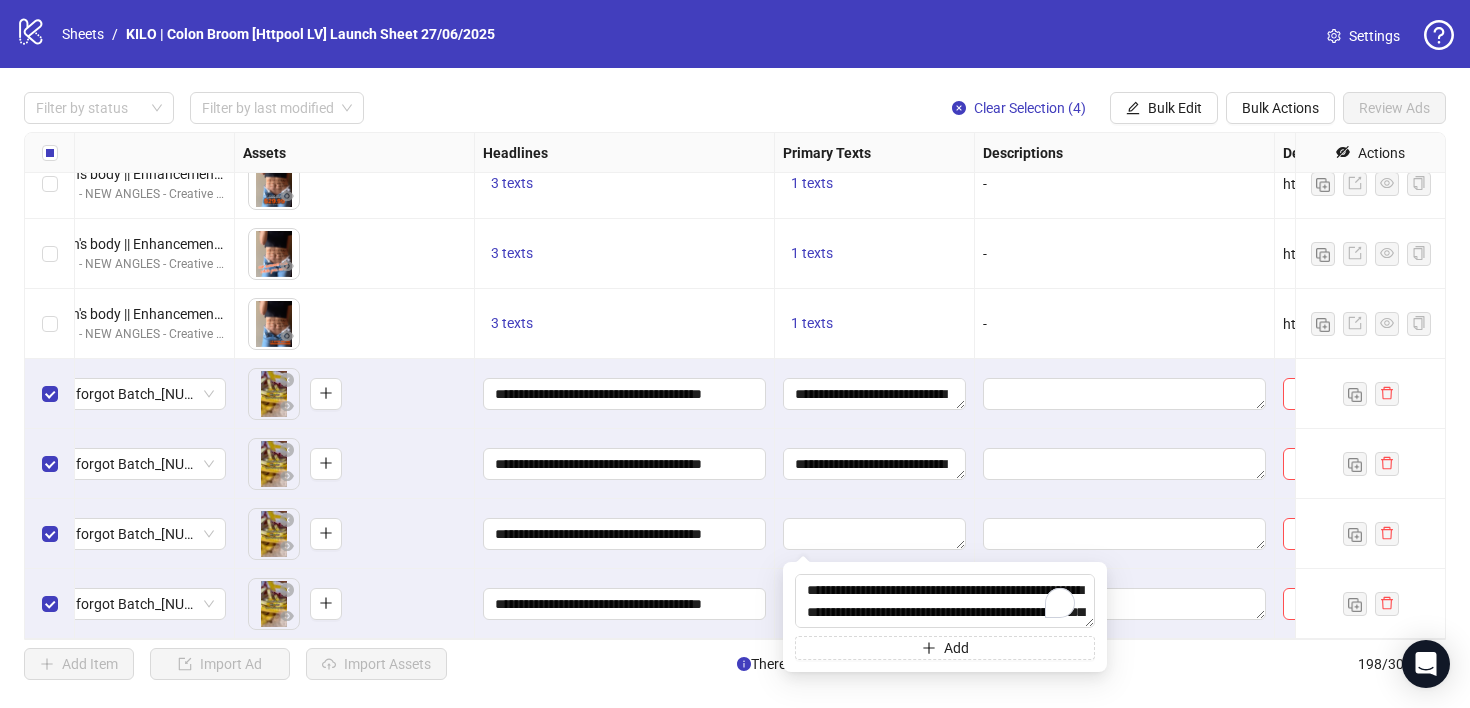 scroll, scrollTop: 169, scrollLeft: 0, axis: vertical 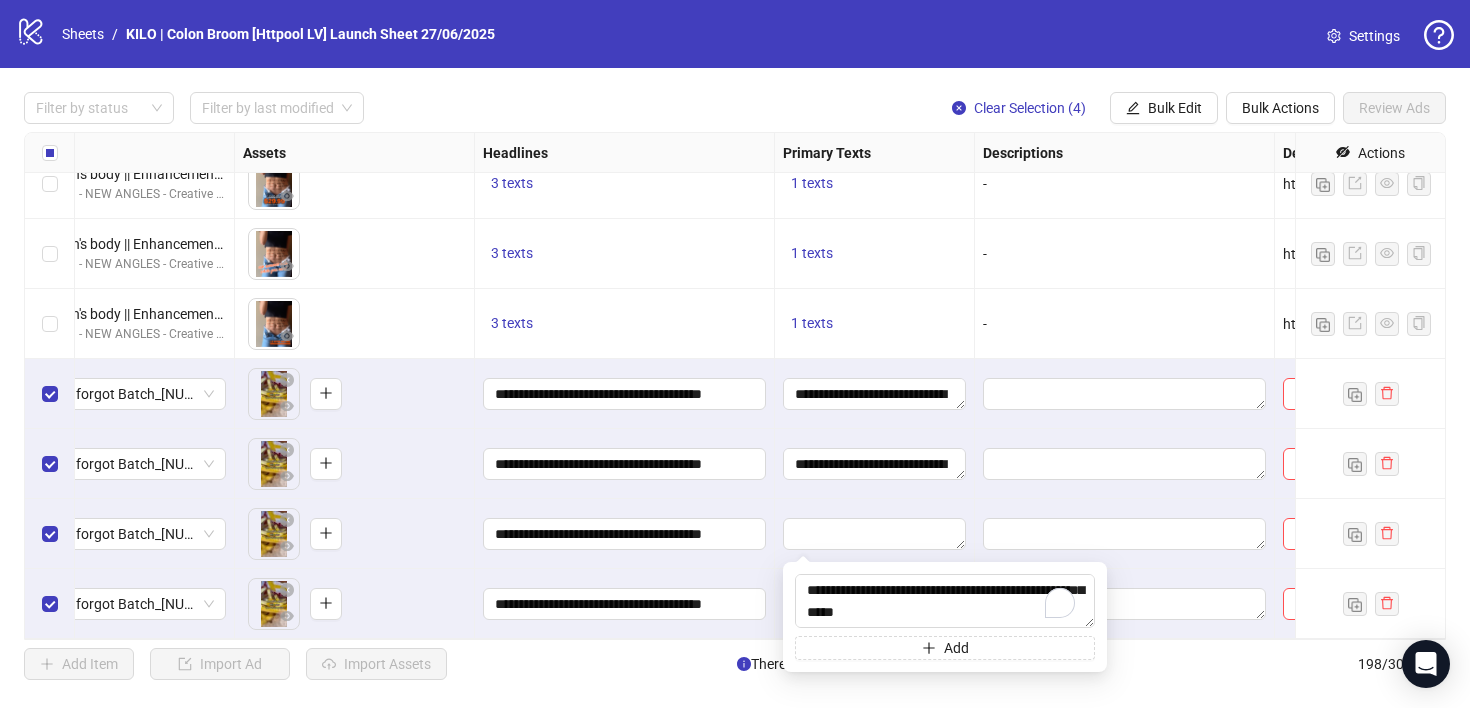 click on "**********" at bounding box center [625, 534] 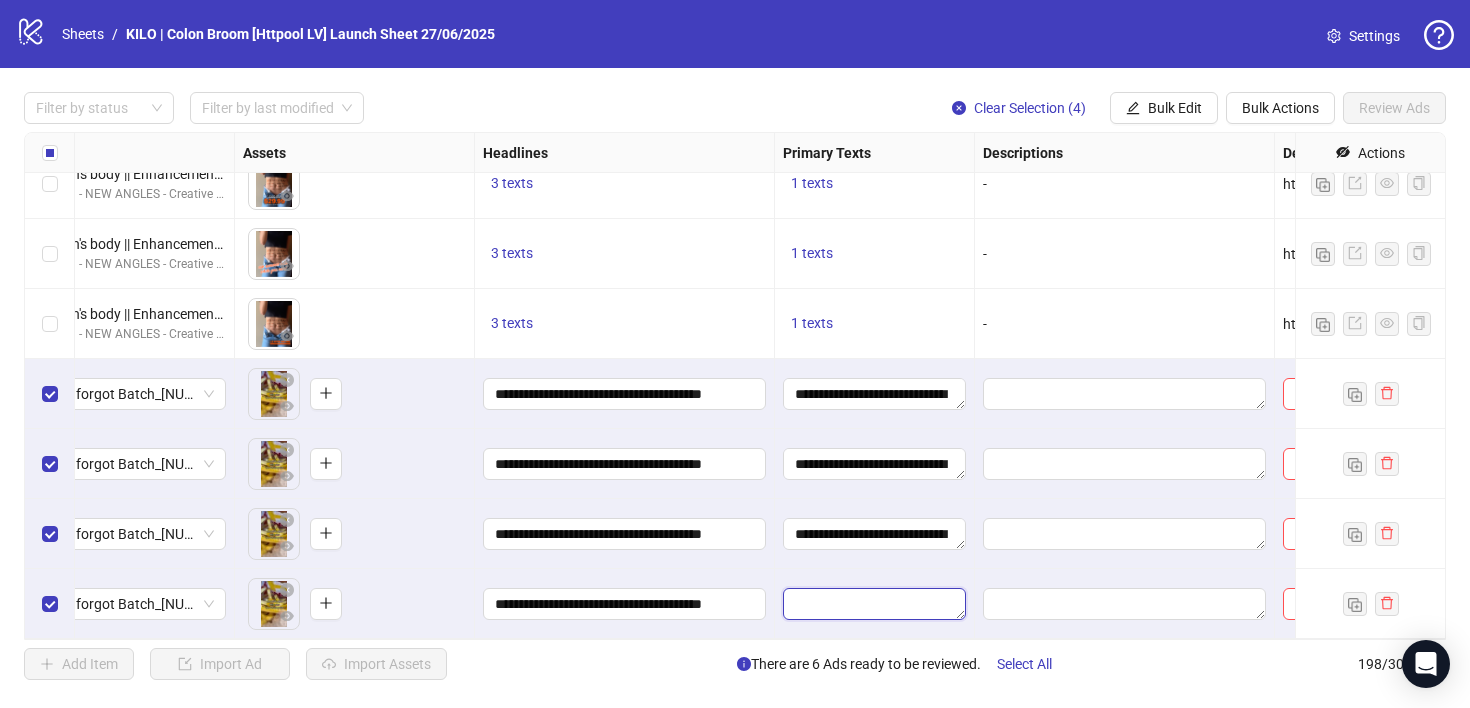 click at bounding box center [874, 604] 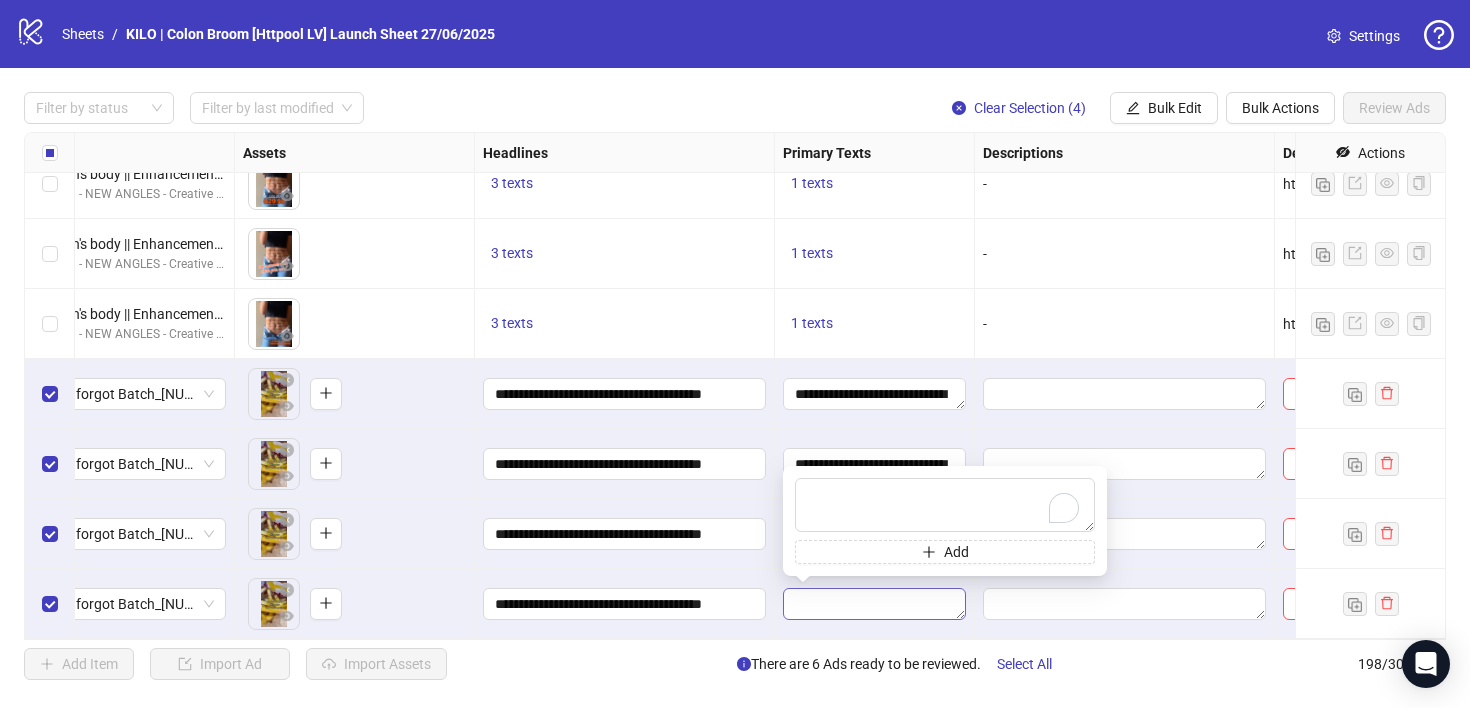 type on "**********" 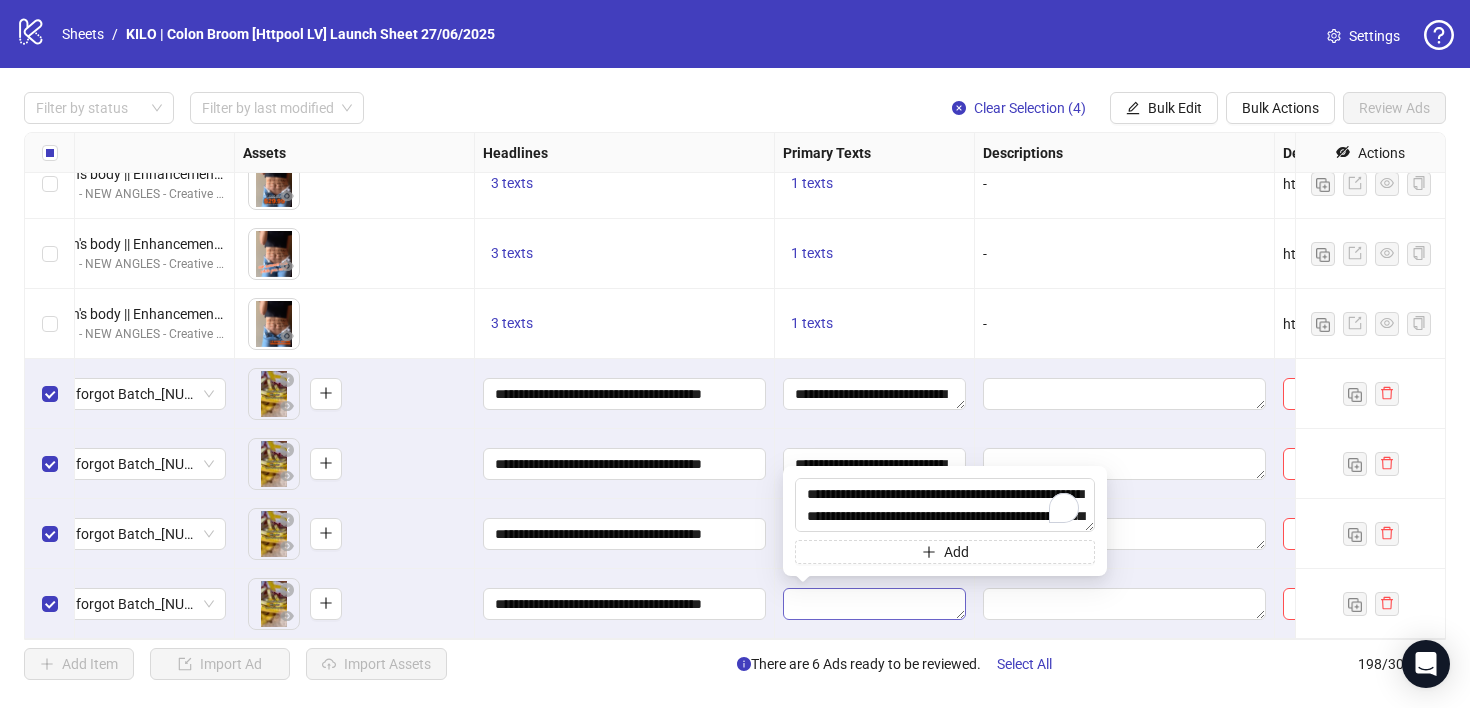 scroll, scrollTop: 169, scrollLeft: 0, axis: vertical 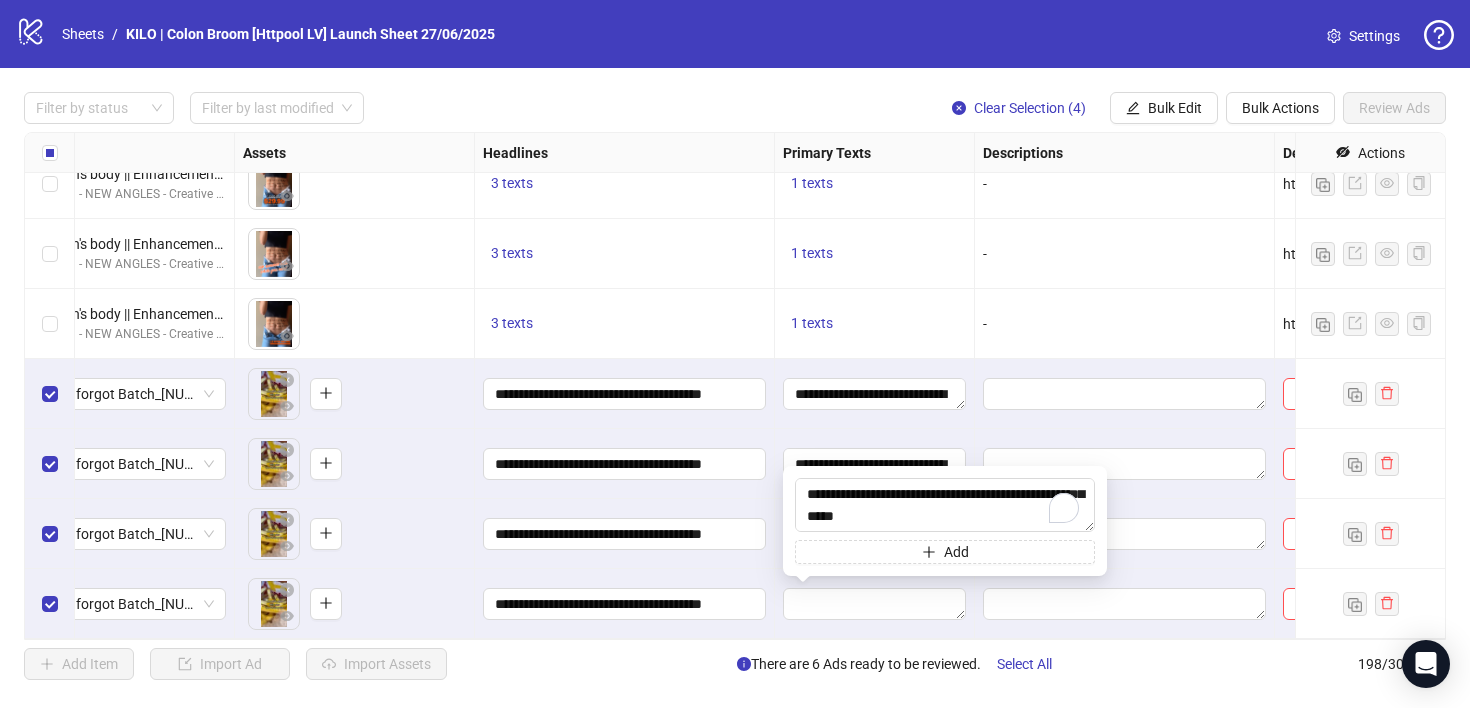 click at bounding box center [875, 604] 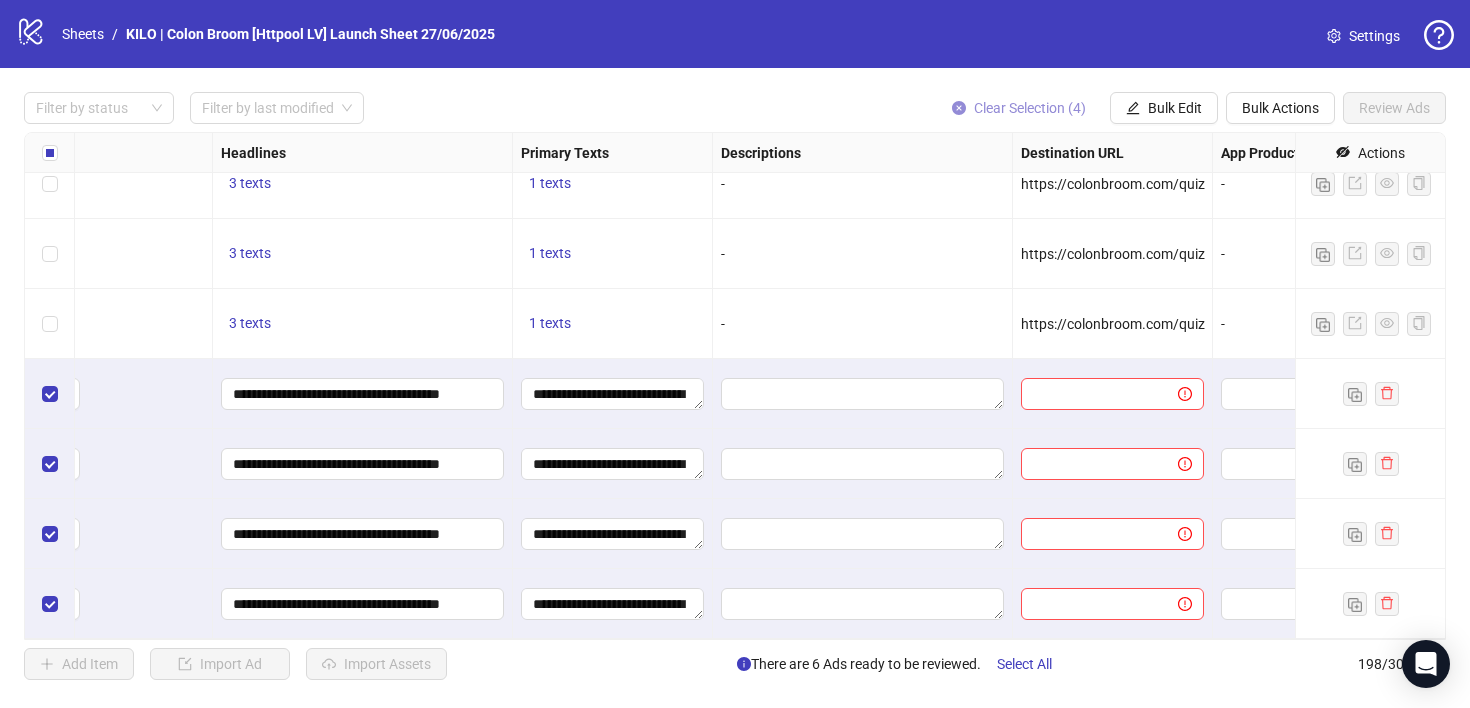 scroll, scrollTop: 13394, scrollLeft: 1117, axis: both 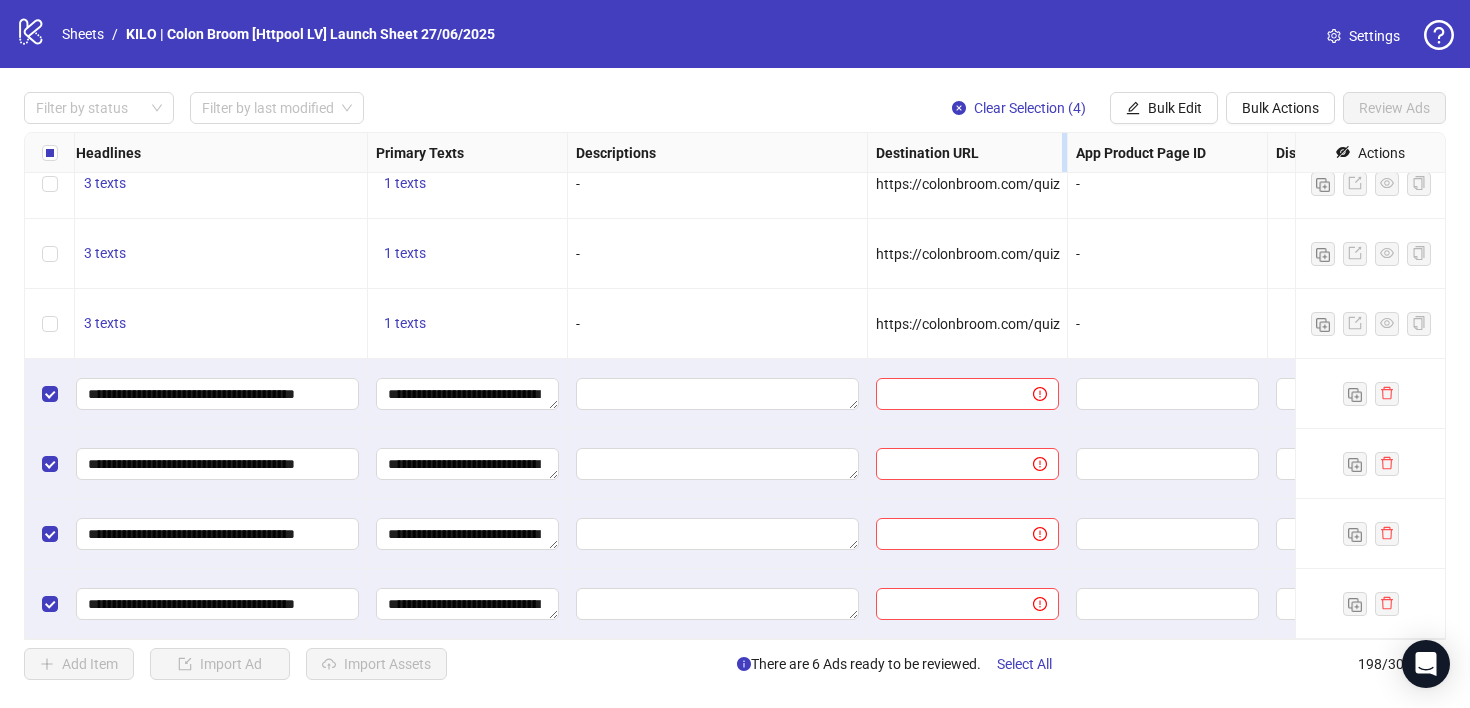 drag, startPoint x: 1064, startPoint y: 157, endPoint x: 1095, endPoint y: 157, distance: 31 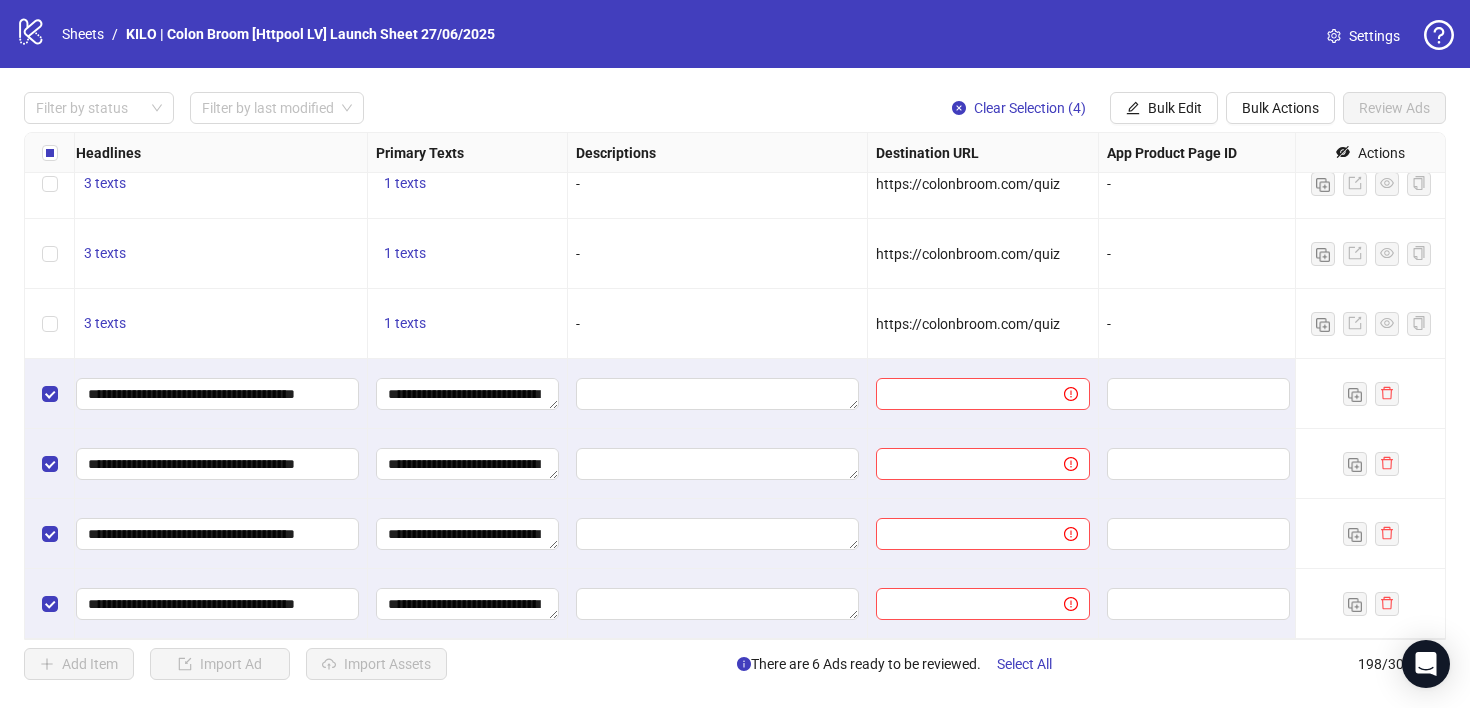 click on "https://colonbroom.com/quiz" at bounding box center [968, 324] 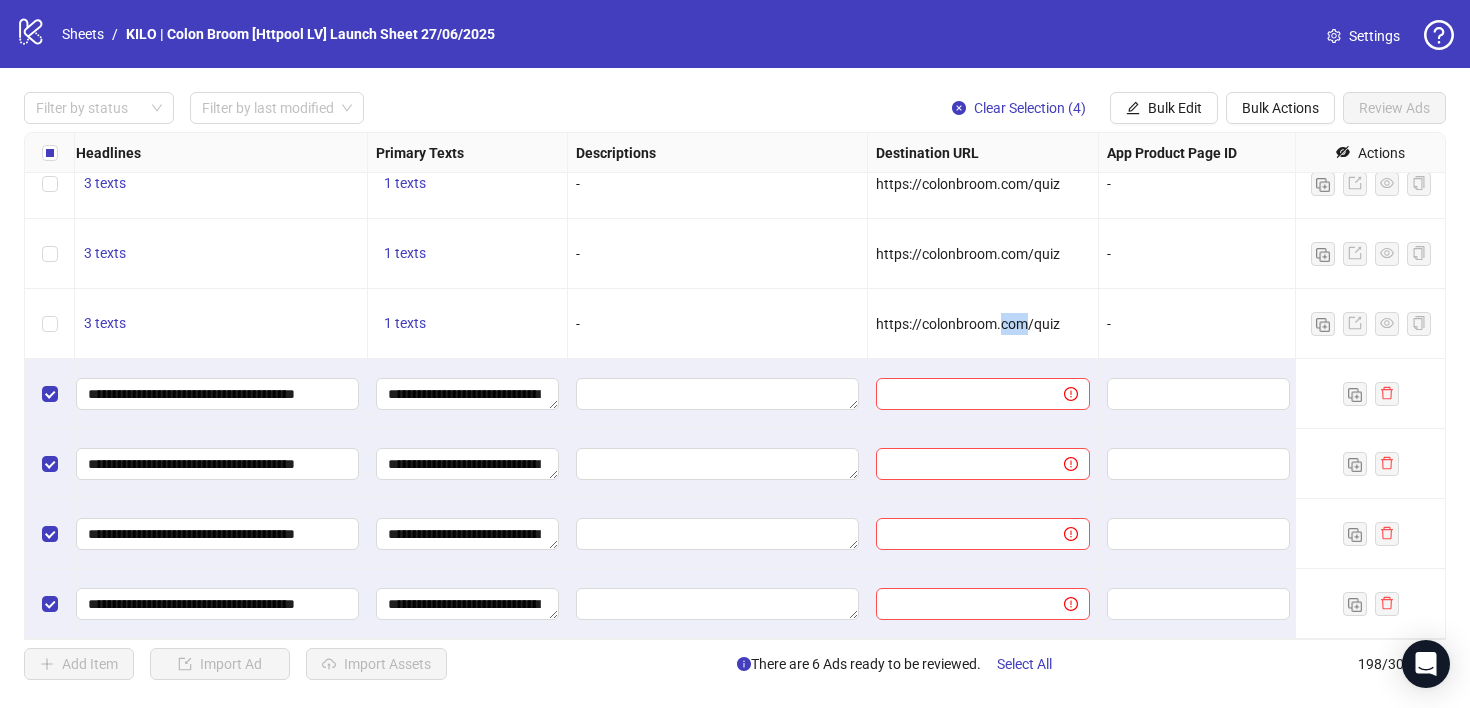 click on "https://colonbroom.com/quiz" at bounding box center [968, 324] 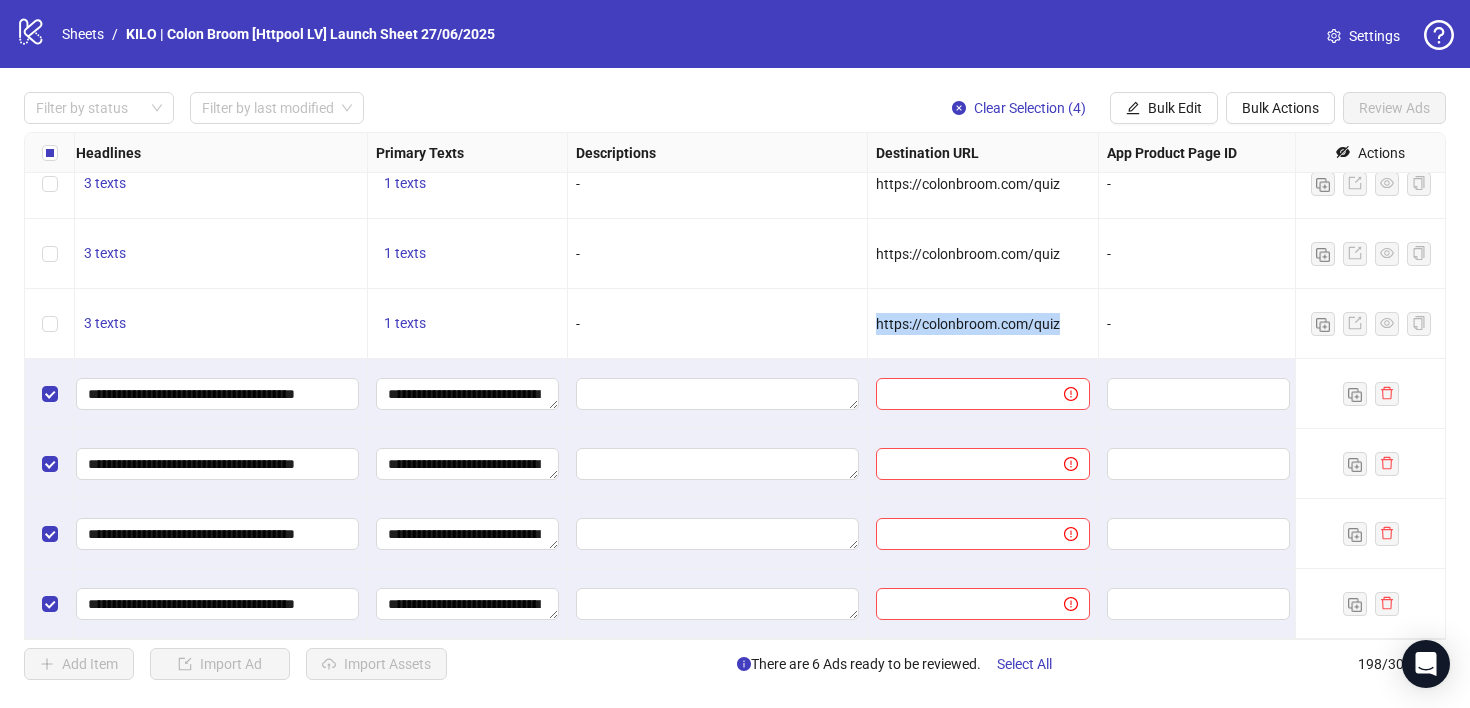click on "https://colonbroom.com/quiz" at bounding box center [968, 324] 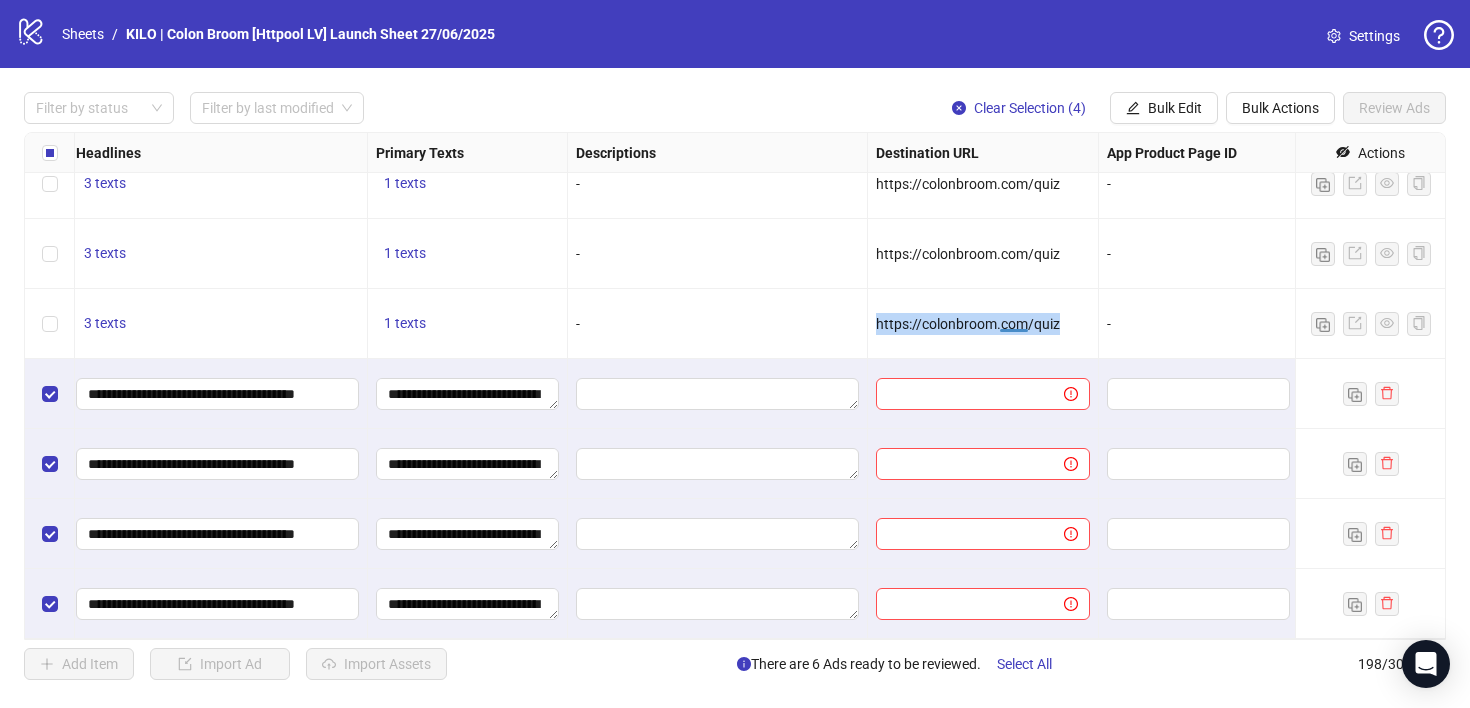 copy on "https://colonbroom.com/quiz" 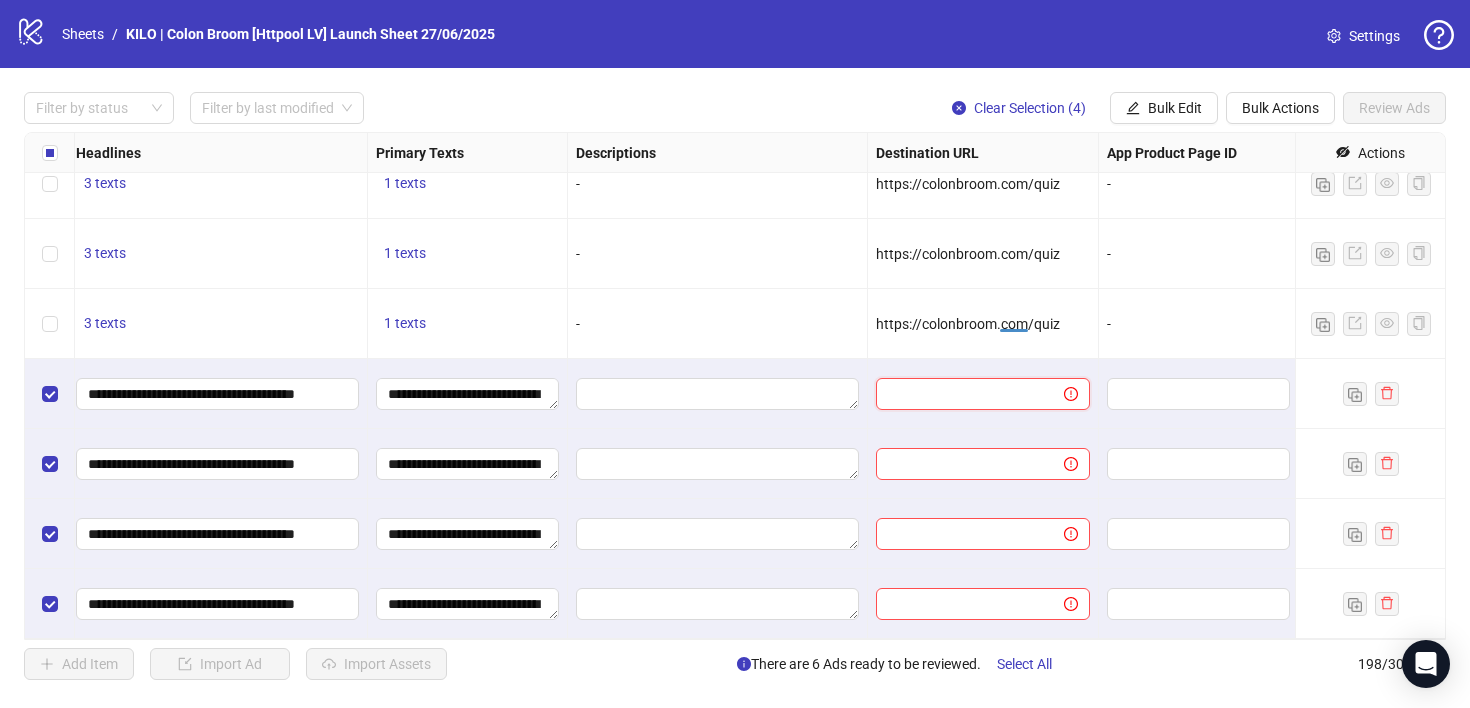 click at bounding box center [962, 394] 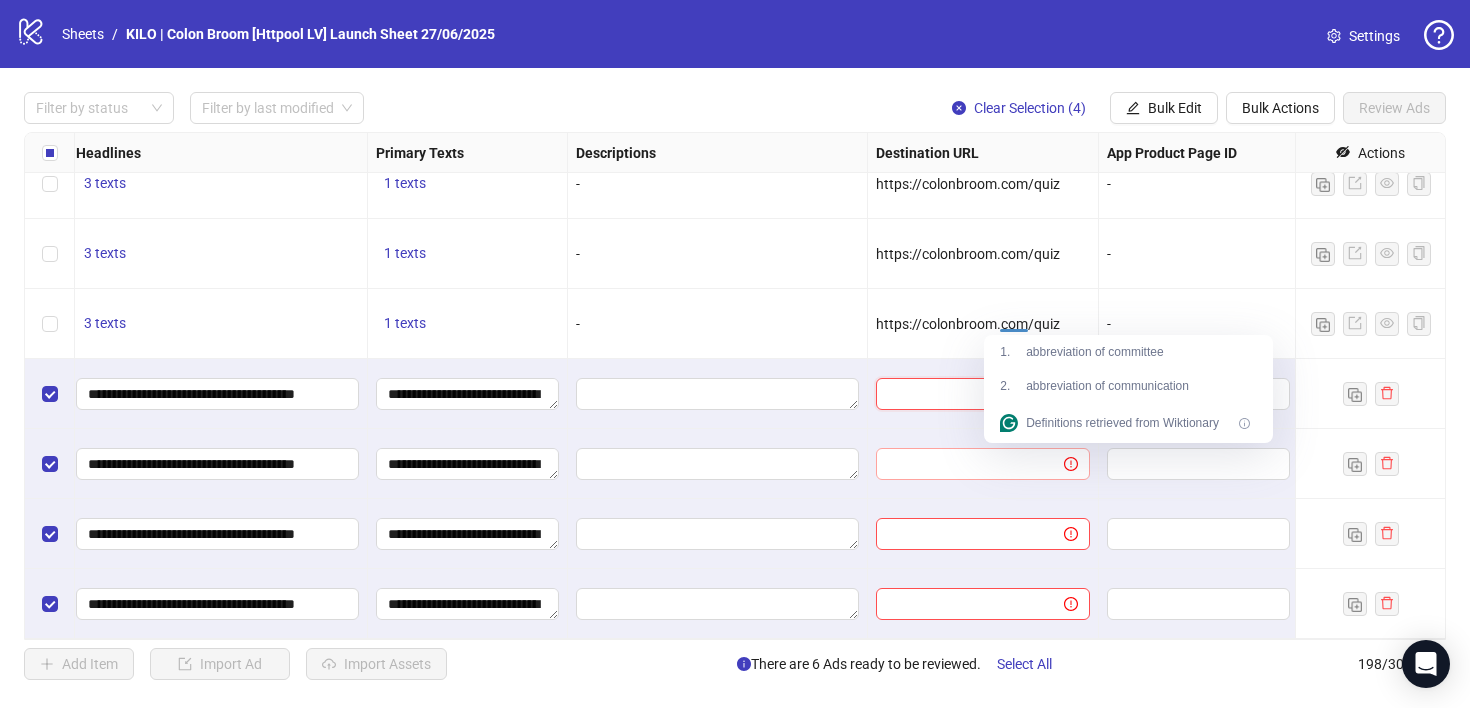 paste on "**********" 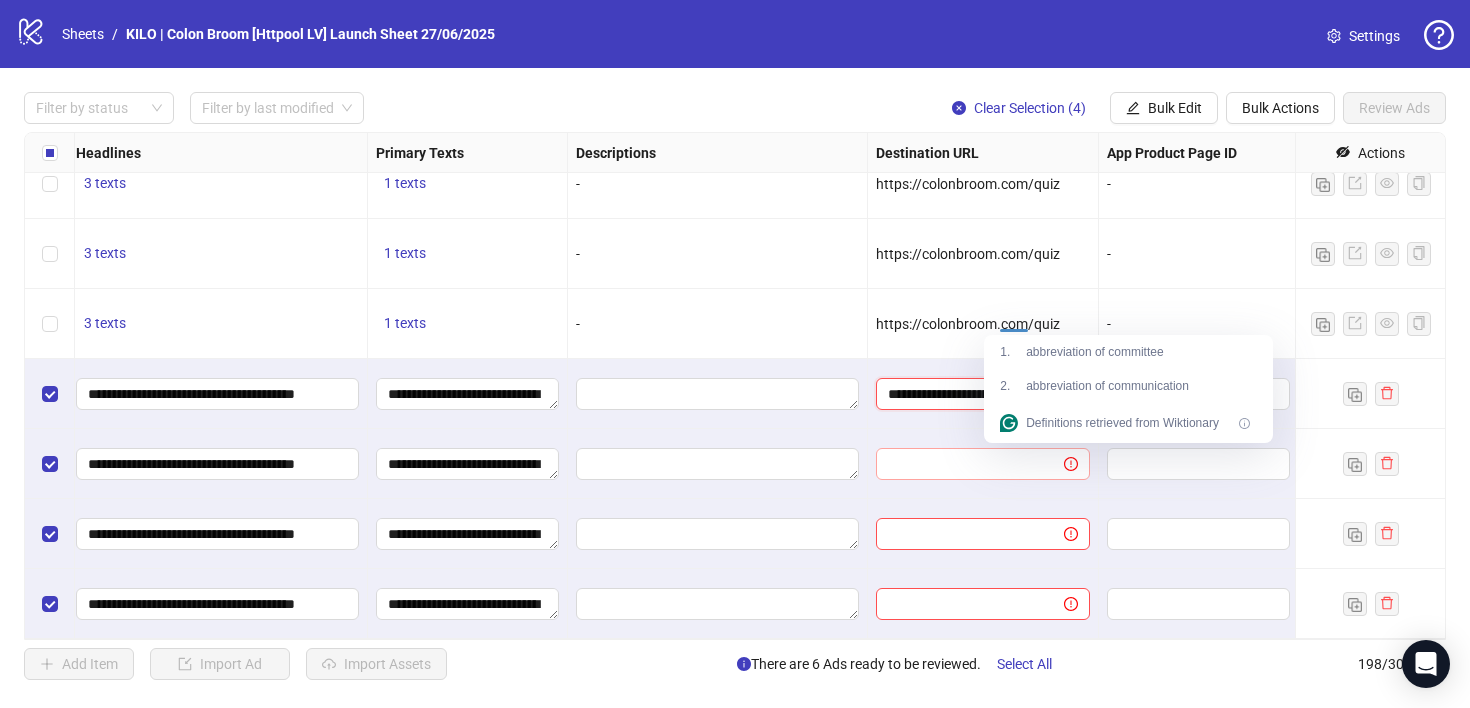 scroll, scrollTop: 0, scrollLeft: 21, axis: horizontal 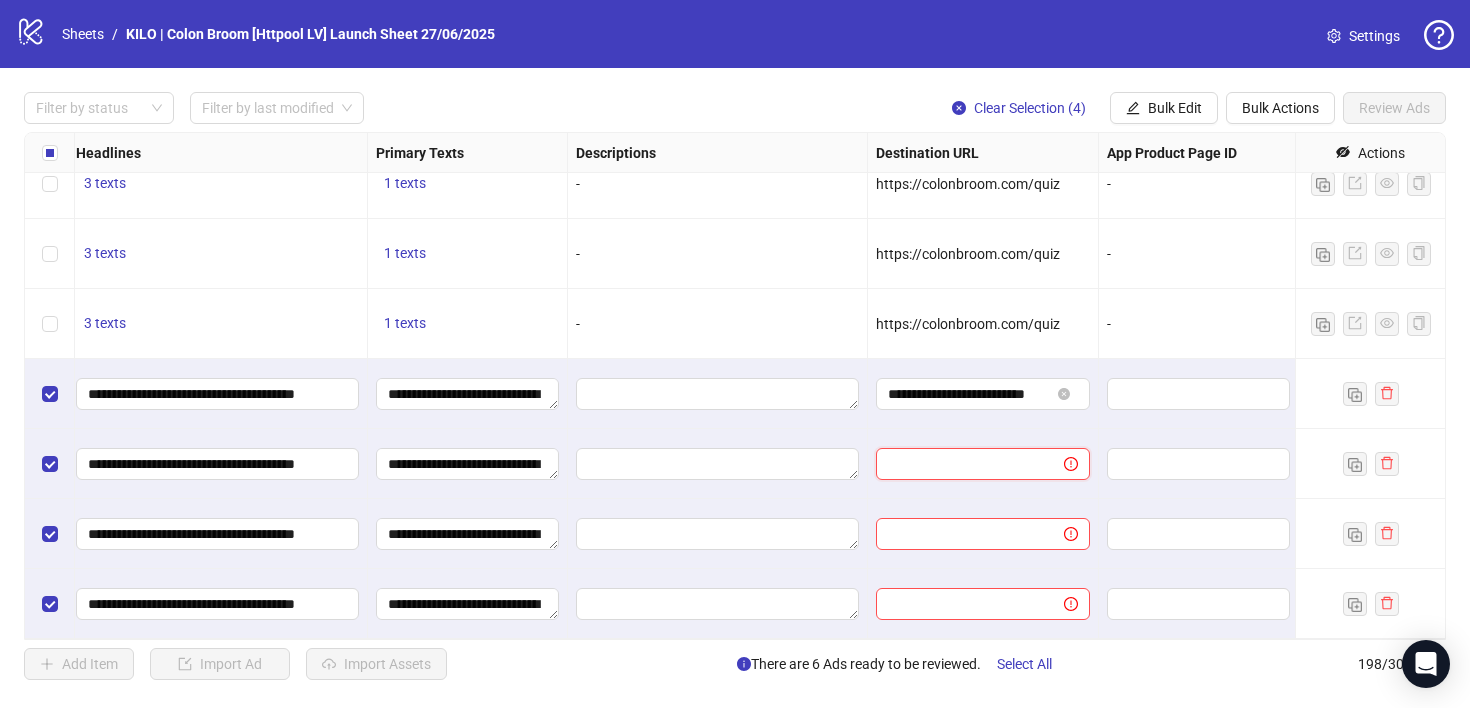click at bounding box center (962, 464) 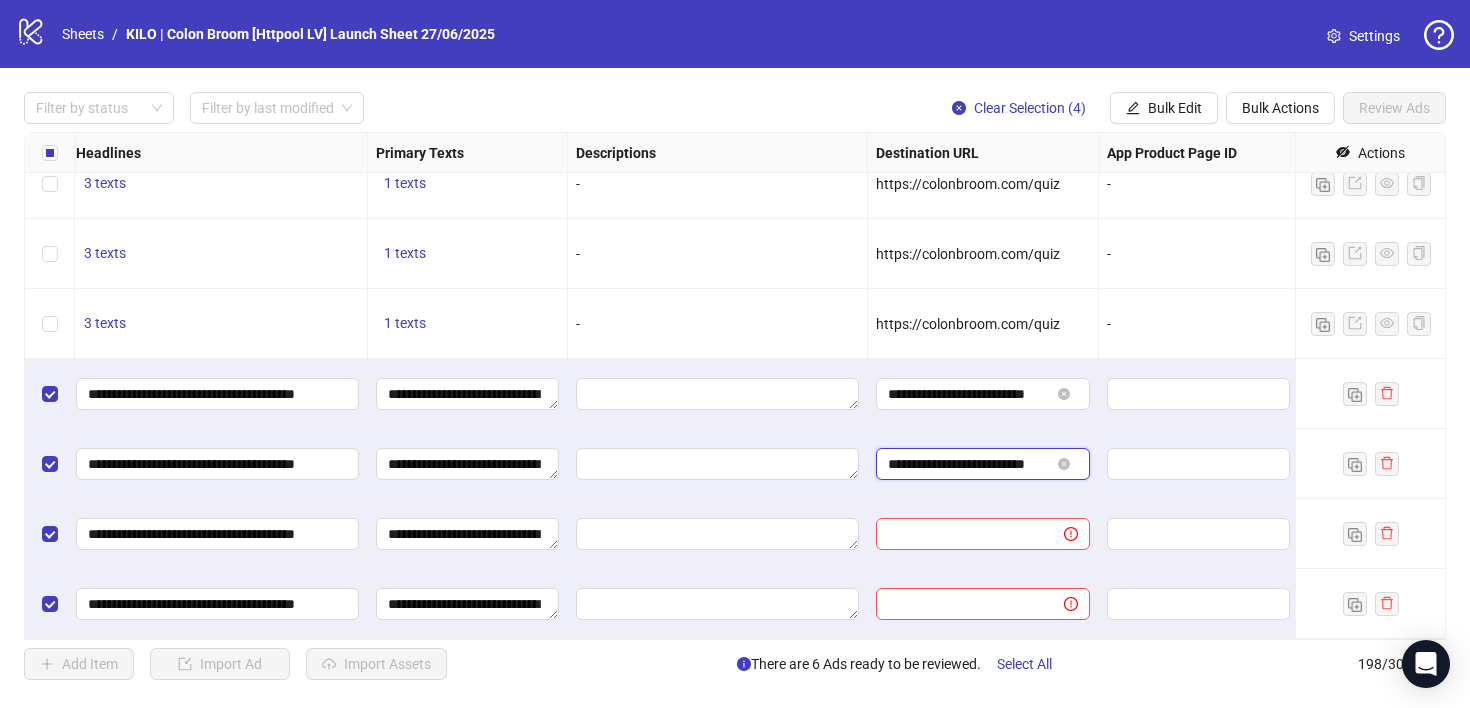 scroll, scrollTop: 0, scrollLeft: 21, axis: horizontal 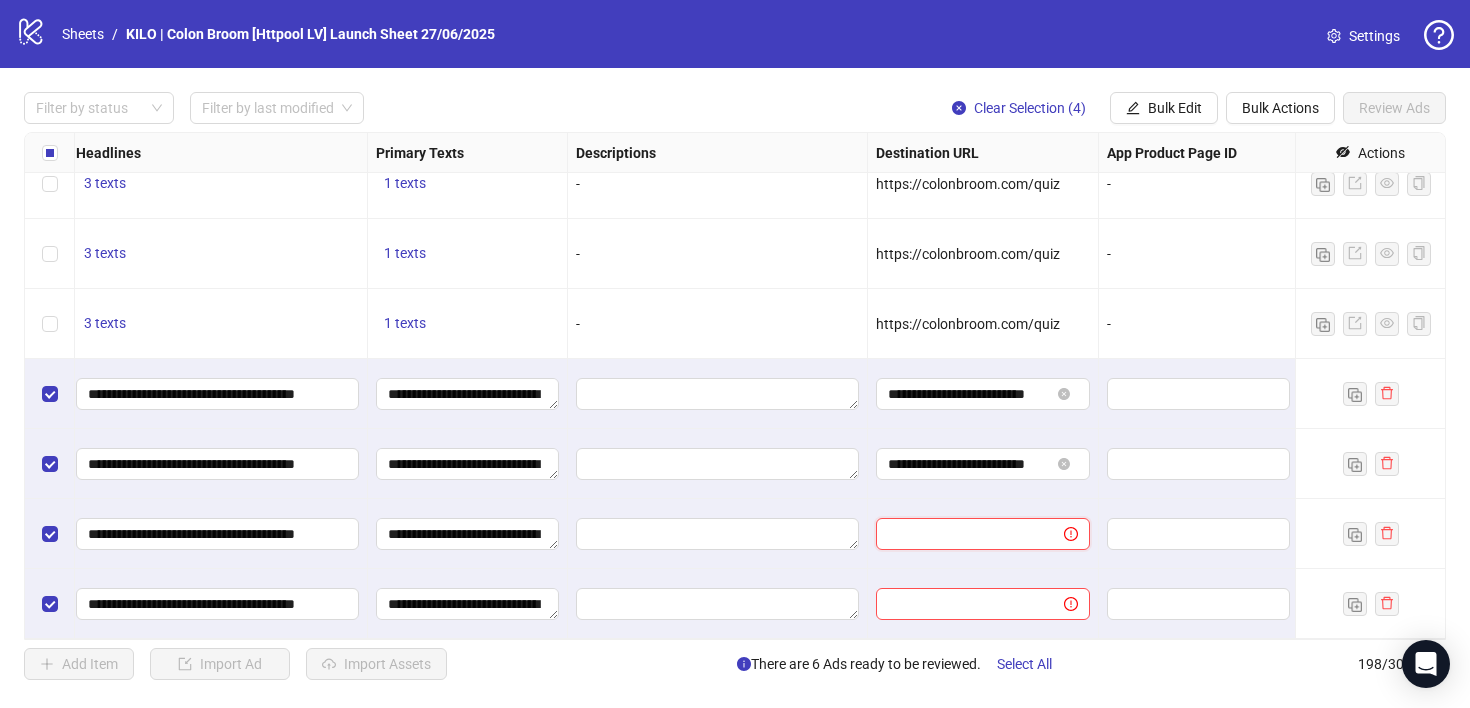 click at bounding box center (962, 534) 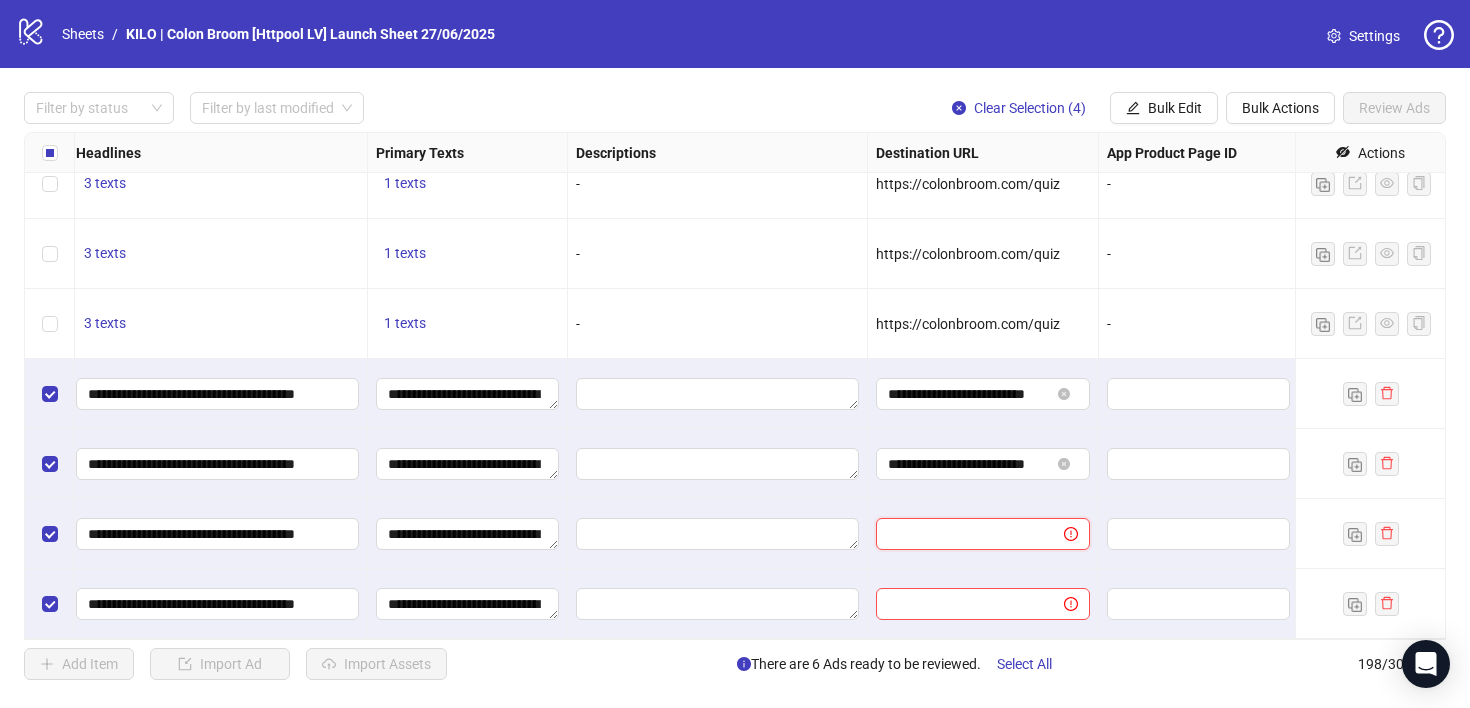 paste on "**********" 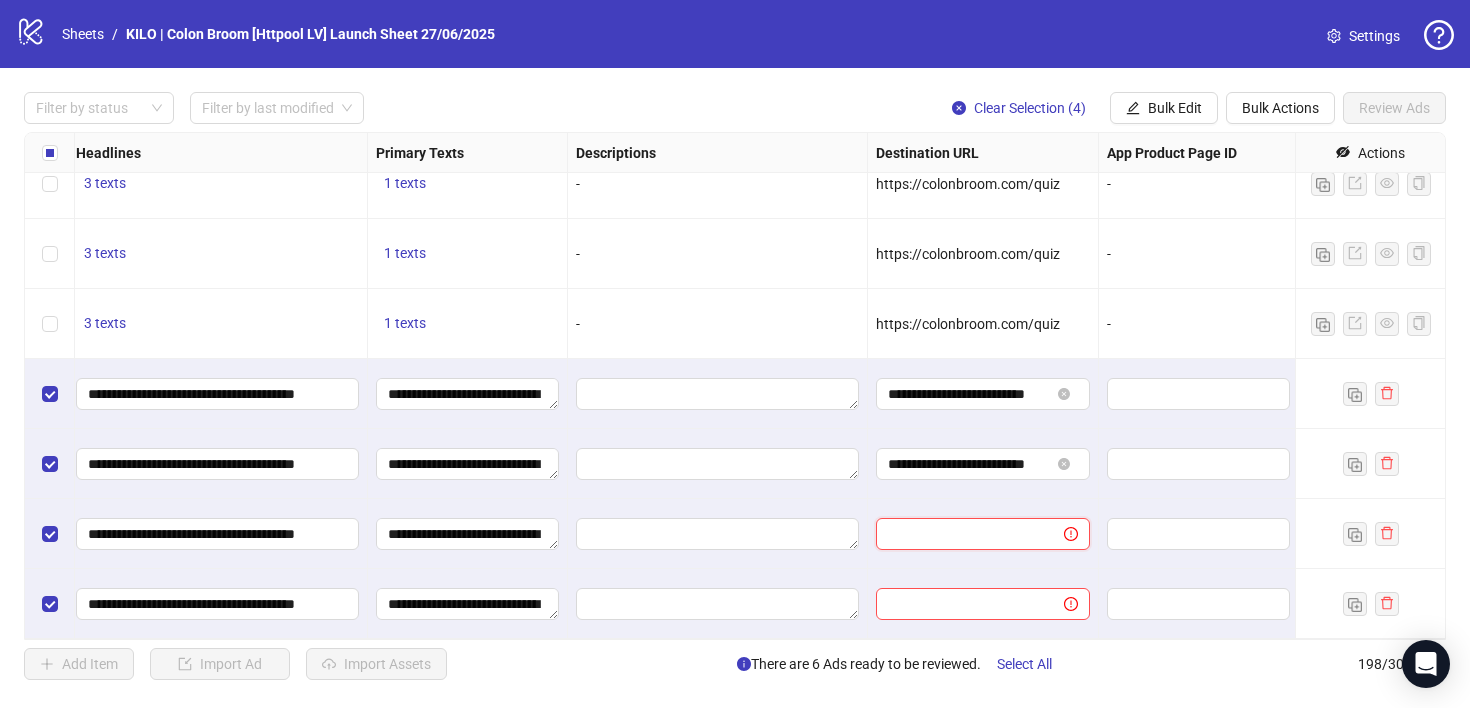 type on "**********" 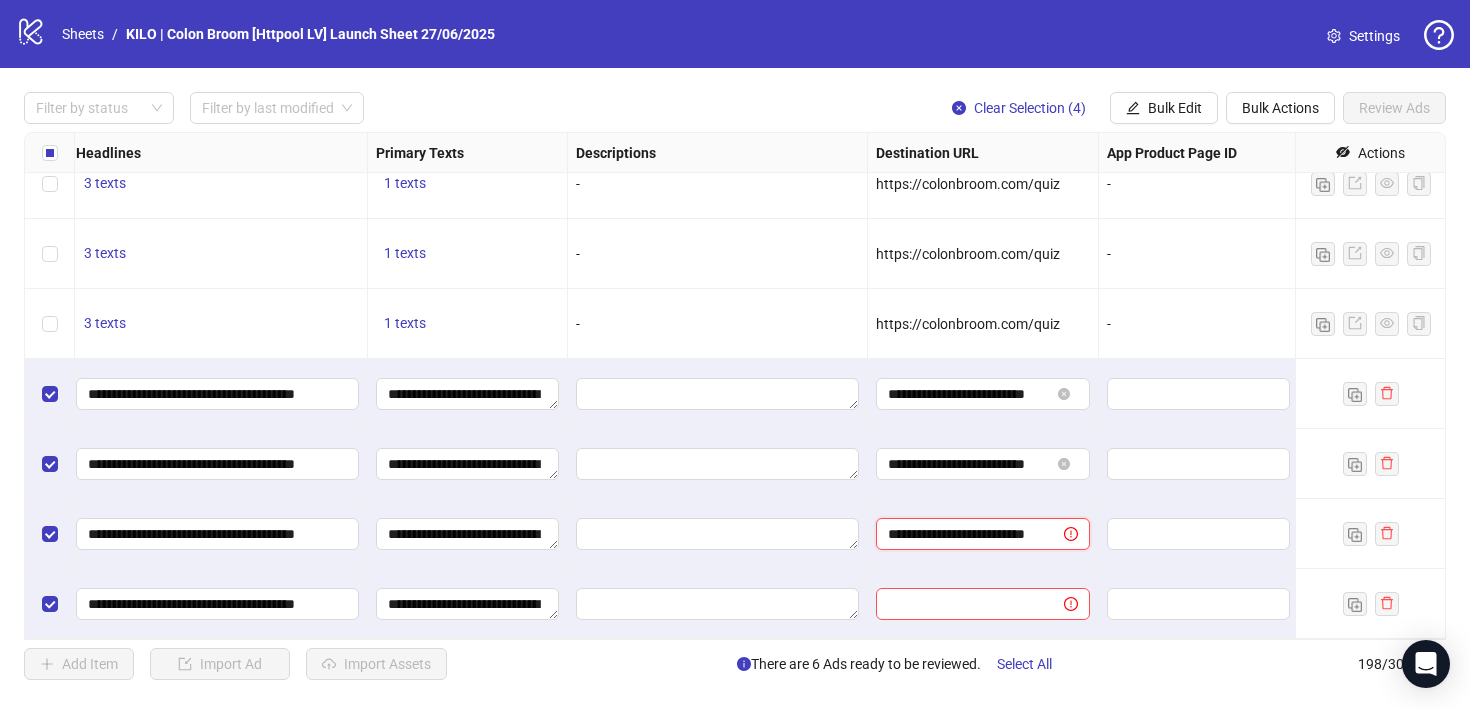 scroll, scrollTop: 0, scrollLeft: 21, axis: horizontal 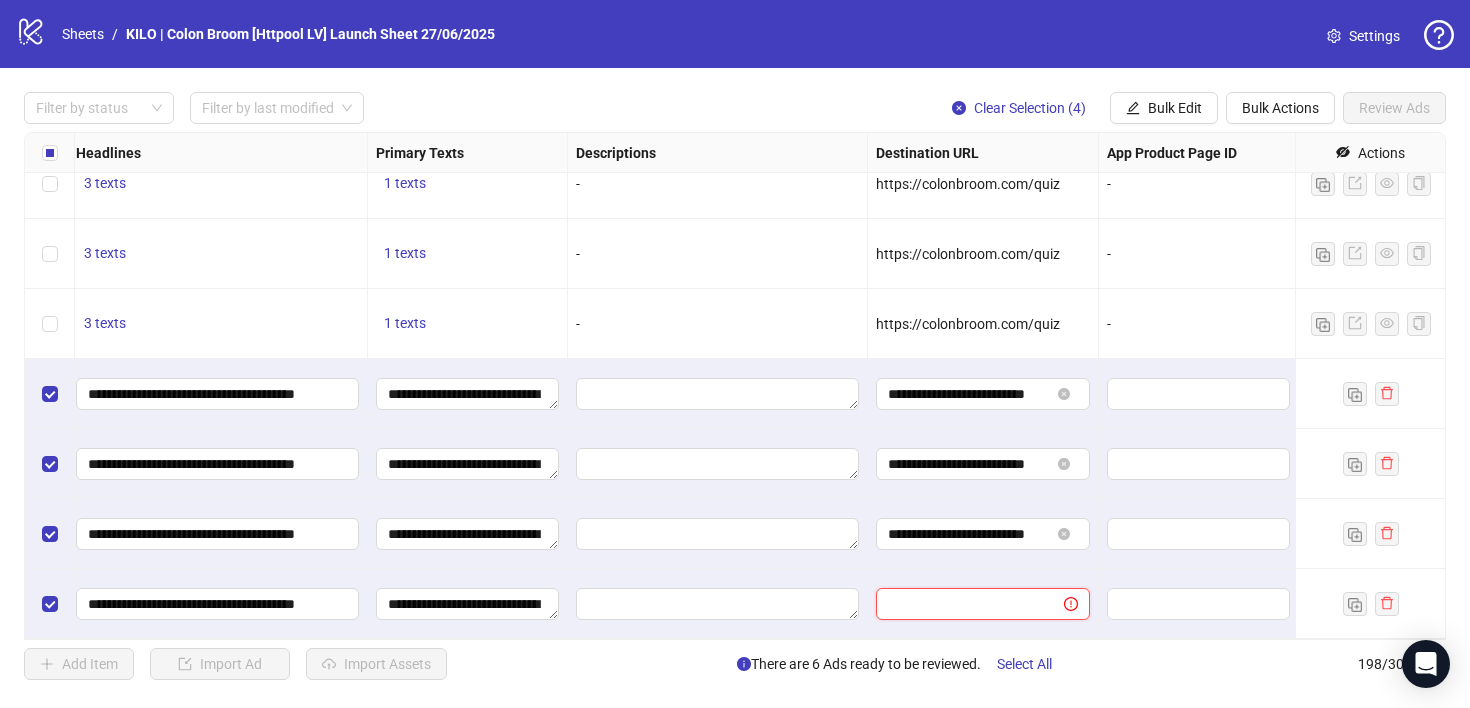 click at bounding box center (962, 604) 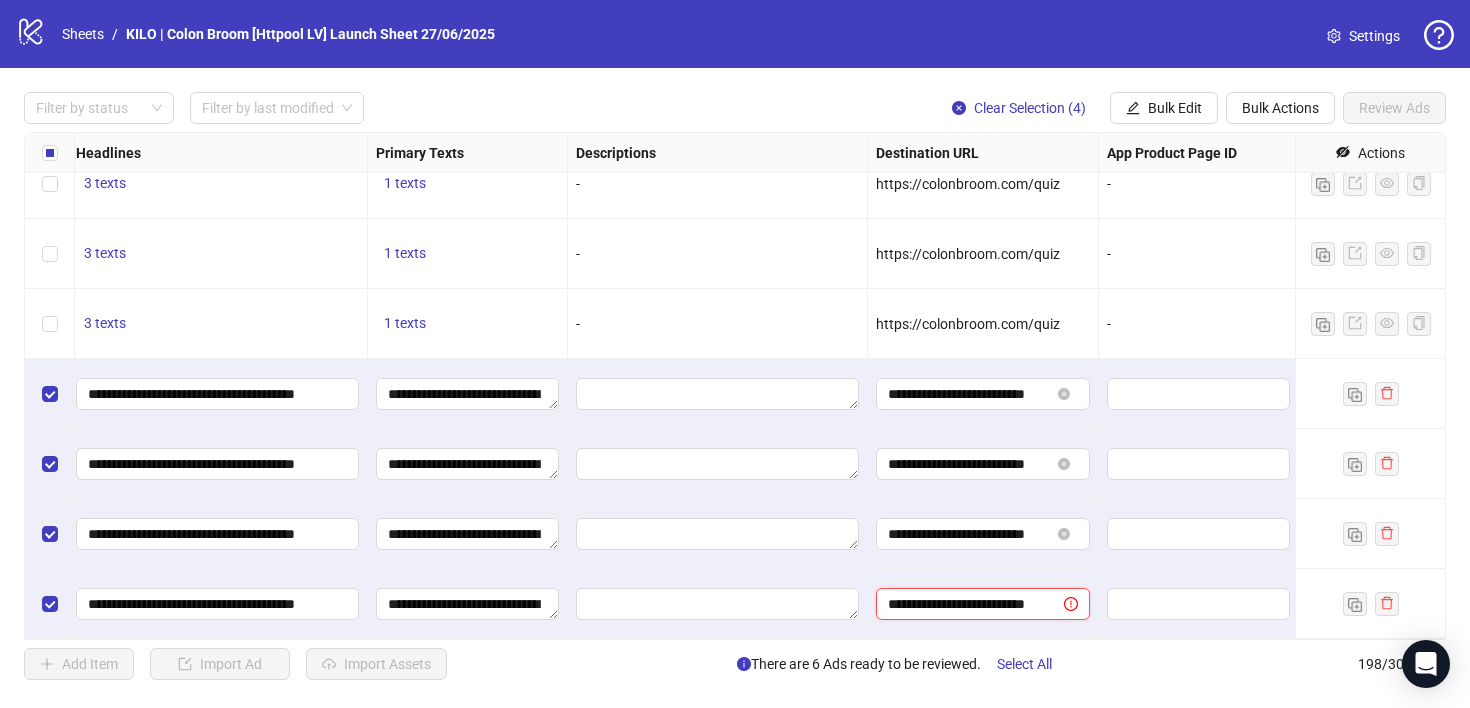 scroll, scrollTop: 0, scrollLeft: 21, axis: horizontal 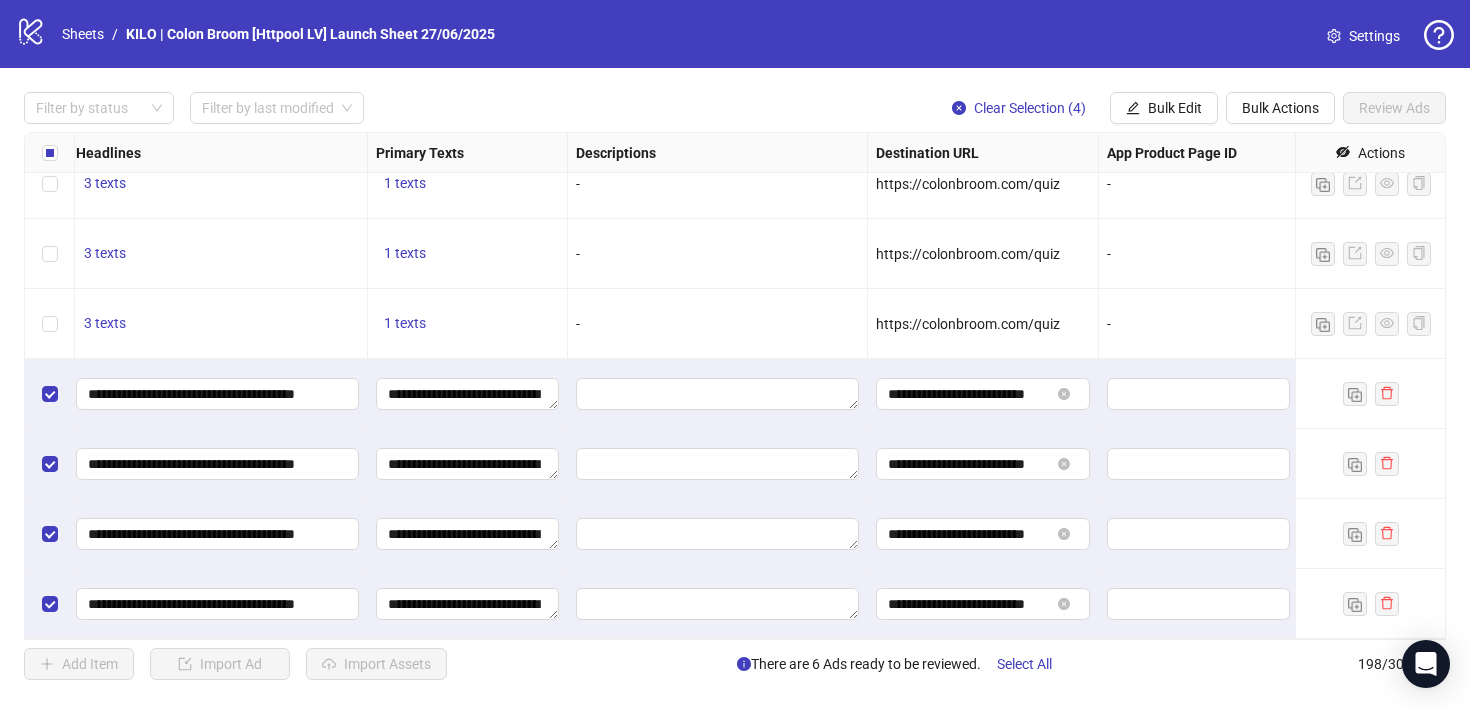 click on "**********" at bounding box center [983, 534] 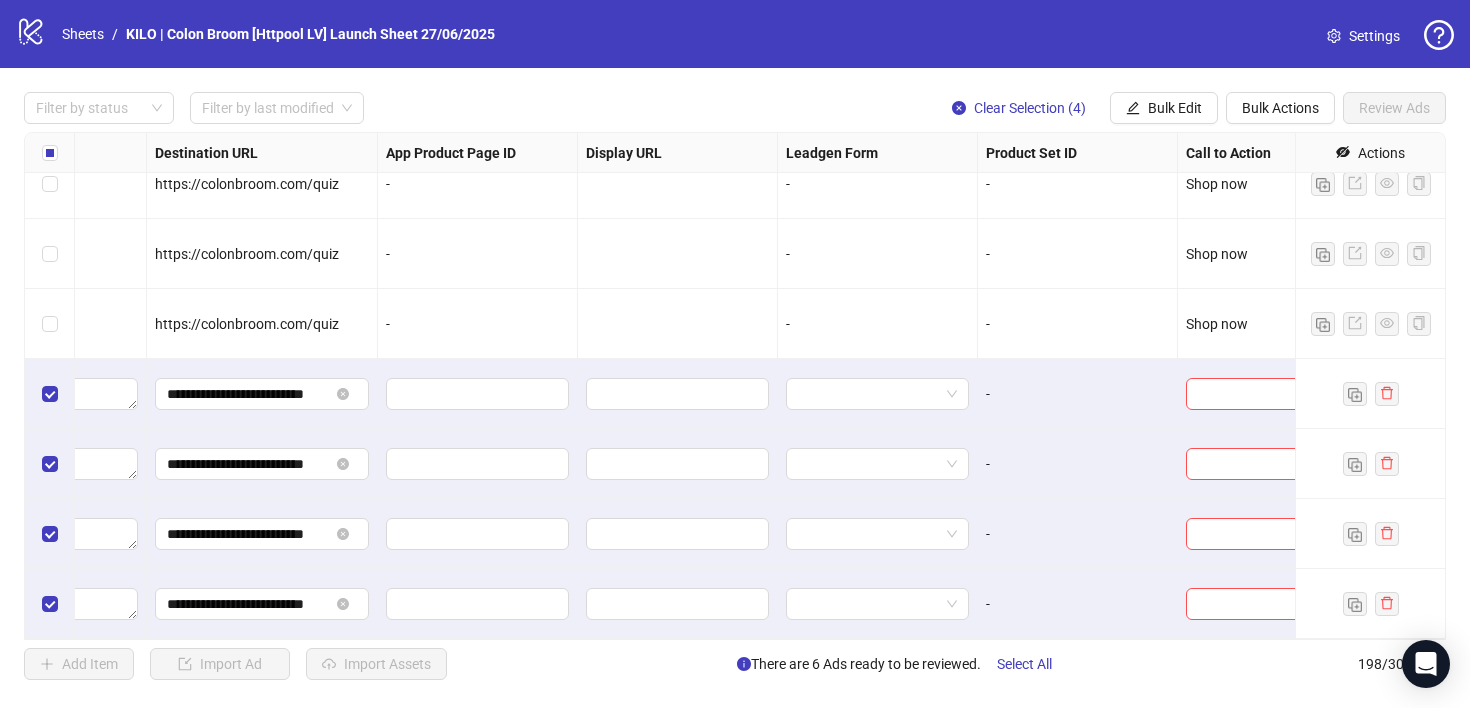 scroll, scrollTop: 13394, scrollLeft: 1881, axis: both 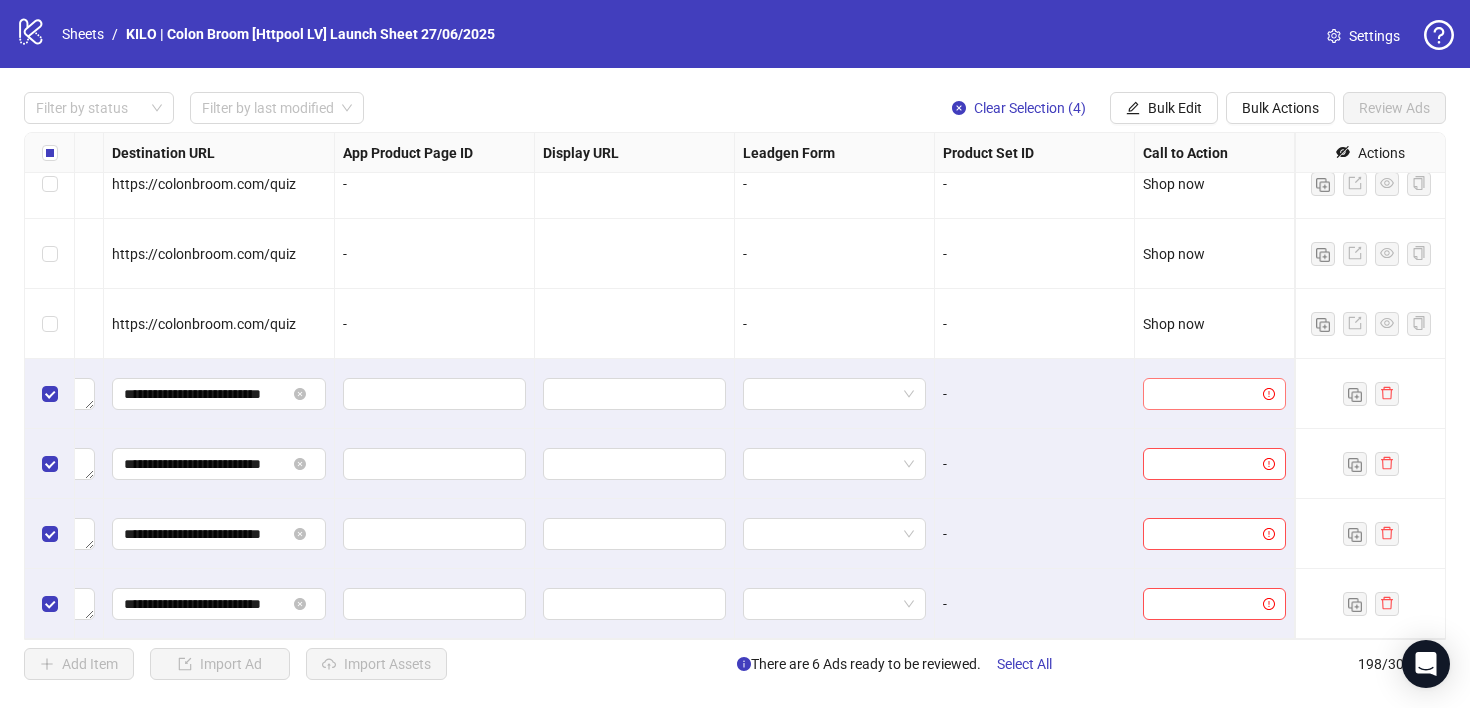 click at bounding box center (1205, 394) 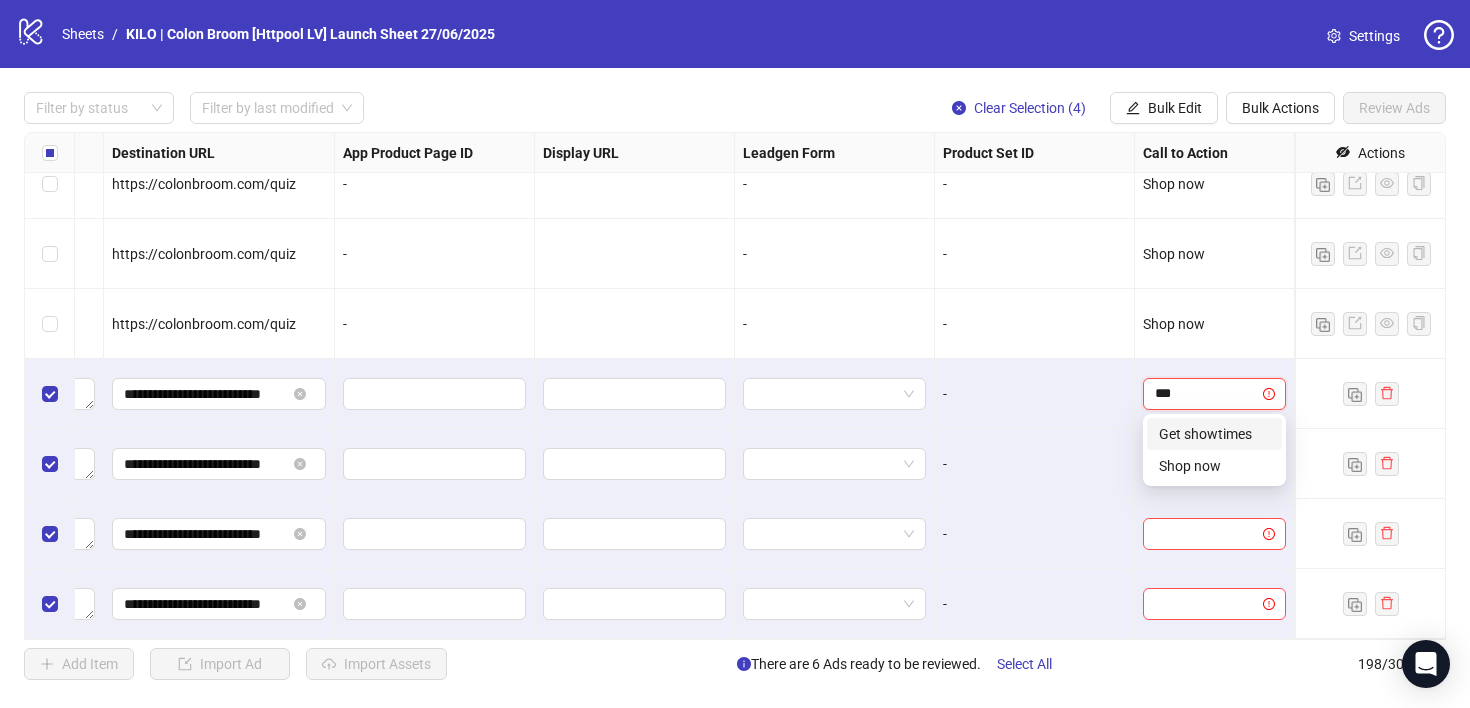 type on "****" 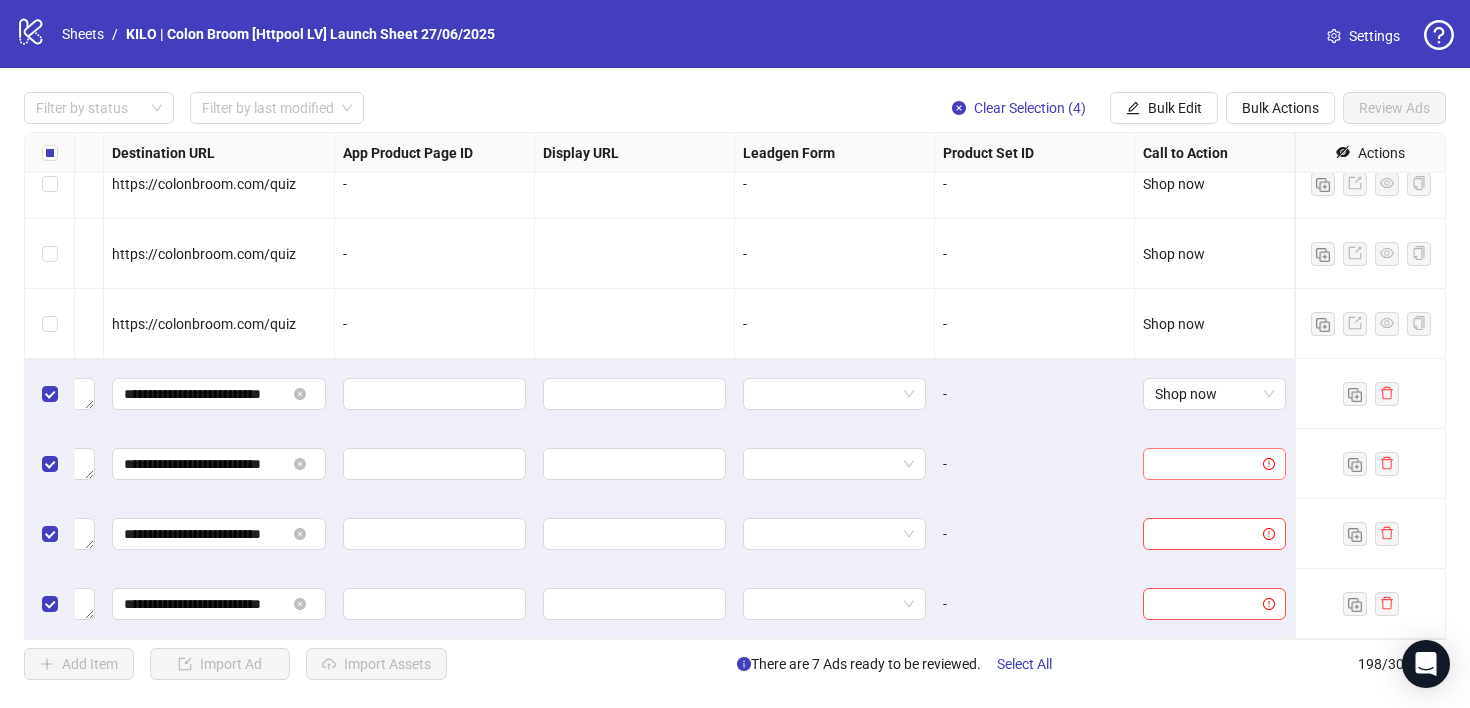 click at bounding box center [1205, 464] 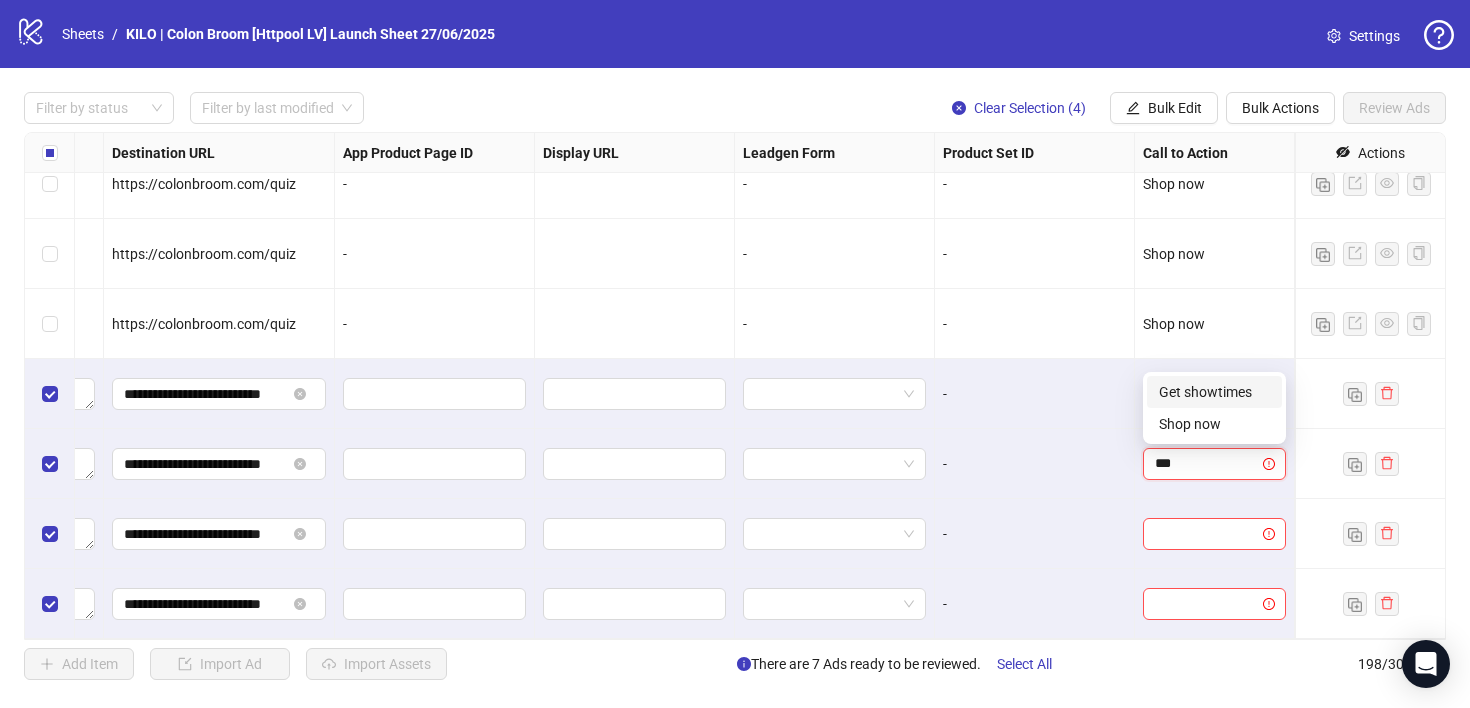 type on "****" 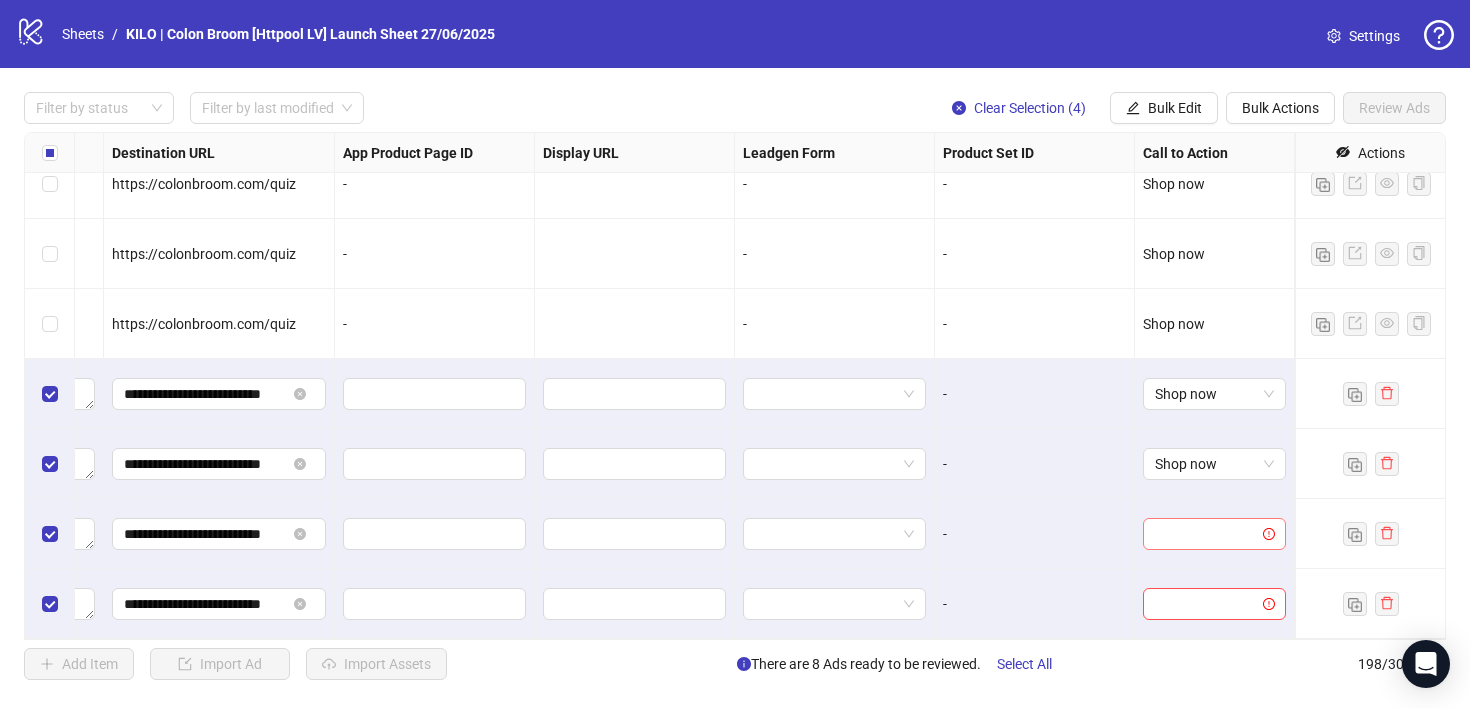click at bounding box center [1205, 534] 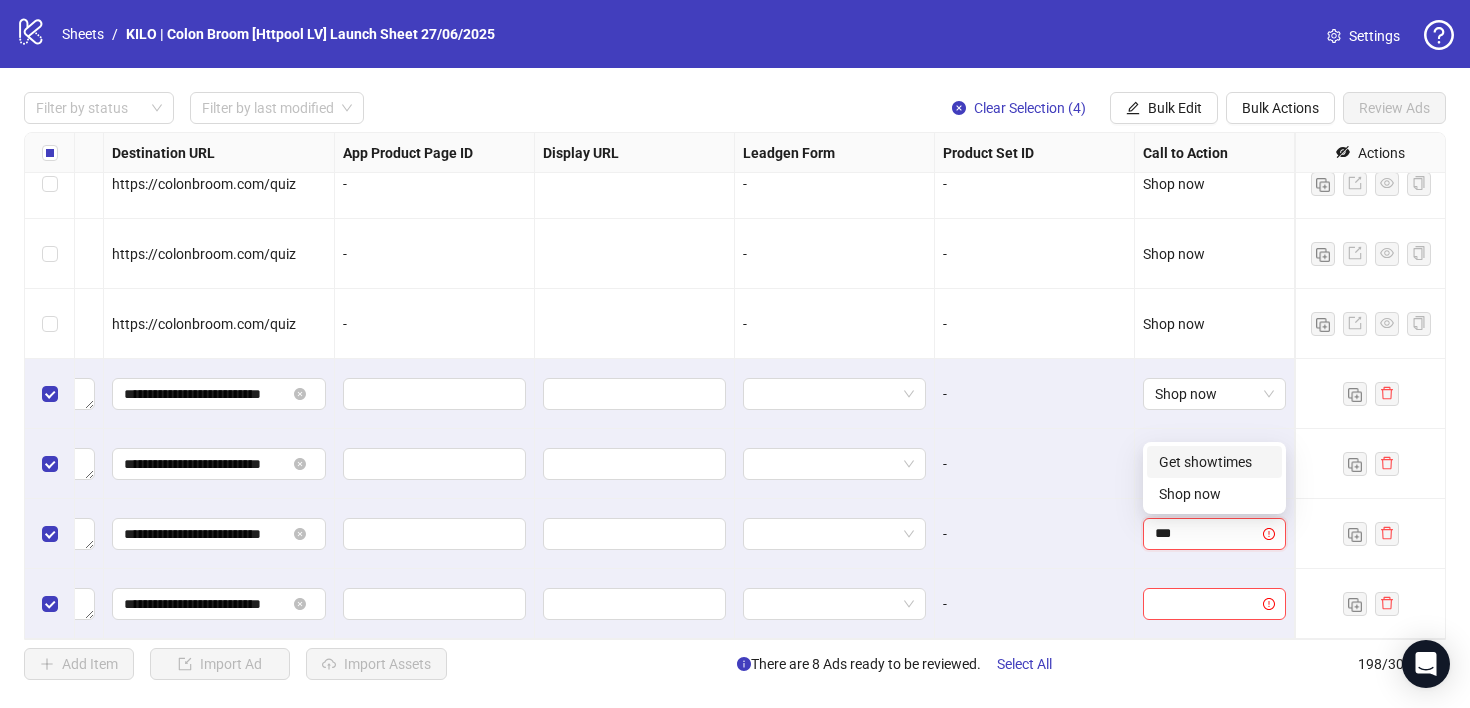 type on "****" 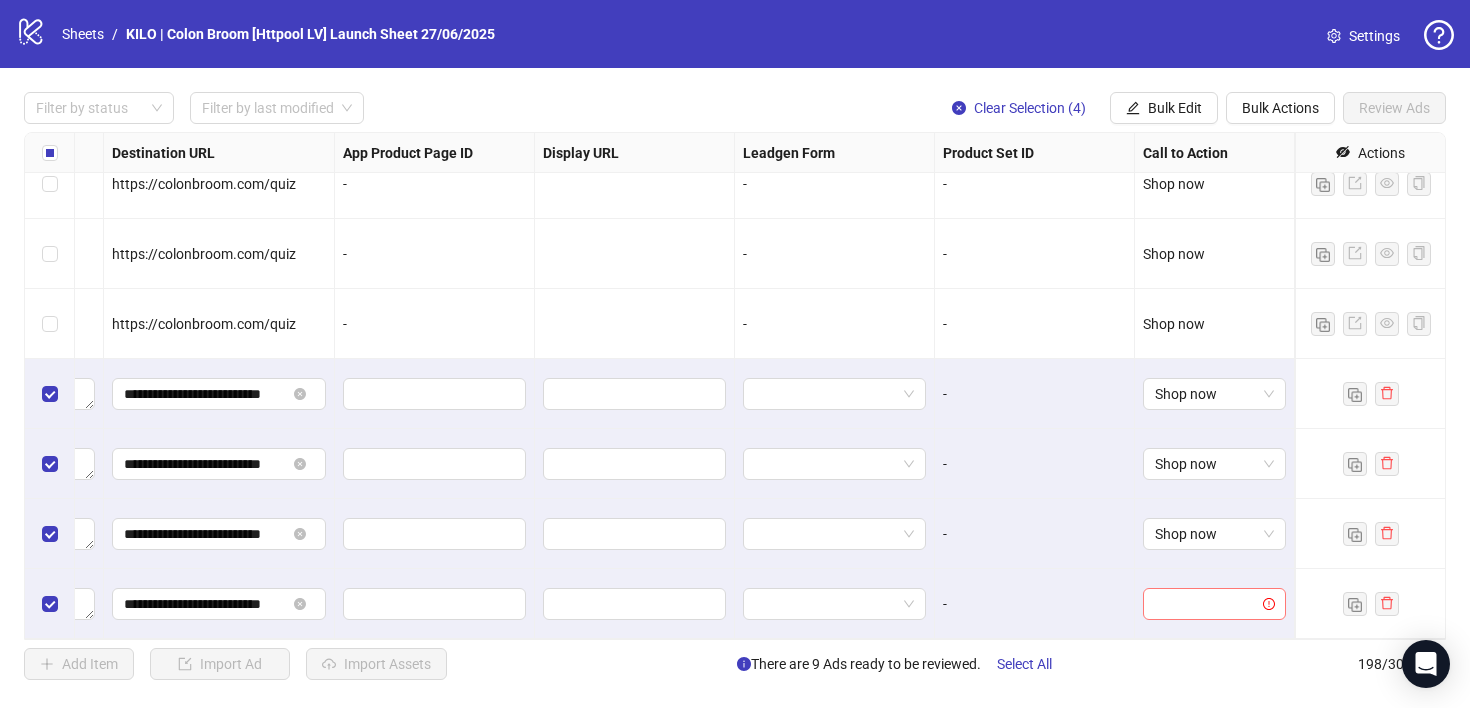 click at bounding box center [1214, 604] 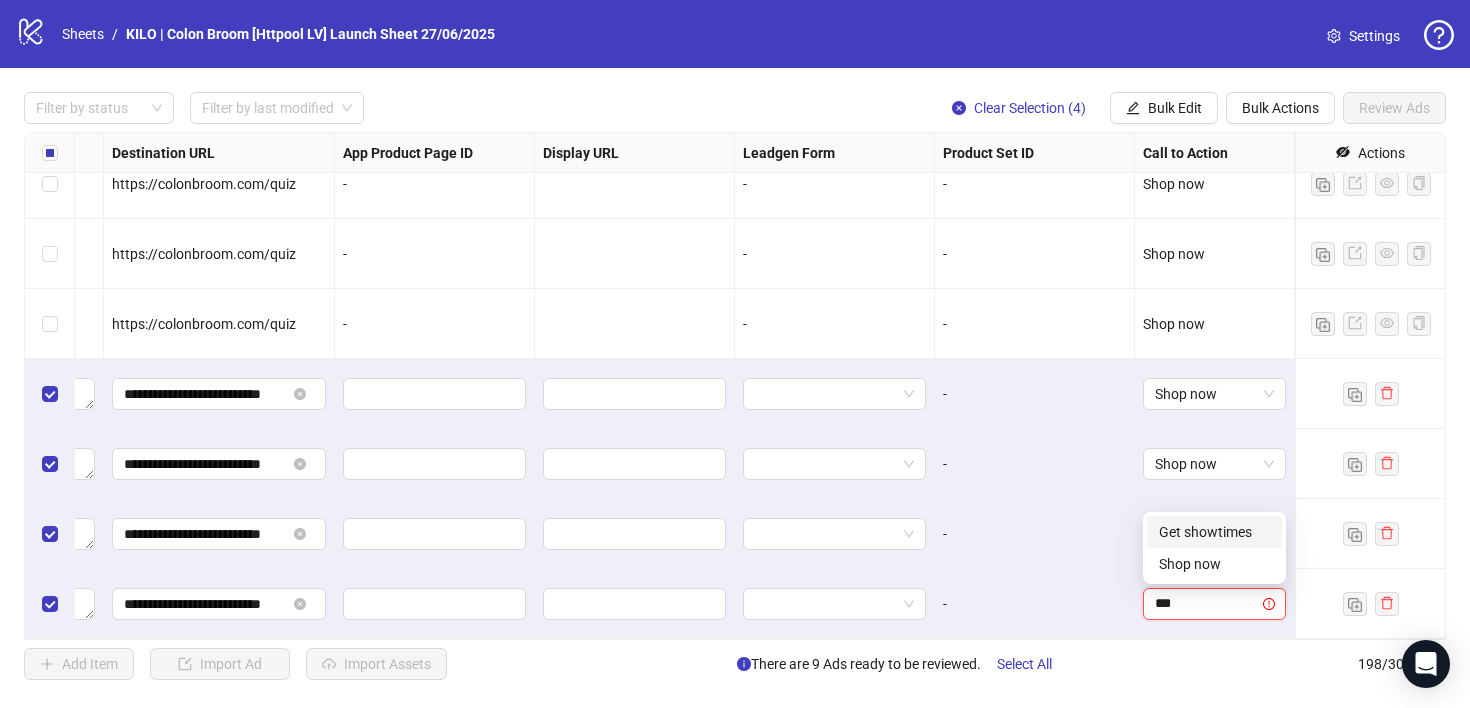 type on "****" 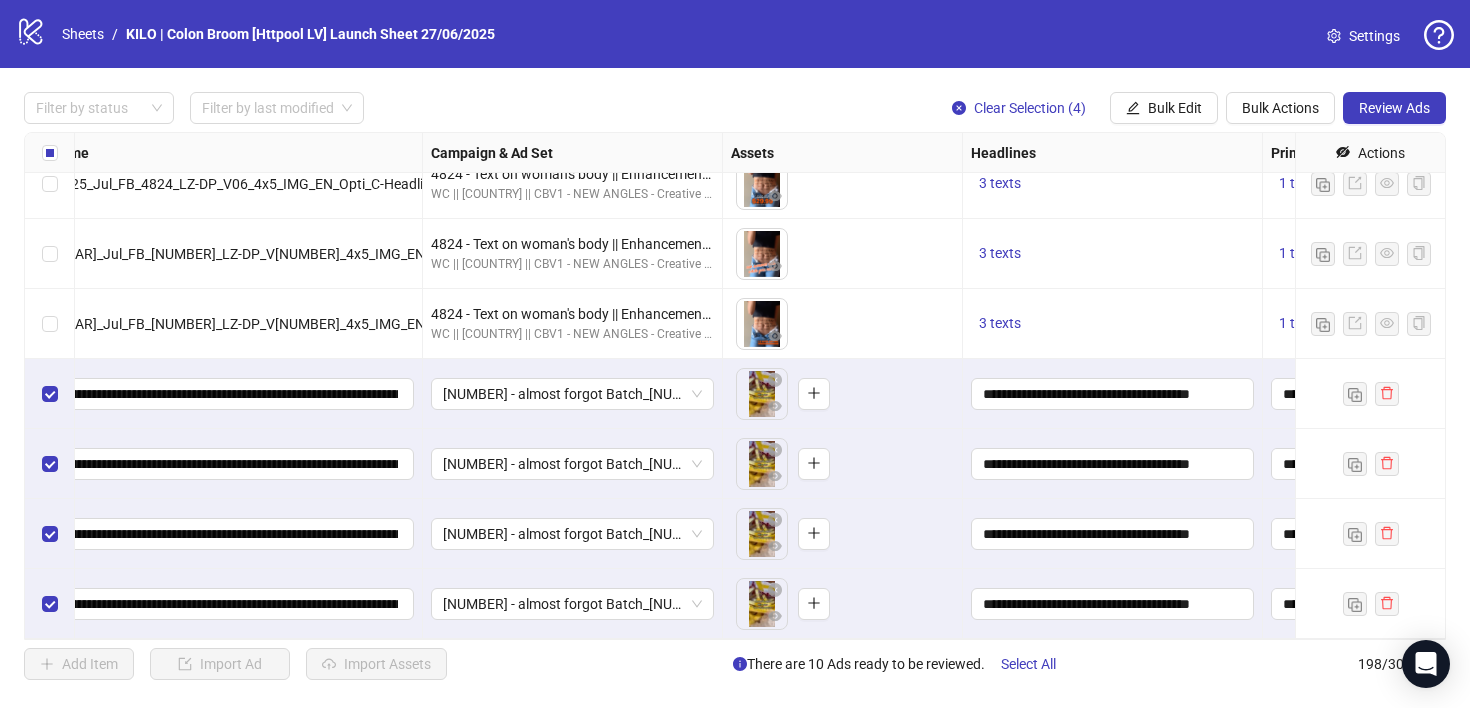 scroll, scrollTop: 13394, scrollLeft: 0, axis: vertical 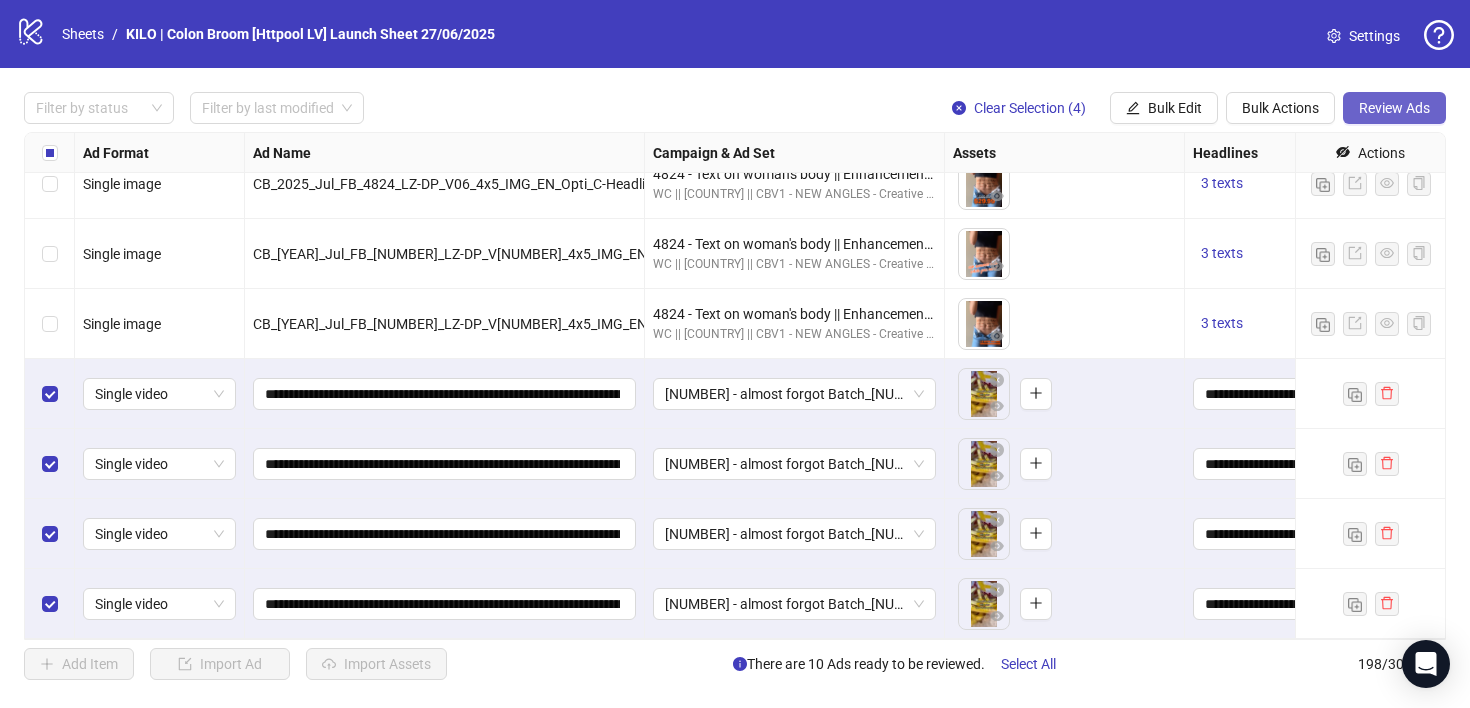 click on "Review Ads" at bounding box center (1394, 108) 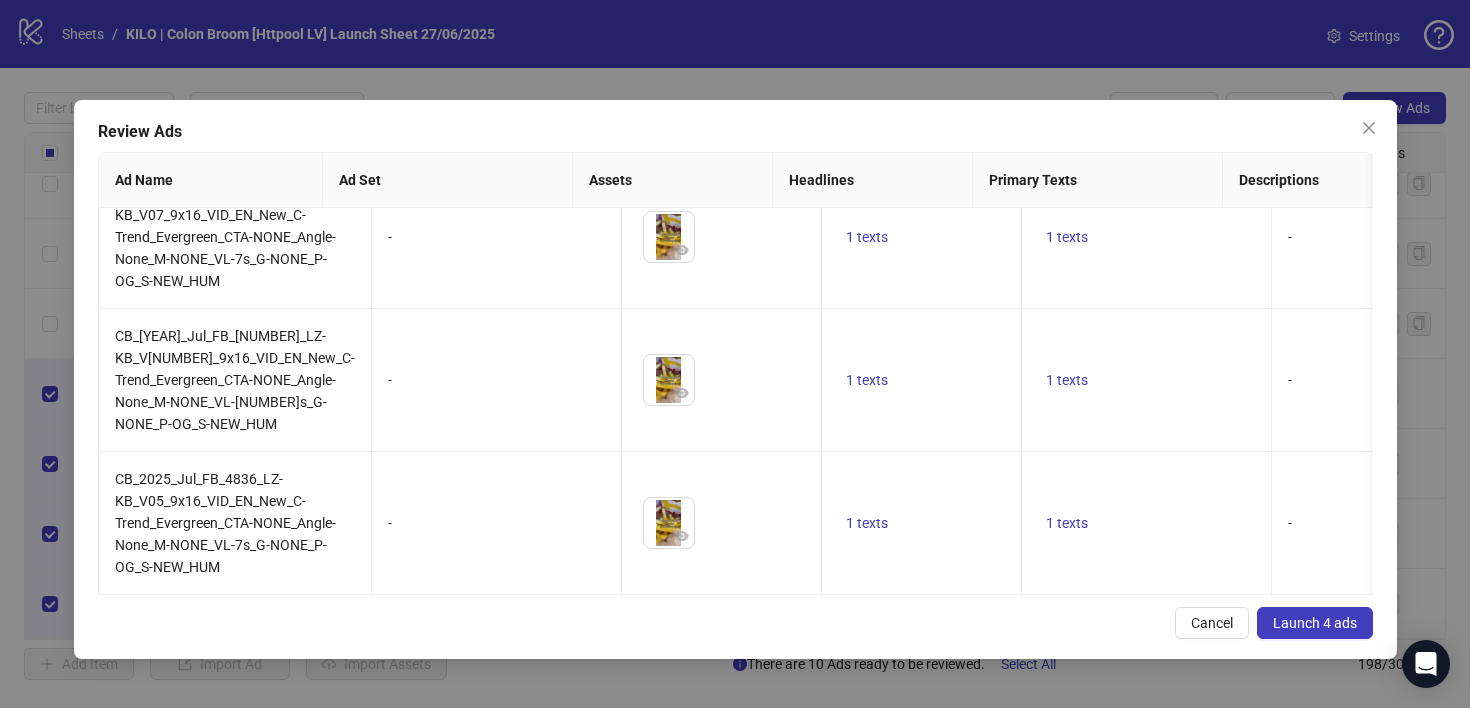 scroll, scrollTop: 273, scrollLeft: 0, axis: vertical 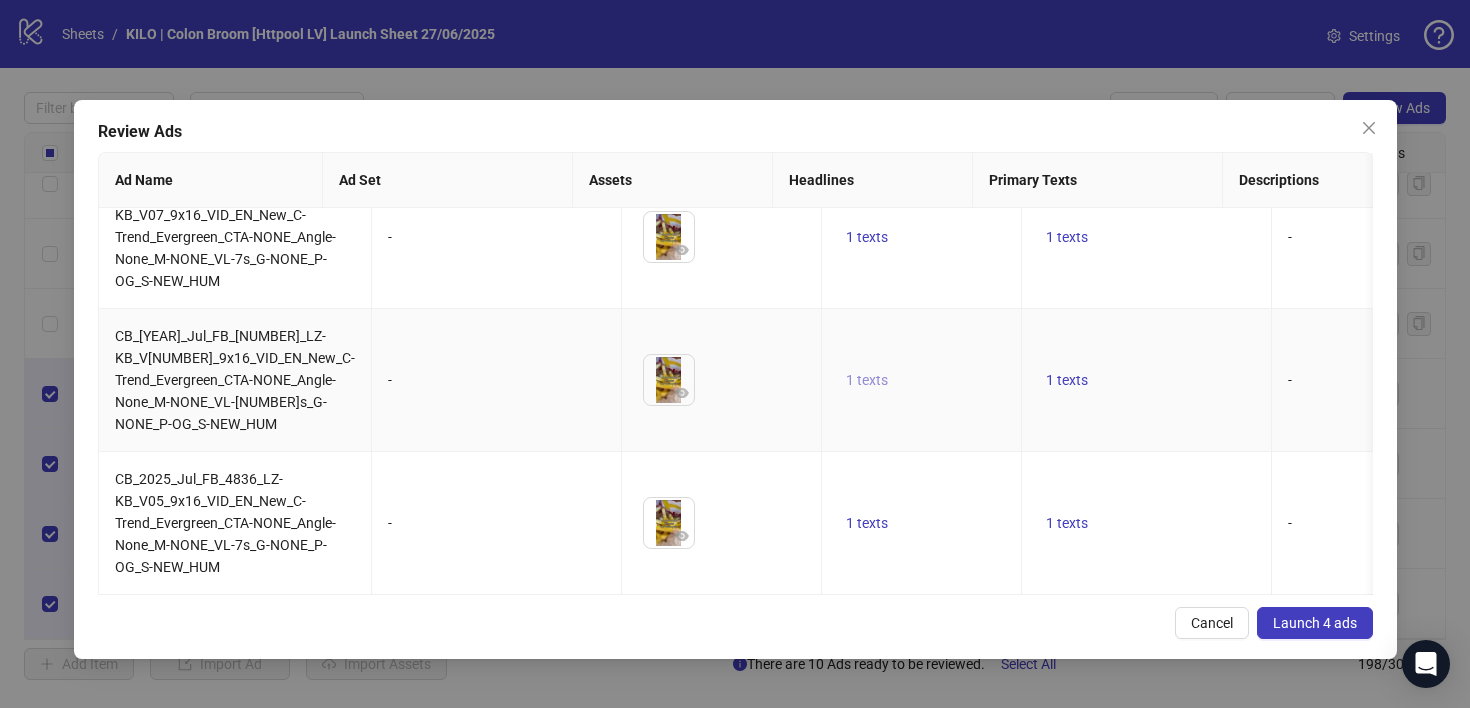 click on "1 texts" at bounding box center (867, 380) 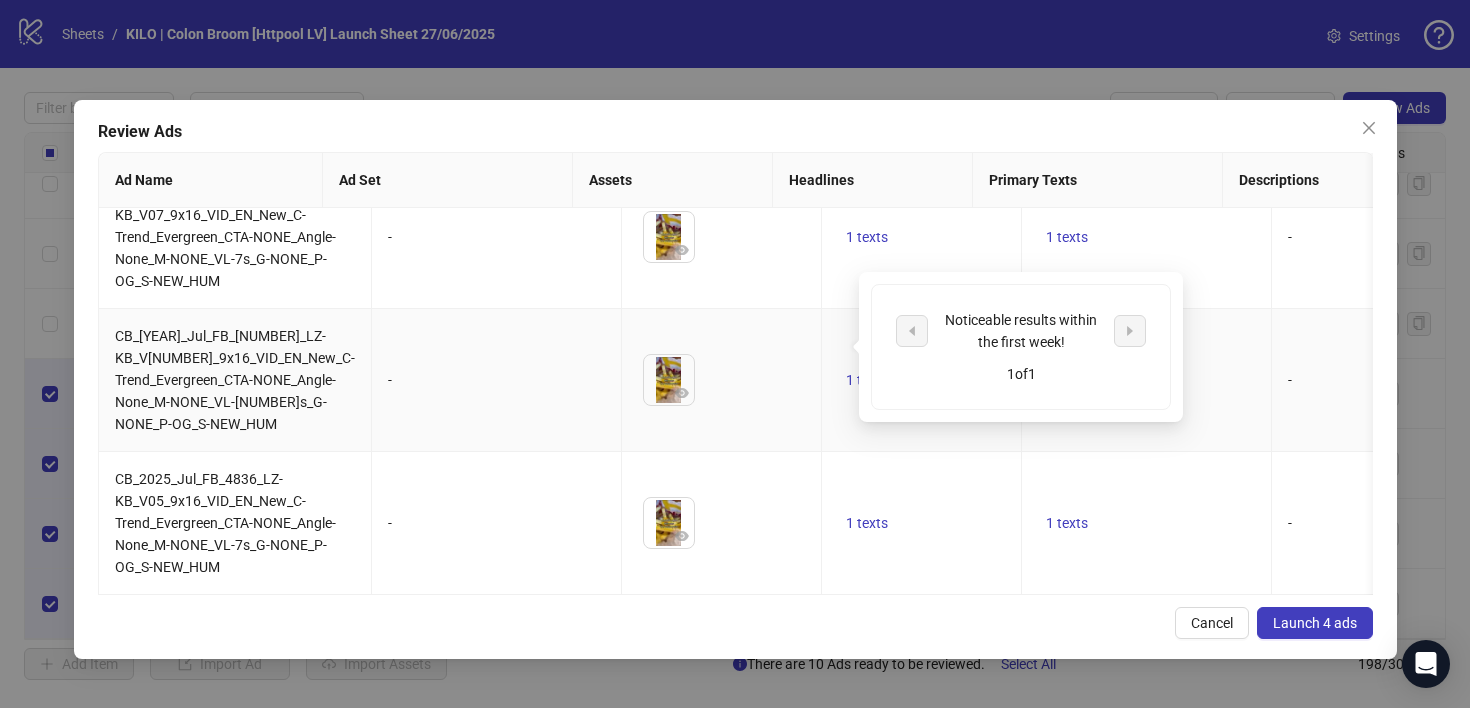 click on "1 texts" at bounding box center [1147, 380] 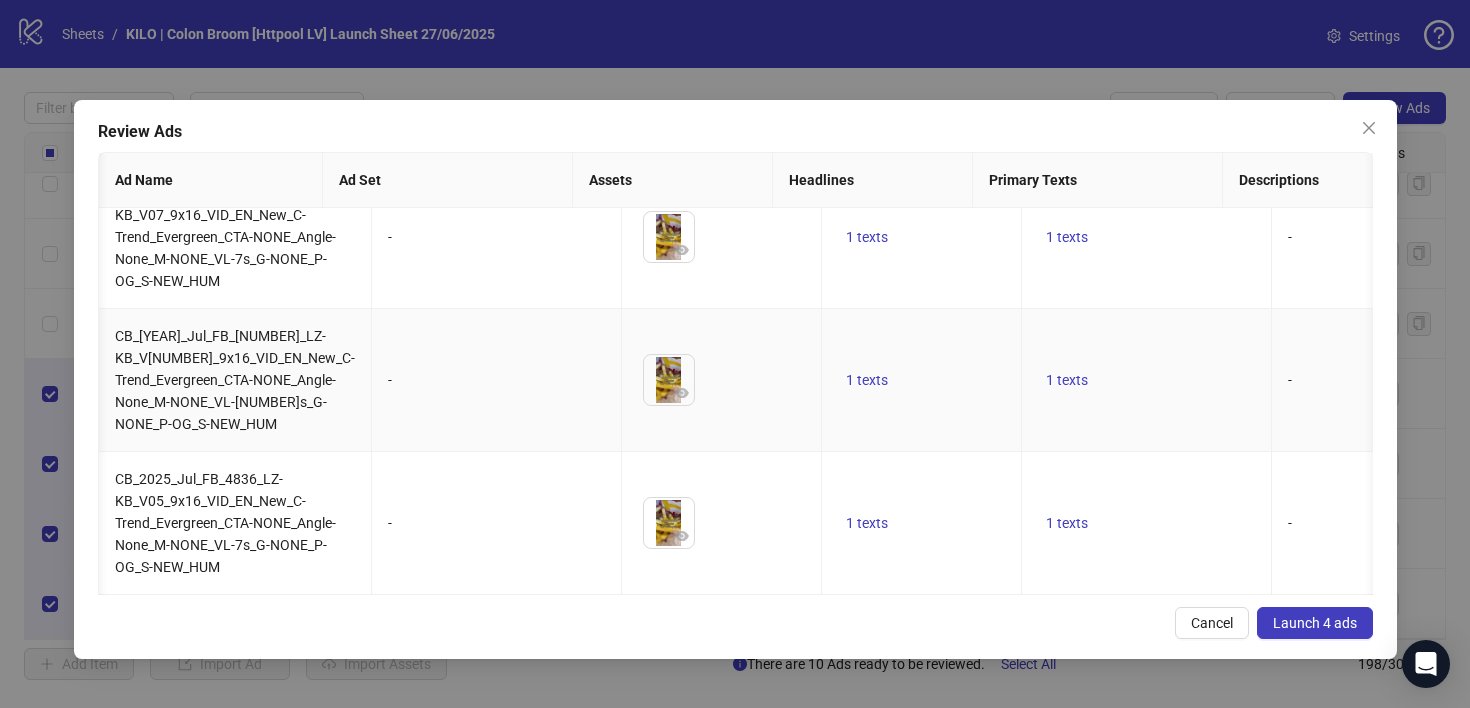 scroll, scrollTop: 273, scrollLeft: 135, axis: both 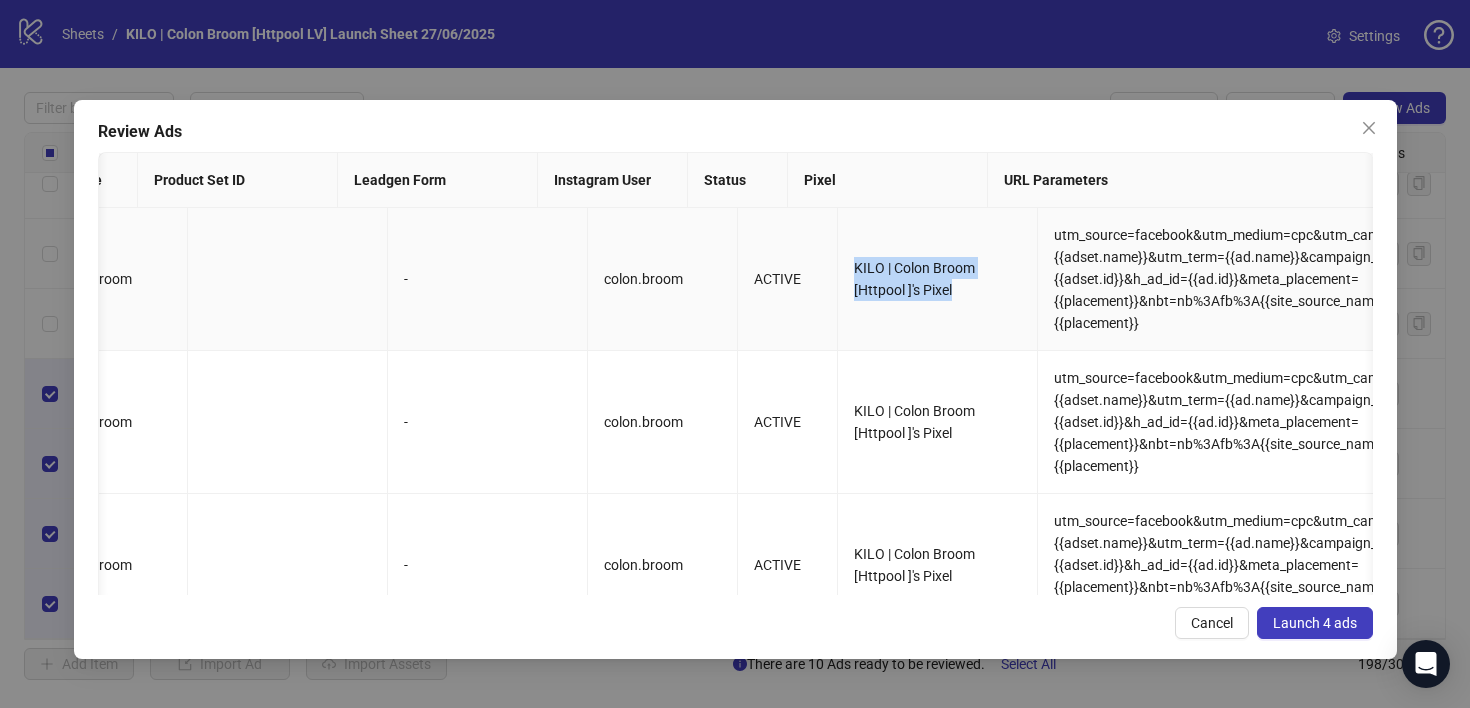 drag, startPoint x: 911, startPoint y: 299, endPoint x: 799, endPoint y: 276, distance: 114.33722 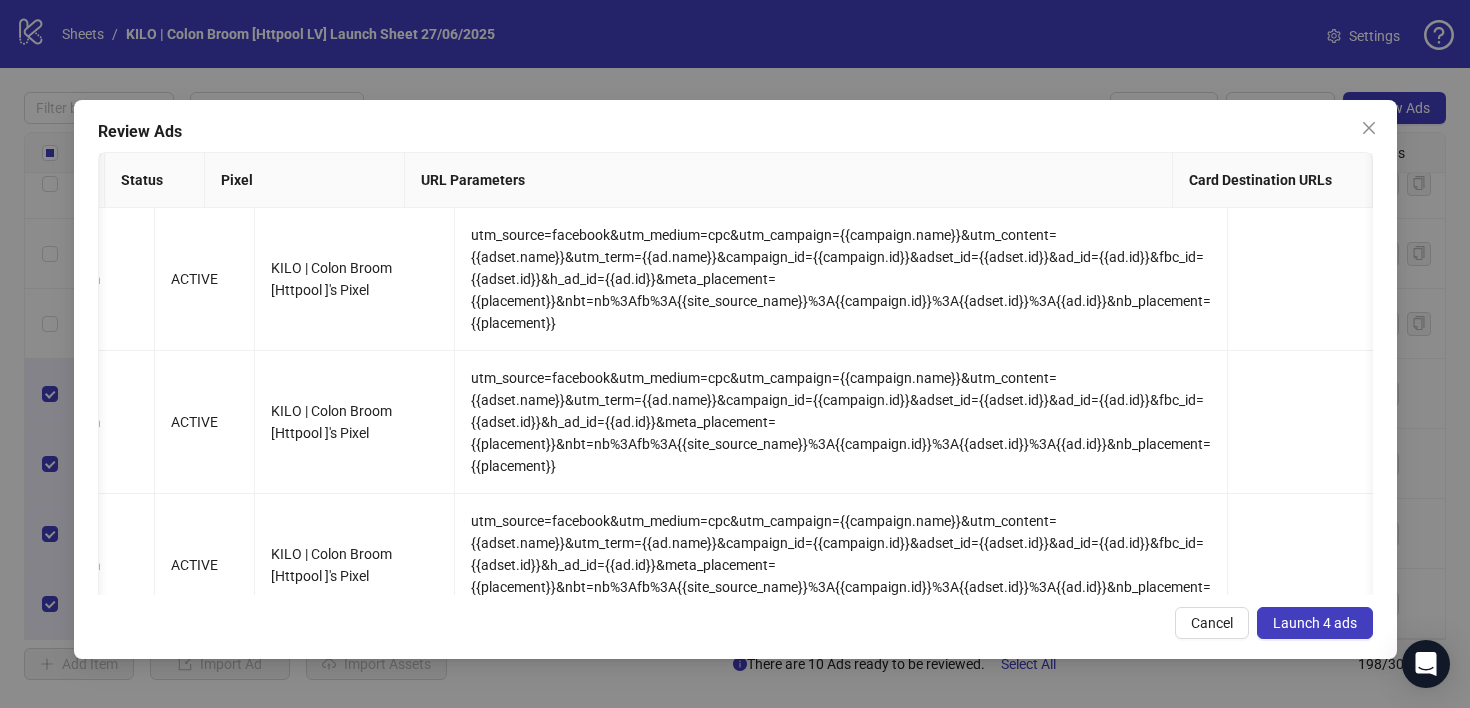 click on "Launch 4 ads" at bounding box center [1315, 623] 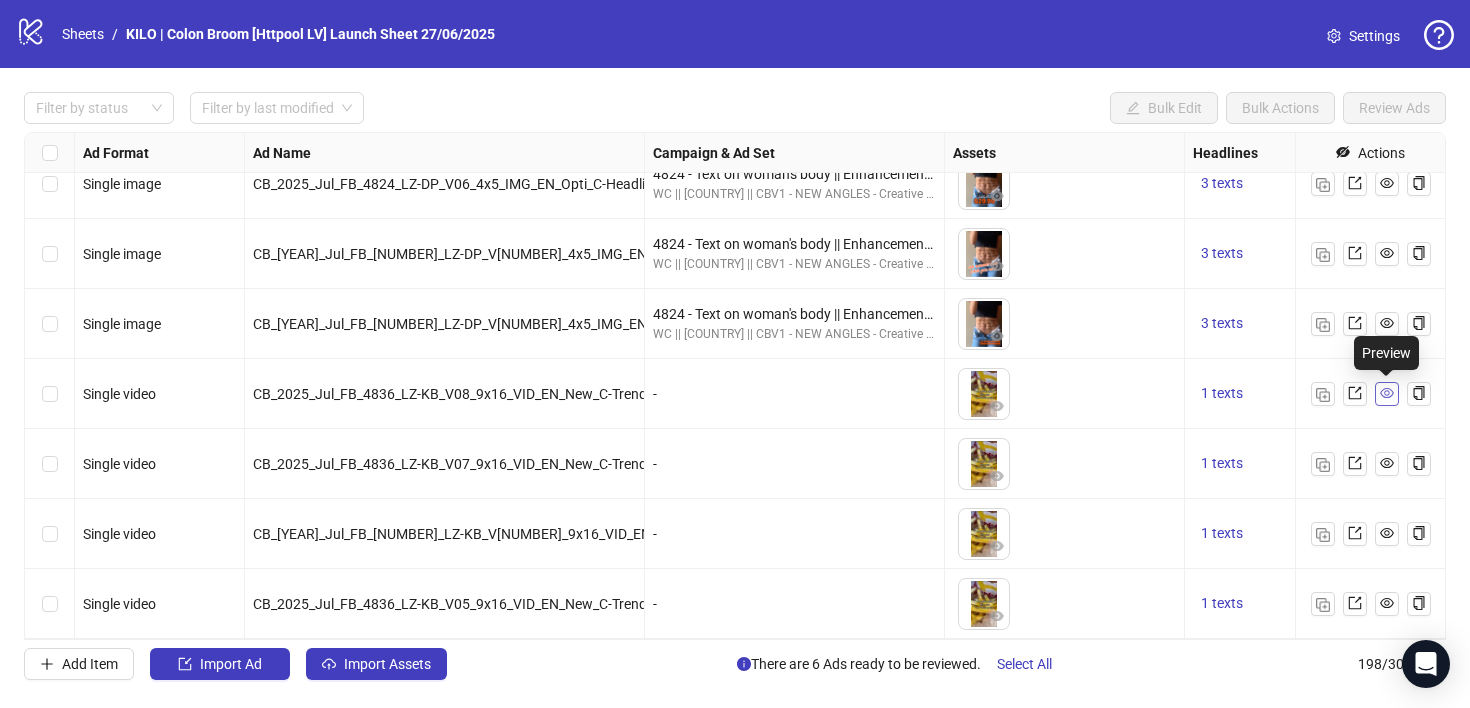 click 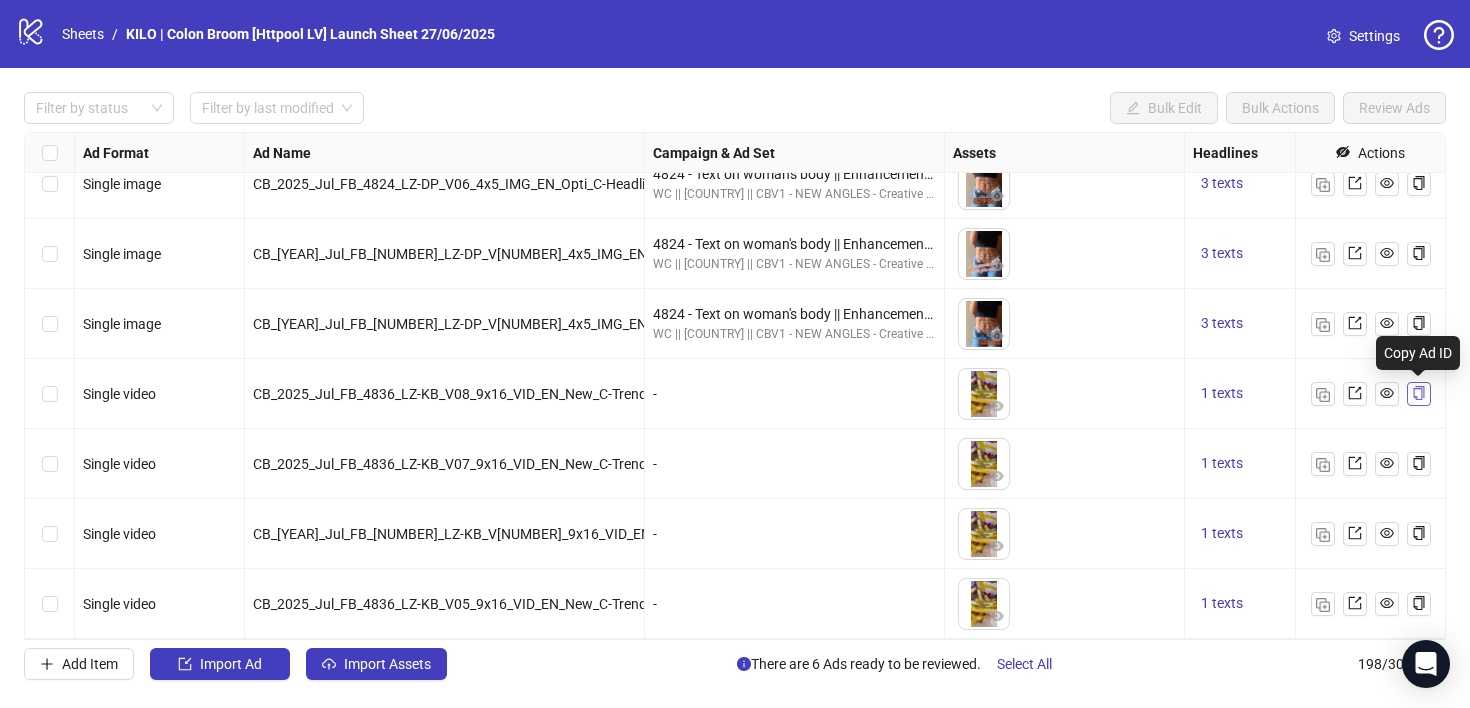 click at bounding box center (1419, 394) 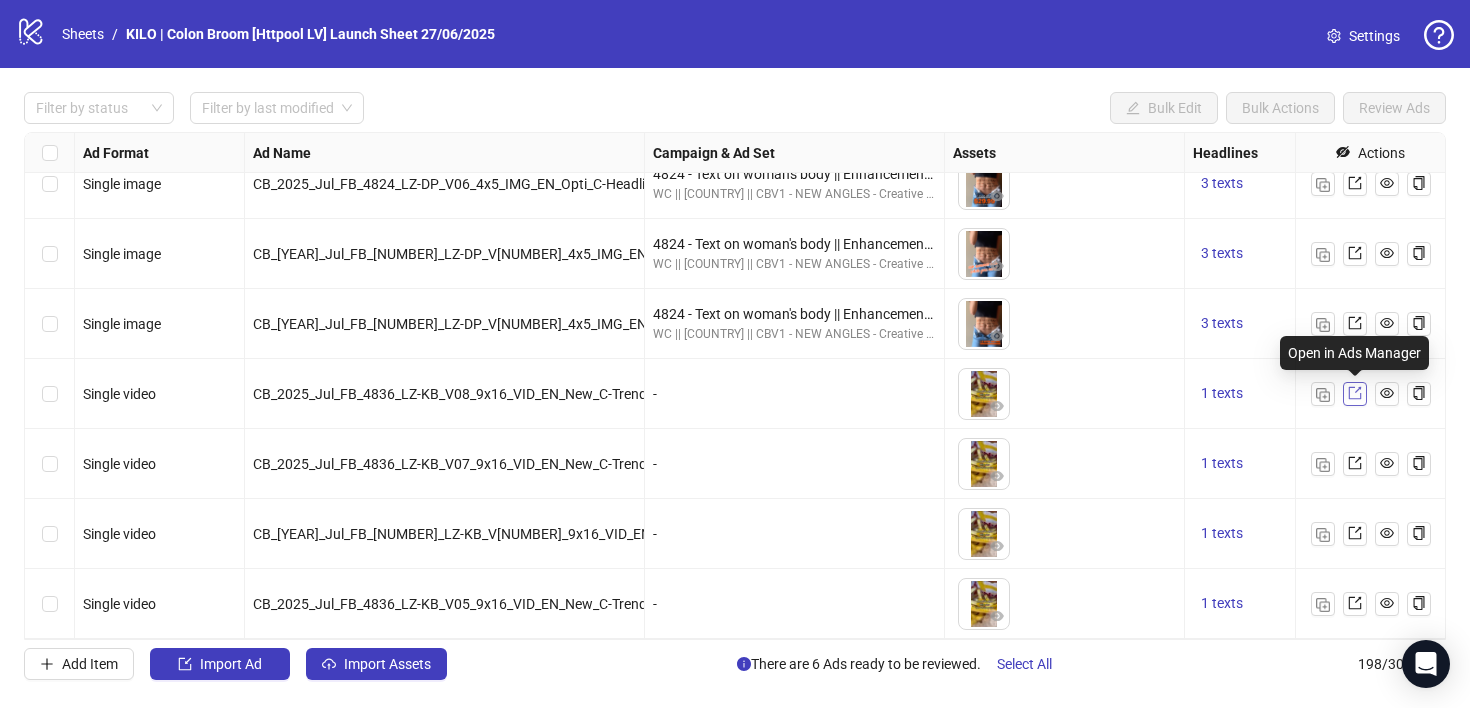 click 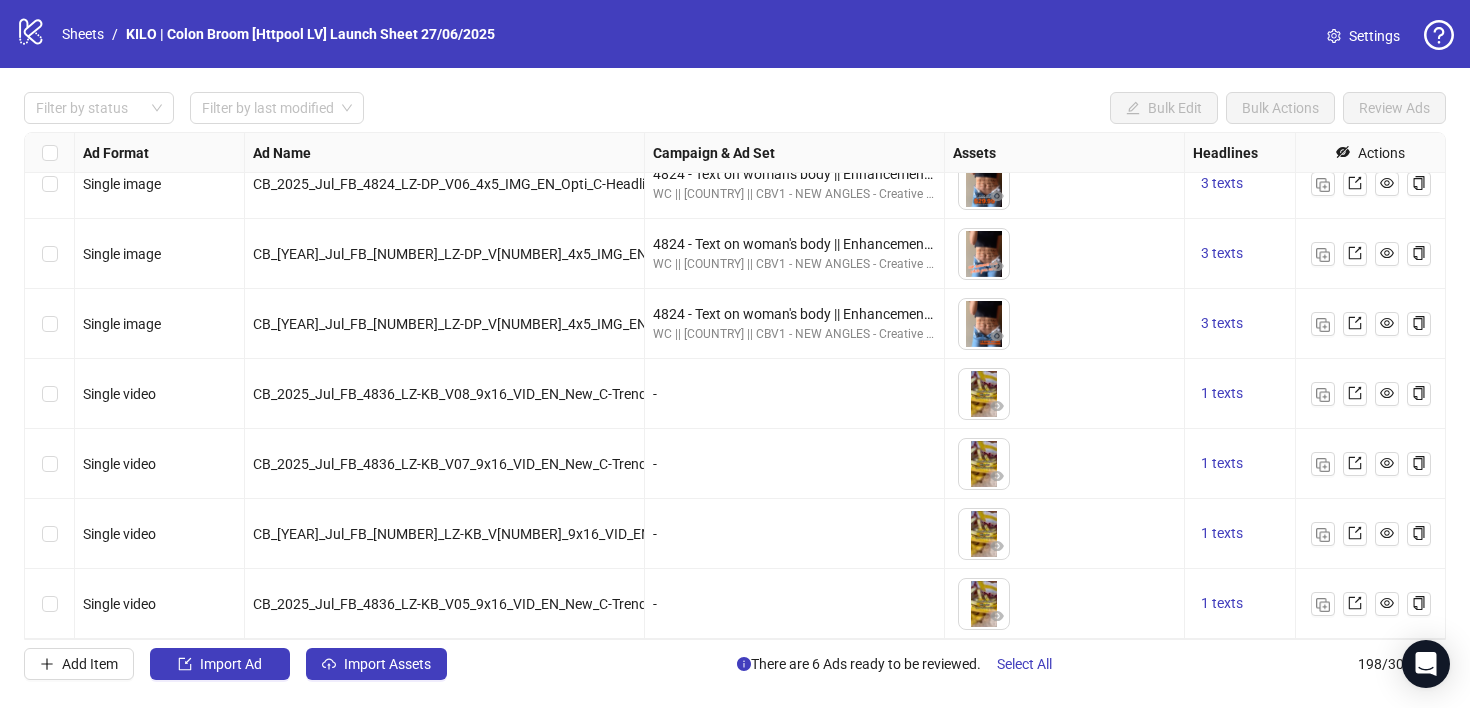 scroll, scrollTop: 13388, scrollLeft: 0, axis: vertical 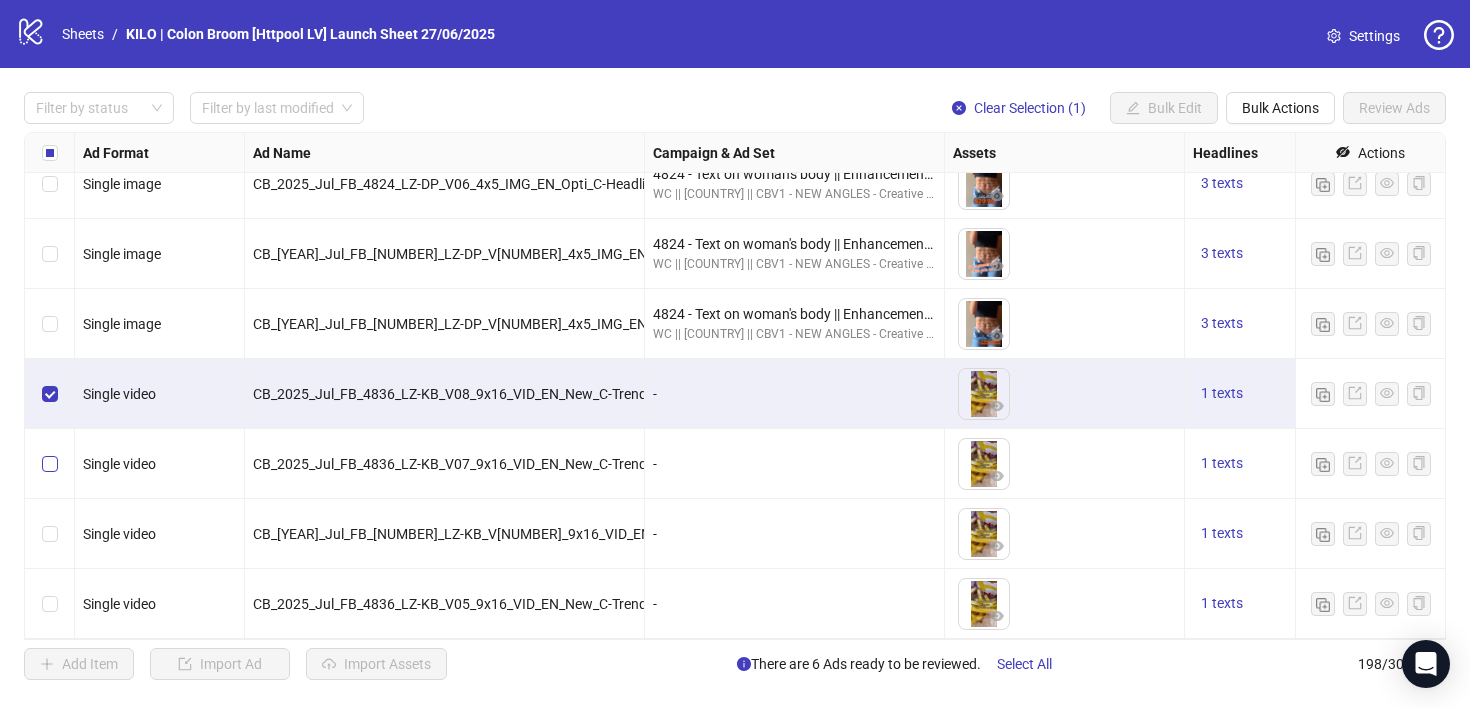 click at bounding box center (50, 464) 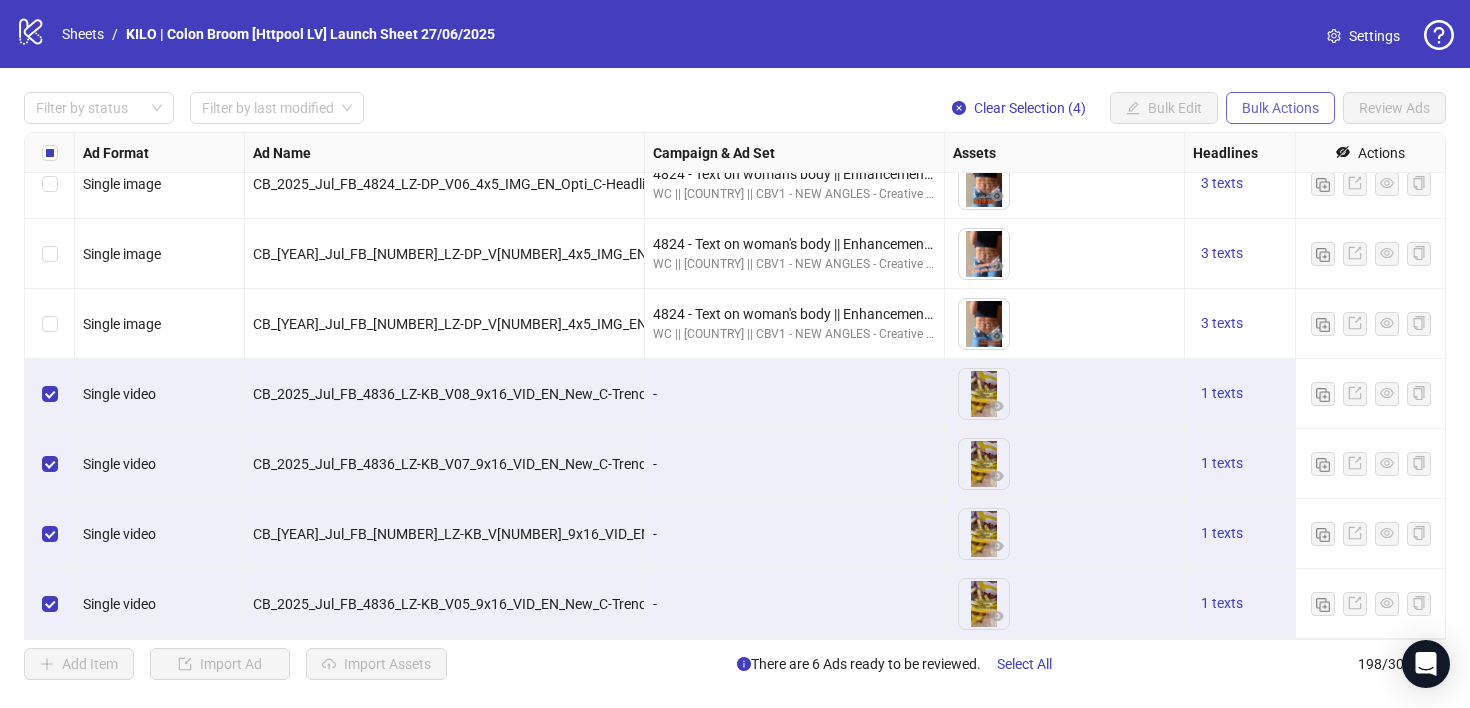 click on "Bulk Actions" at bounding box center (1280, 108) 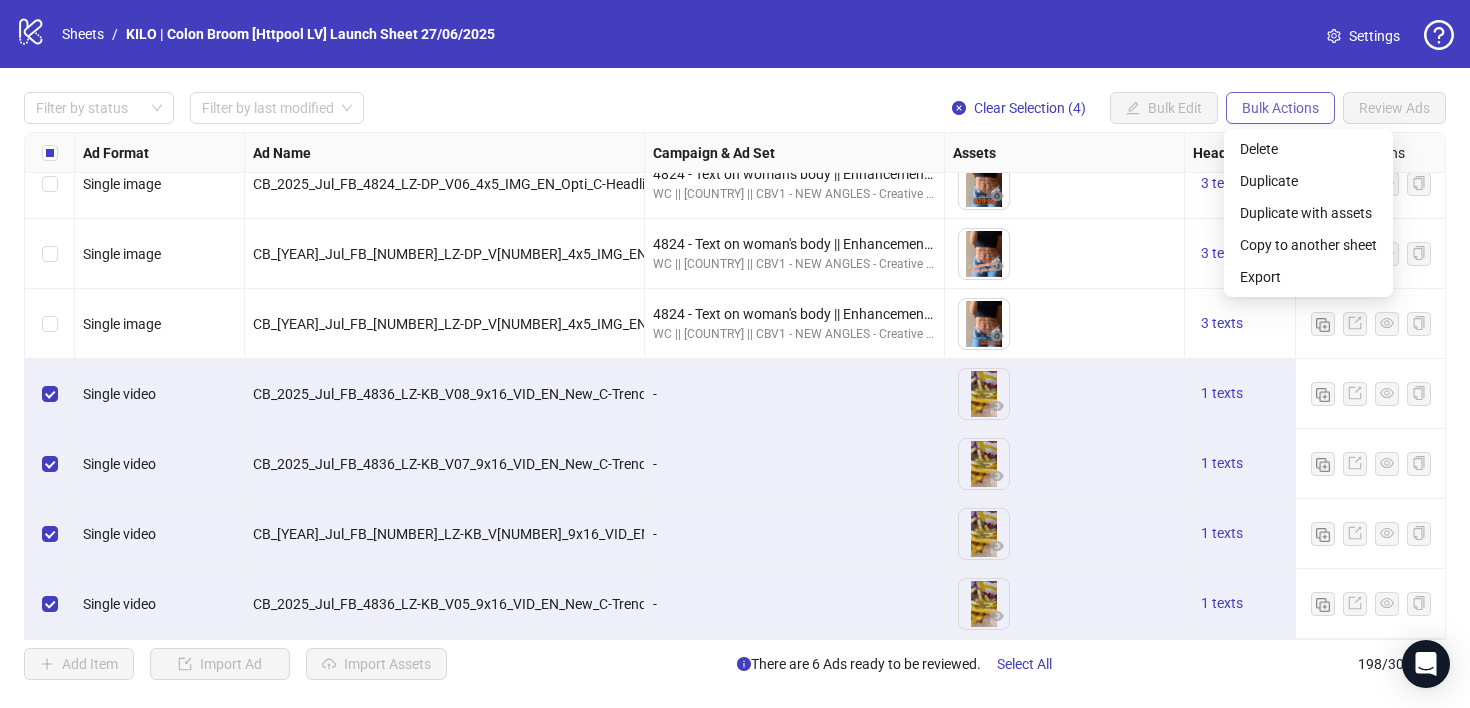 click on "Bulk Actions" at bounding box center [1280, 108] 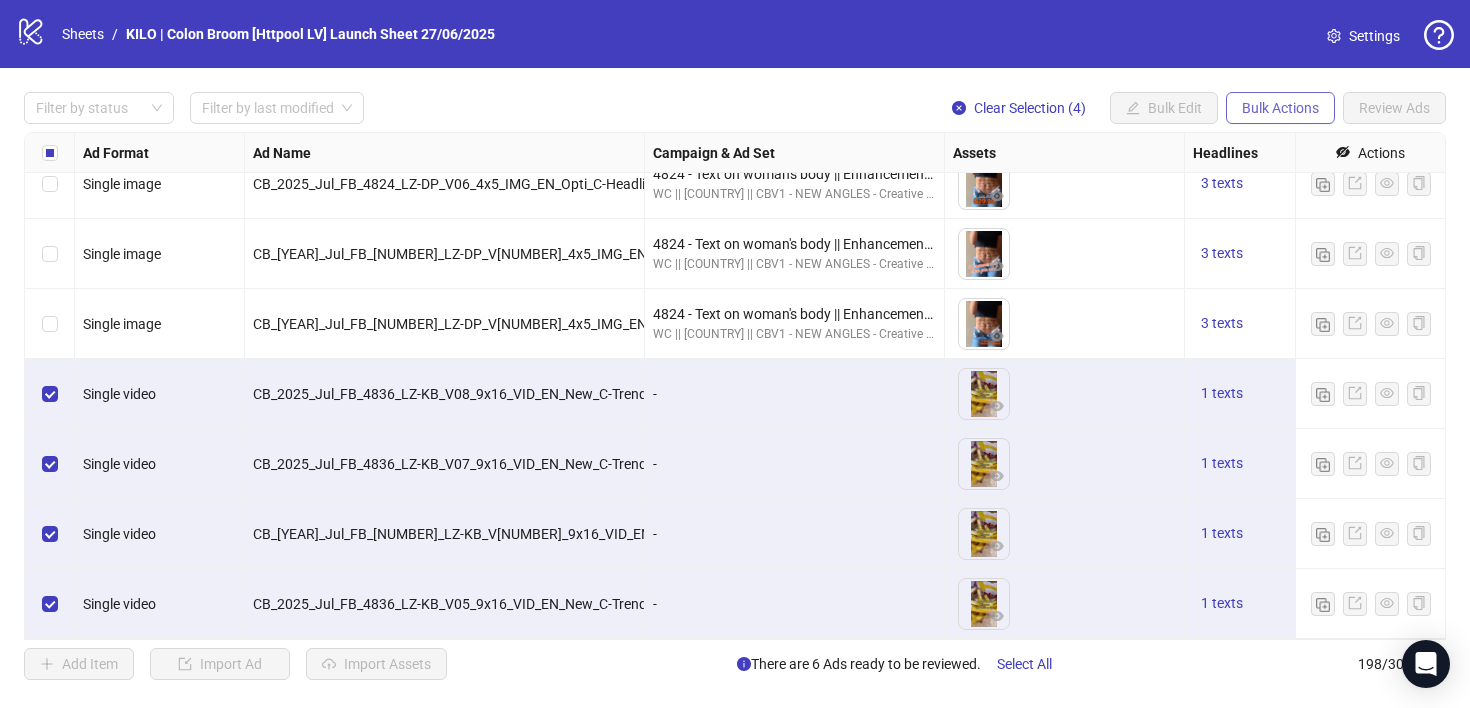 click on "Bulk Actions" at bounding box center (1280, 108) 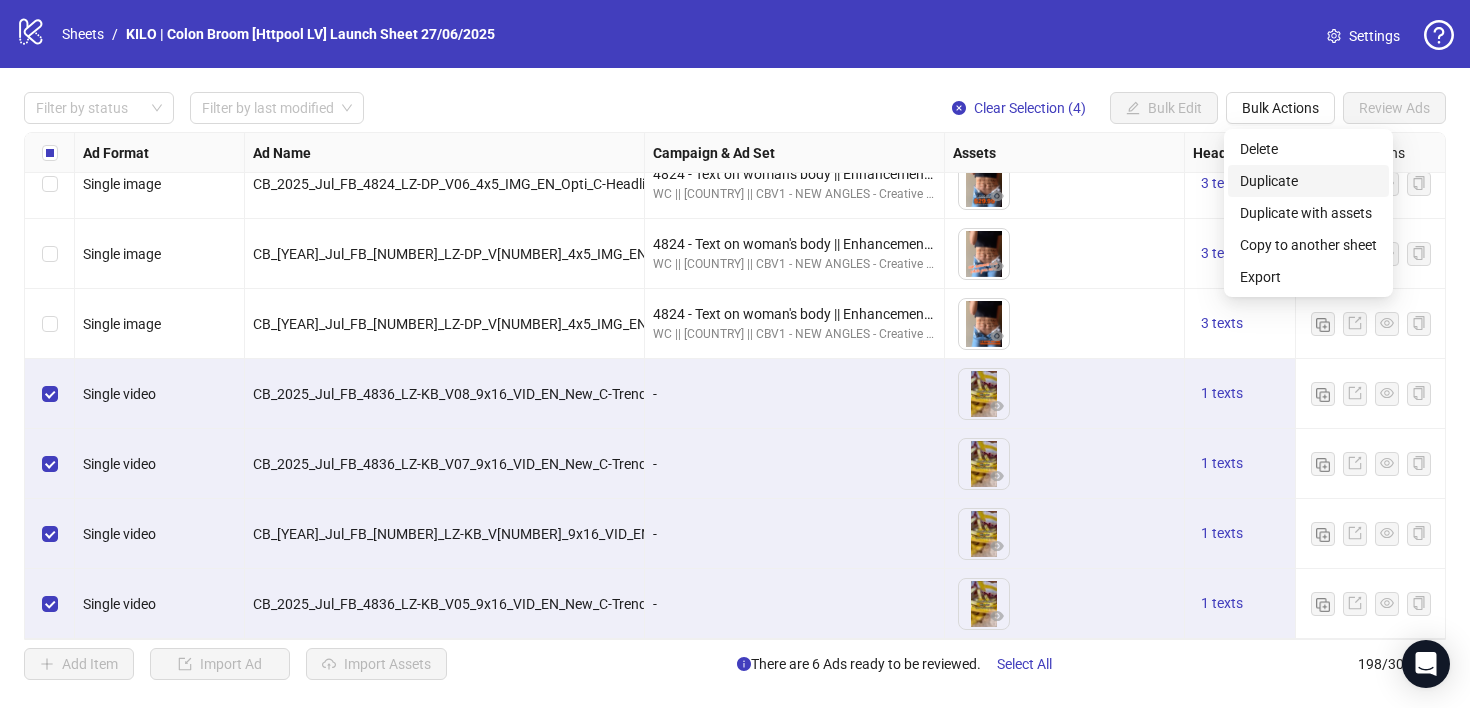 click on "Duplicate" at bounding box center (1308, 181) 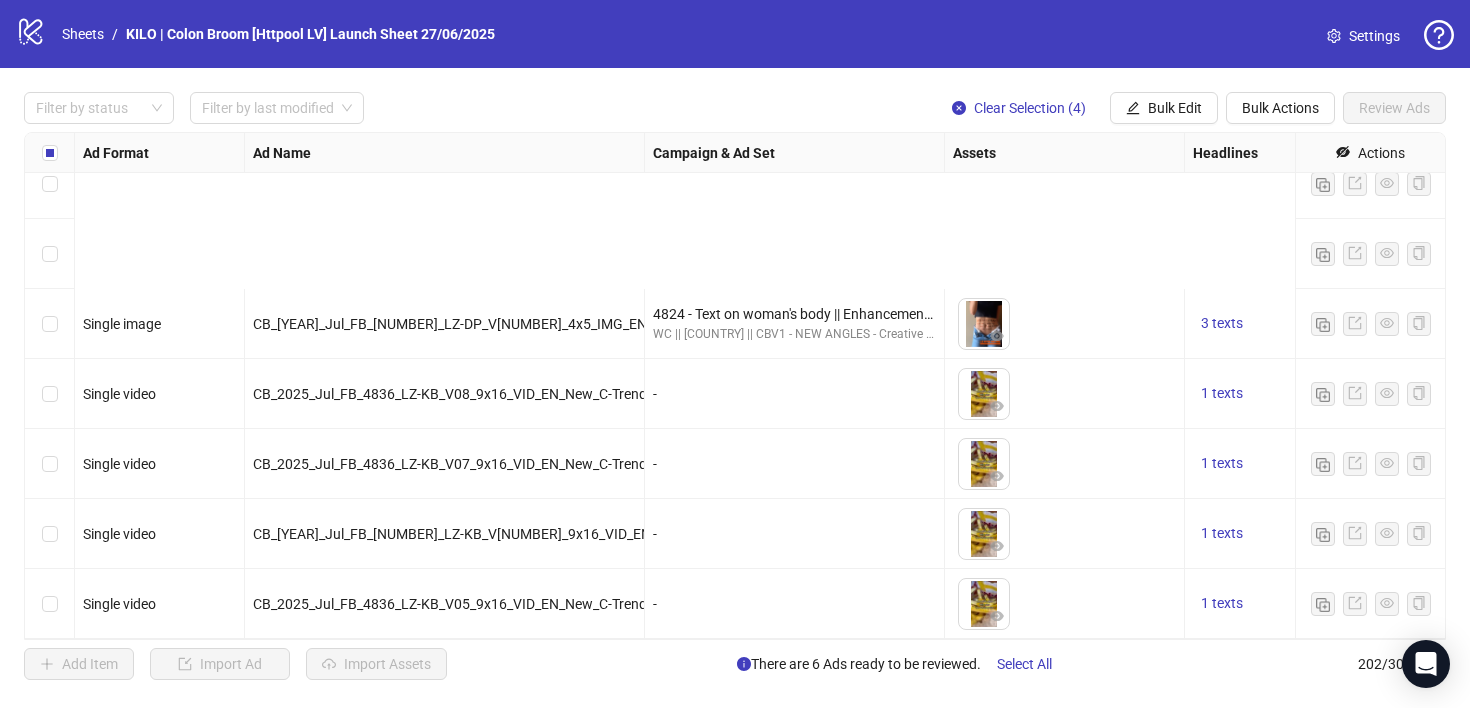 scroll, scrollTop: 13674, scrollLeft: 0, axis: vertical 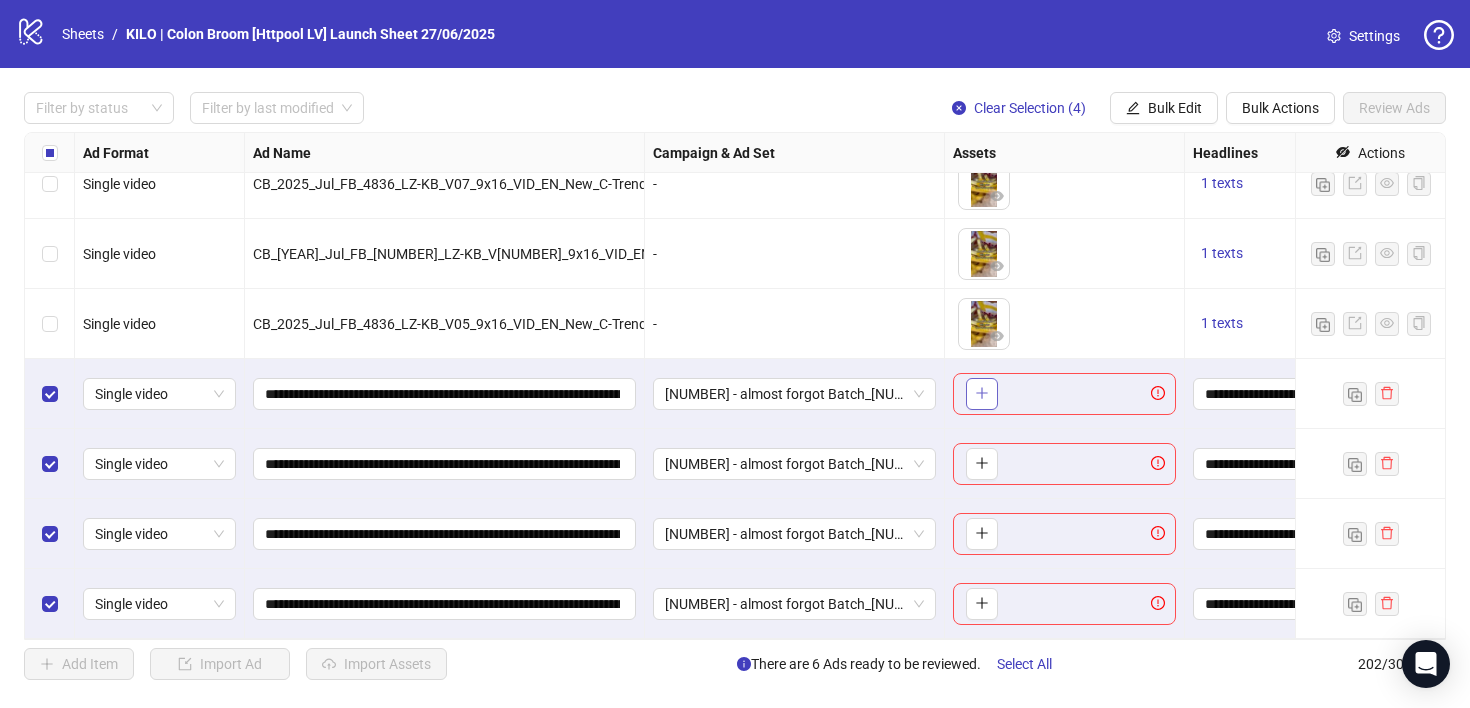 click at bounding box center [982, 394] 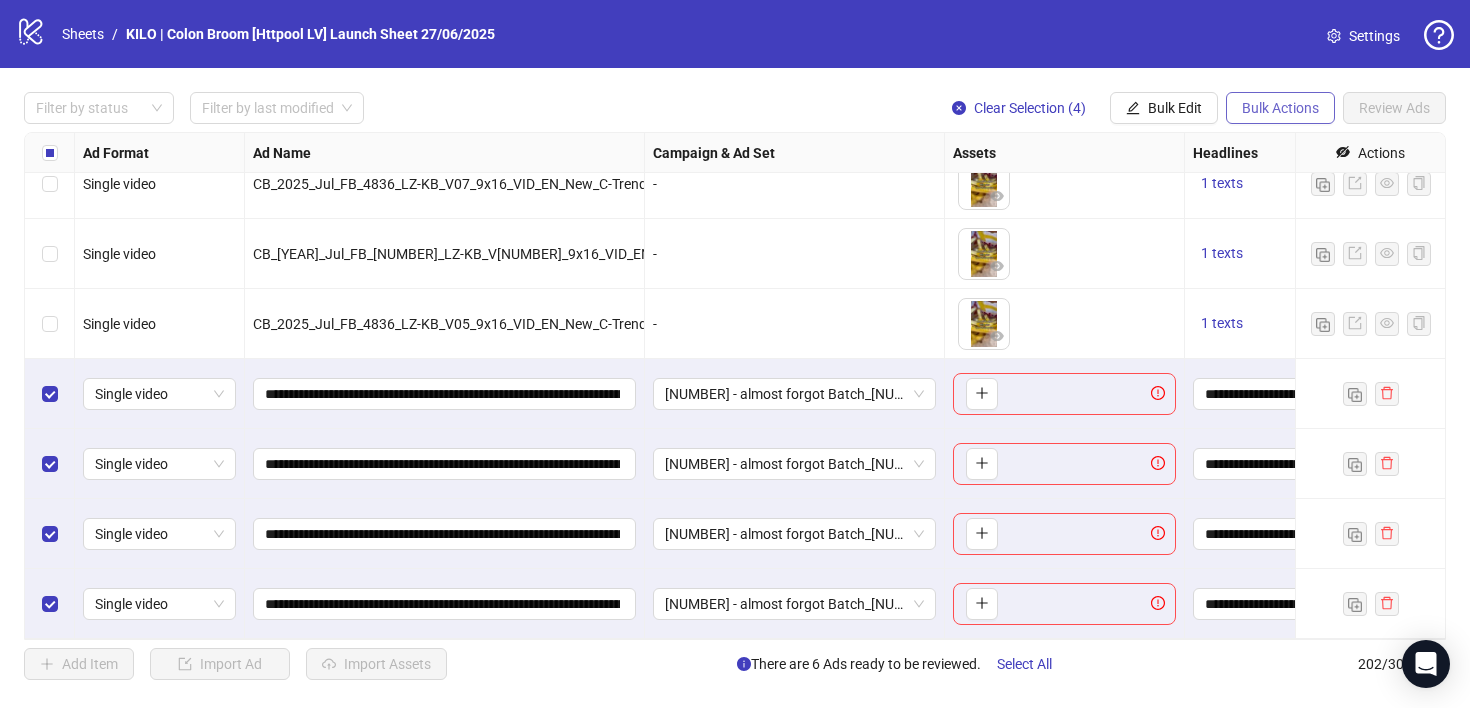 click on "Bulk Actions" at bounding box center [1280, 108] 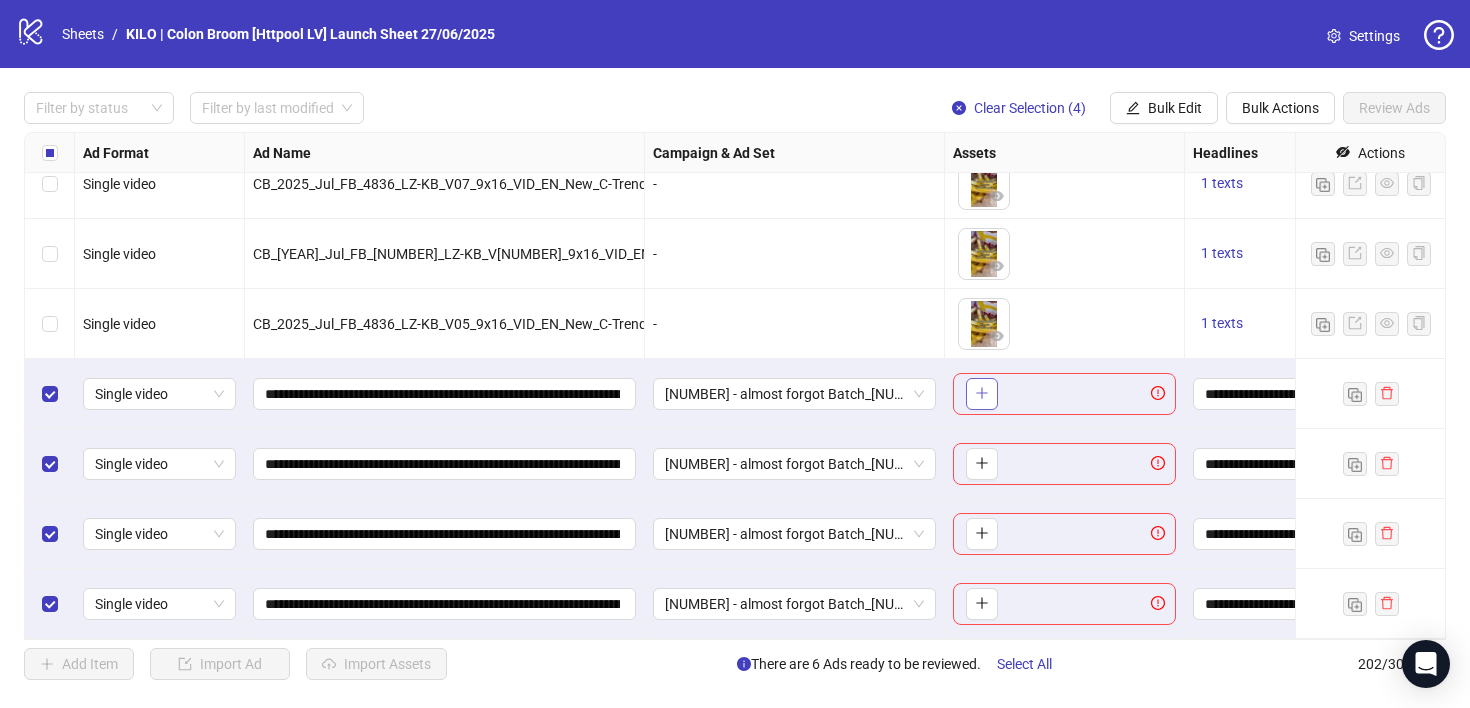 click at bounding box center [982, 394] 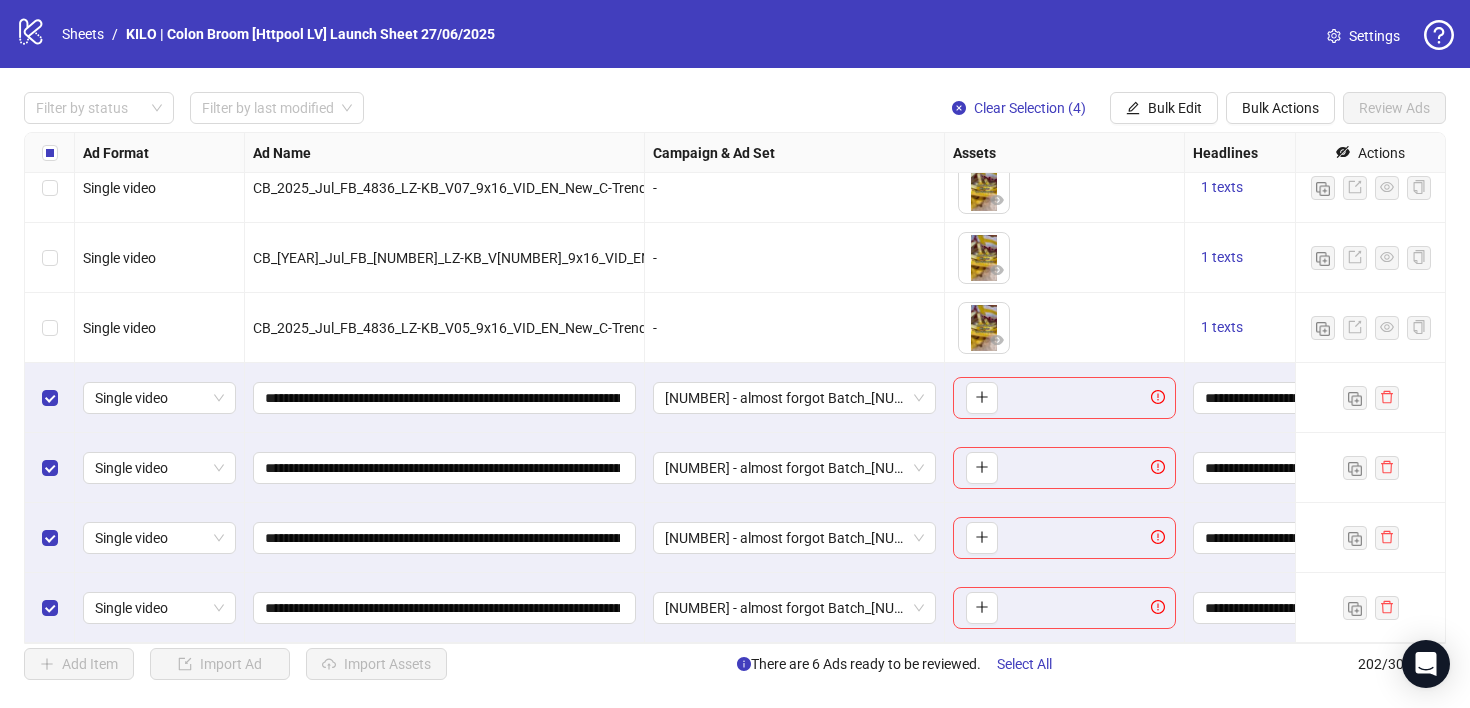 scroll, scrollTop: 13670, scrollLeft: 0, axis: vertical 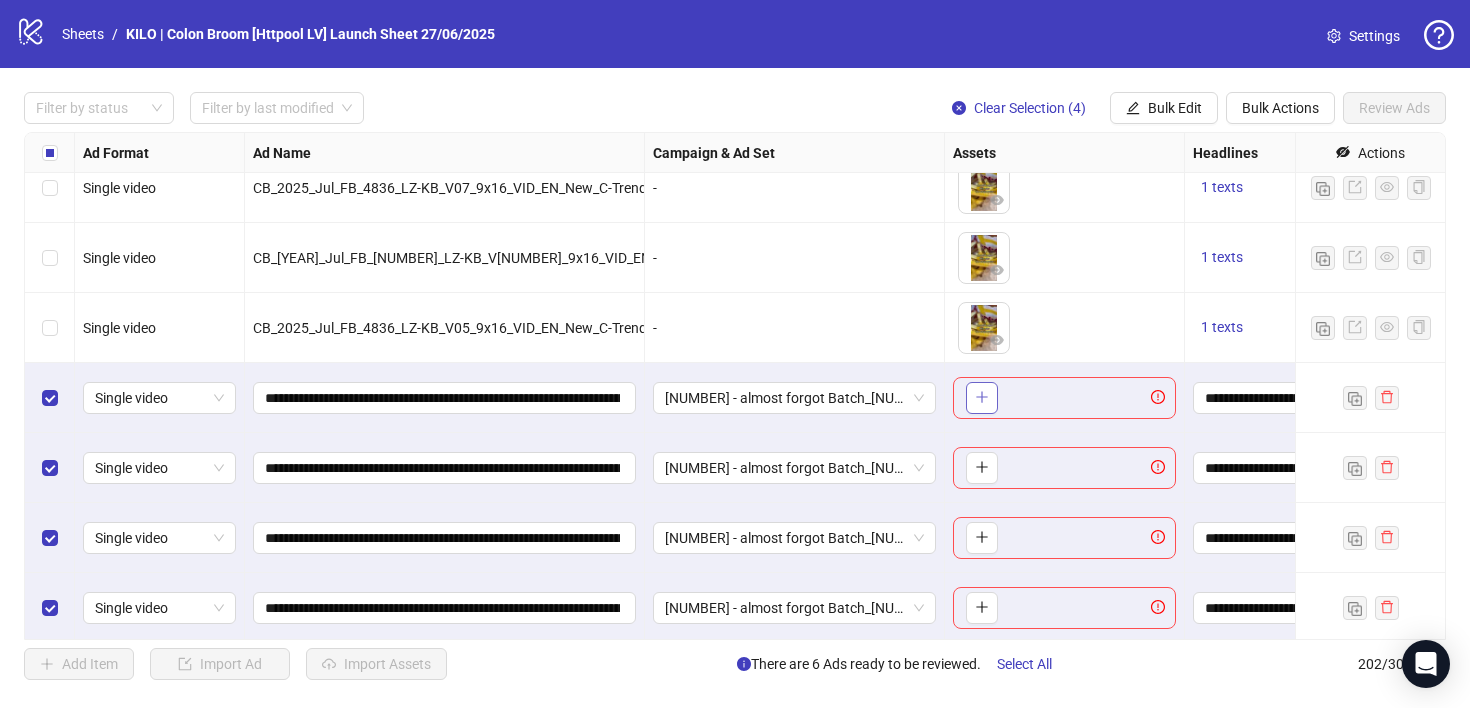 click 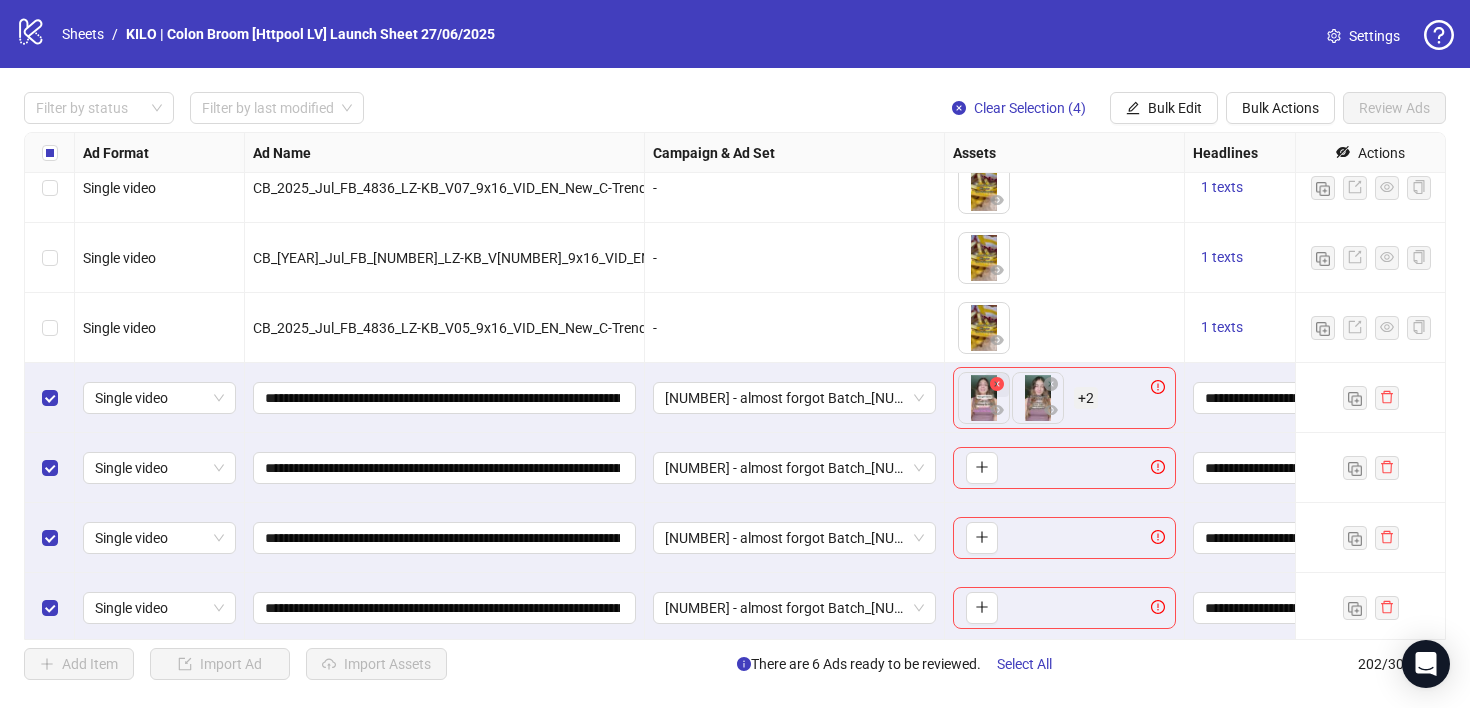 click 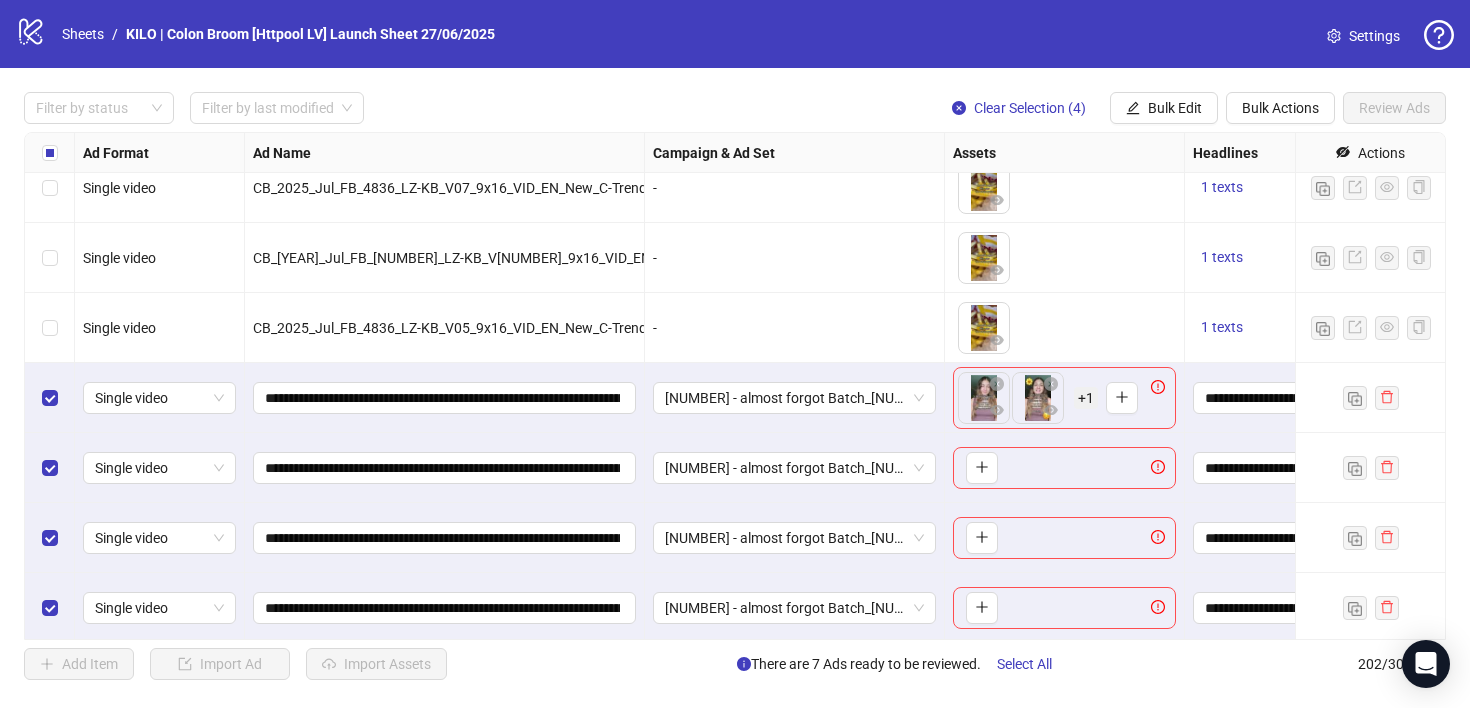 click 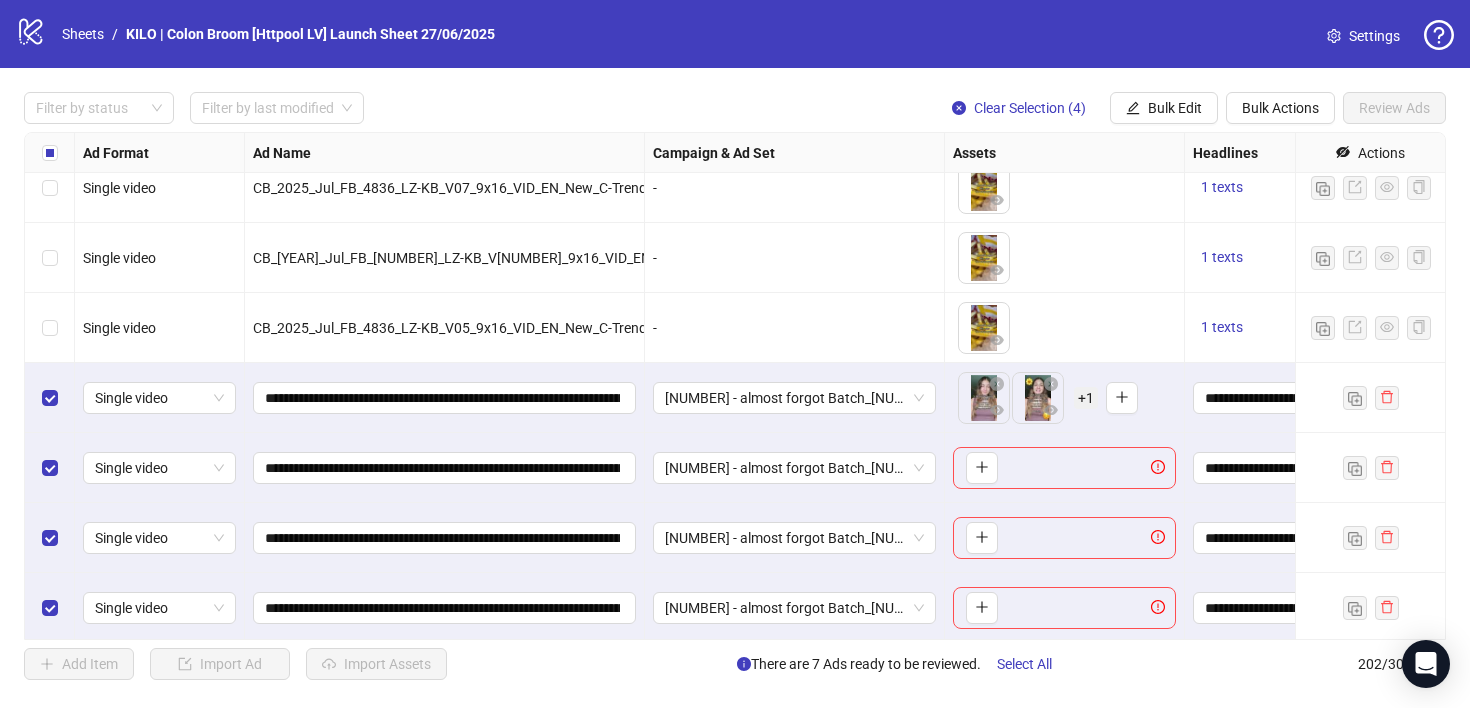 click 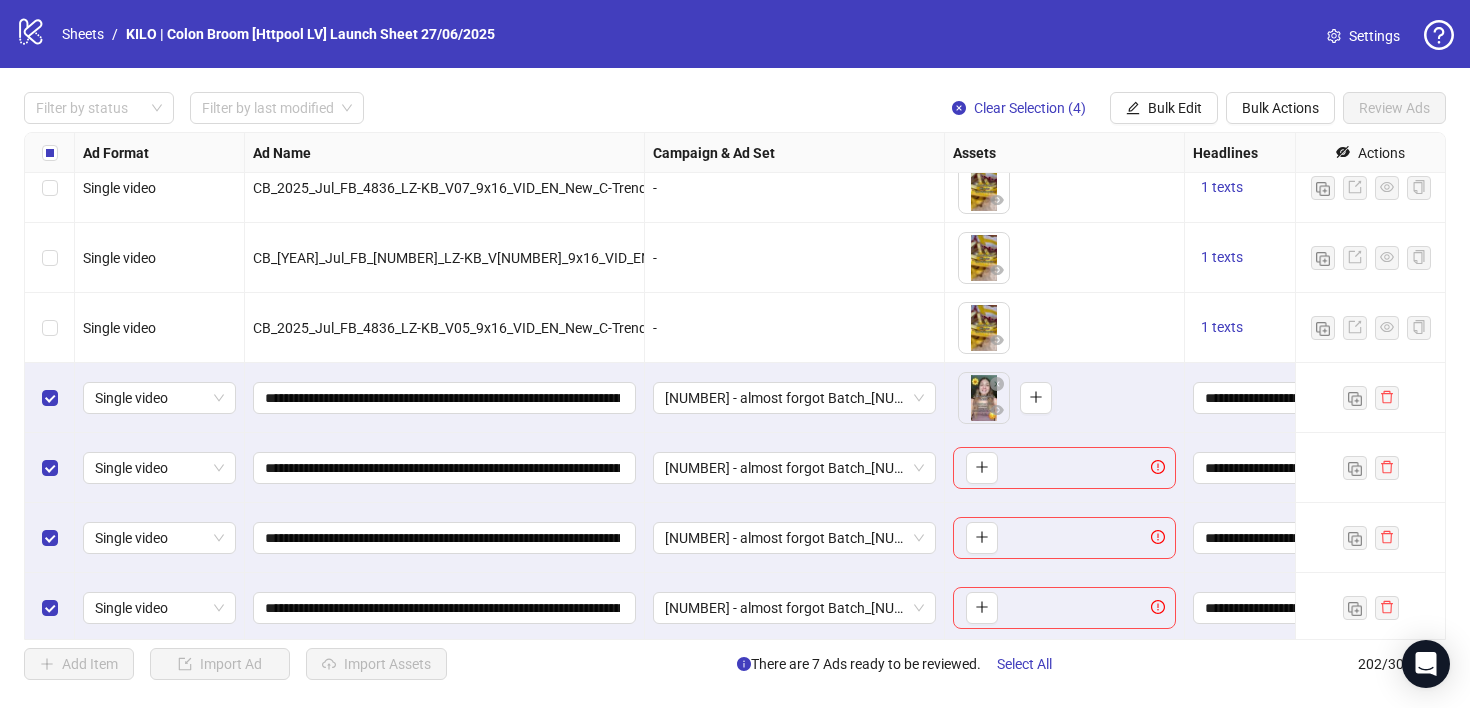 click 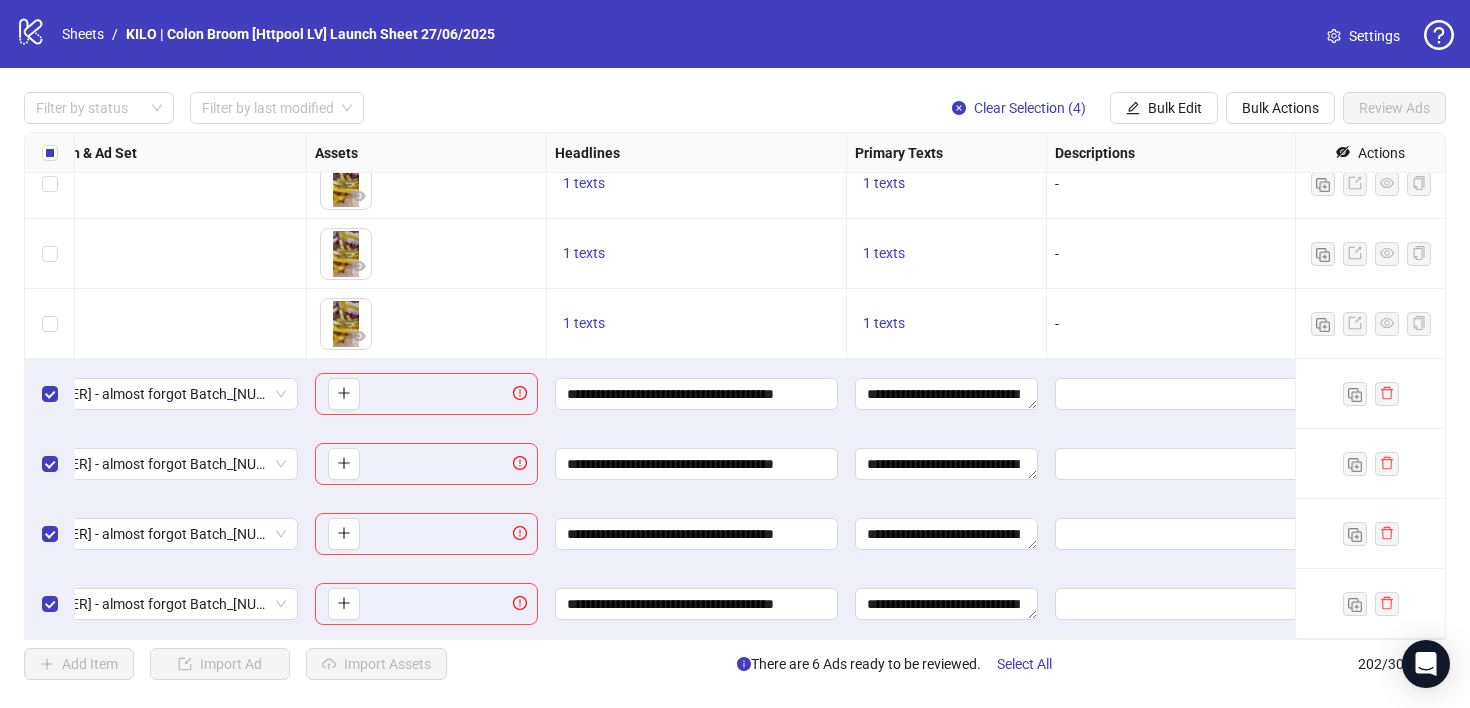 scroll, scrollTop: 13674, scrollLeft: 87, axis: both 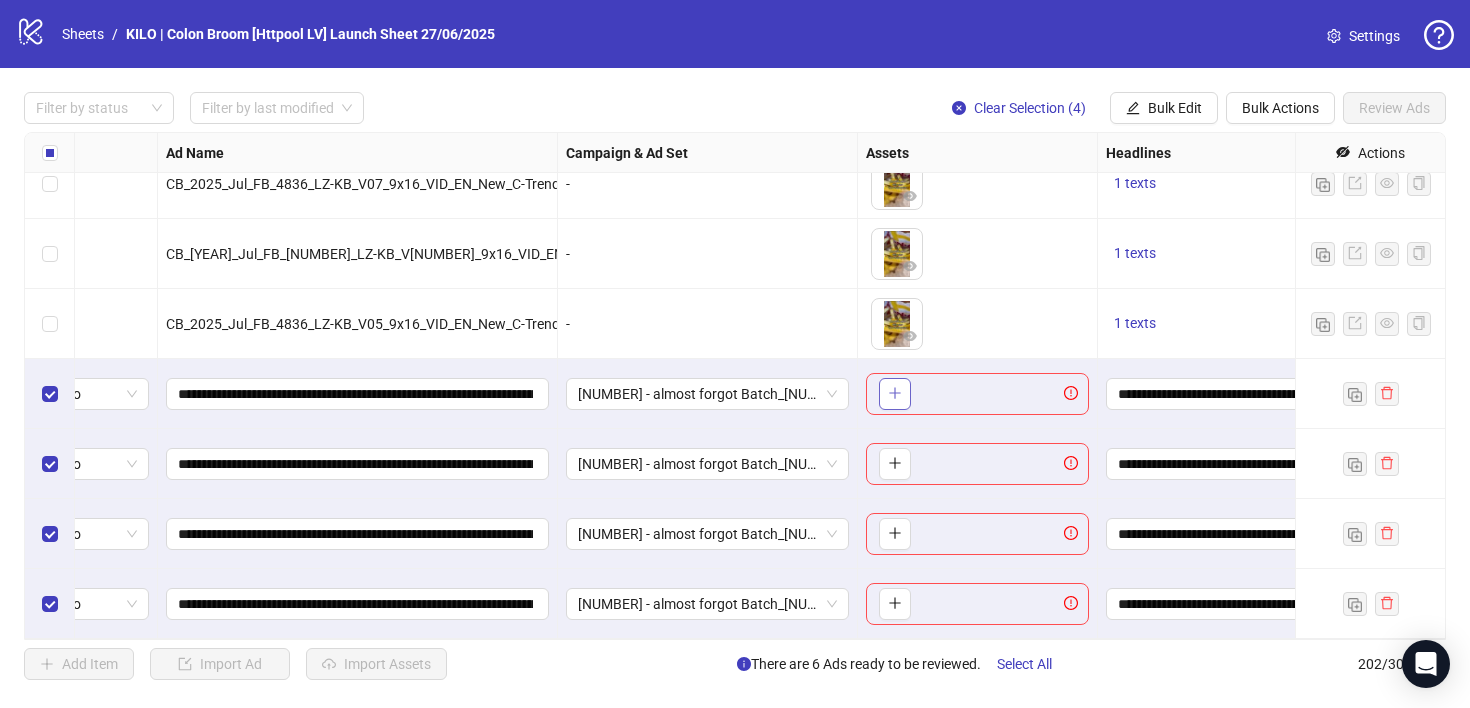 click at bounding box center (895, 394) 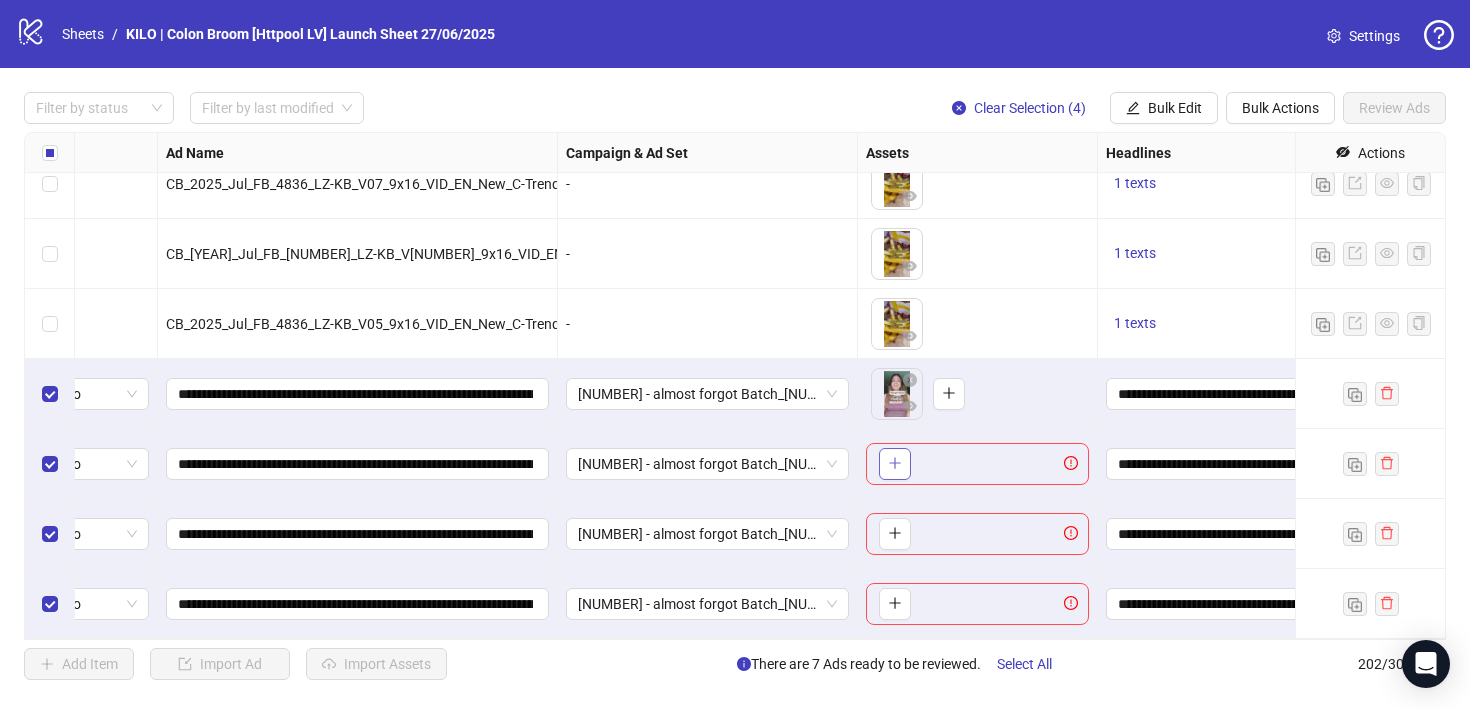 click at bounding box center [895, 464] 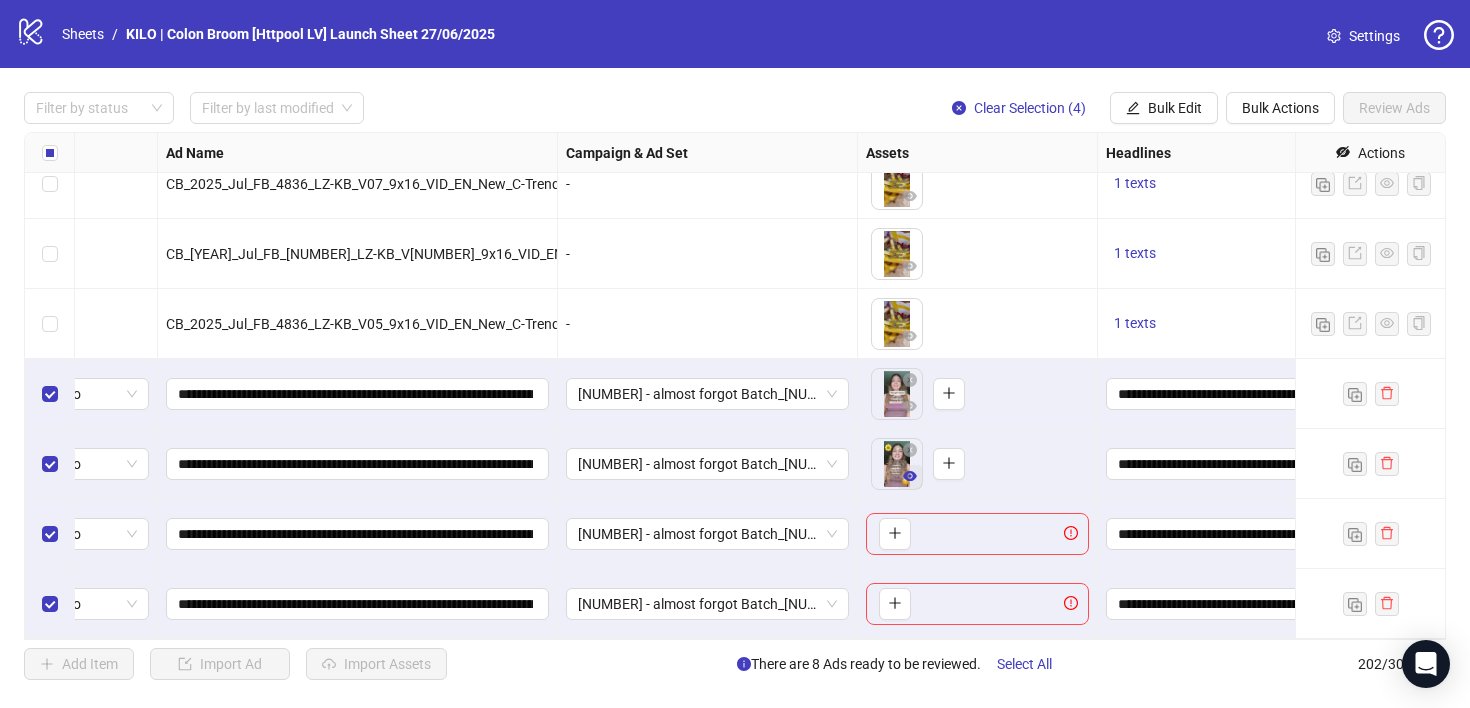 click 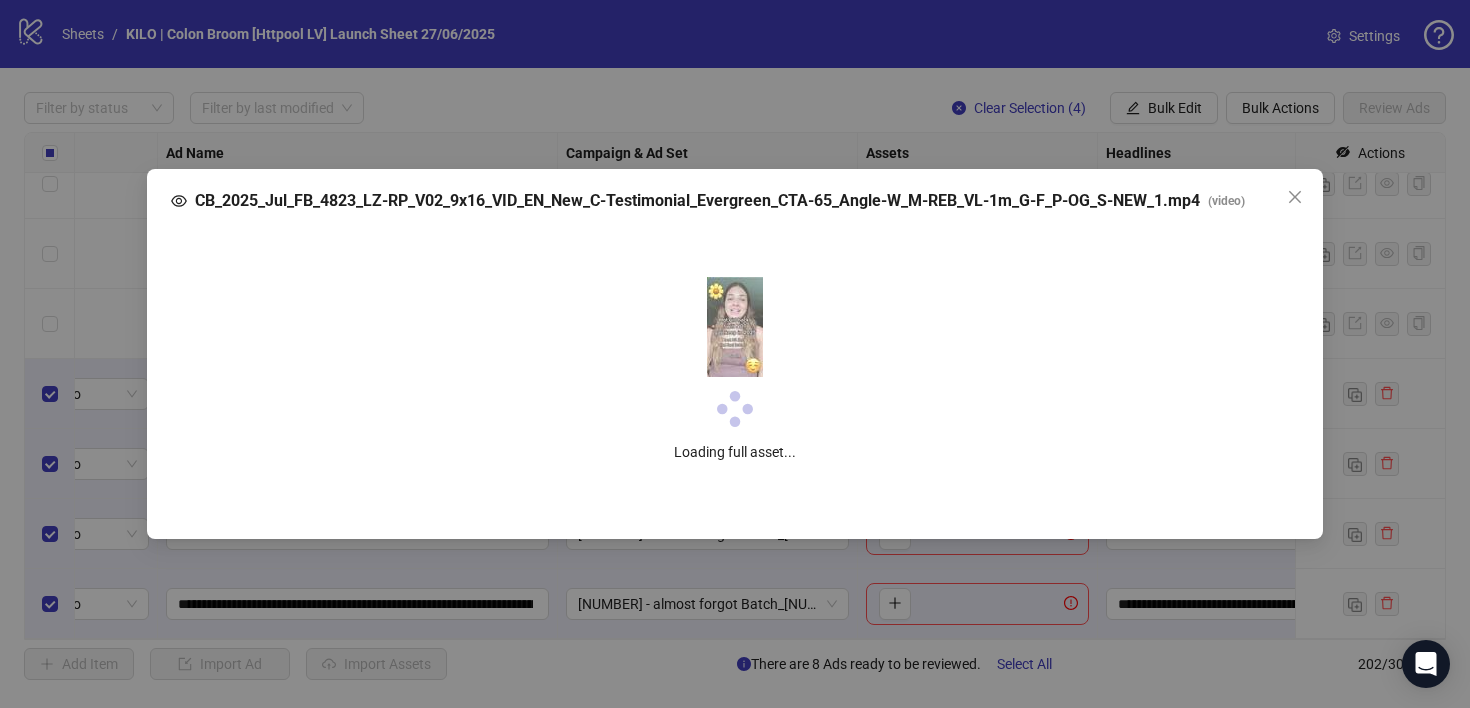 click on "CB_2025_Jul_FB_4823_LZ-RP_V02_9x16_VID_EN_New_C-Testimonial_Evergreen_CTA-65_Angle-W_M-REB_VL-1m_G-F_P-OG_S-NEW_1.mp4" at bounding box center [697, 201] 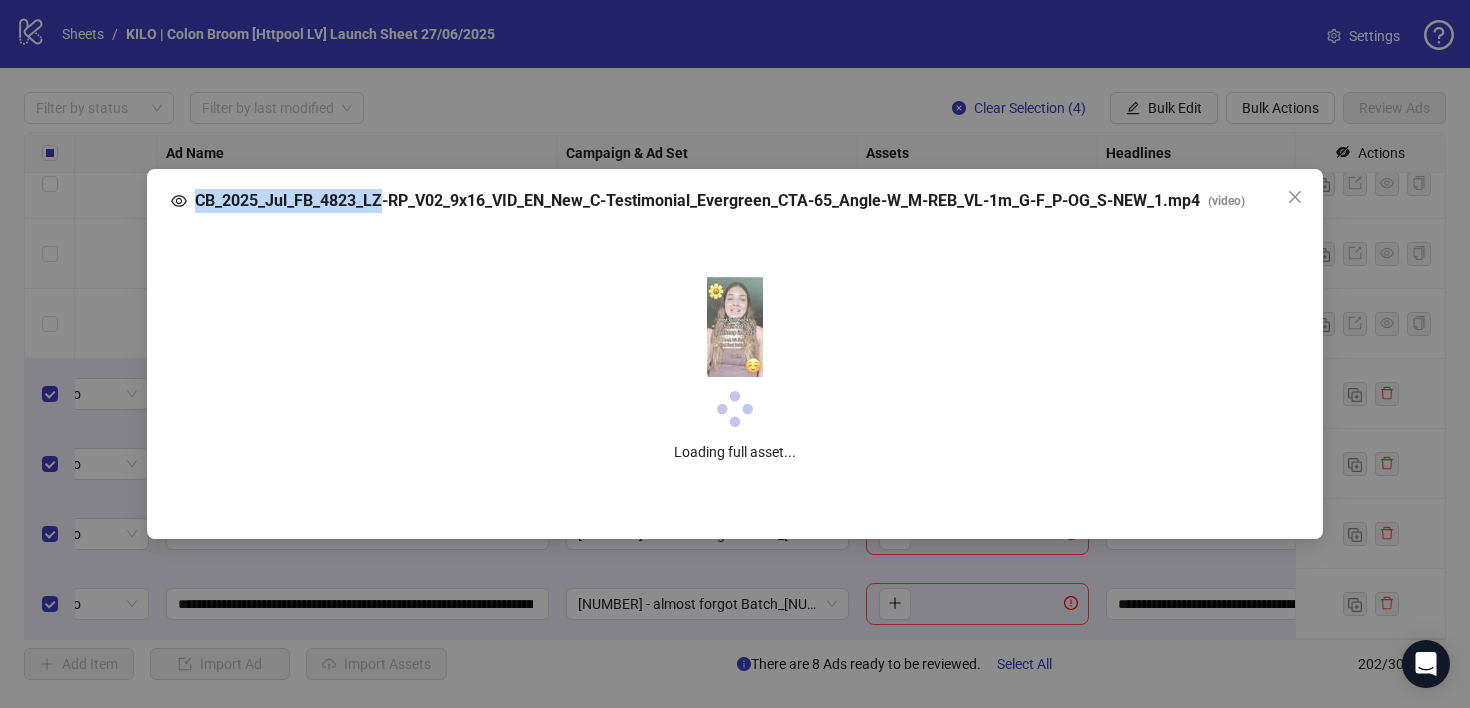 click on "CB_[YEAR]_Jul_FB_[NUMBER]_LZ-RP_V[NUMBER]_9x16_VID_EN_New_C-Testimonial_Evergreen_CTA-[NUMBER]_Angle-W_M-REB_VL-[NUMBER]m_G-F_P-OG_S-NEW_[NUMBER].mp4 ( video ) Loading full asset..." at bounding box center (735, 354) 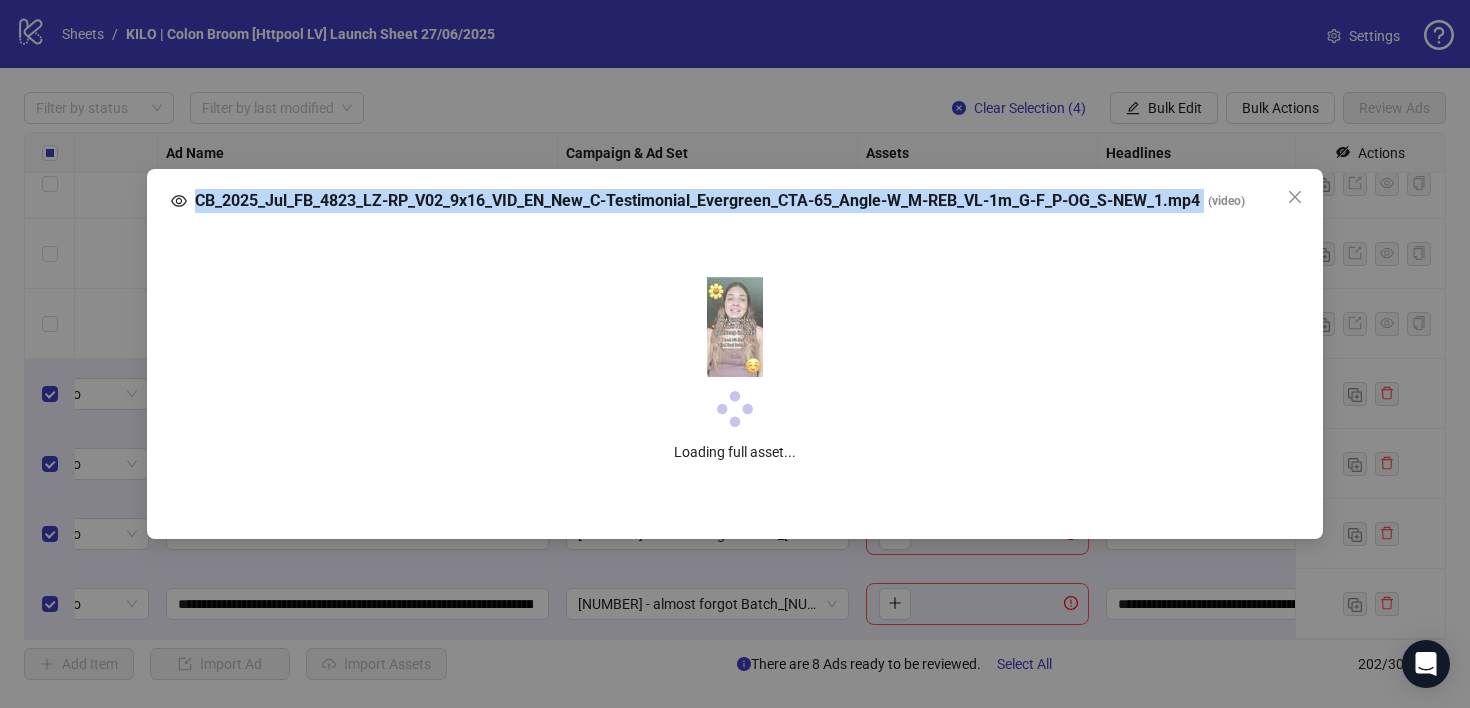 click on "CB_[YEAR]_Jul_FB_[NUMBER]_LZ-RP_V[NUMBER]_9x16_VID_EN_New_C-Testimonial_Evergreen_CTA-[NUMBER]_Angle-W_M-REB_VL-[NUMBER]m_G-F_P-OG_S-NEW_[NUMBER].mp4 ( video ) Loading full asset..." at bounding box center [735, 354] 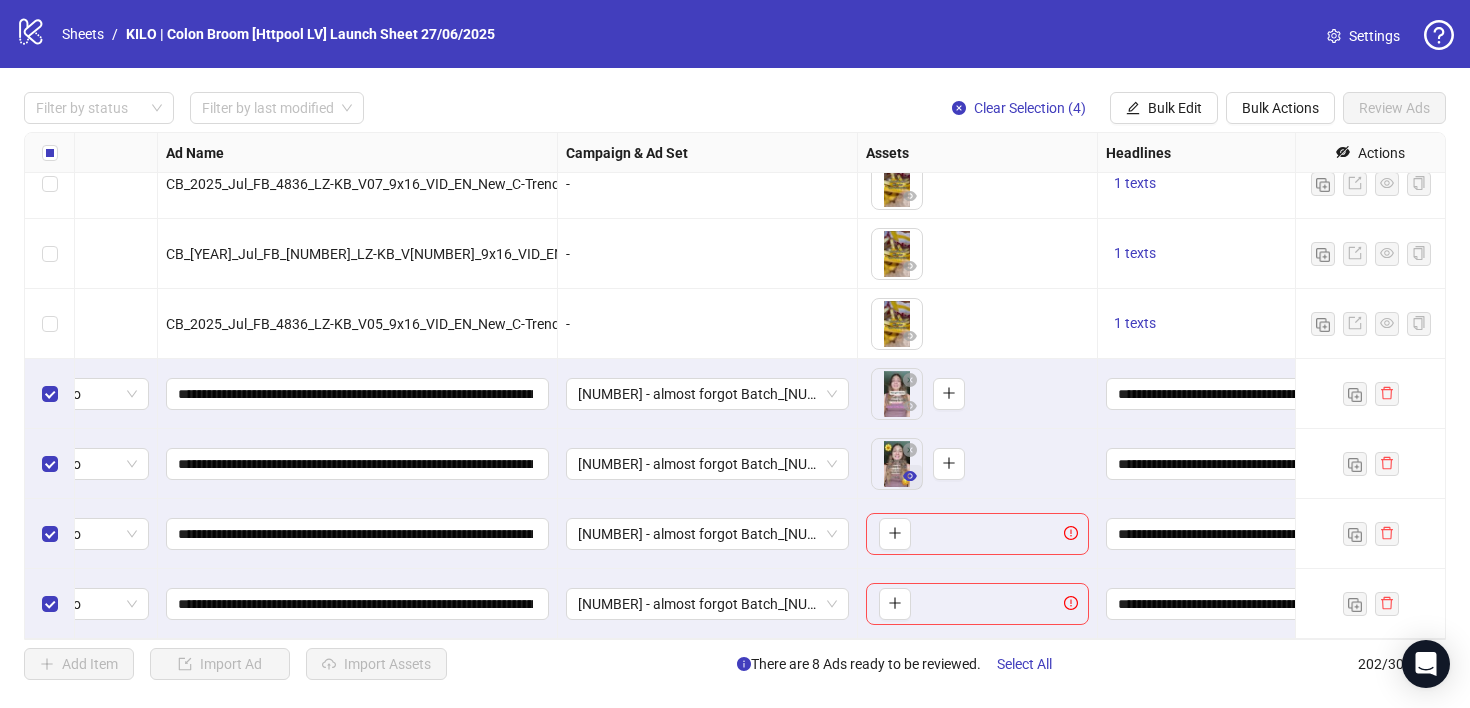 click 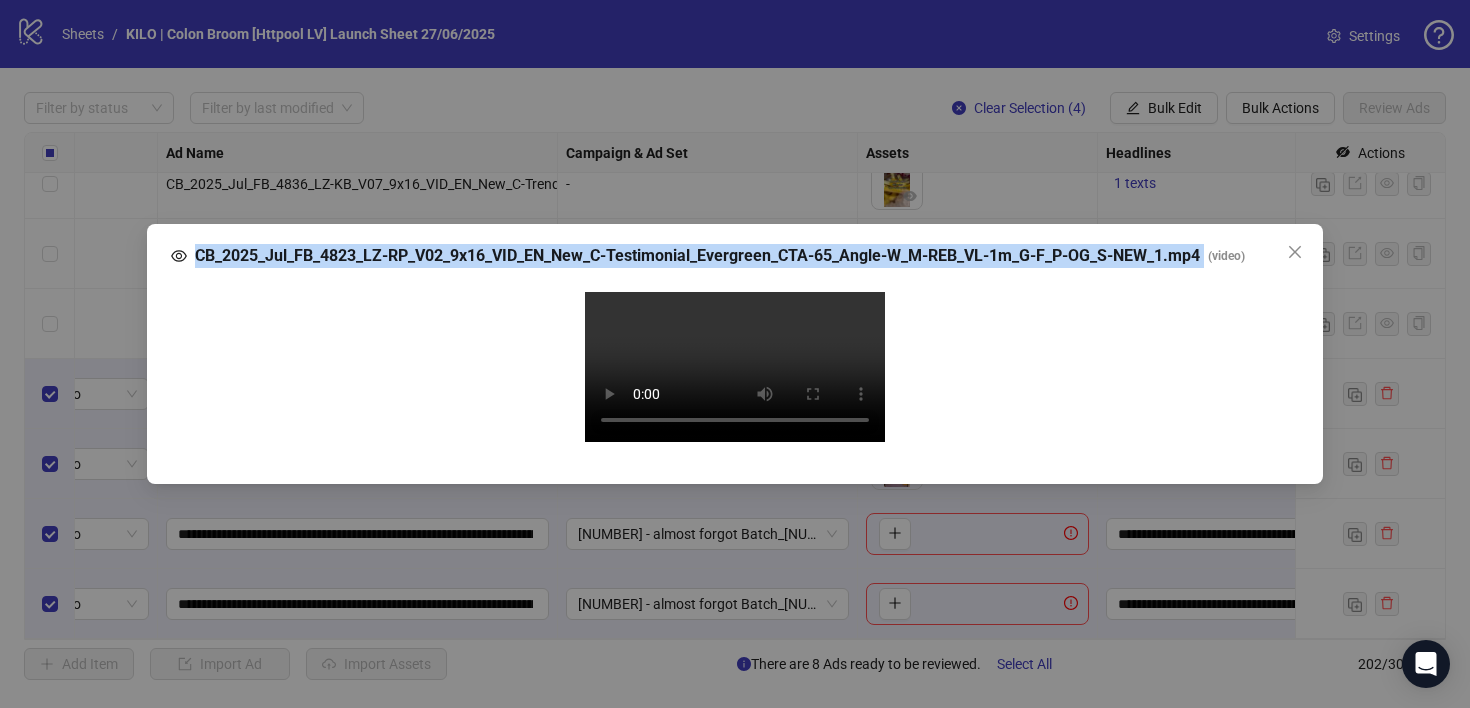 click on "CB_2025_Jul_FB_4823_LZ-RP_V02_9x16_VID_EN_New_C-Testimonial_Evergreen_CTA-65_Angle-W_M-REB_VL-1m_G-F_P-OG_S-NEW_1.mp4" at bounding box center (697, 256) 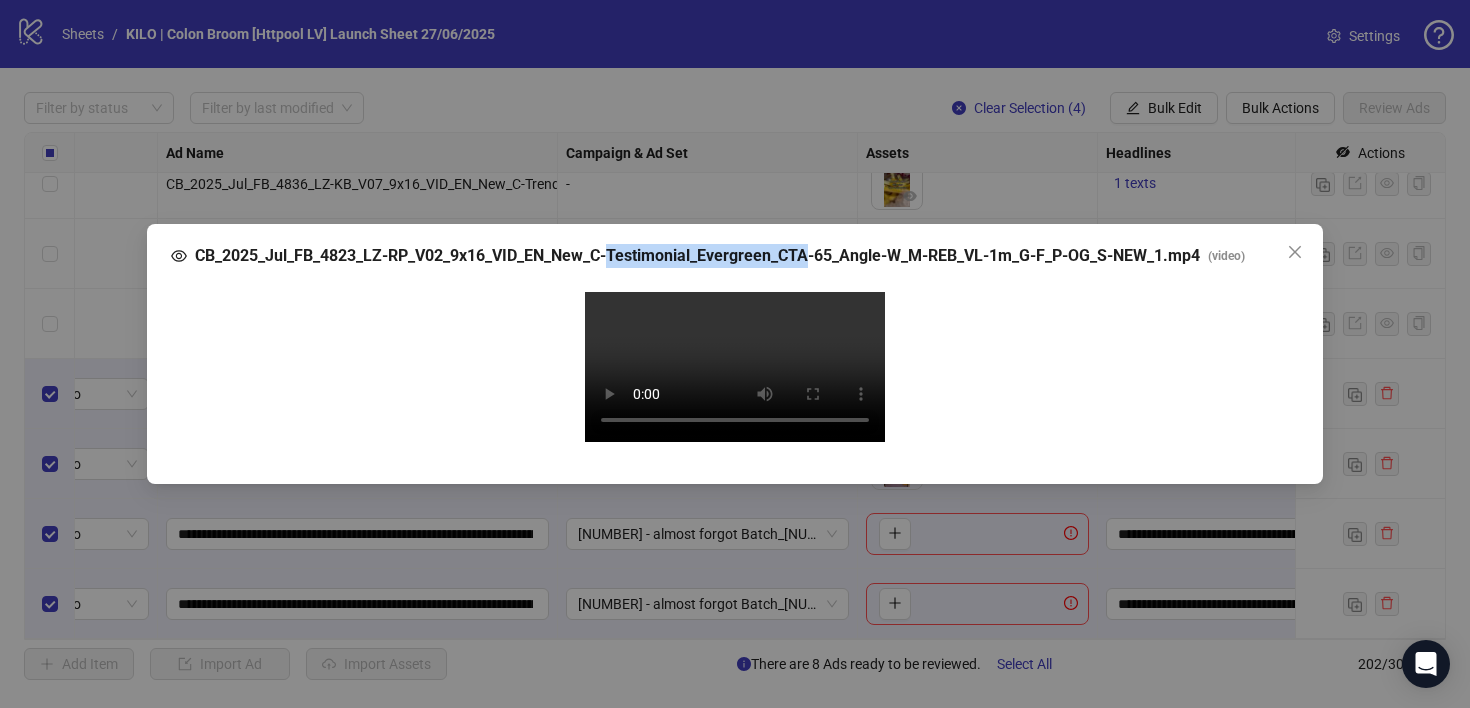 click on "CB_2025_Jul_FB_4823_LZ-RP_V02_9x16_VID_EN_New_C-Testimonial_Evergreen_CTA-65_Angle-W_M-REB_VL-1m_G-F_P-OG_S-NEW_1.mp4" at bounding box center (697, 256) 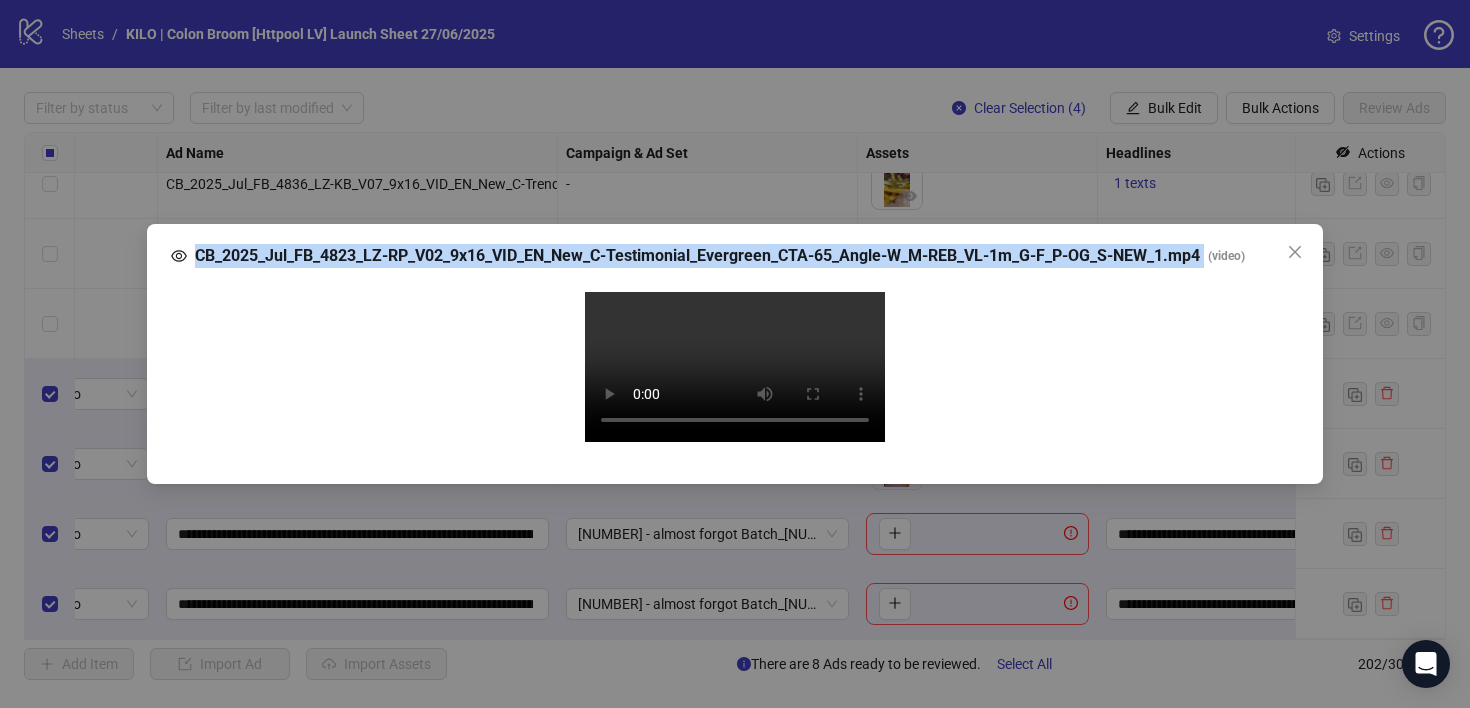click on "CB_2025_Jul_FB_4823_LZ-RP_V02_9x16_VID_EN_New_C-Testimonial_Evergreen_CTA-65_Angle-W_M-REB_VL-1m_G-F_P-OG_S-NEW_1.mp4" at bounding box center [697, 256] 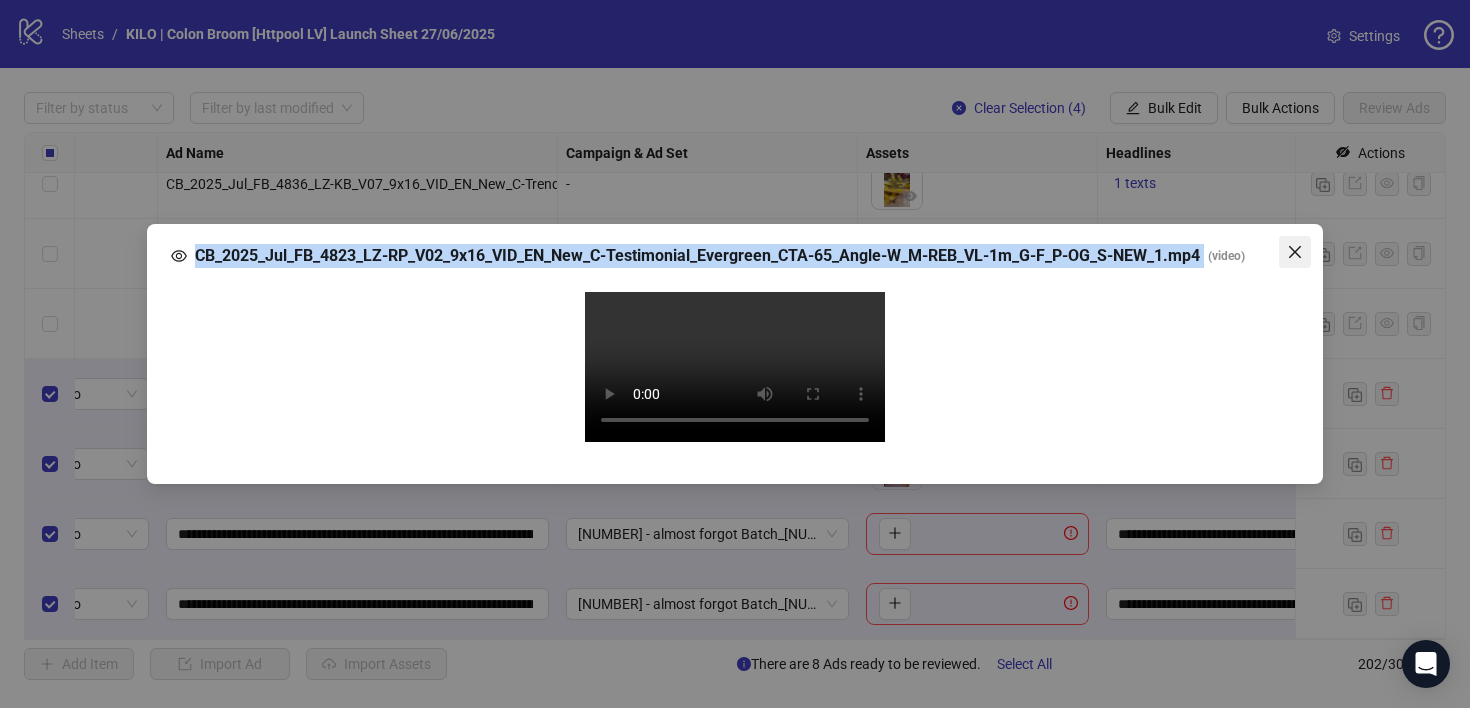 click 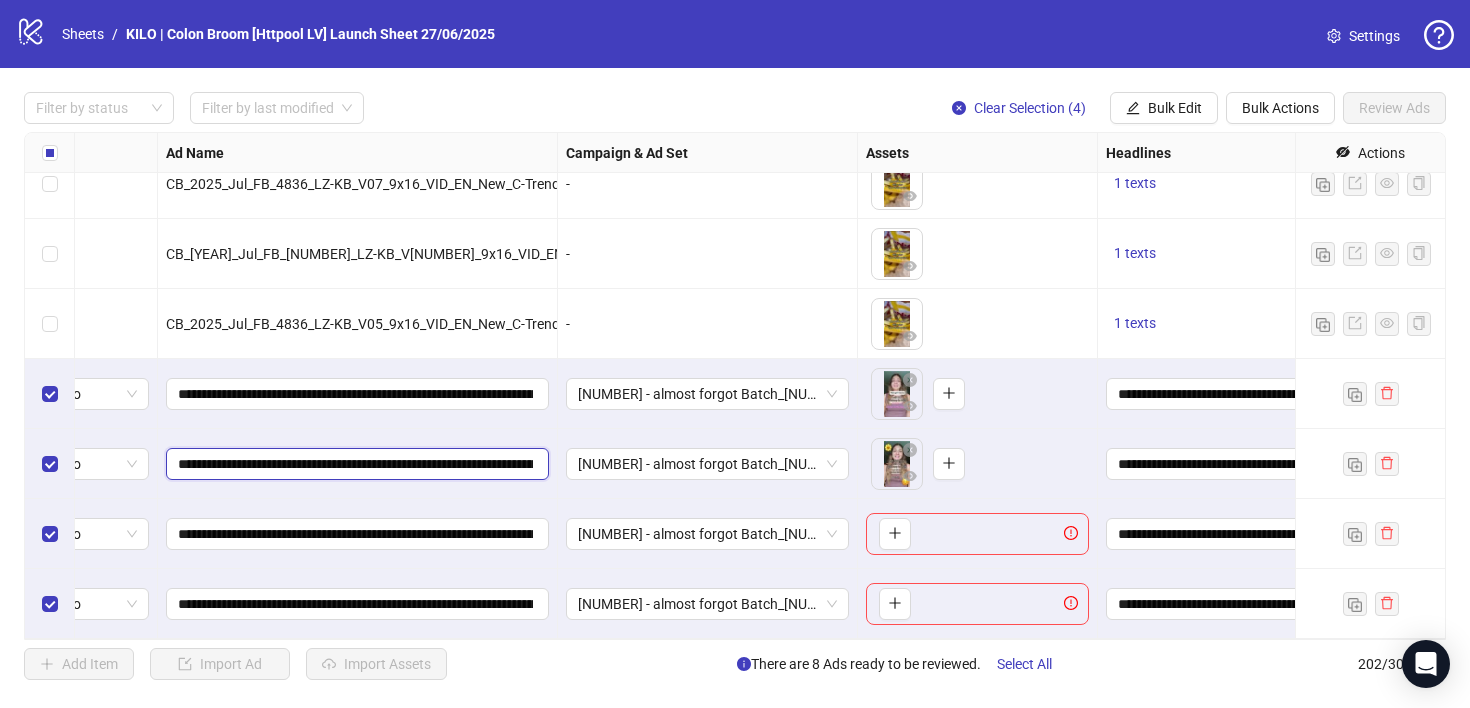 click on "**********" at bounding box center (355, 464) 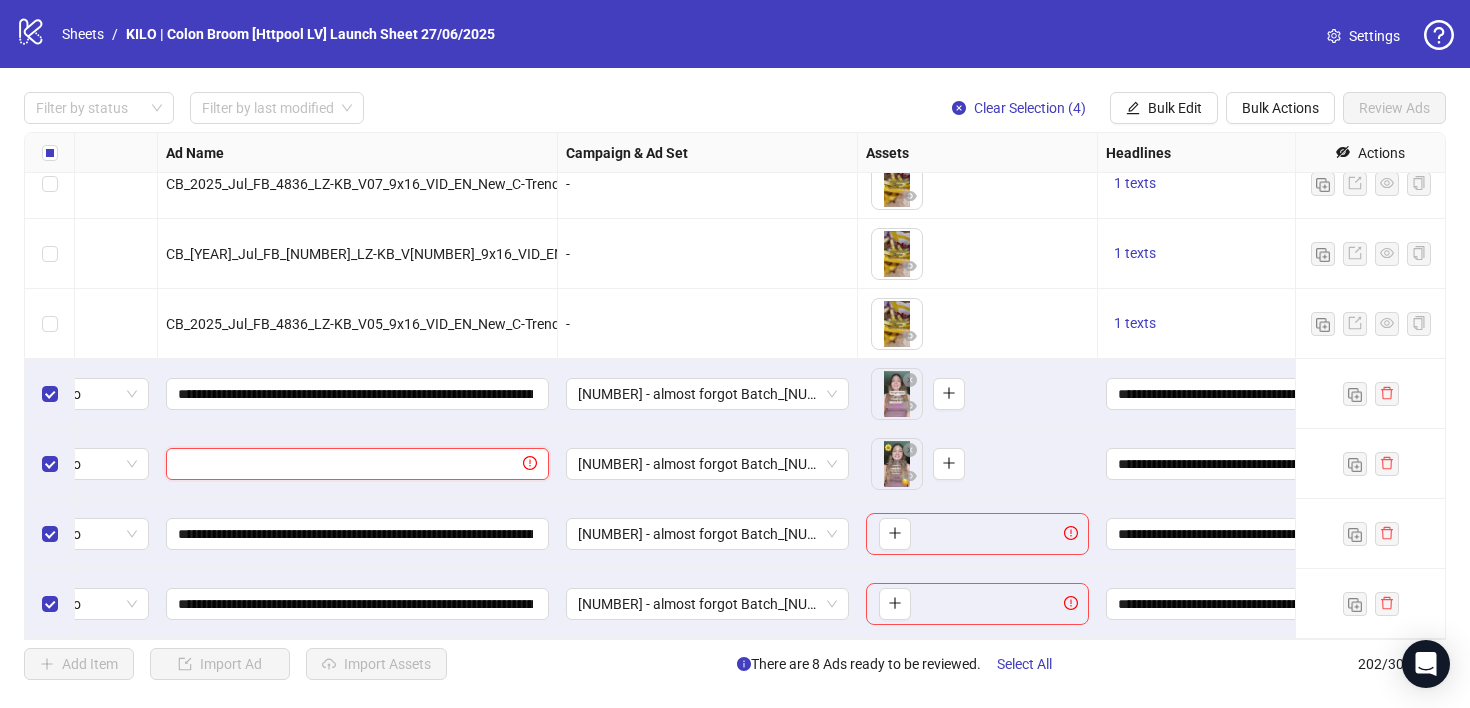 paste on "**********" 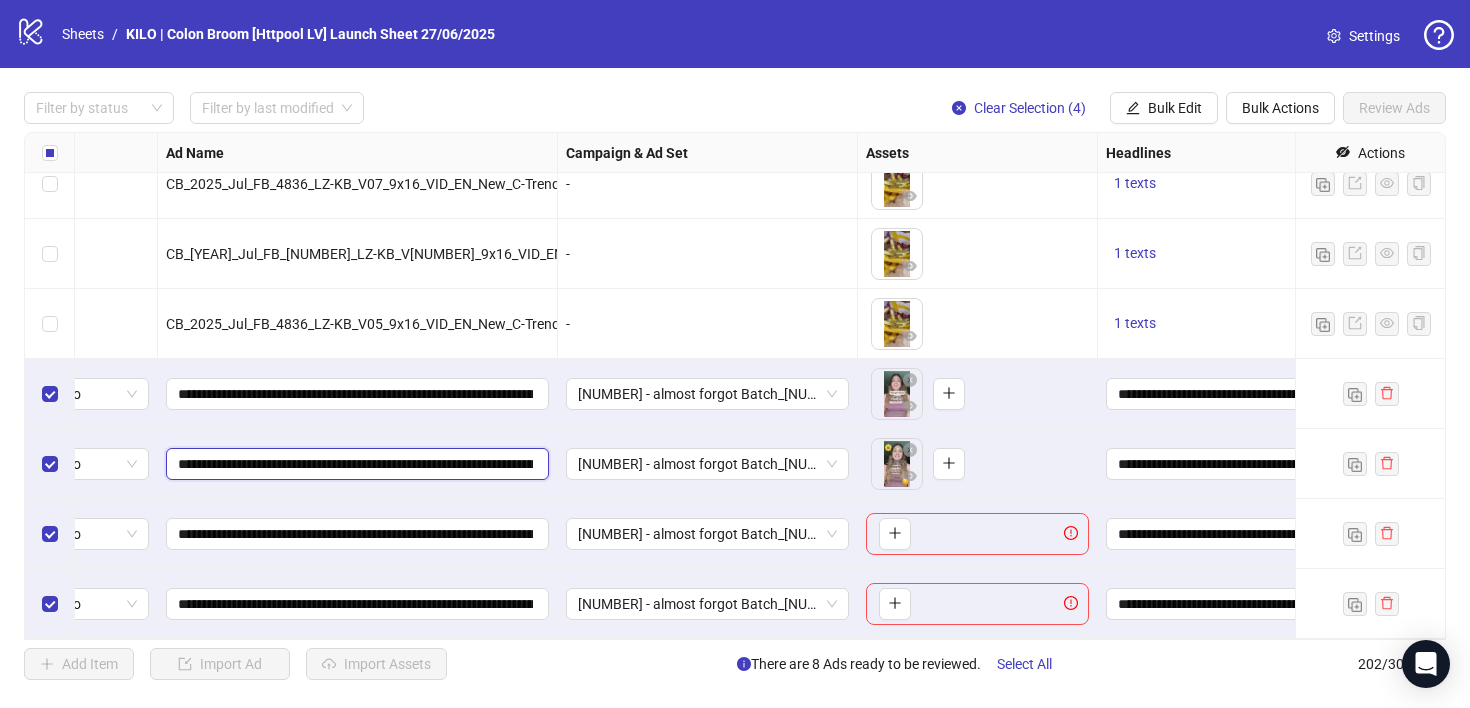 scroll, scrollTop: 0, scrollLeft: 509, axis: horizontal 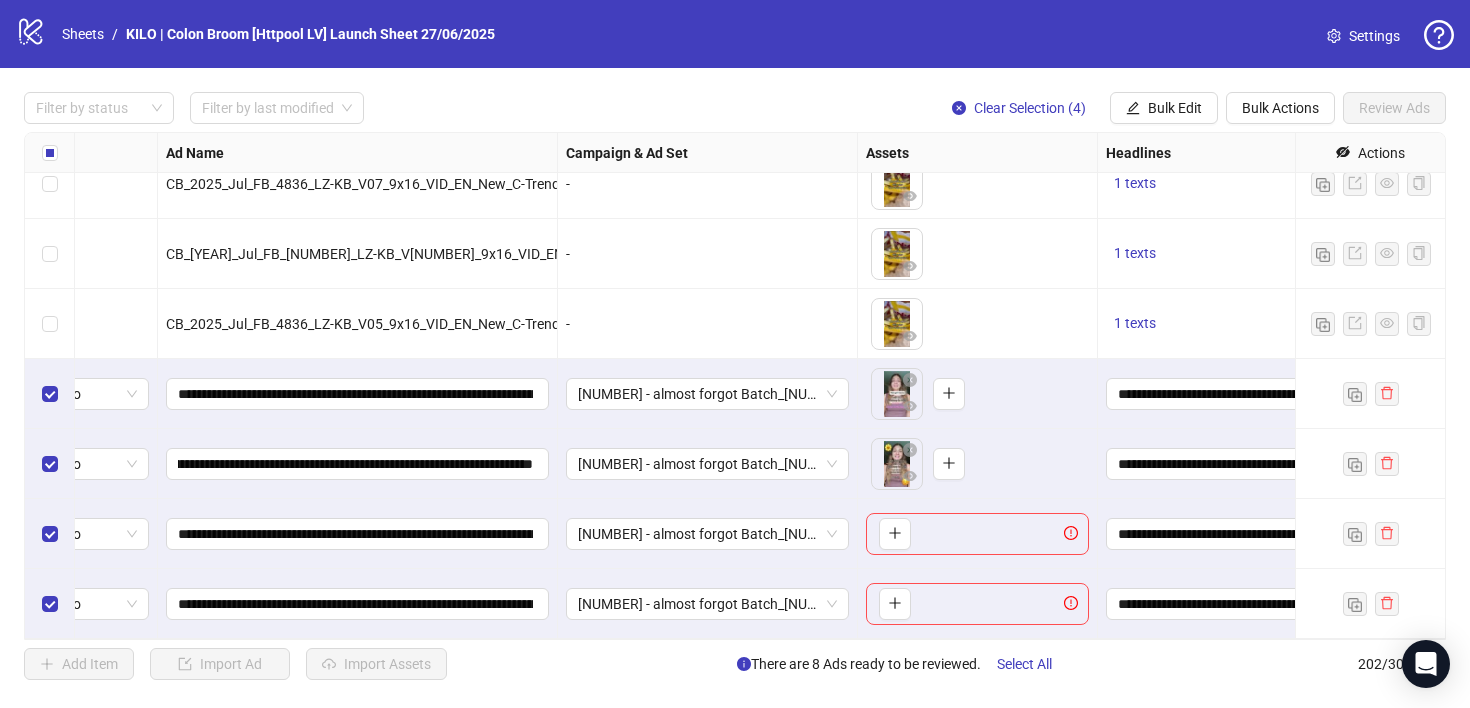 click on "[NUMBER] - almost forgot Batch_[NUMBER](CBV1) || Enhancements: OFF || CBV1 || Batch 2 || 7C || [DATE]w32" at bounding box center (708, 464) 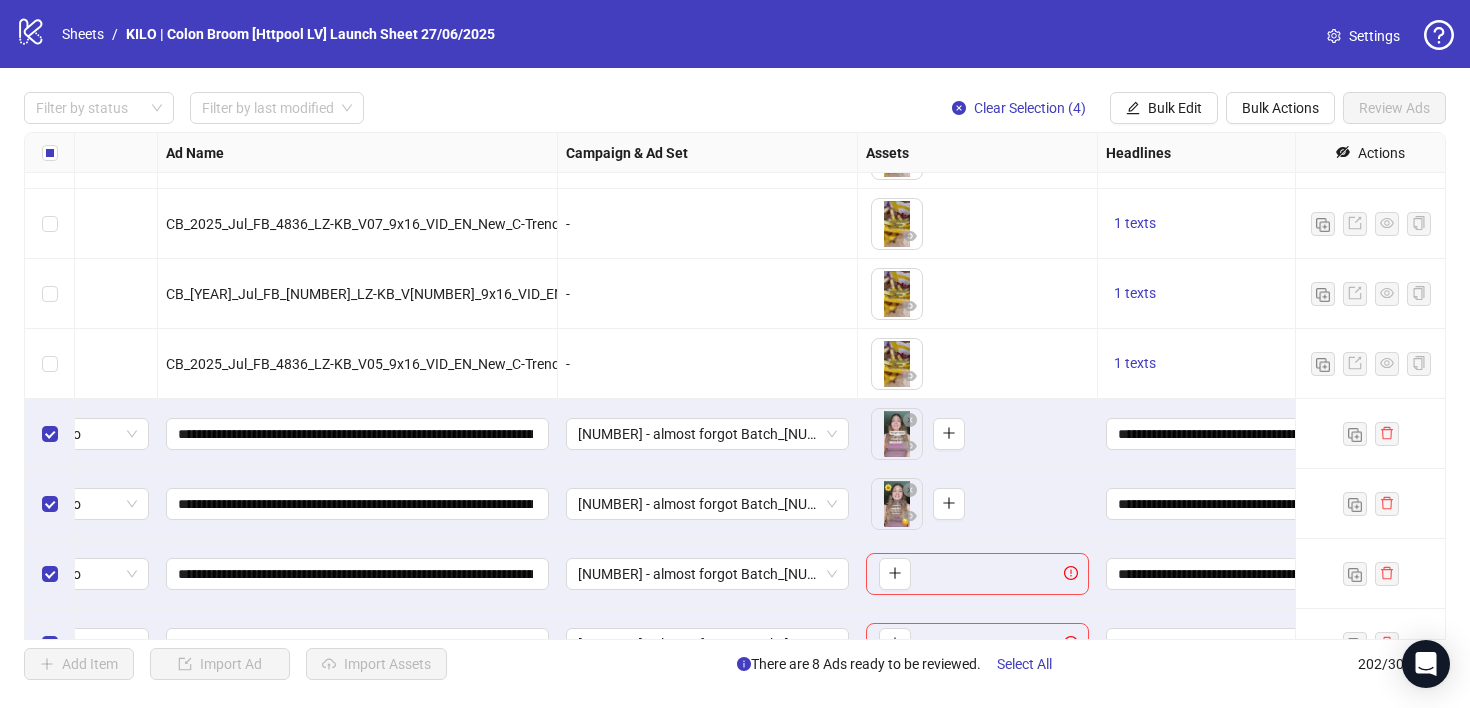 scroll, scrollTop: 13674, scrollLeft: 87, axis: both 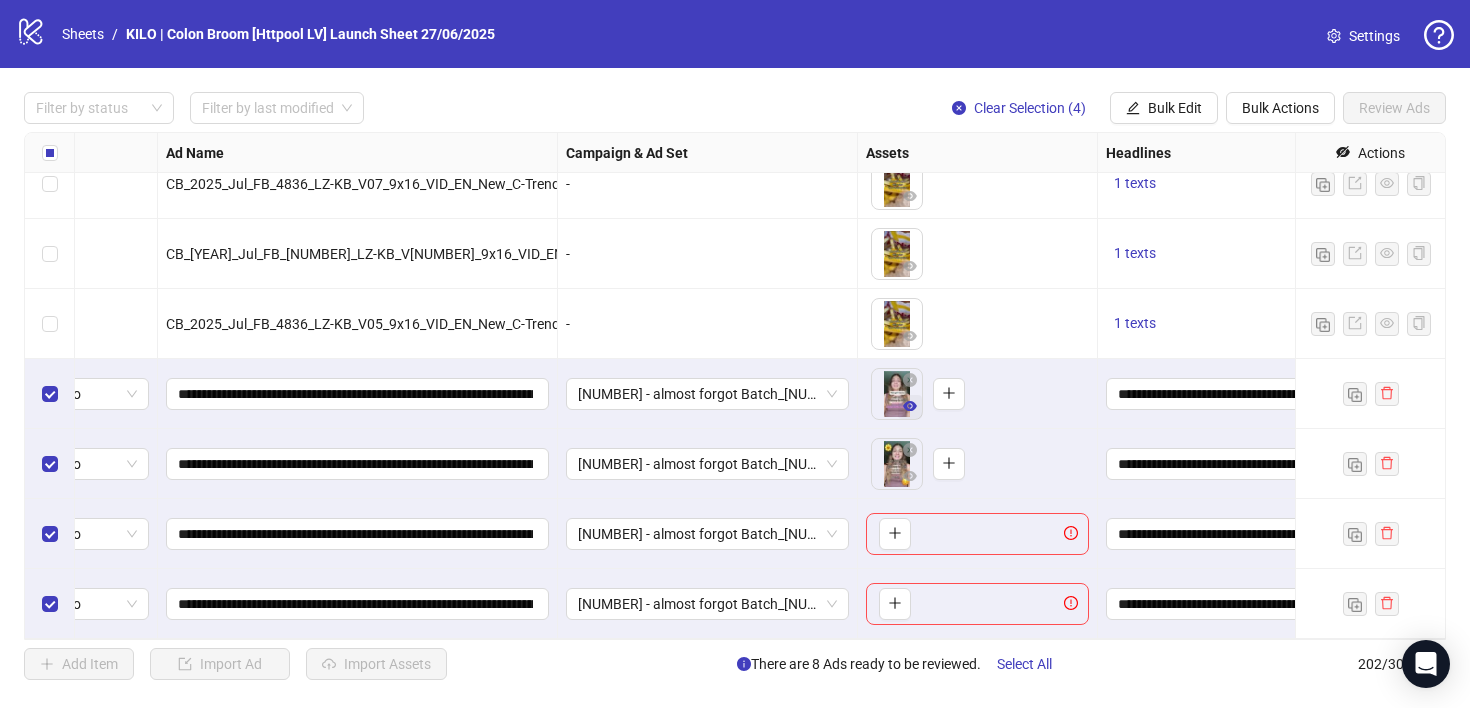 click 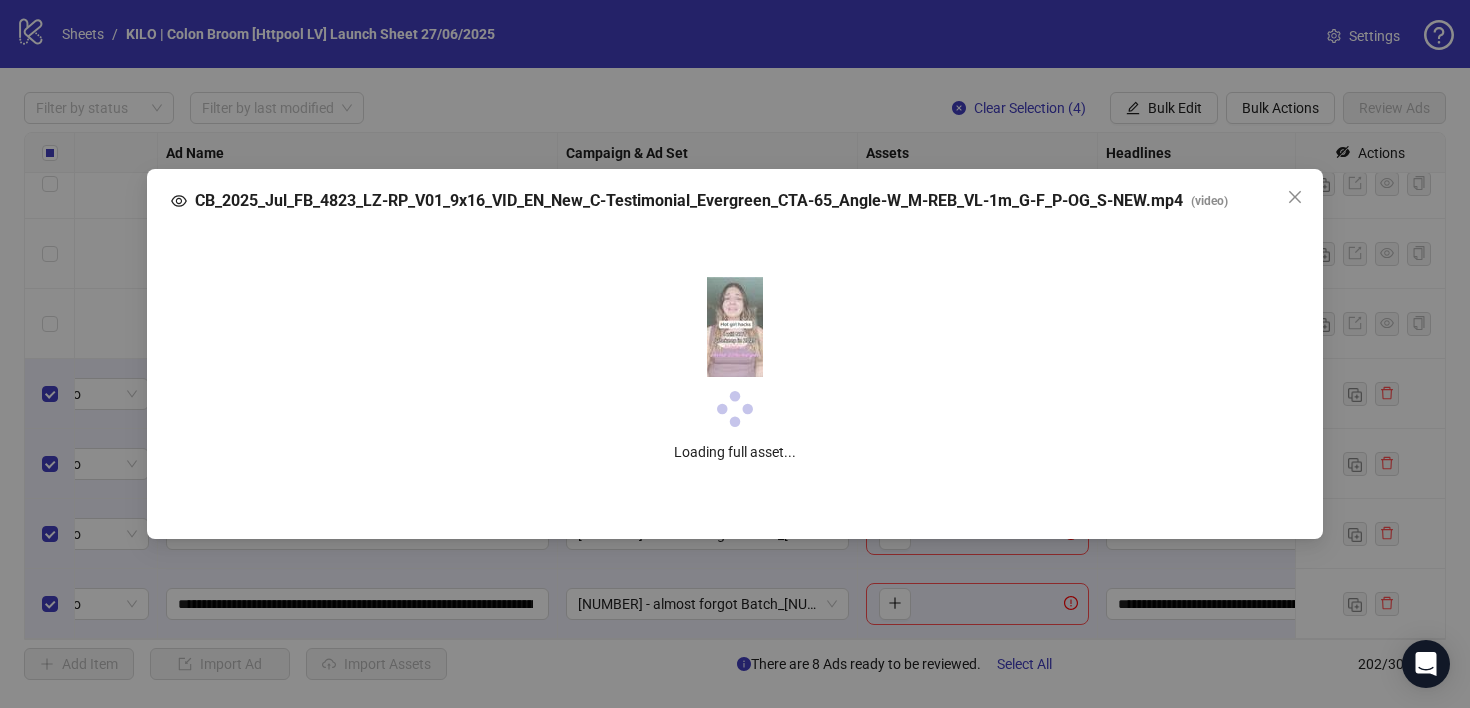 click on "CB_2025_Jul_FB_4823_LZ-RP_V01_9x16_VID_EN_New_C-Testimonial_Evergreen_CTA-65_Angle-W_M-REB_VL-1m_G-F_P-OG_S-NEW.mp4" at bounding box center (689, 201) 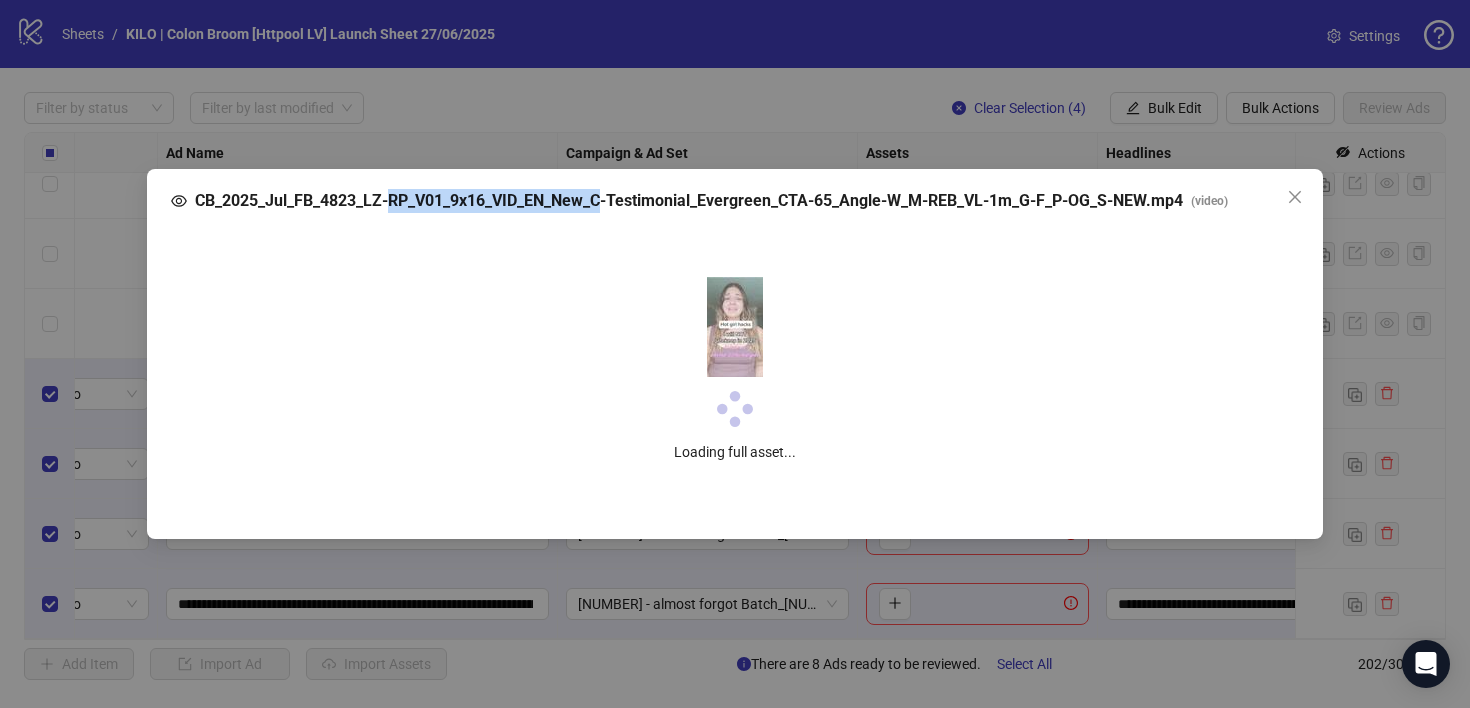 click on "CB_2025_Jul_FB_4823_LZ-RP_V01_9x16_VID_EN_New_C-Testimonial_Evergreen_CTA-65_Angle-W_M-REB_VL-1m_G-F_P-OG_S-NEW.mp4" at bounding box center [689, 201] 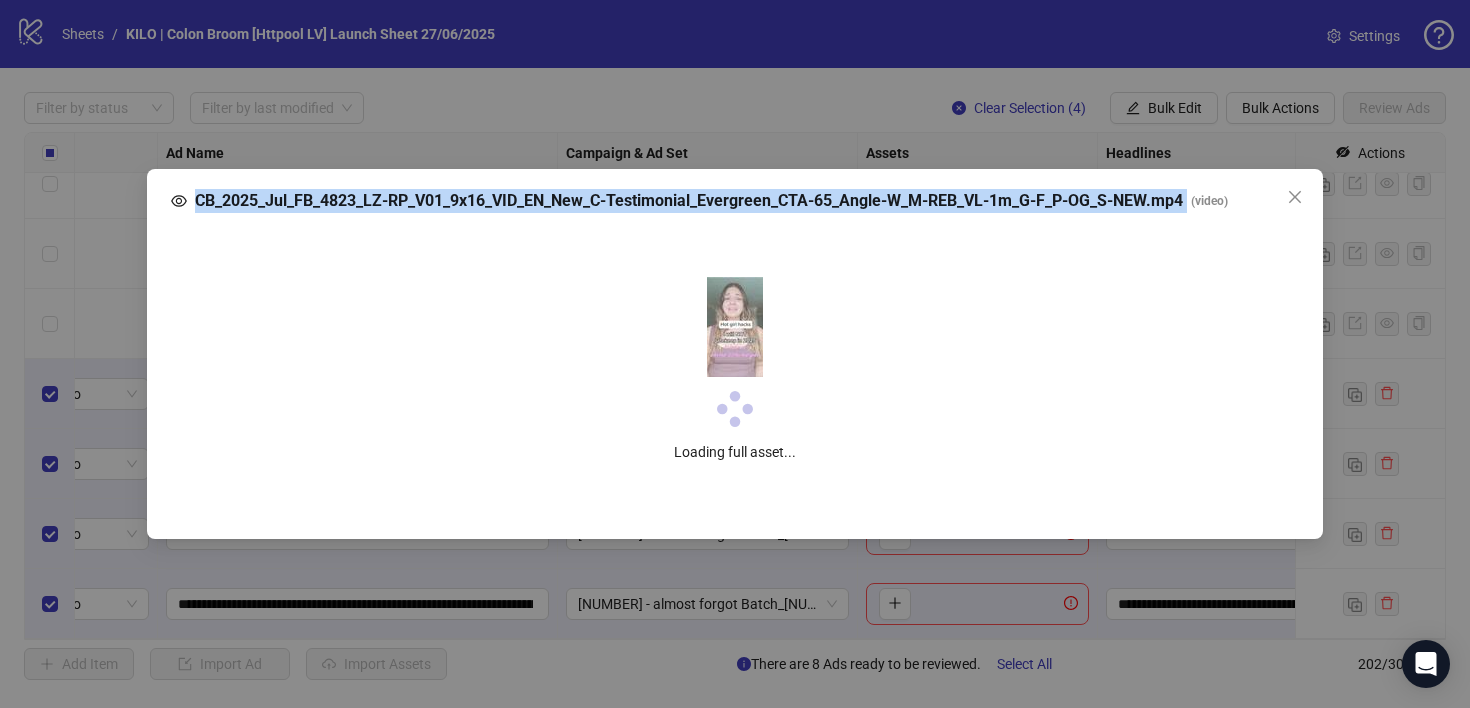 click on "CB_2025_Jul_FB_4823_LZ-RP_V01_9x16_VID_EN_New_C-Testimonial_Evergreen_CTA-65_Angle-W_M-REB_VL-1m_G-F_P-OG_S-NEW.mp4" at bounding box center (689, 201) 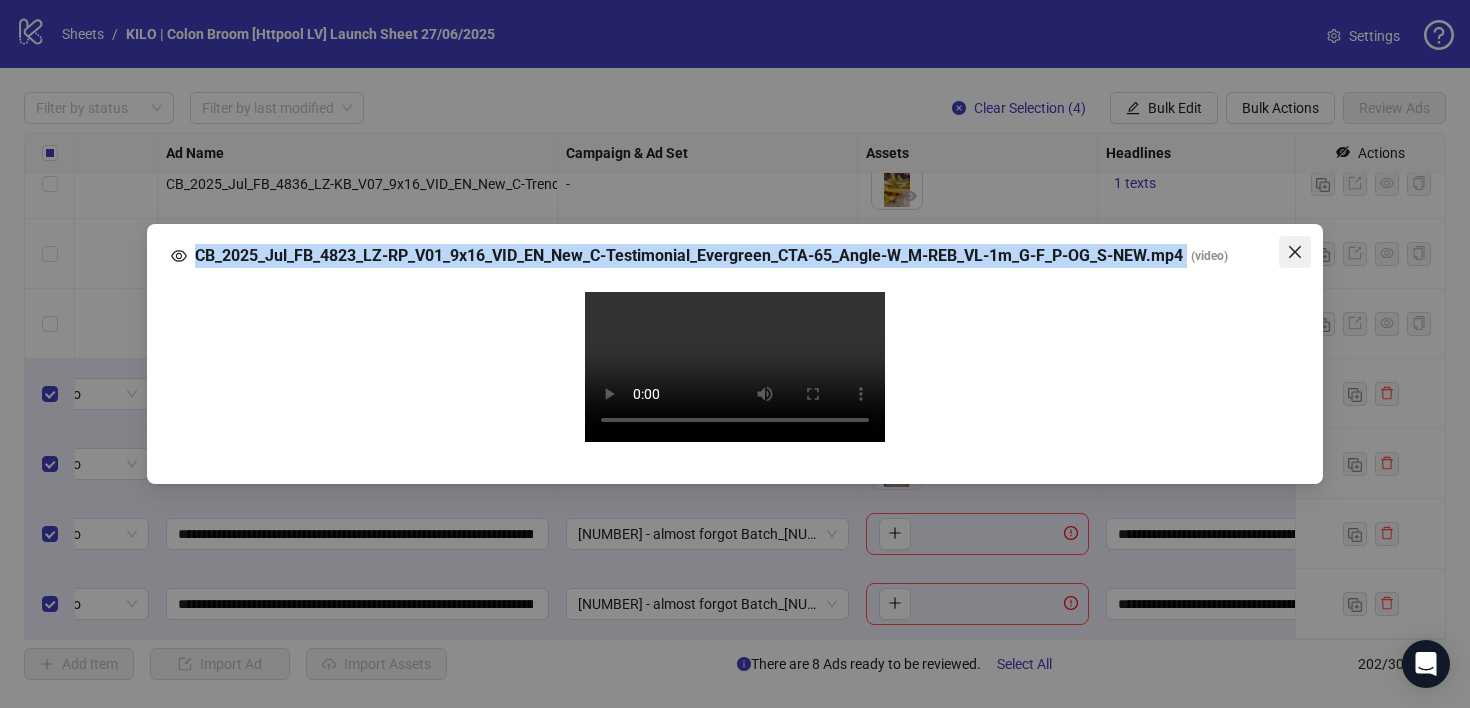 click at bounding box center [1295, 252] 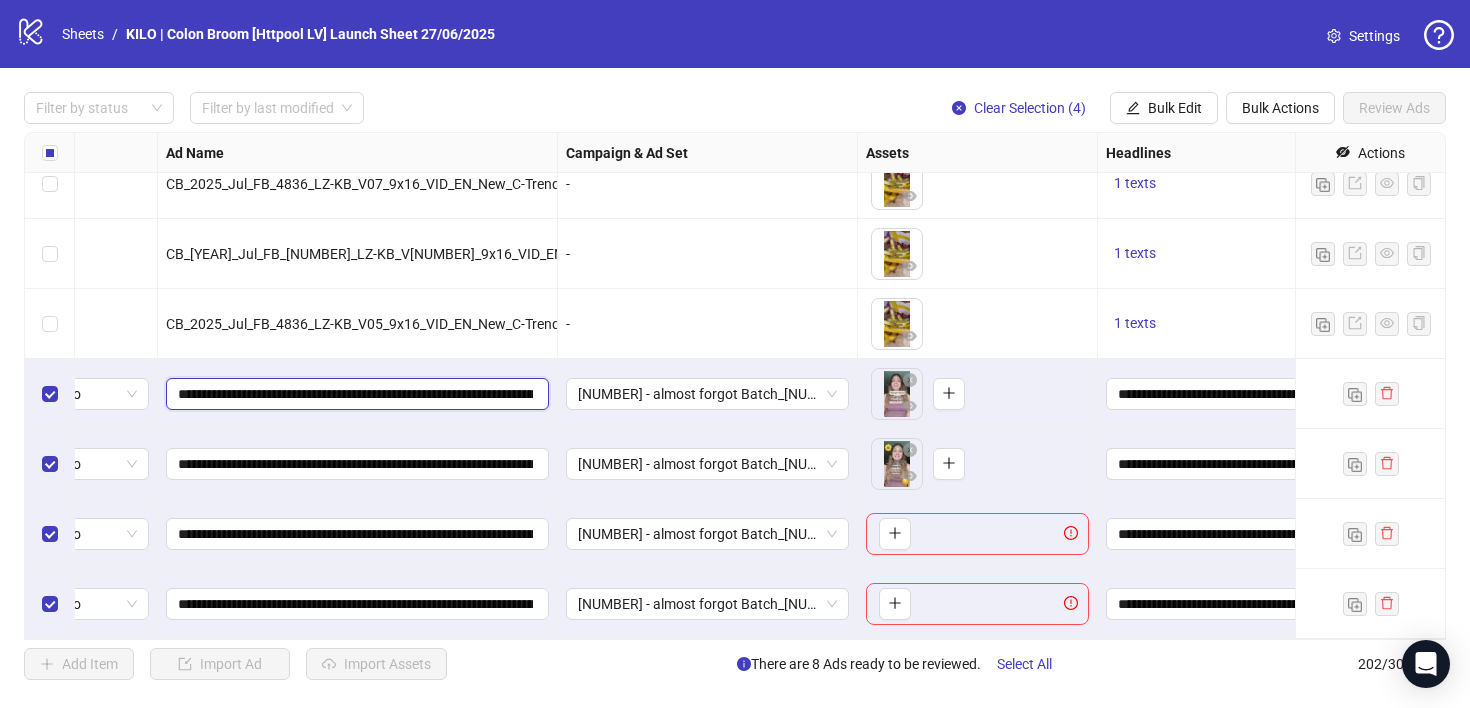 click on "**********" at bounding box center [355, 394] 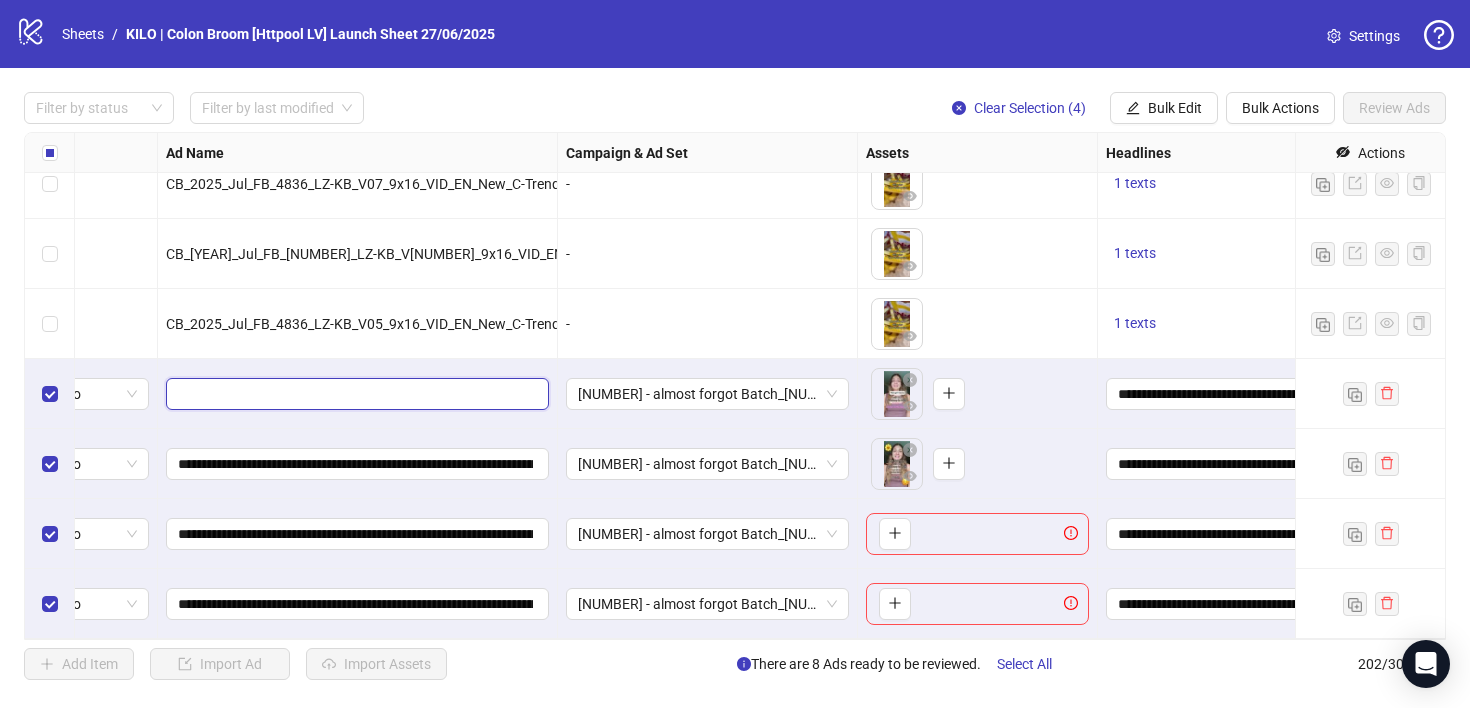 paste on "**********" 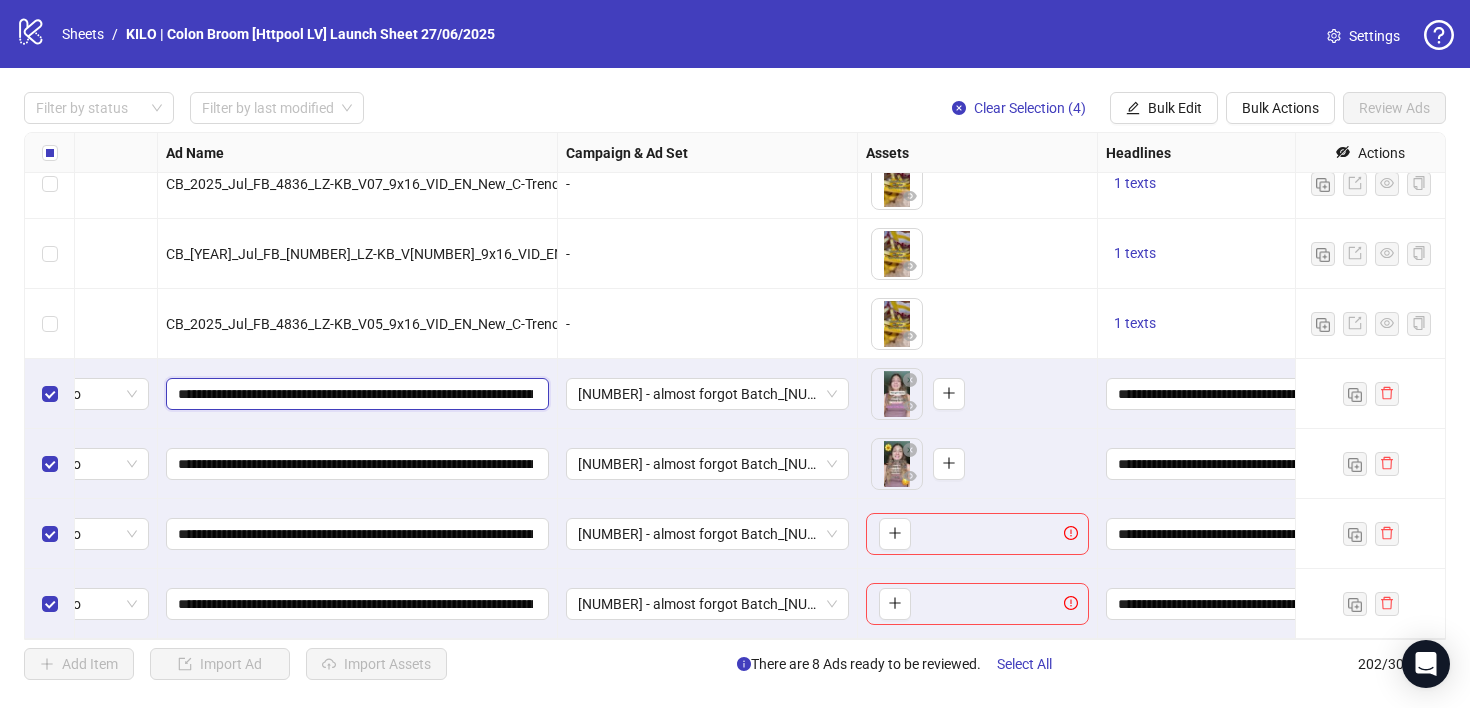 scroll, scrollTop: 0, scrollLeft: 494, axis: horizontal 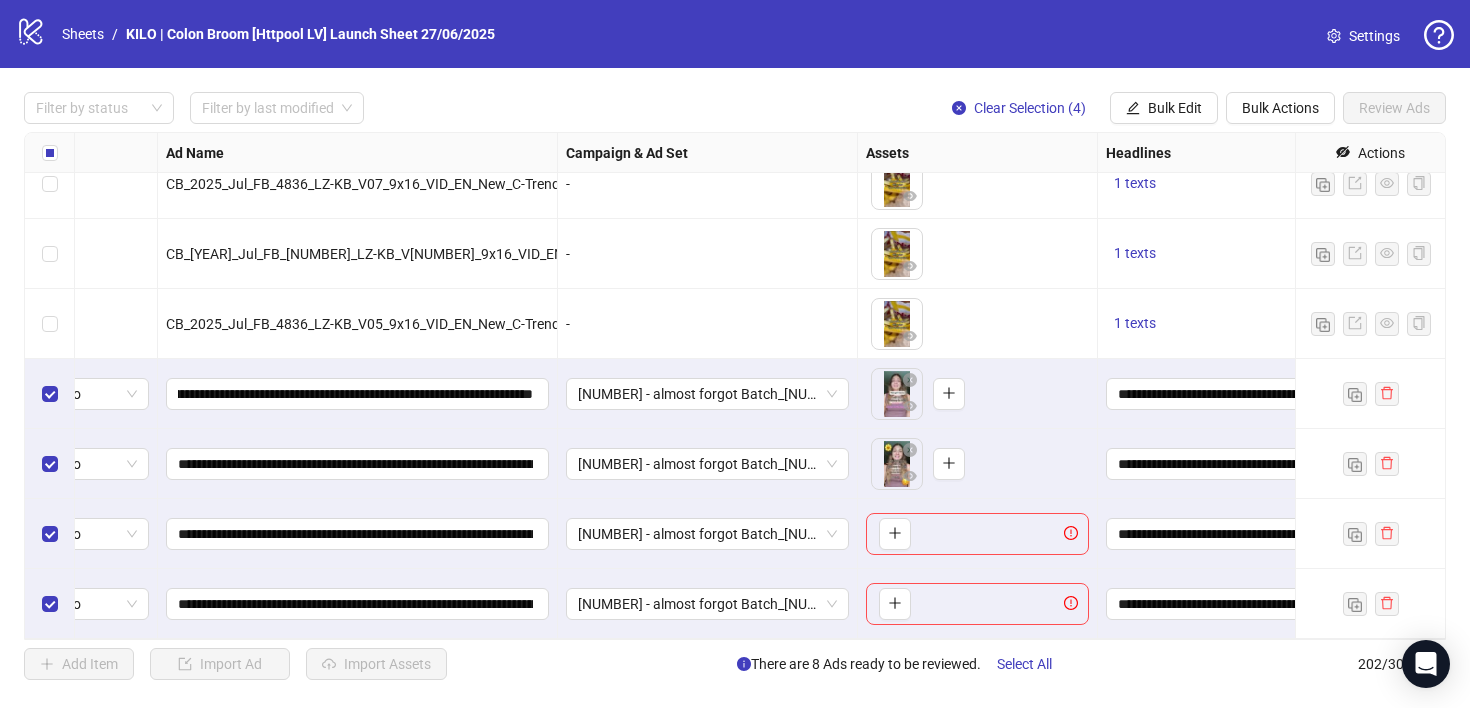 click on "[NUMBER] - almost forgot Batch_[NUMBER](CBV1) || Enhancements: OFF || CBV1 || Batch 2 || 7C || [DATE]w32" at bounding box center (708, 394) 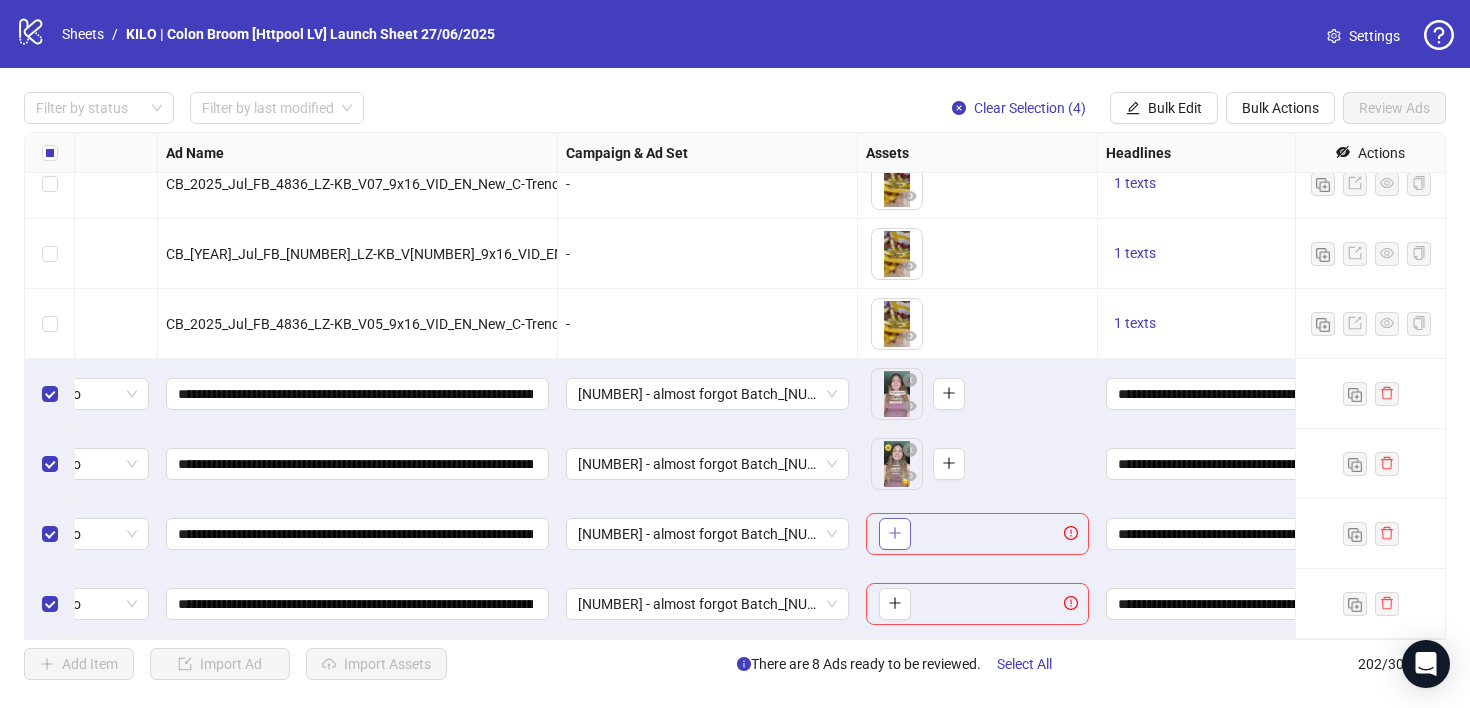 click at bounding box center (895, 534) 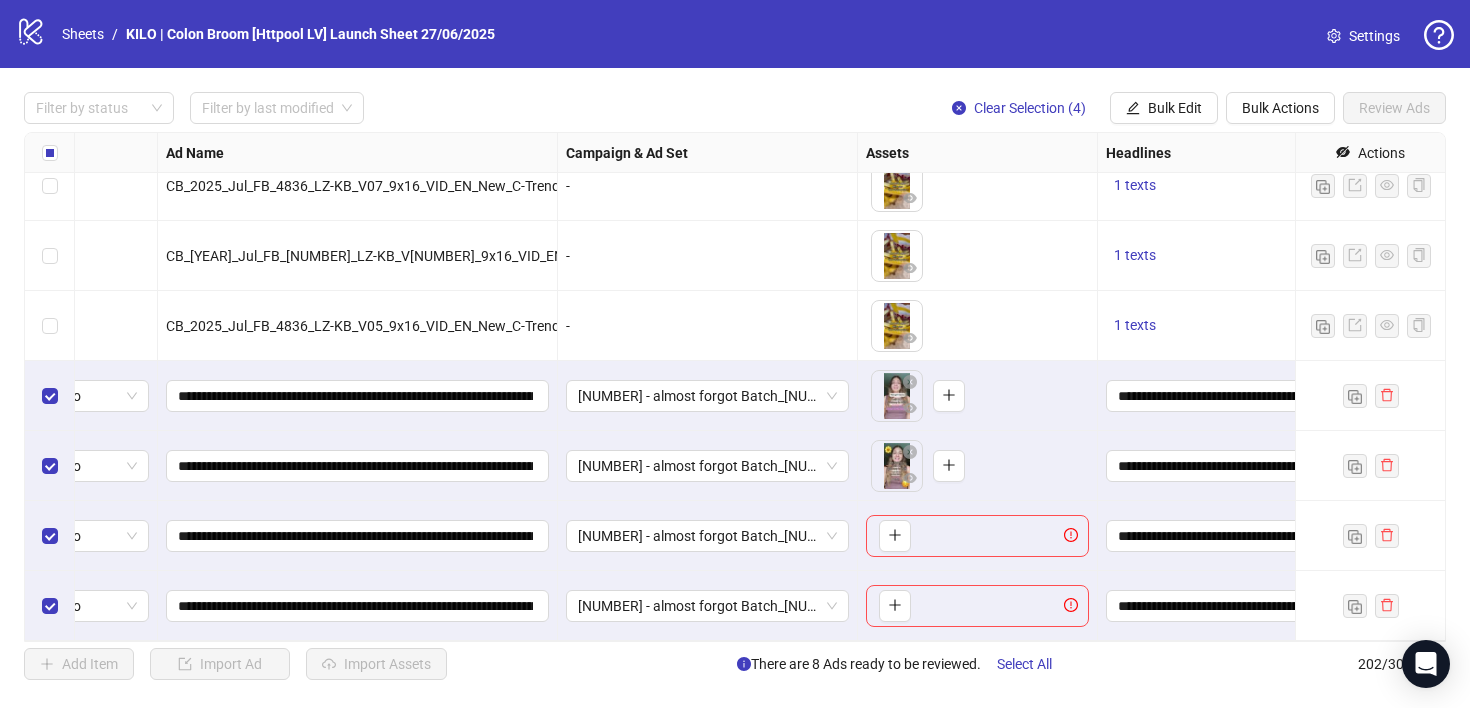 scroll, scrollTop: 13672, scrollLeft: 87, axis: both 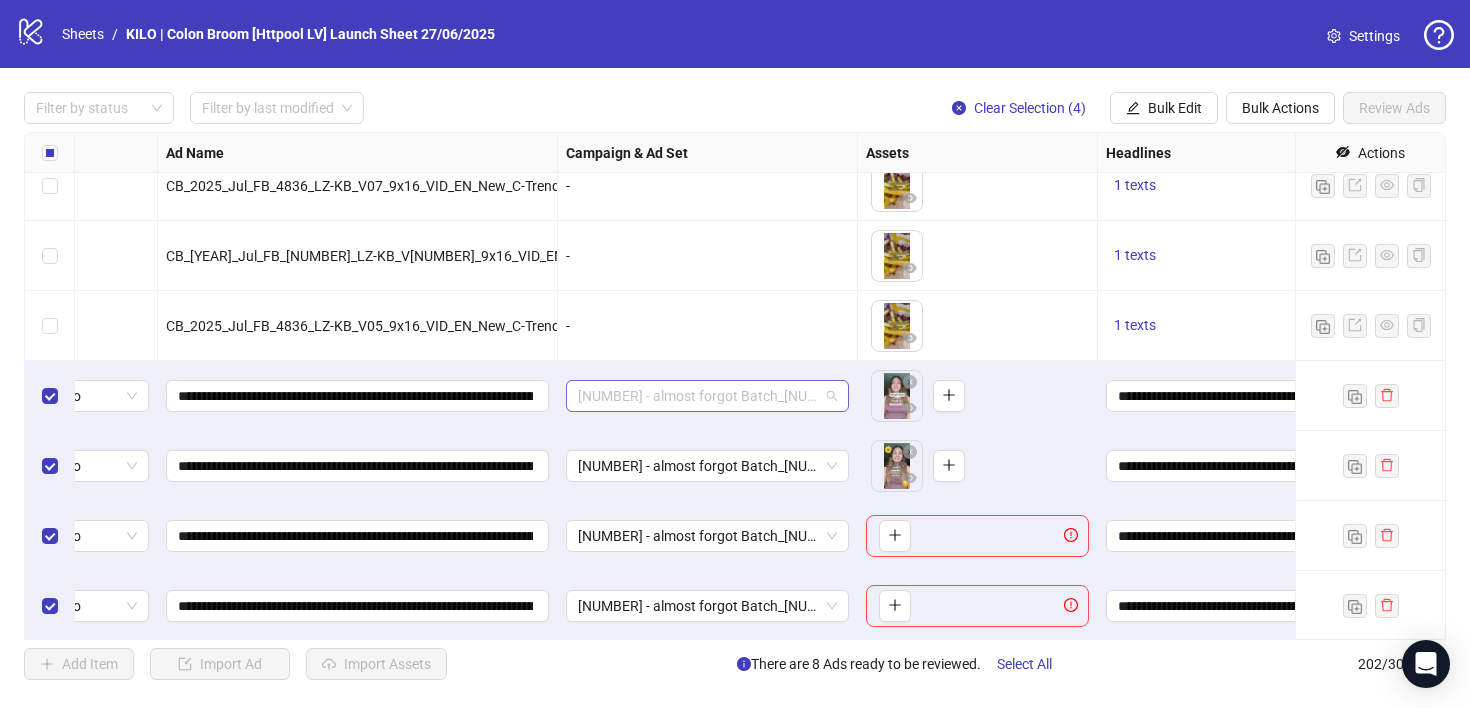click on "[NUMBER] - almost forgot Batch_[NUMBER](CBV1) || Enhancements: OFF || CBV1 || Batch 2 || 7C || [DATE]w32" at bounding box center (707, 396) 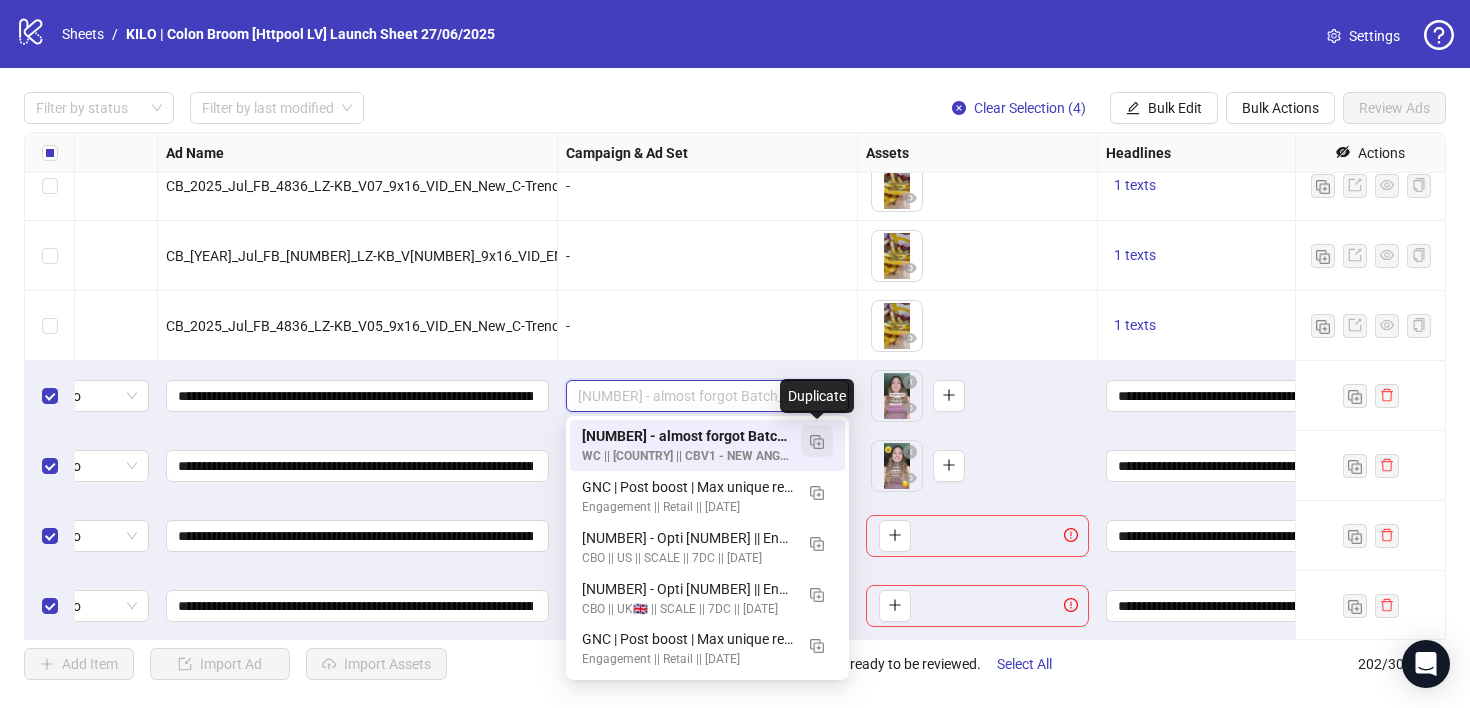 click at bounding box center (817, 442) 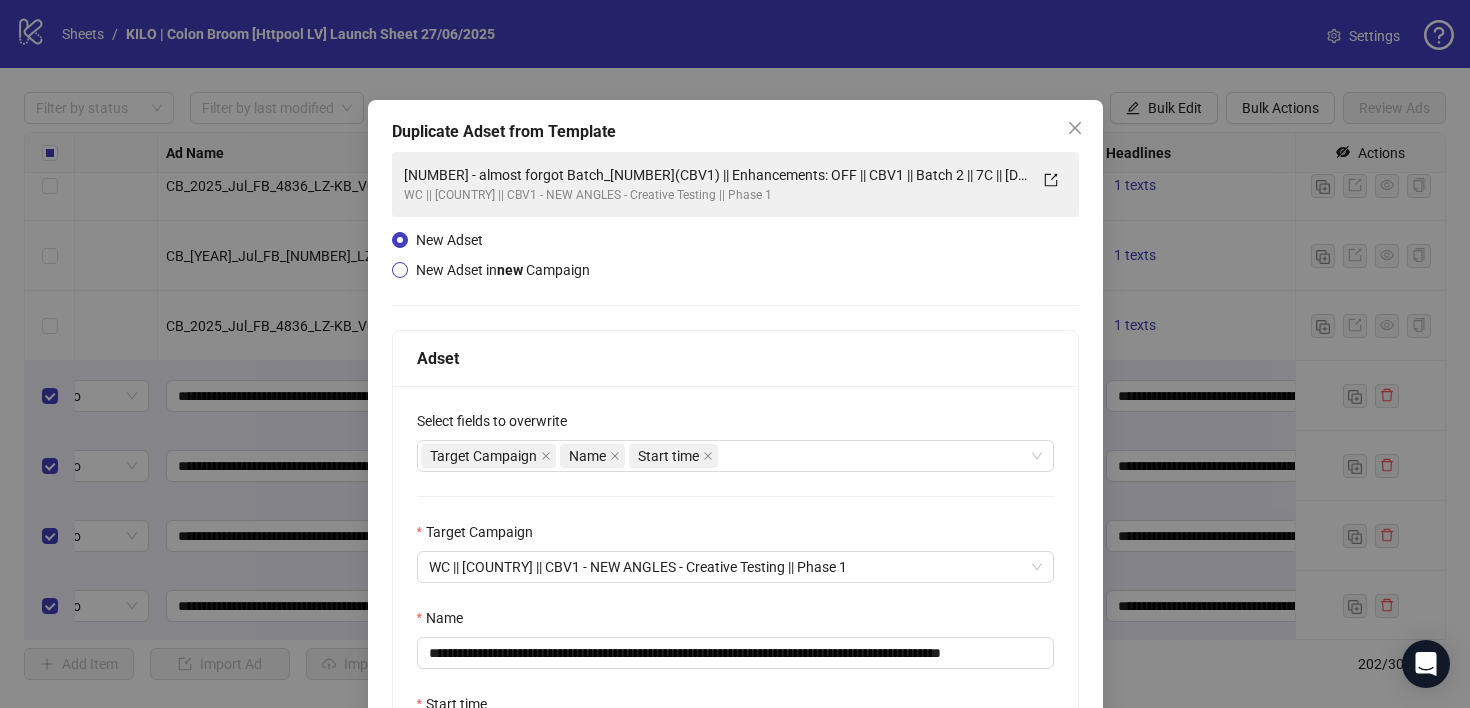 click on "New Adset in  new   Campaign" at bounding box center [503, 270] 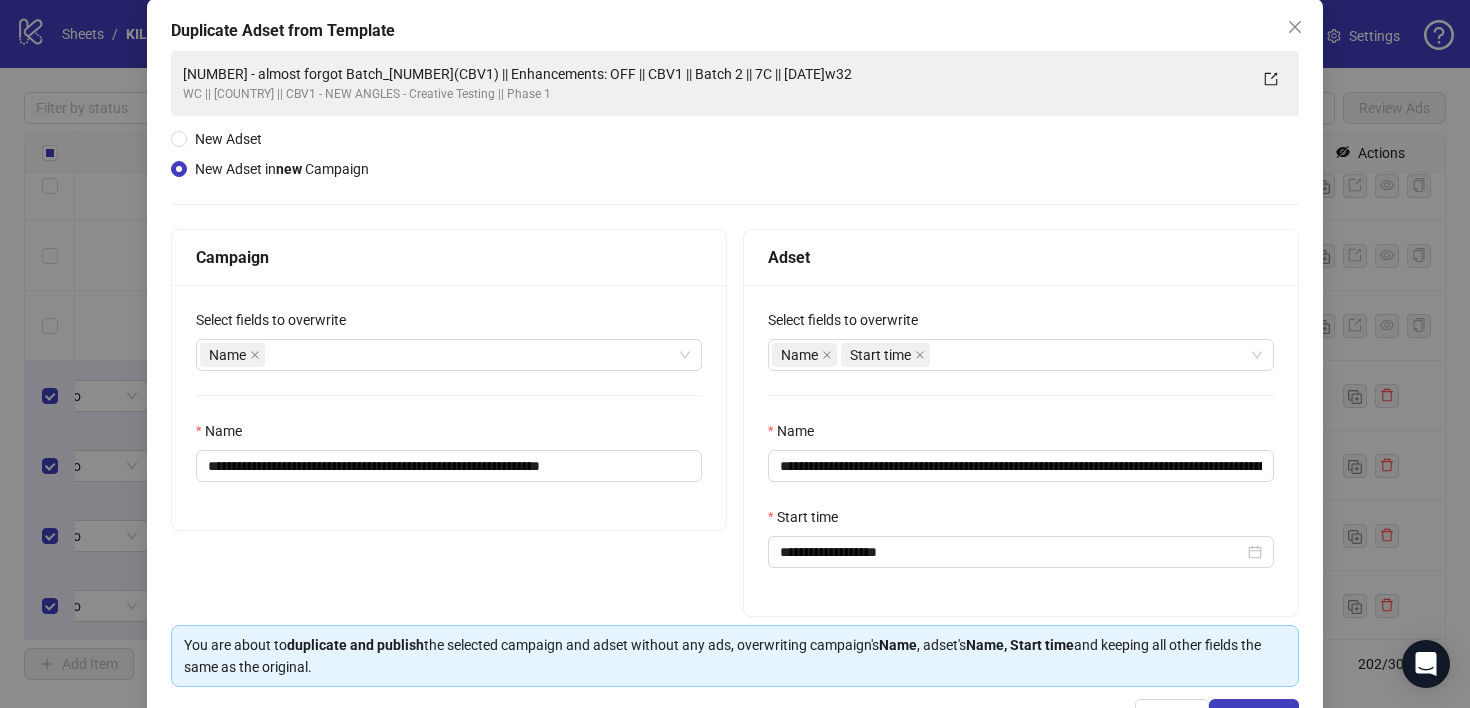 scroll, scrollTop: 94, scrollLeft: 0, axis: vertical 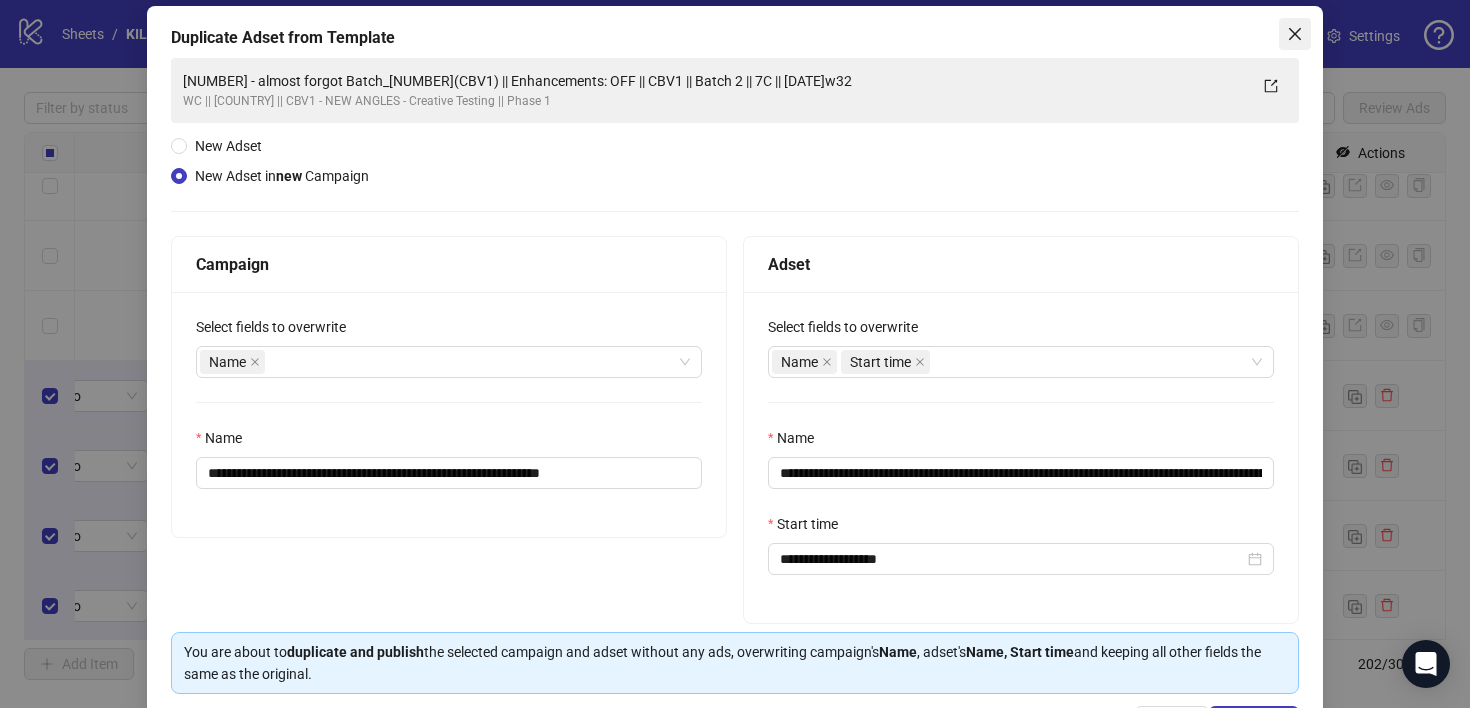 click 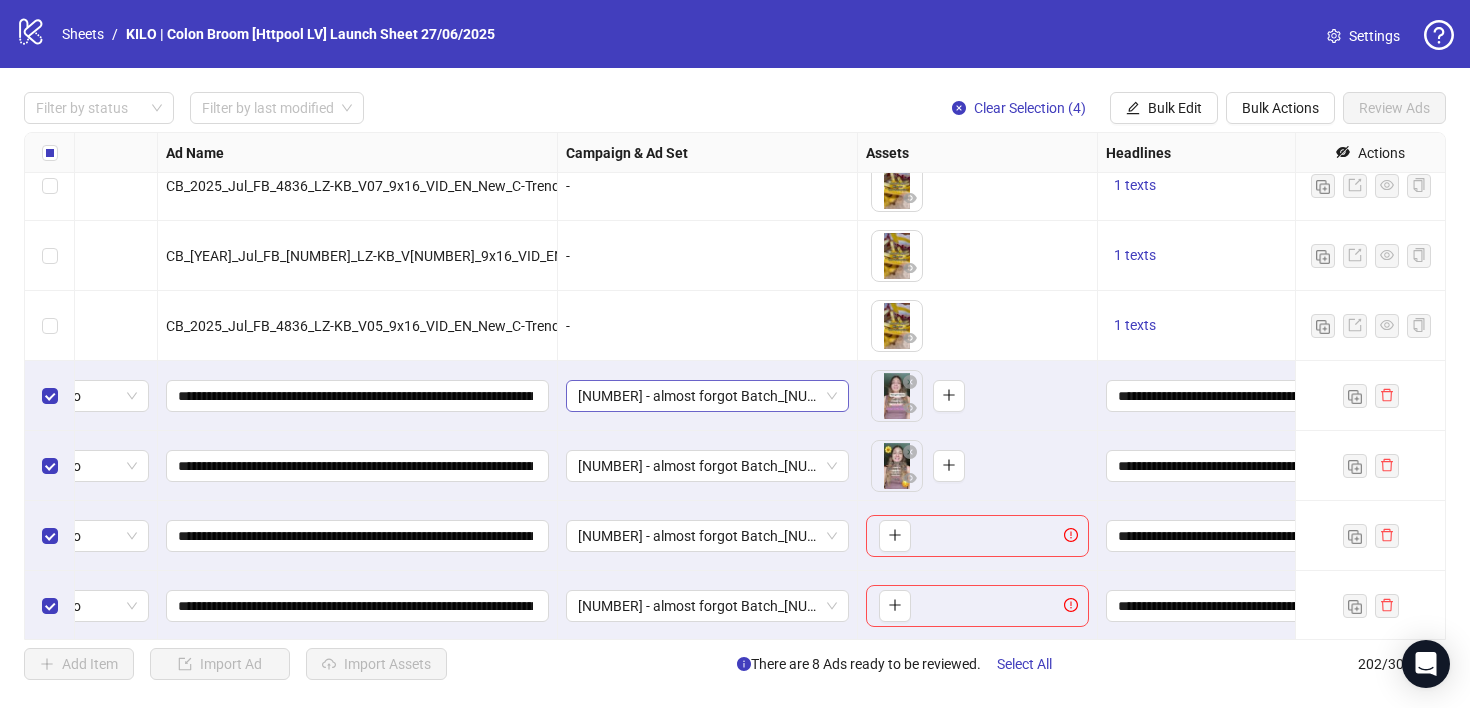 click on "[NUMBER] - almost forgot Batch_[NUMBER](CBV1) || Enhancements: OFF || CBV1 || Batch 2 || 7C || [DATE]w32" at bounding box center [707, 396] 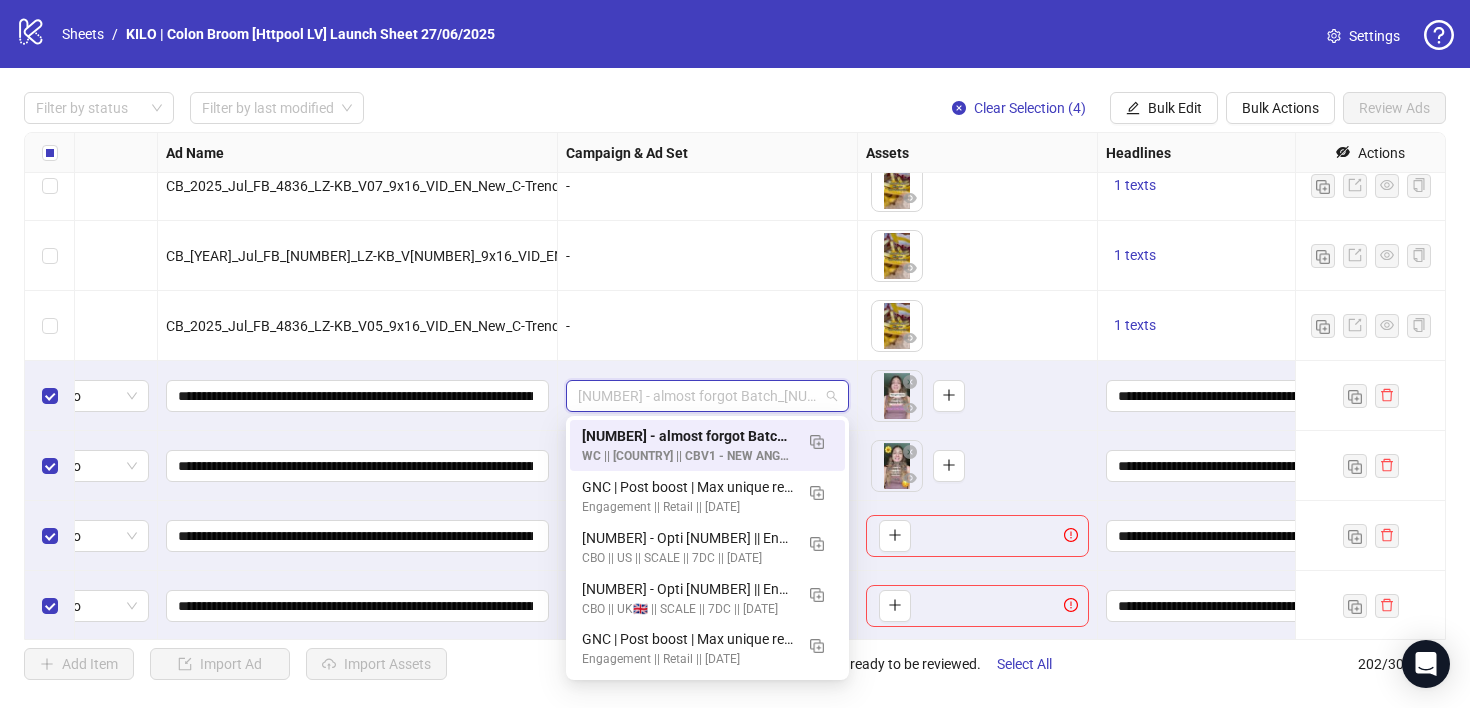 click on "-" at bounding box center [708, 326] 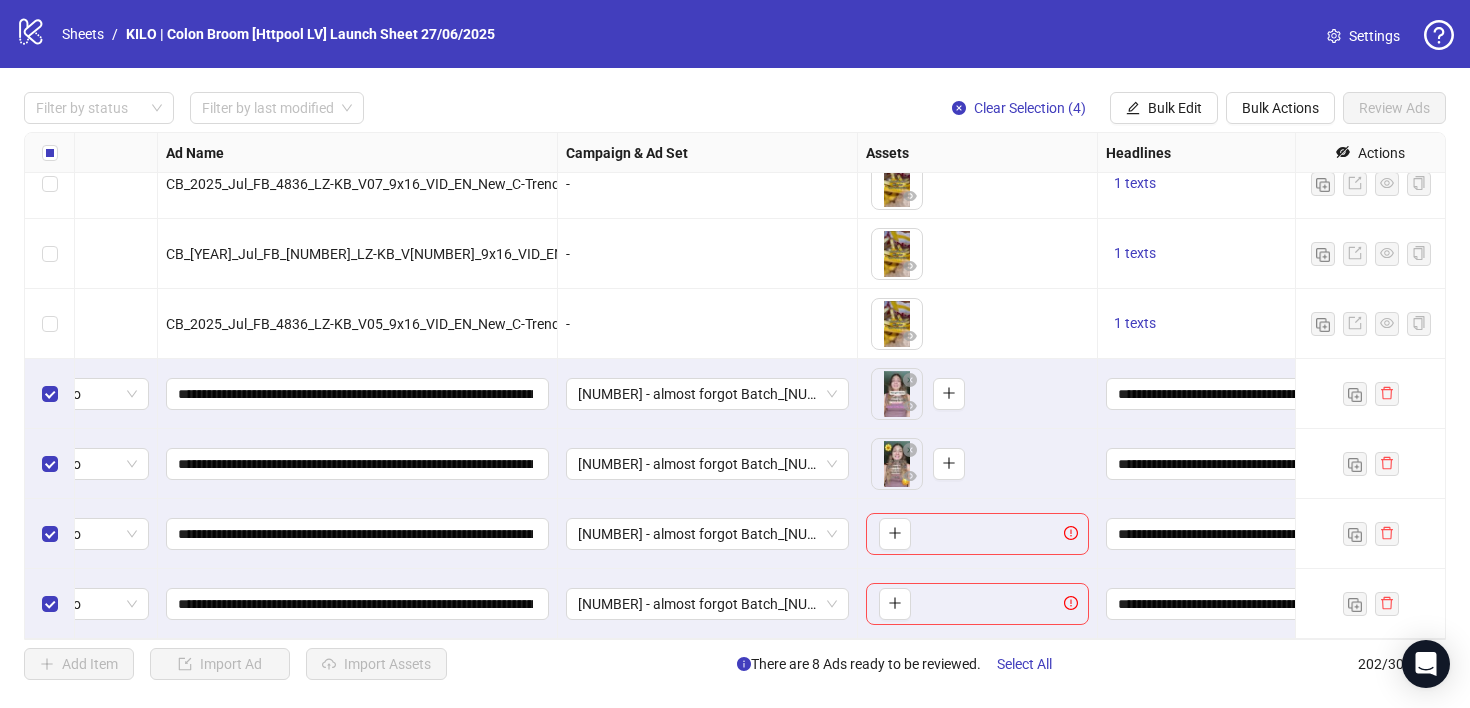 scroll, scrollTop: 13674, scrollLeft: 261, axis: both 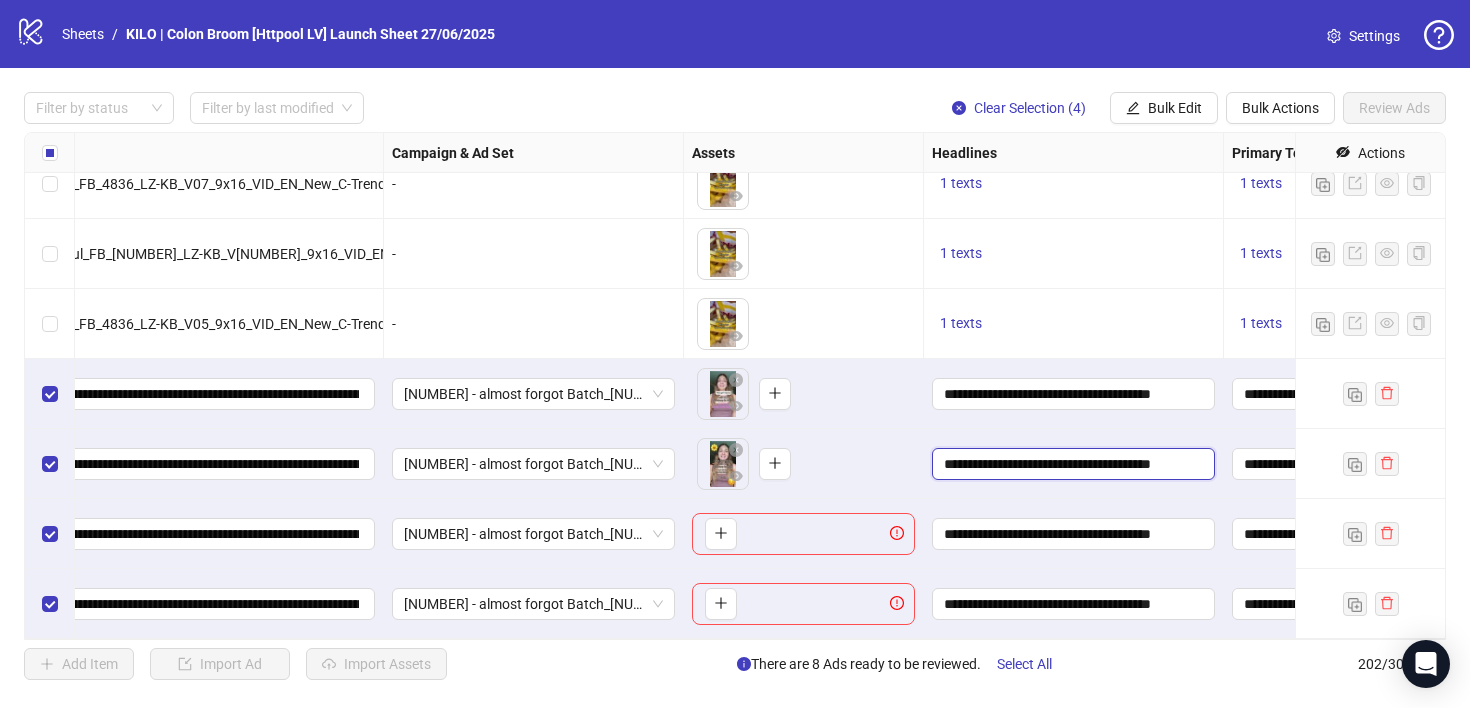 click on "**********" at bounding box center (1071, 464) 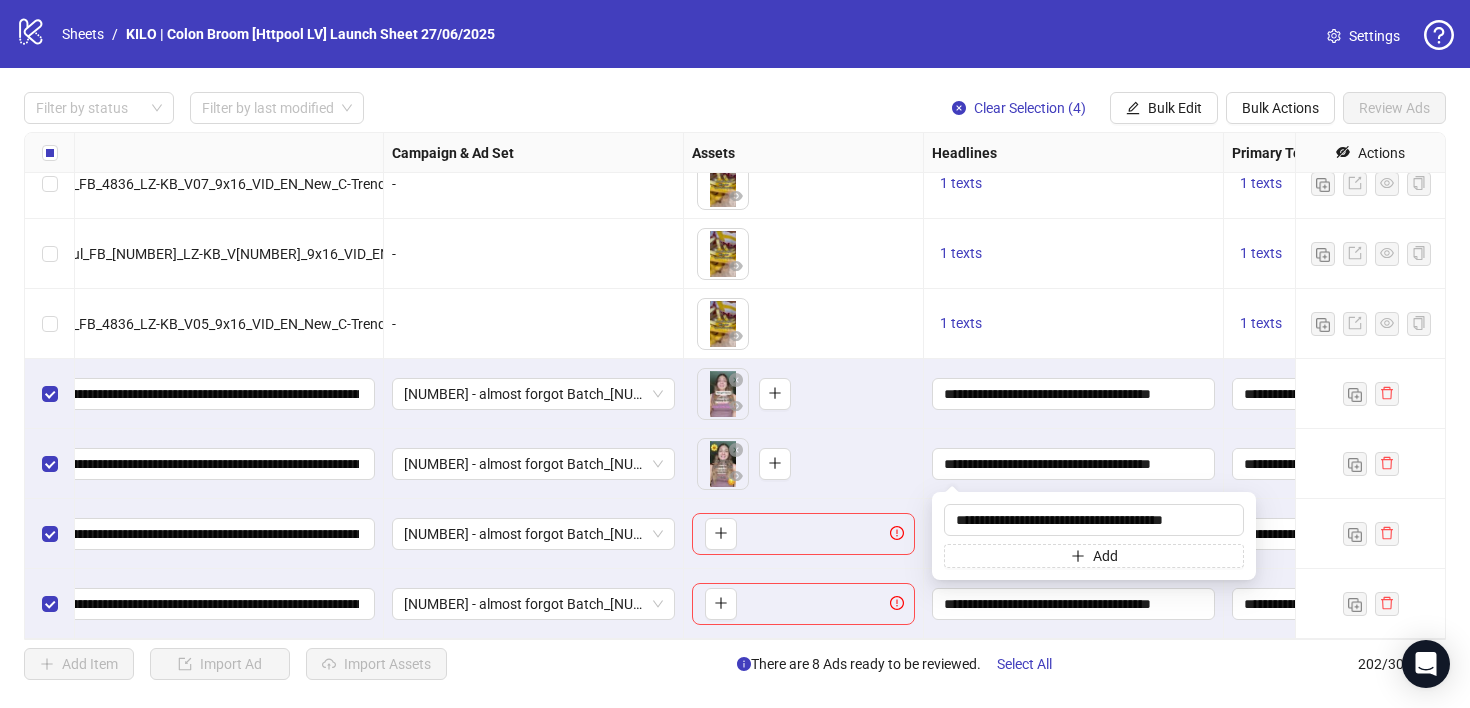 click on "1 texts" at bounding box center [1074, 324] 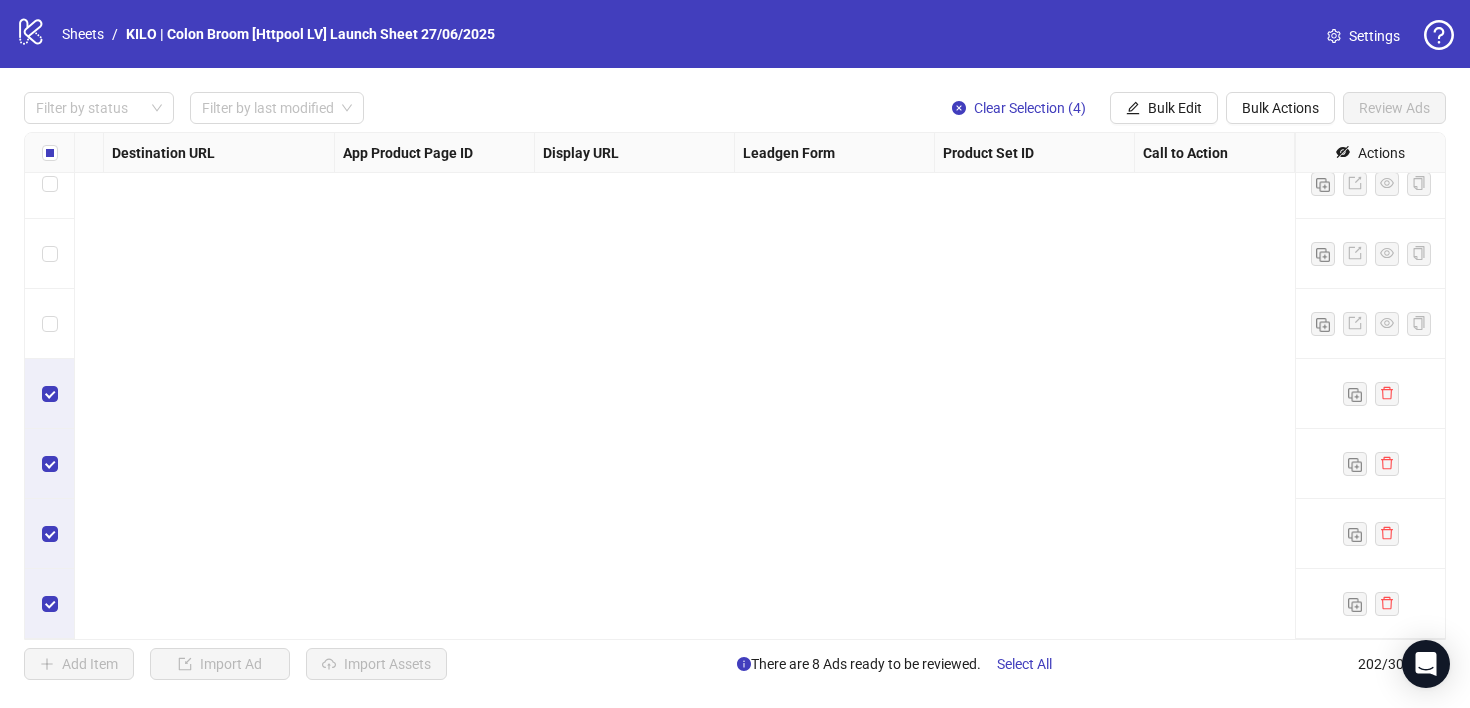 scroll, scrollTop: 13674, scrollLeft: 0, axis: vertical 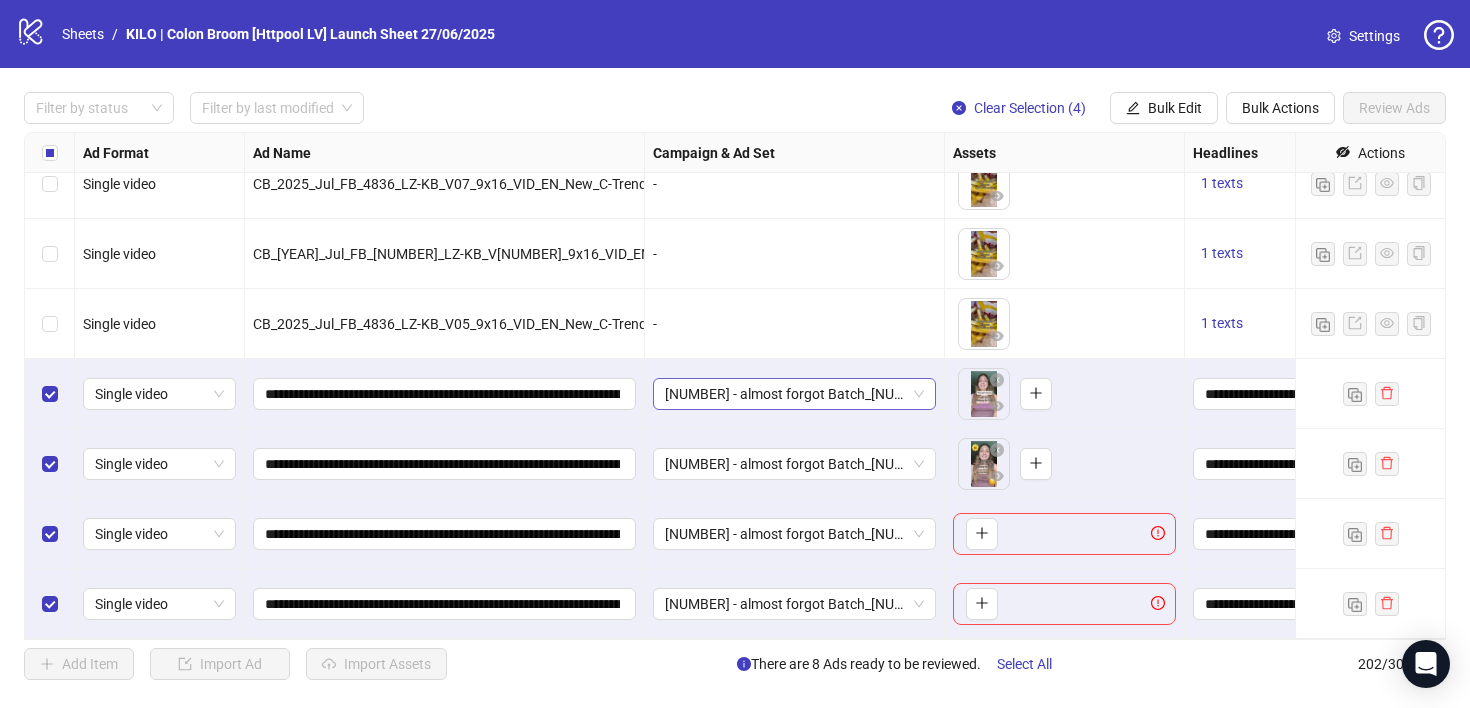 click on "[NUMBER] - almost forgot Batch_[NUMBER](CBV1) || Enhancements: OFF || CBV1 || Batch 2 || 7C || [DATE]w32" at bounding box center [794, 394] 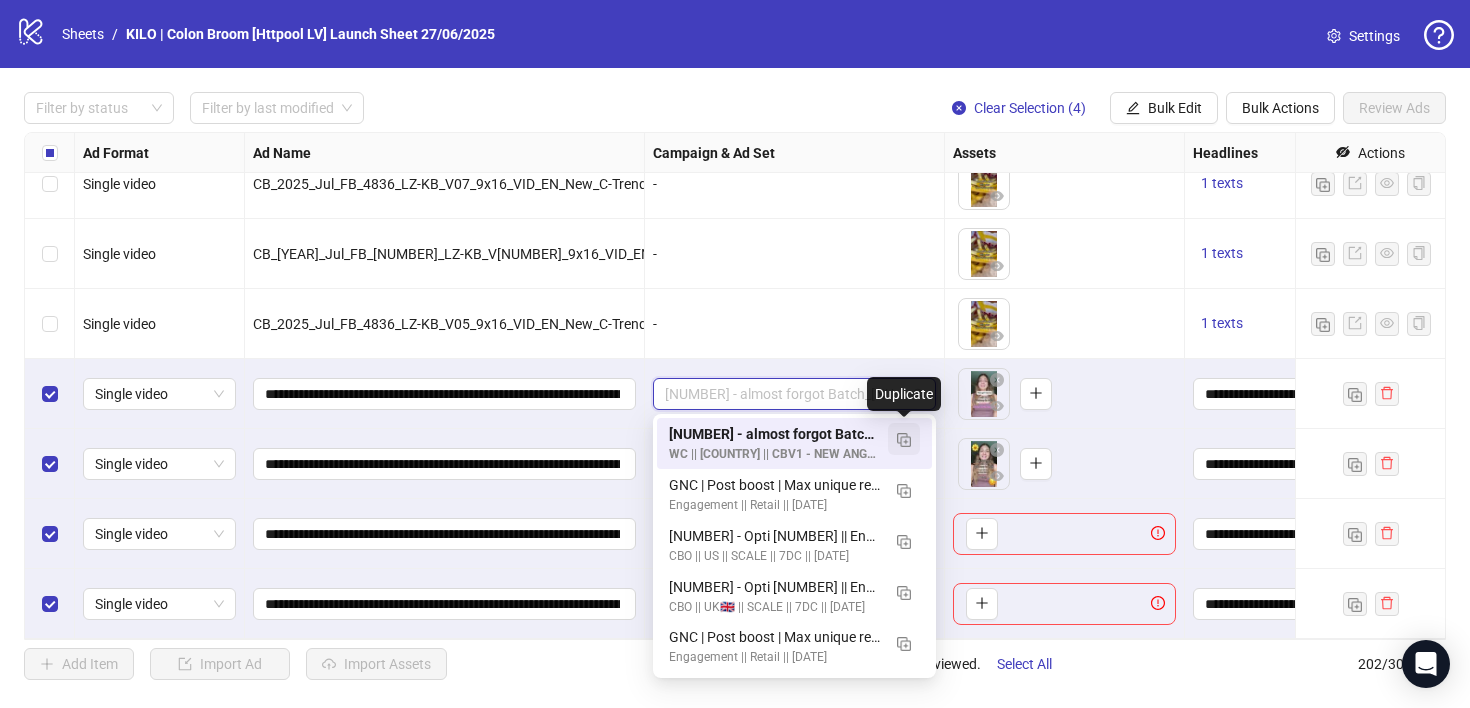 click at bounding box center [904, 439] 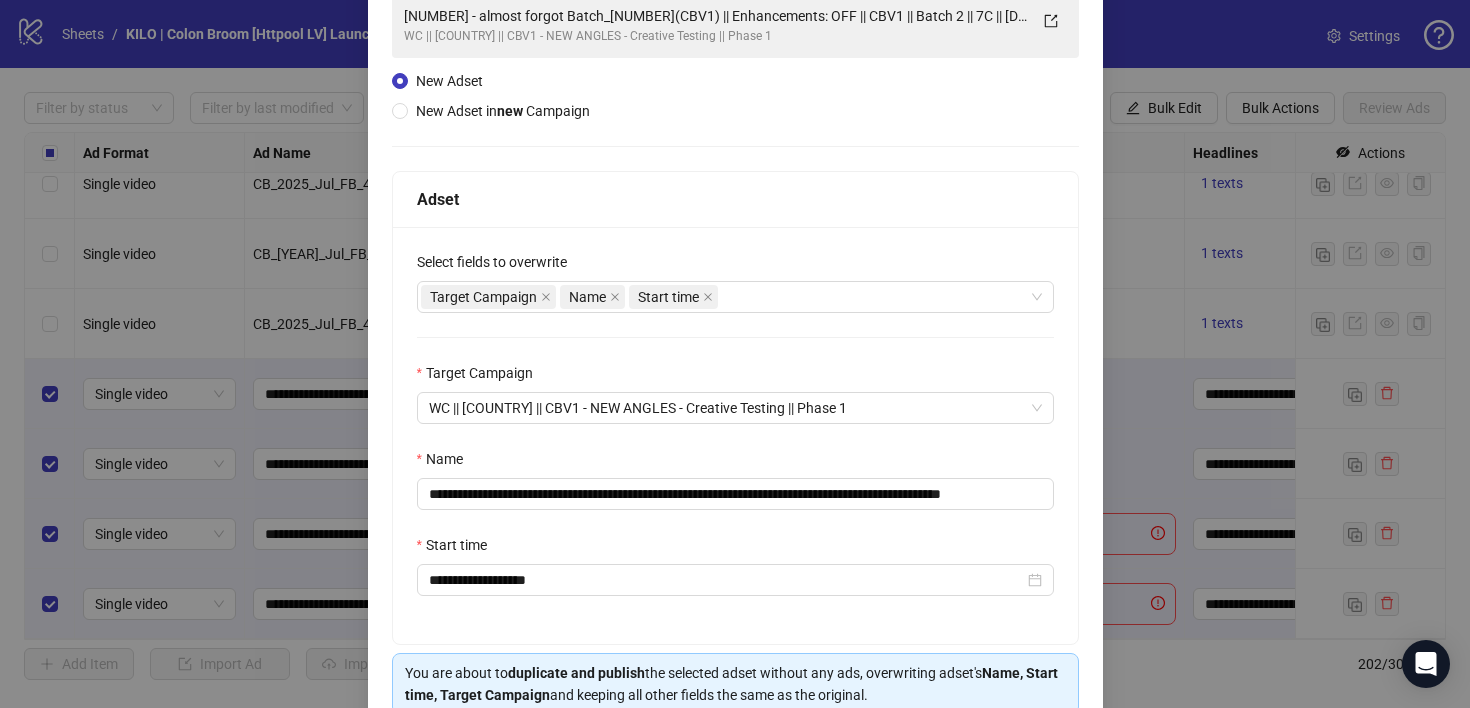 scroll, scrollTop: 163, scrollLeft: 0, axis: vertical 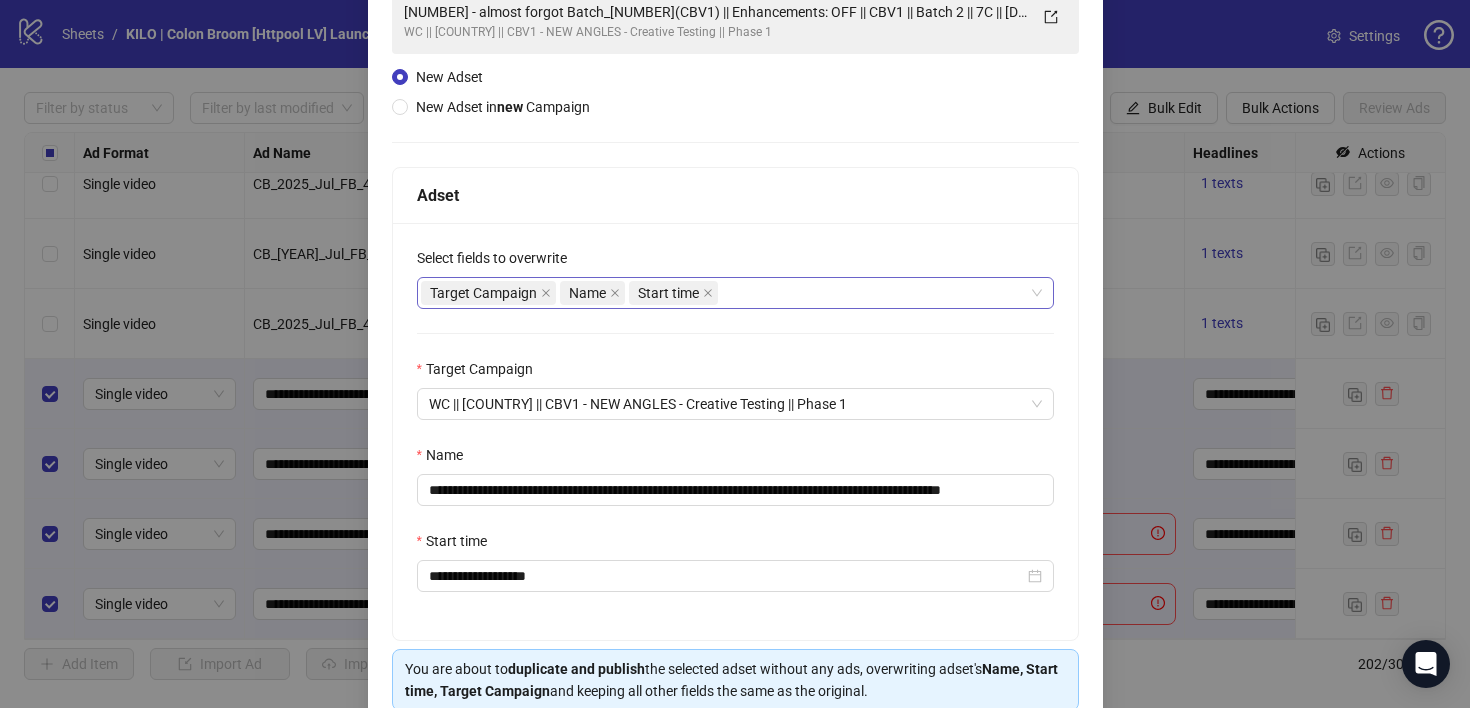 click on "Target Campaign Name Start time" at bounding box center [725, 293] 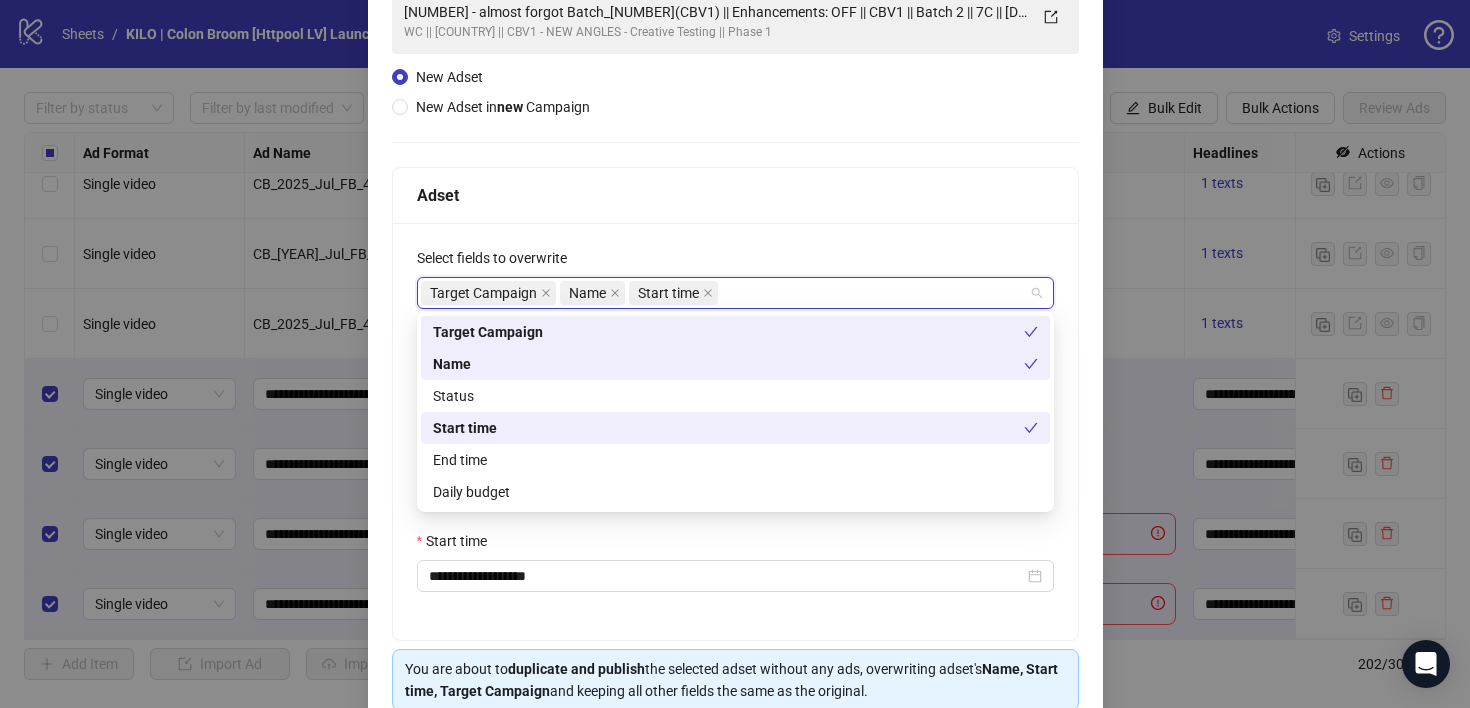 click on "**********" at bounding box center (735, 431) 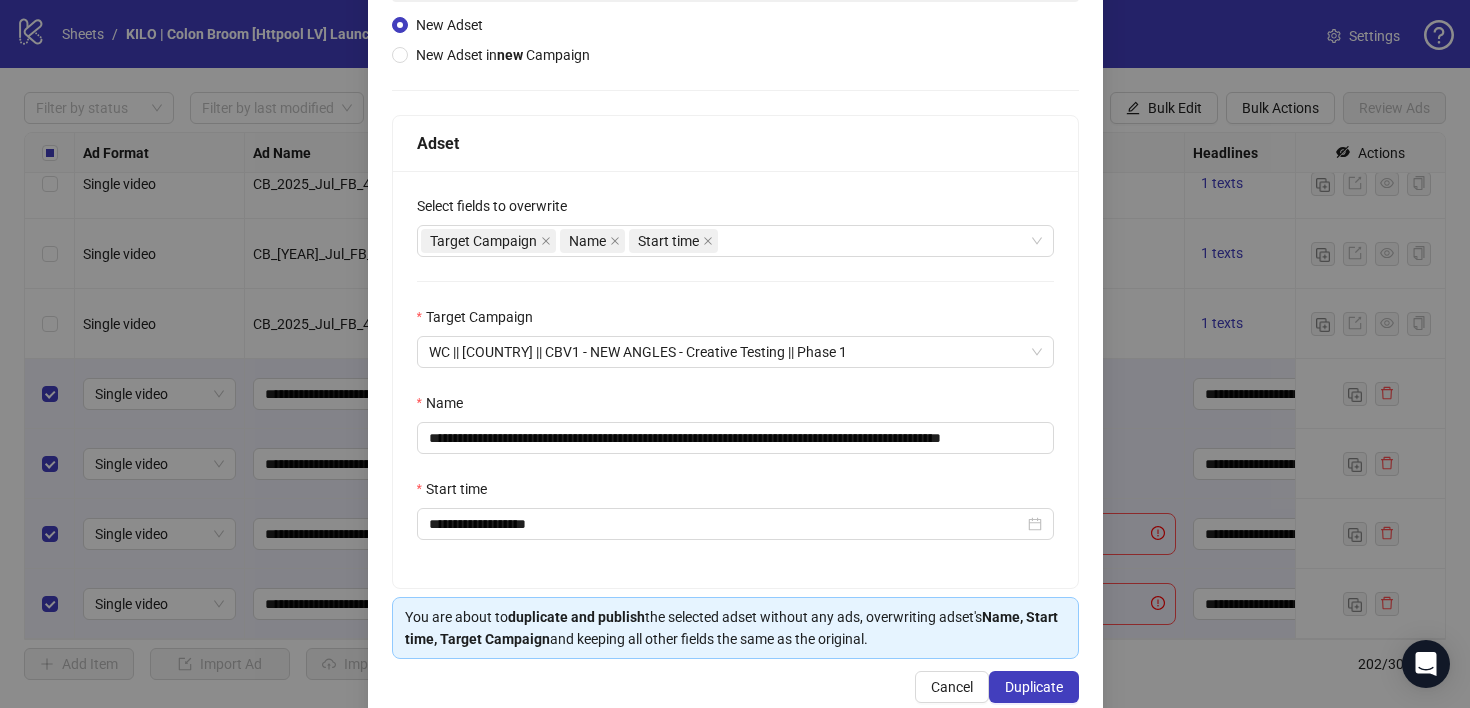 scroll, scrollTop: 221, scrollLeft: 0, axis: vertical 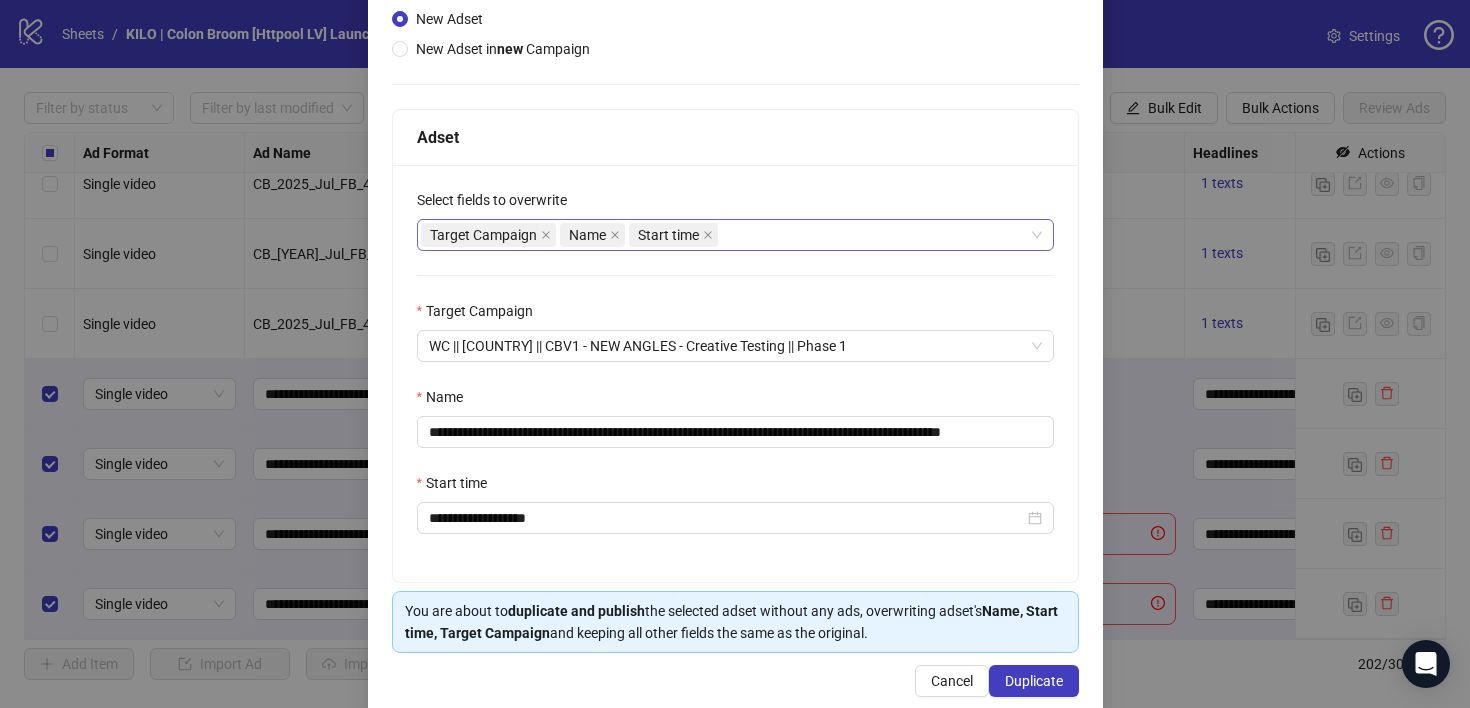 click on "Target Campaign Name Start time" at bounding box center [725, 235] 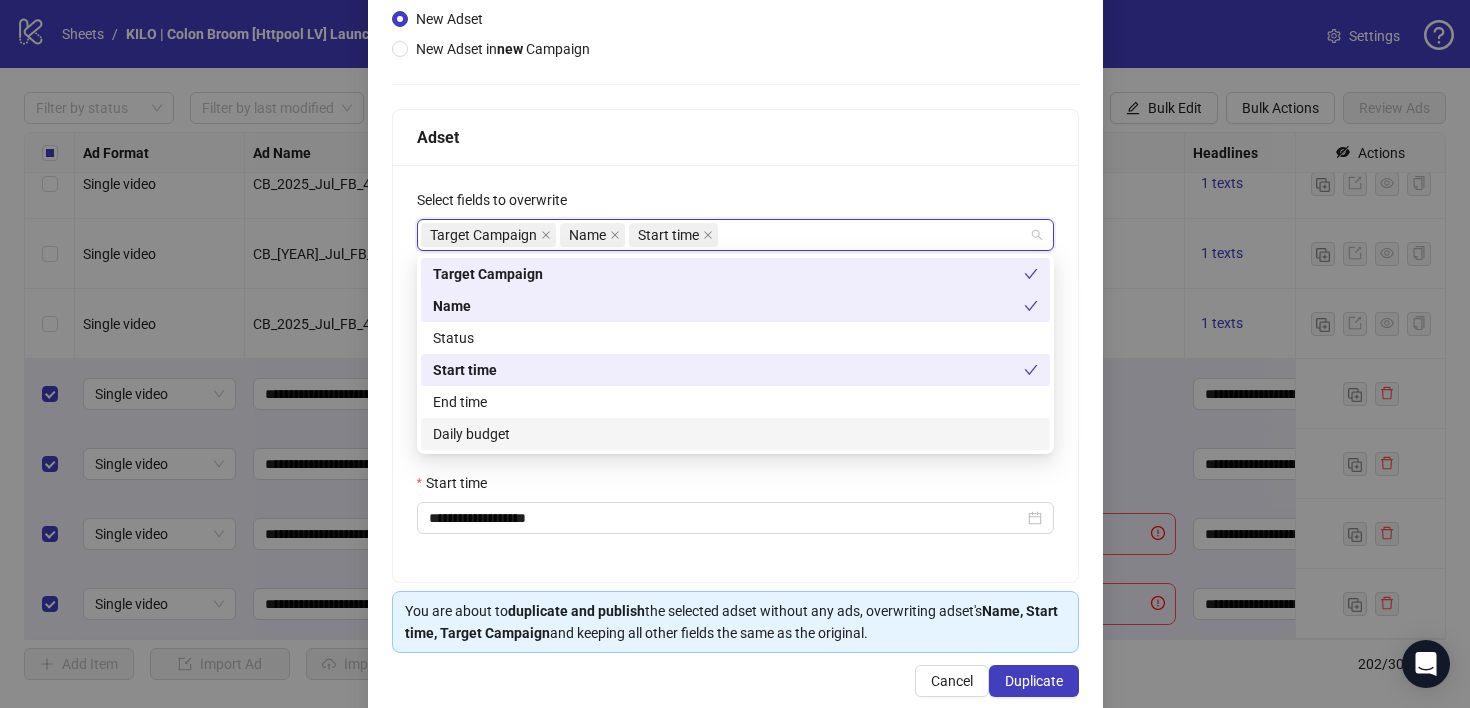 click on "Daily budget" at bounding box center [735, 434] 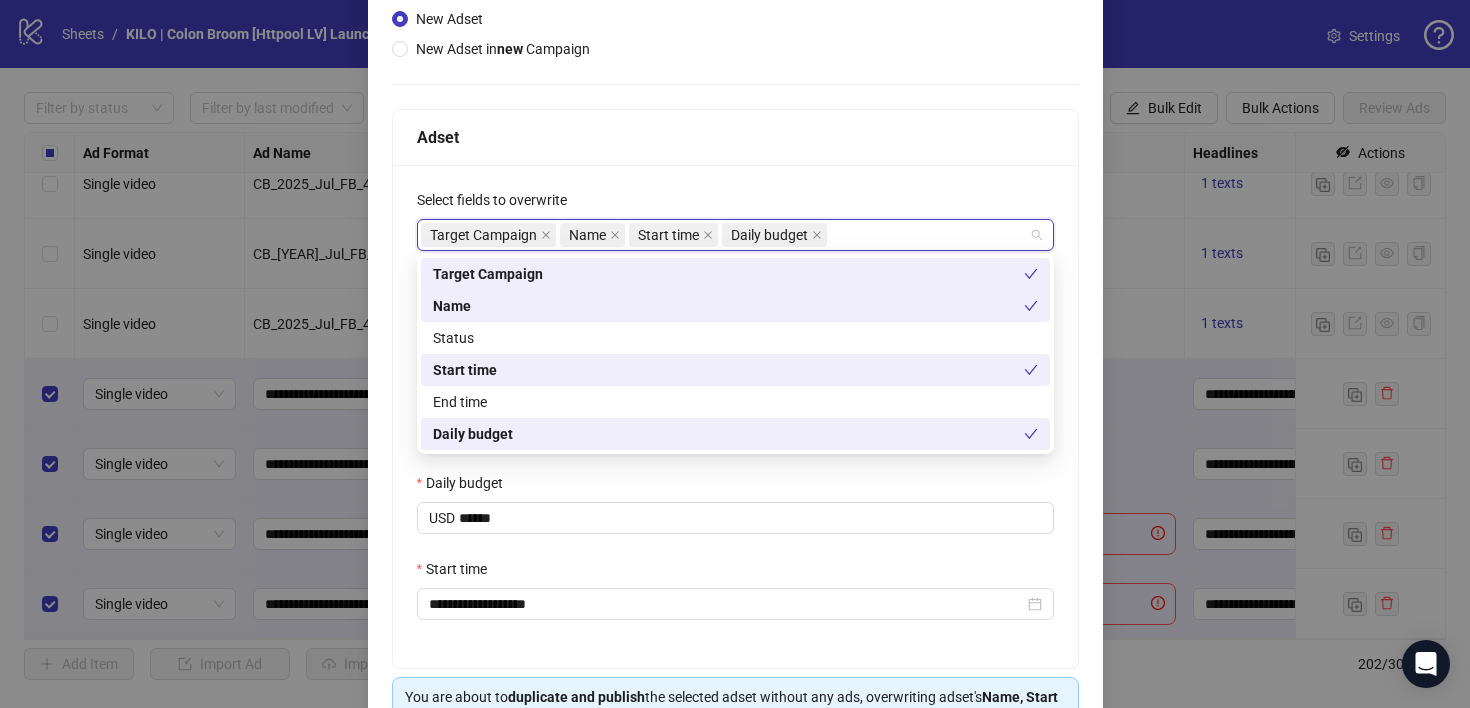 click on "**********" at bounding box center (735, 416) 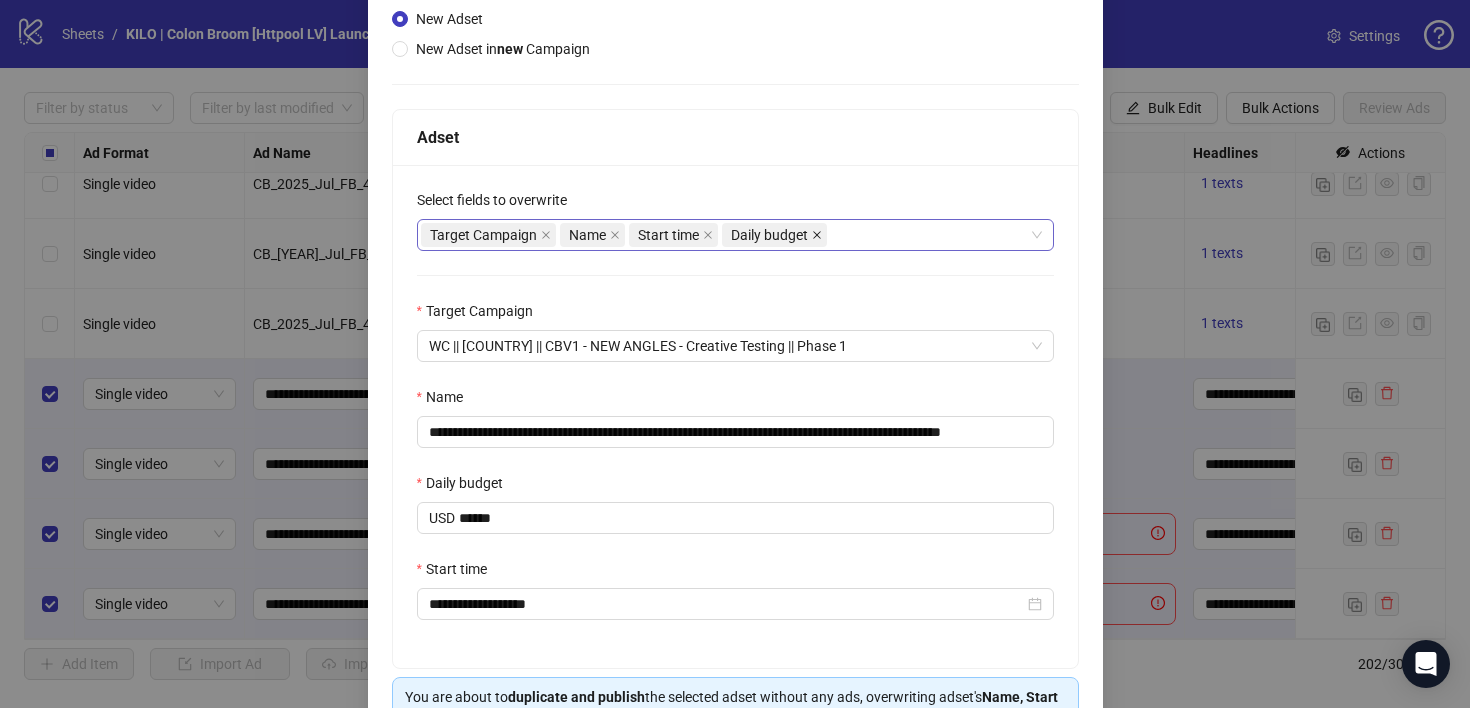 click 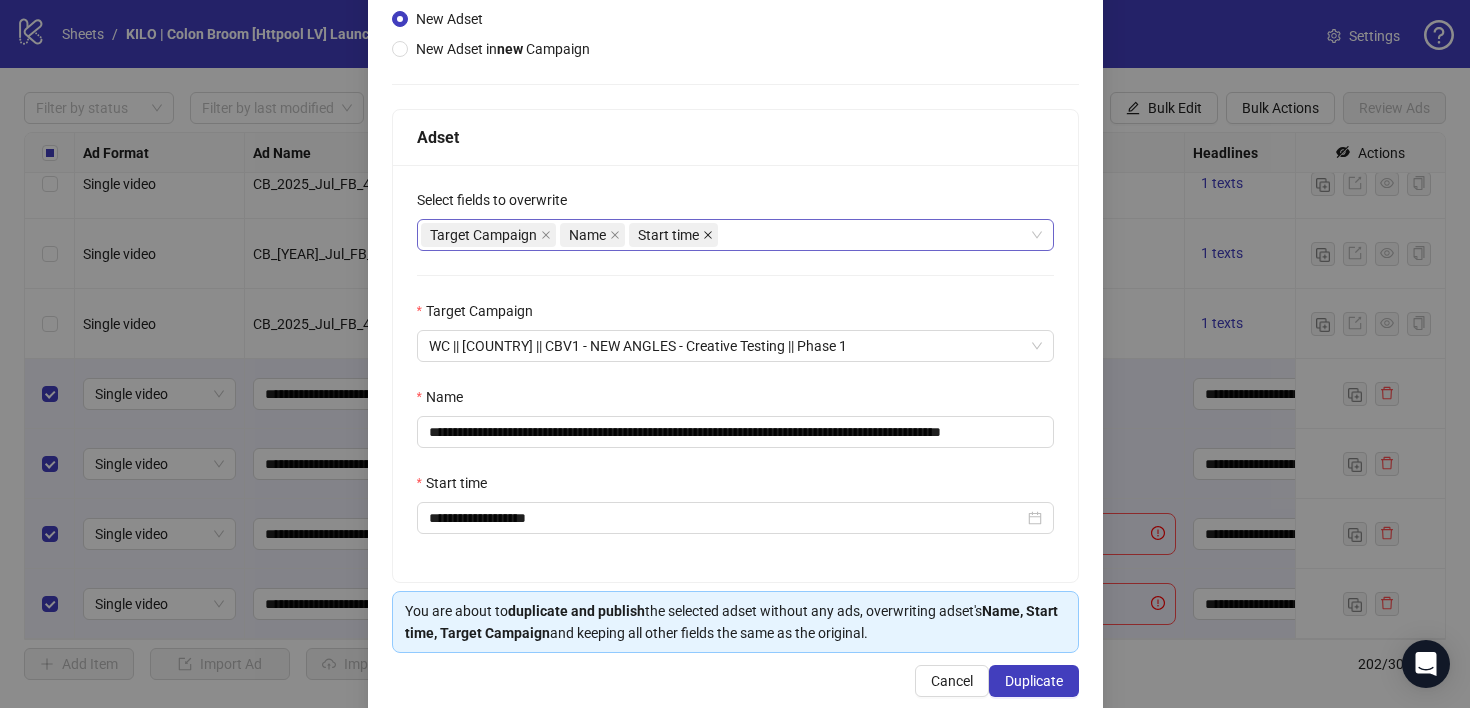 click 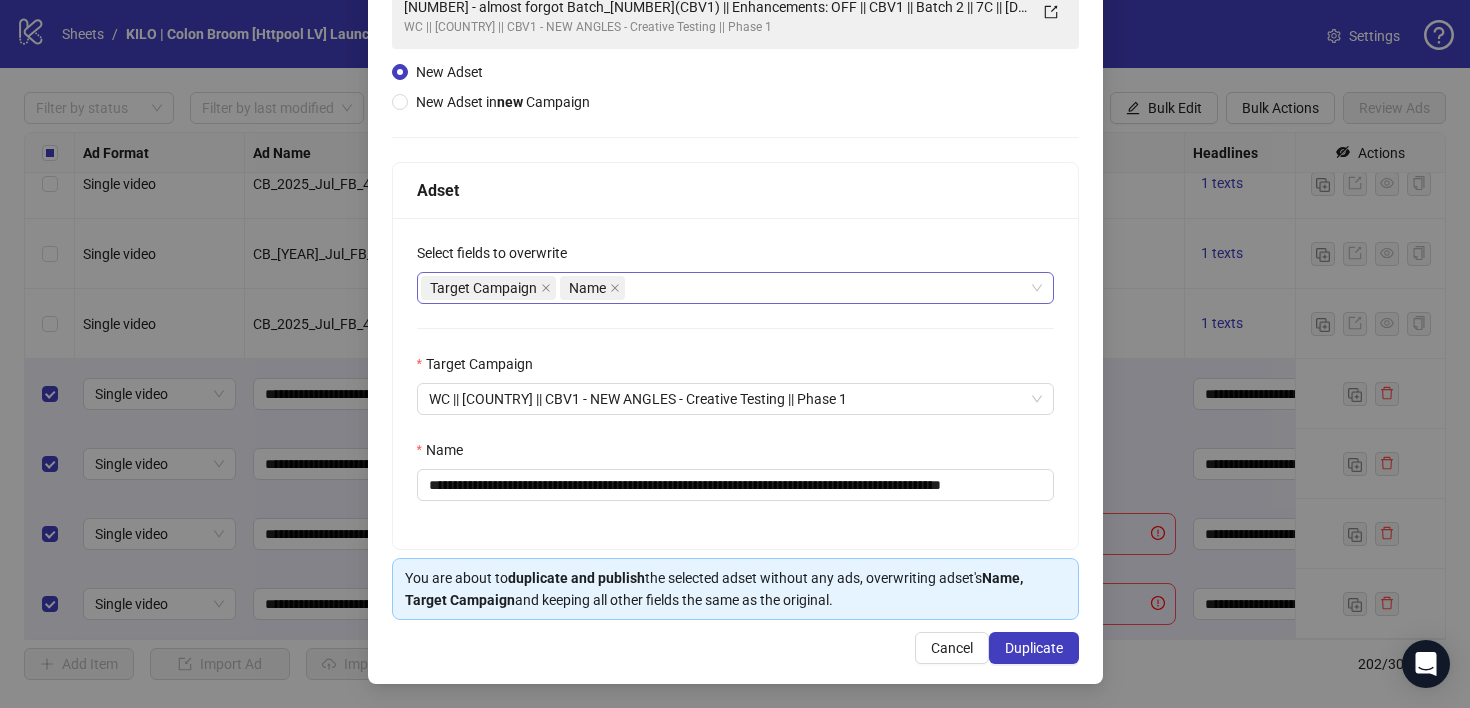 scroll, scrollTop: 169, scrollLeft: 0, axis: vertical 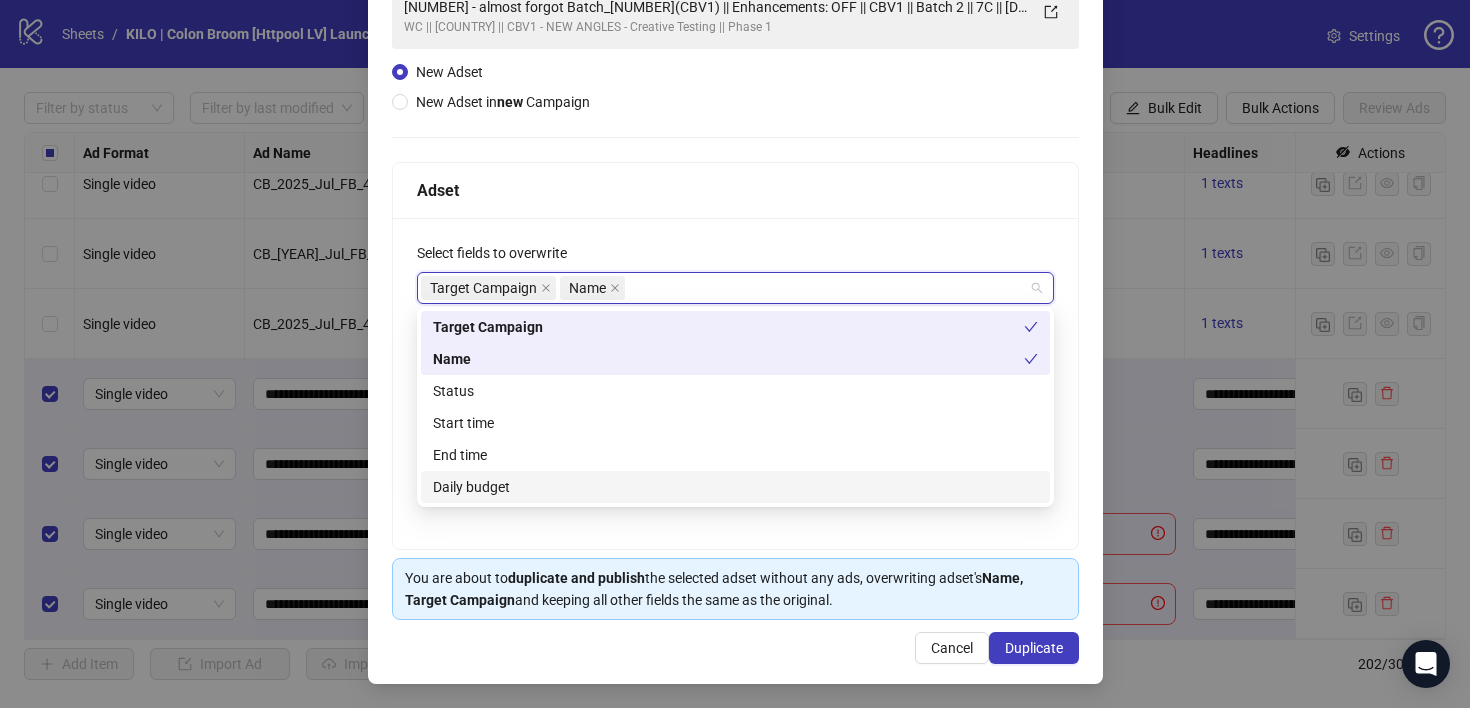 click on "**********" at bounding box center (735, 308) 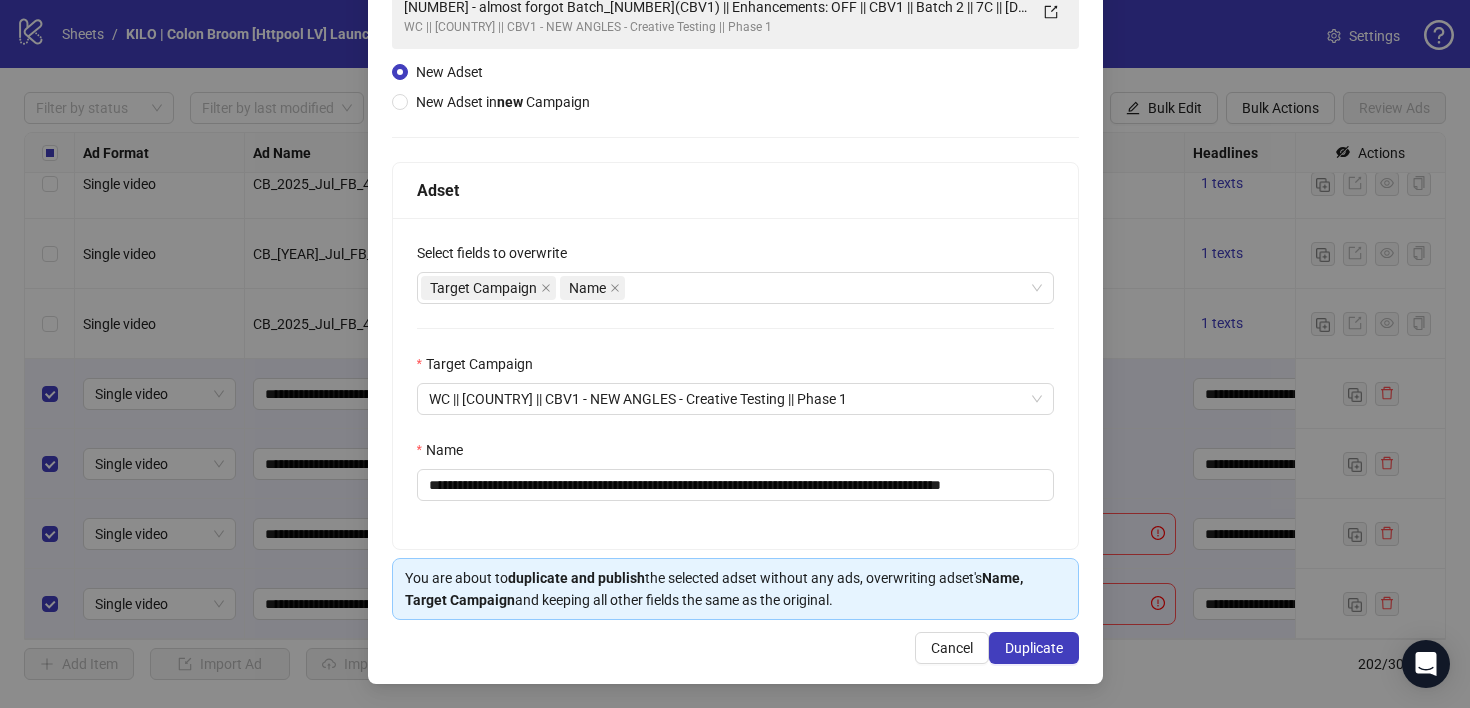 click on "**********" at bounding box center (735, 354) 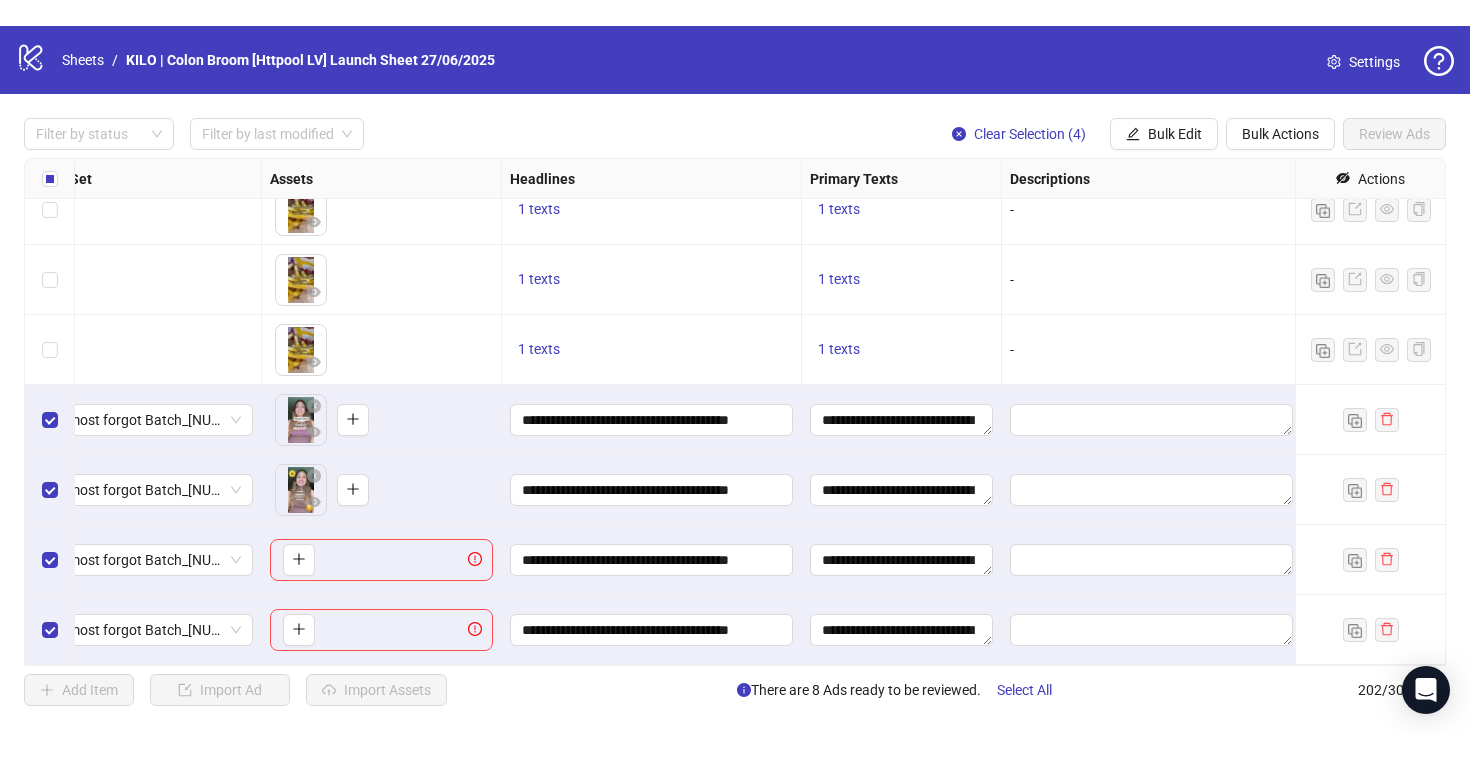 scroll, scrollTop: 13674, scrollLeft: 215, axis: both 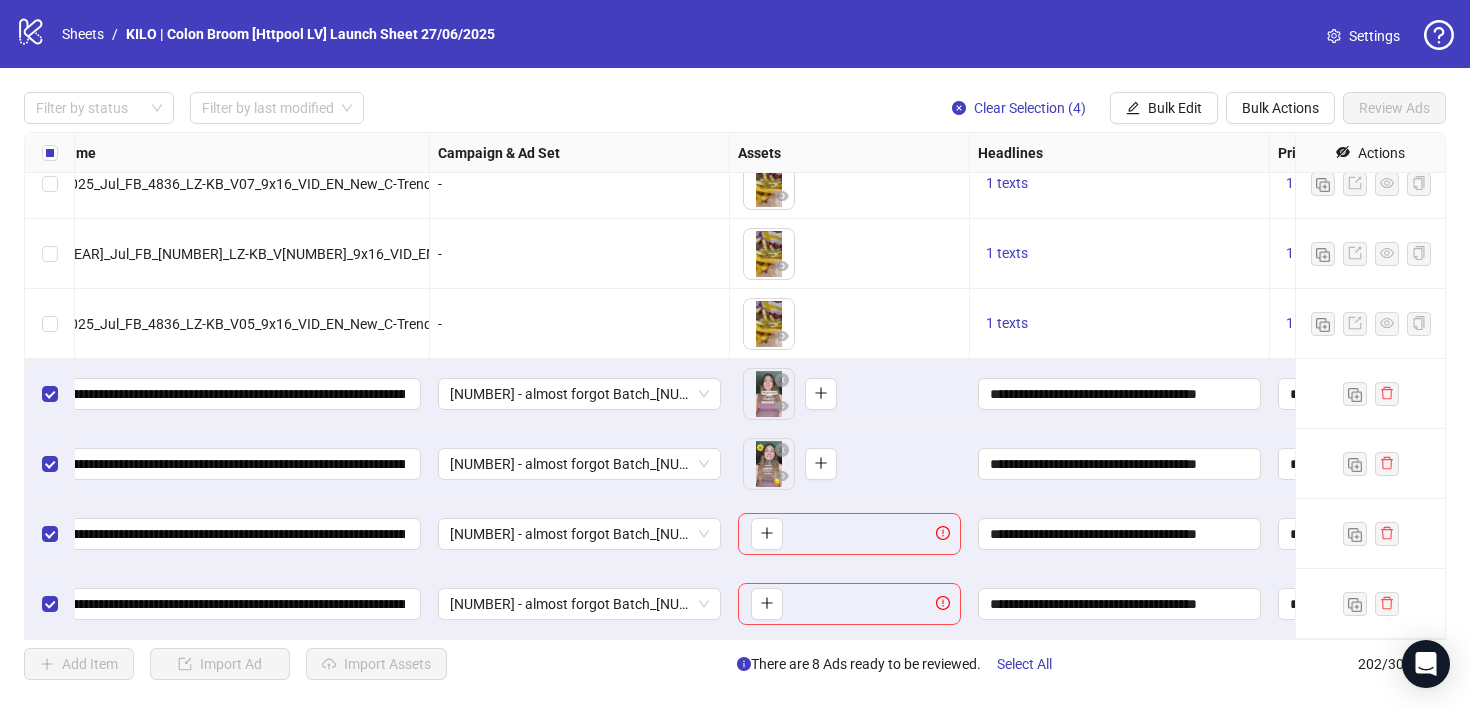 click on "logo/logo-mobile Sheets / KILO | Colon Broom [Httpool LV] Launch Sheet 27/06/2025 Settings" at bounding box center (735, 34) 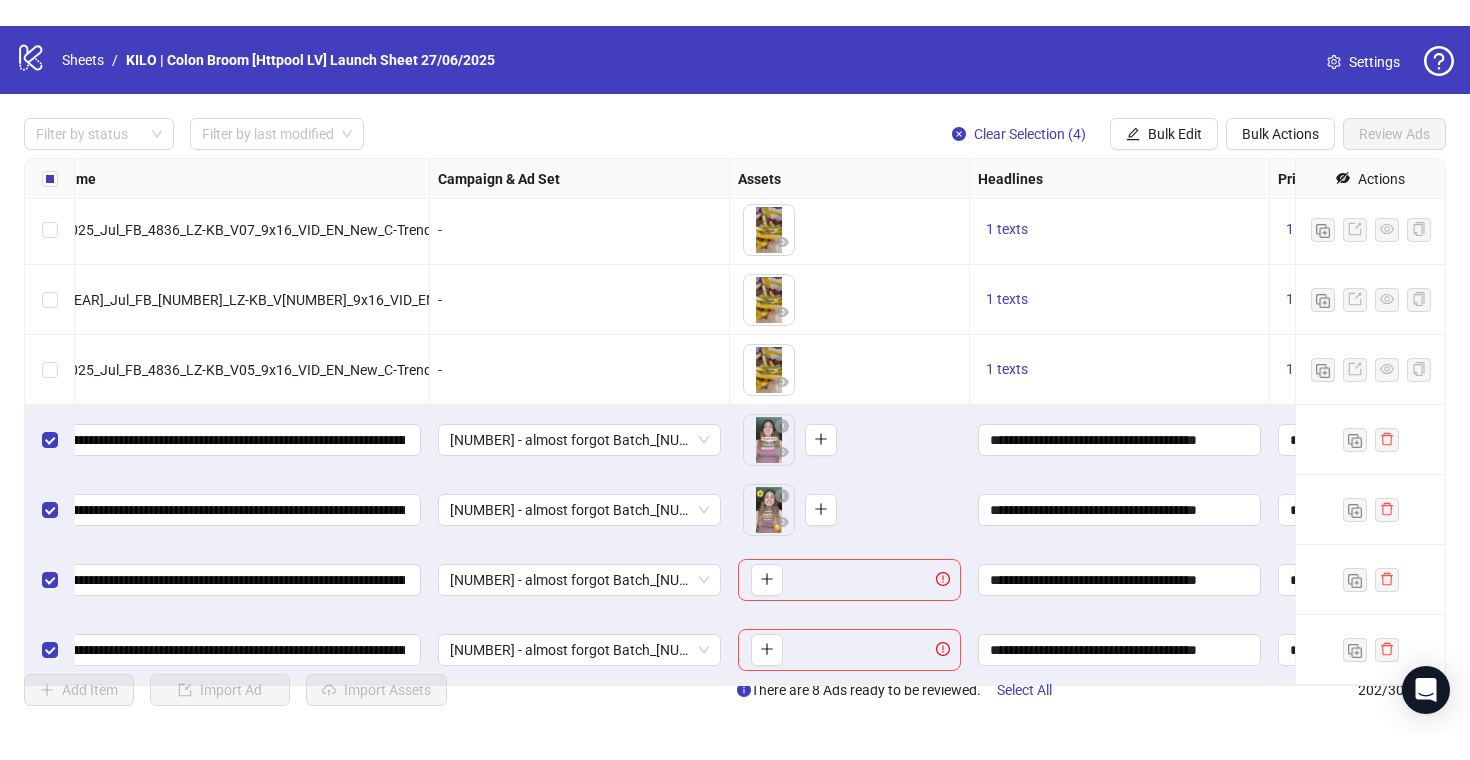 scroll, scrollTop: 13622, scrollLeft: 215, axis: both 